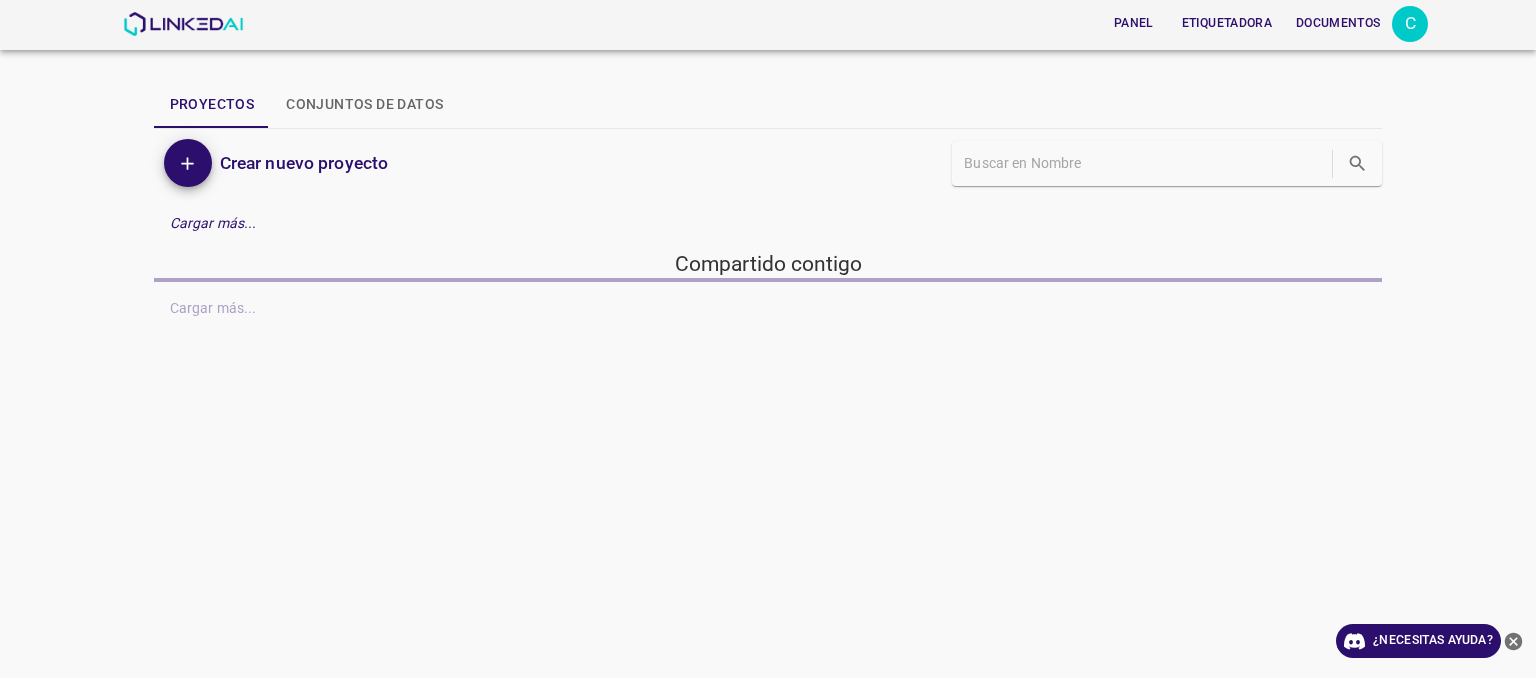 scroll, scrollTop: 0, scrollLeft: 0, axis: both 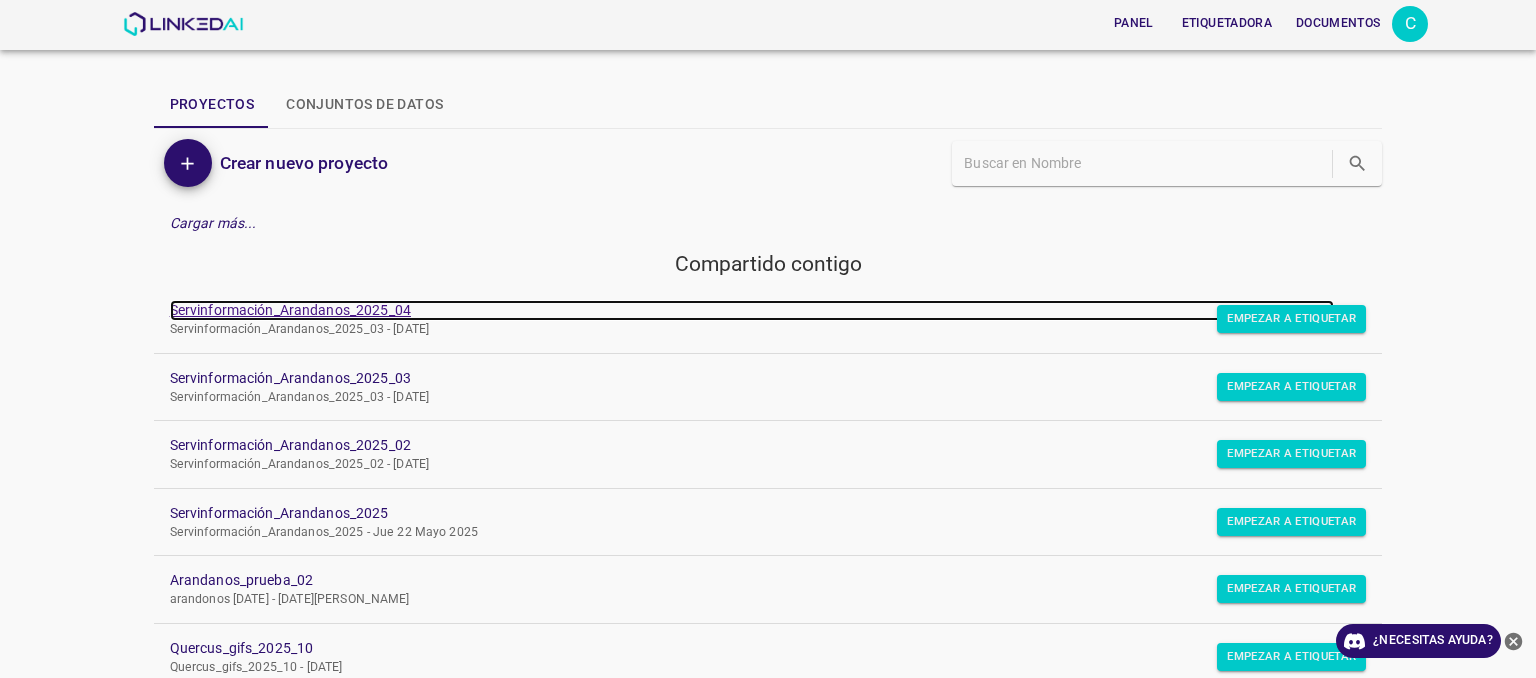click on "Servinformación_Arandanos_2025_04" at bounding box center [290, 310] 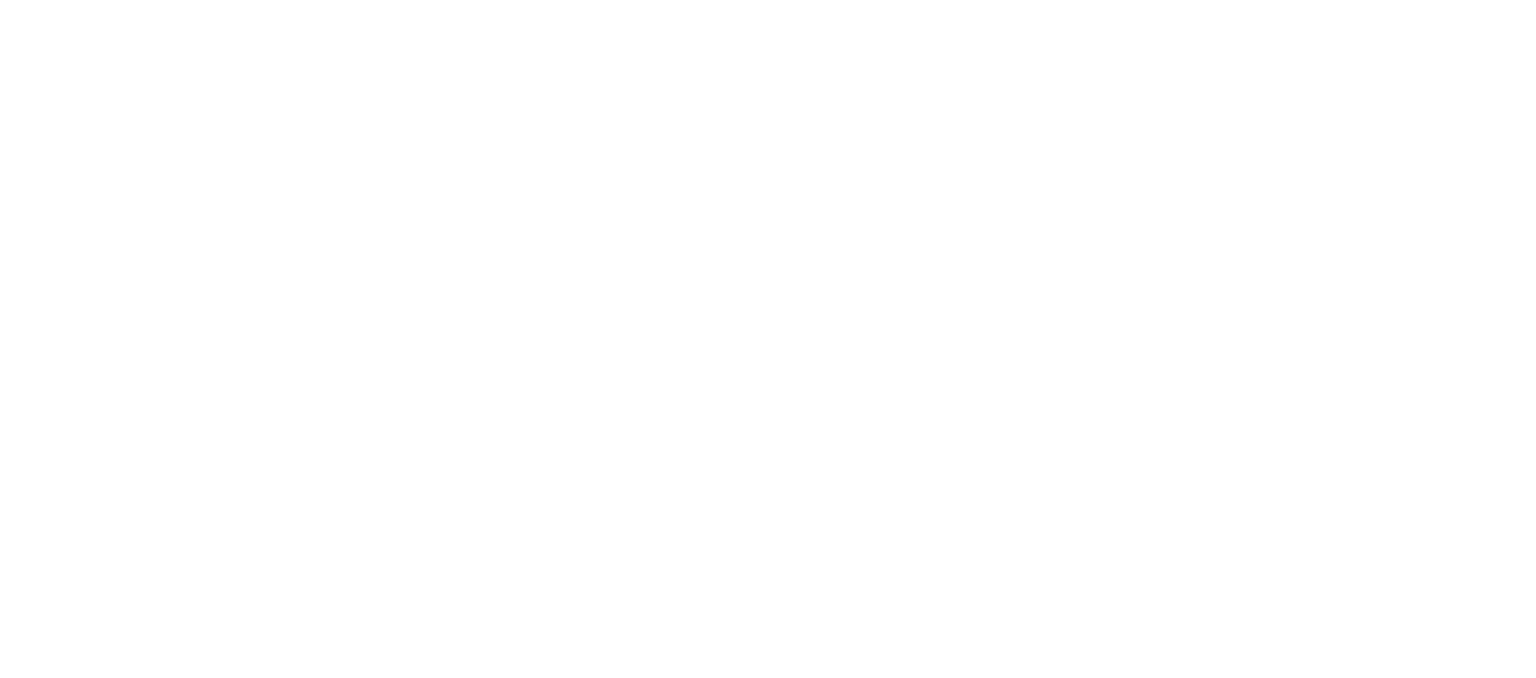 scroll, scrollTop: 0, scrollLeft: 0, axis: both 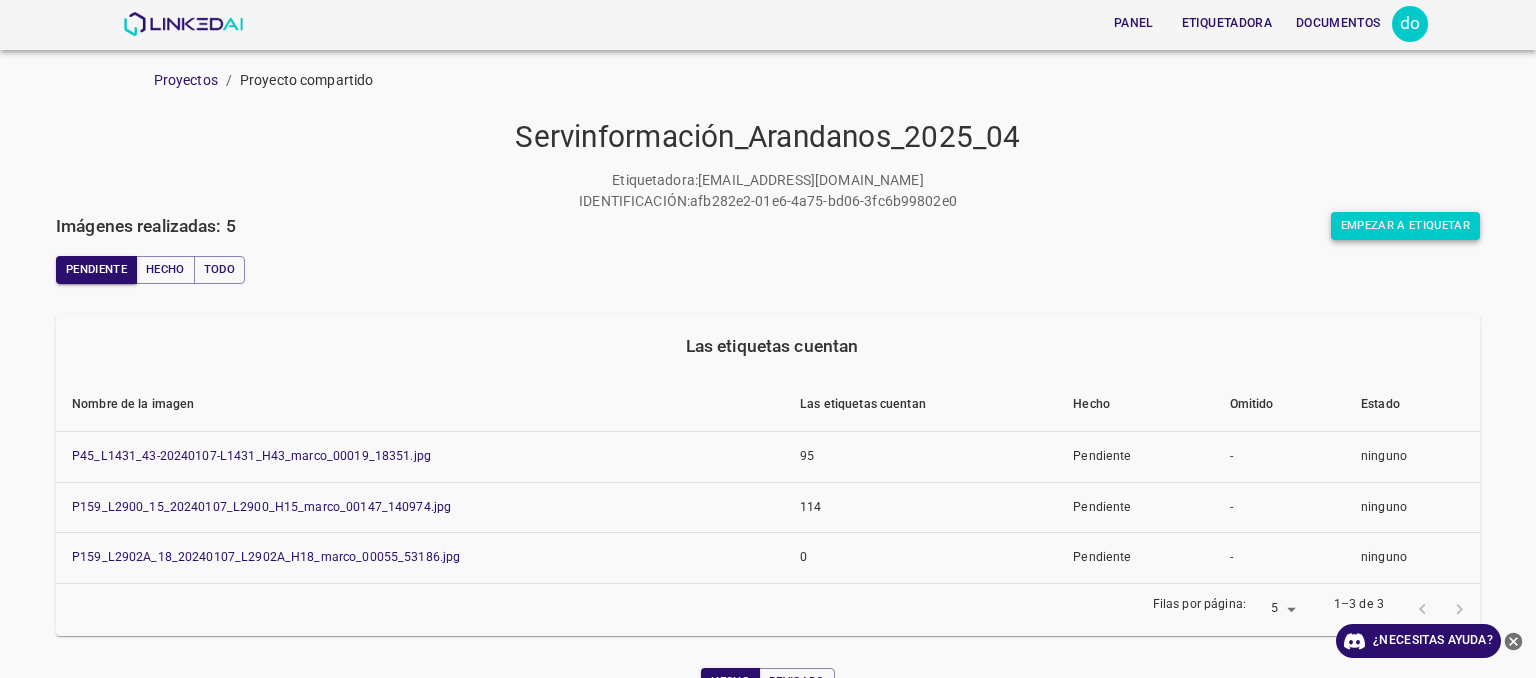 click on "Empezar a etiquetar" at bounding box center (1405, 225) 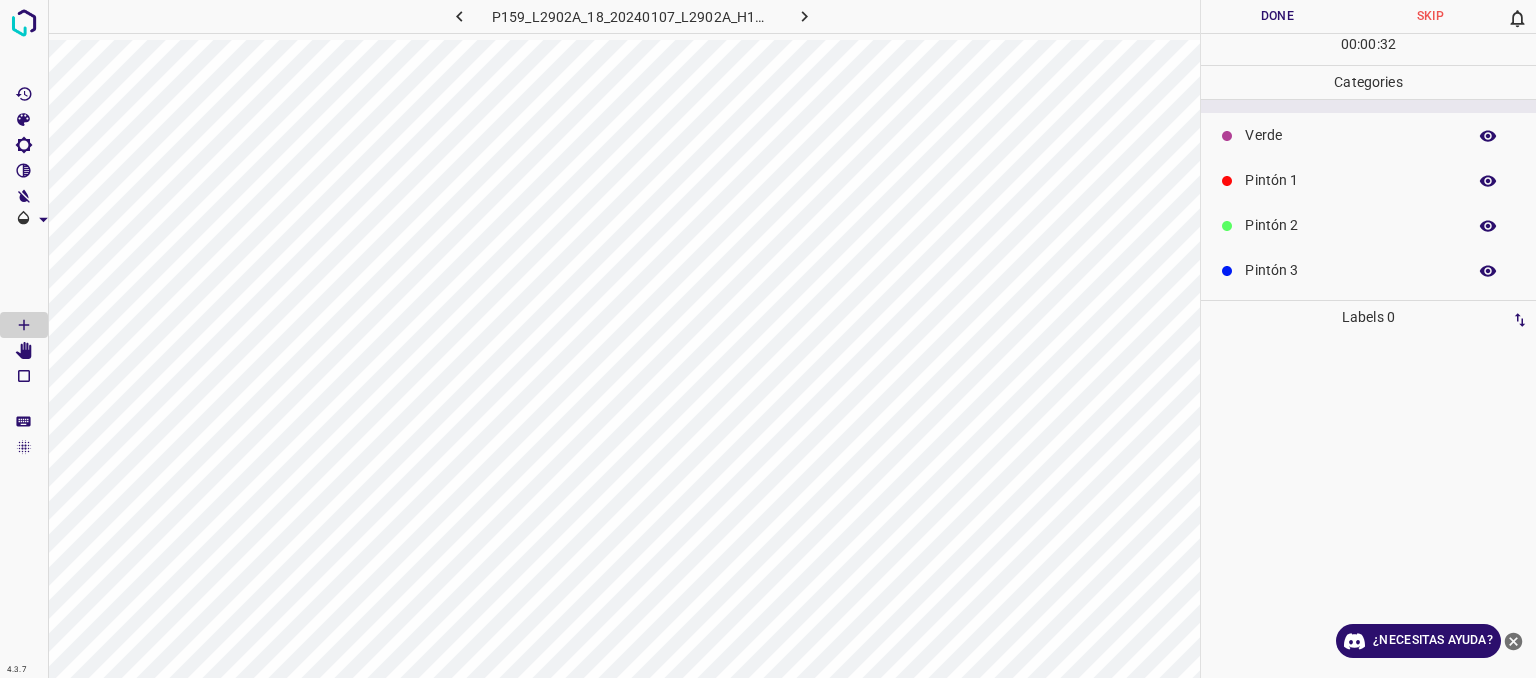 scroll, scrollTop: 100, scrollLeft: 0, axis: vertical 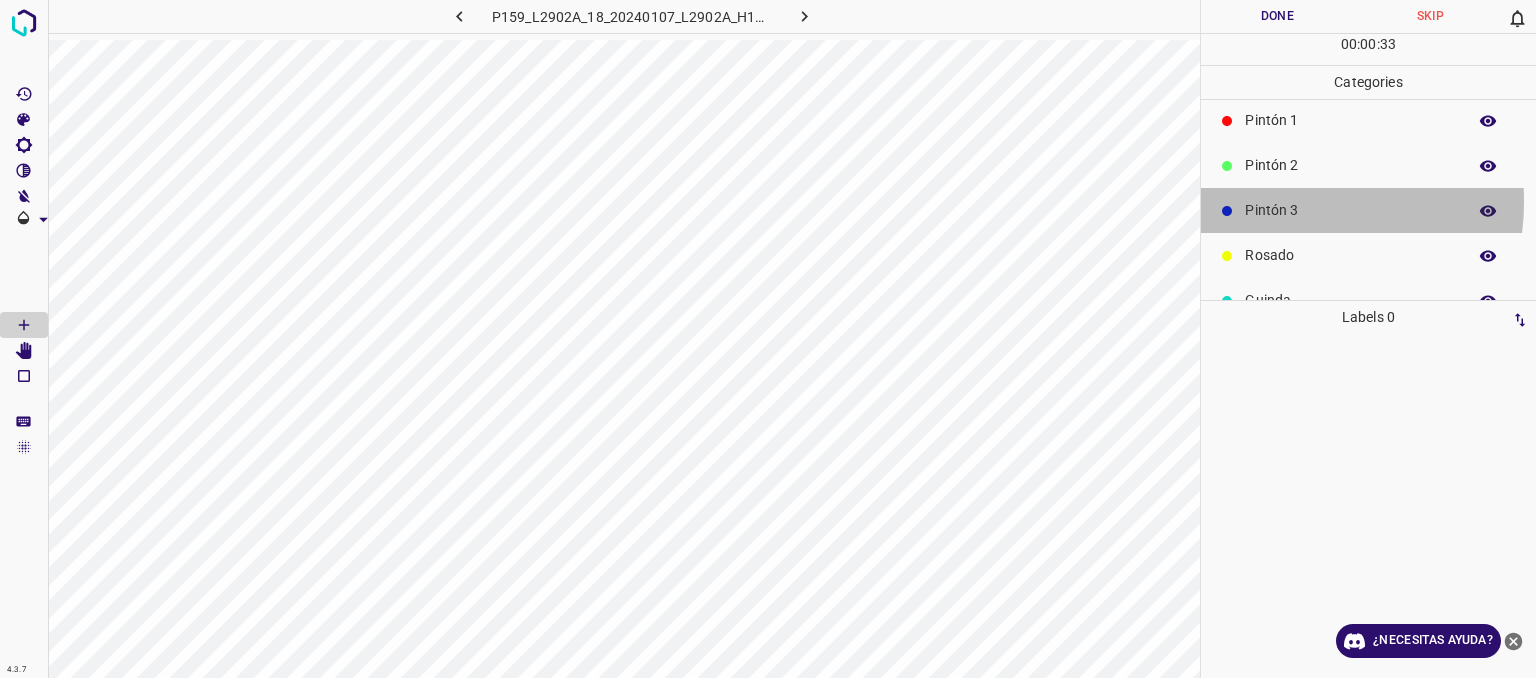 drag, startPoint x: 1273, startPoint y: 201, endPoint x: 1203, endPoint y: 248, distance: 84.31489 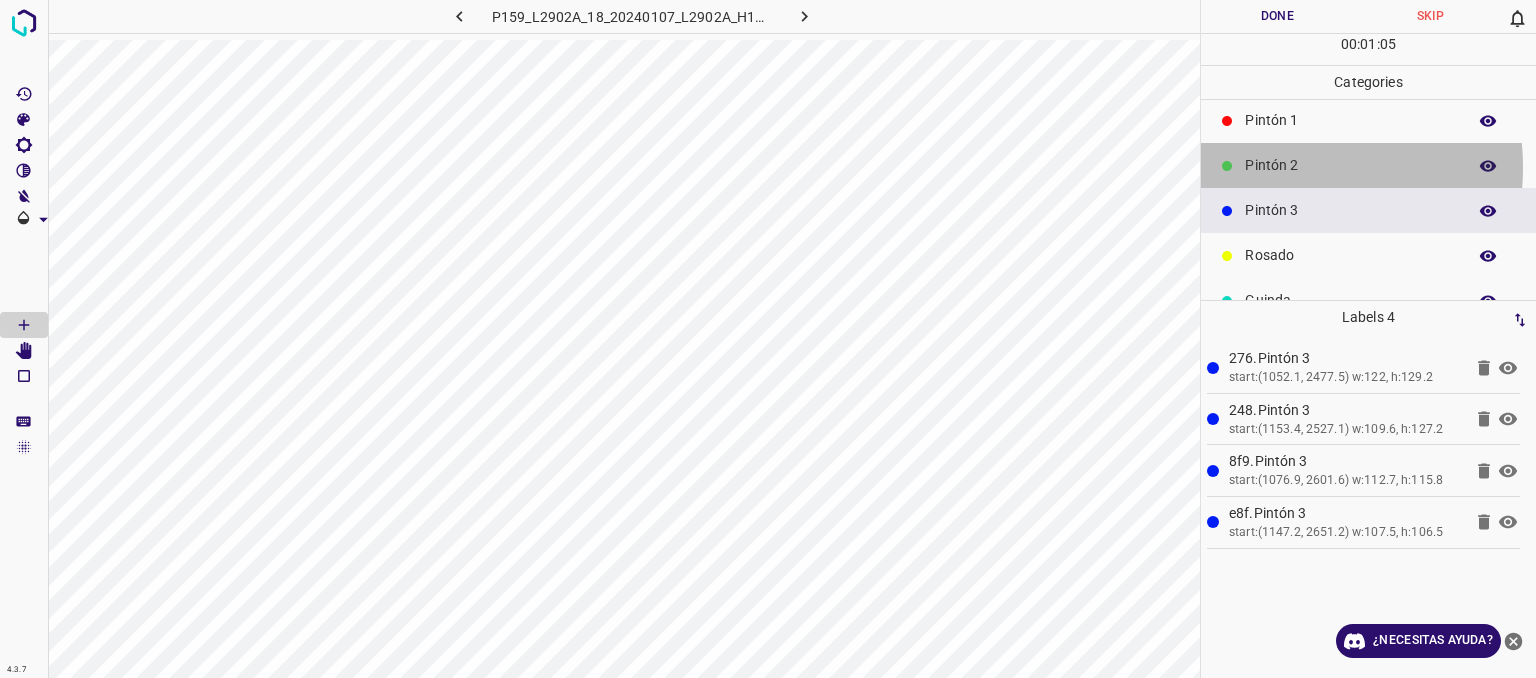 drag, startPoint x: 1268, startPoint y: 167, endPoint x: 1216, endPoint y: 199, distance: 61.05735 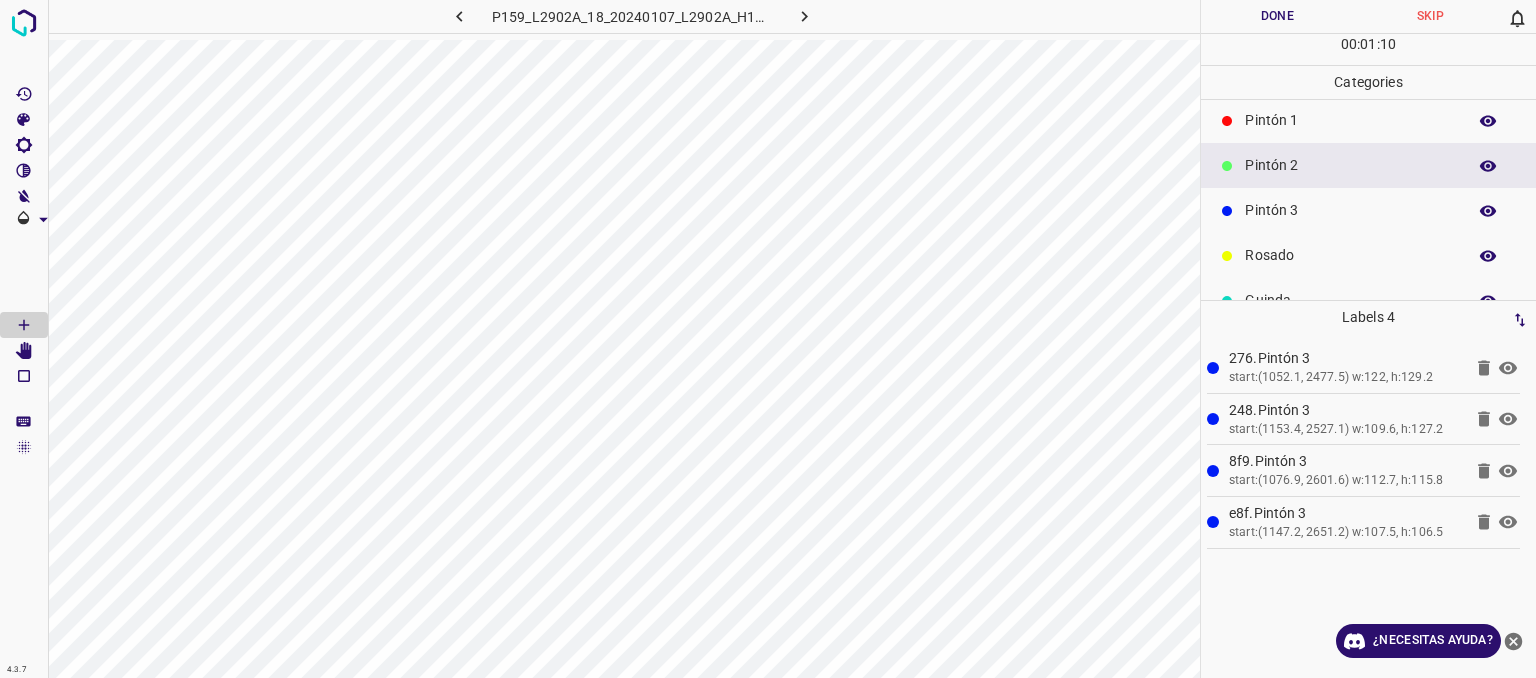 click on "Pintón 1" at bounding box center [1350, 120] 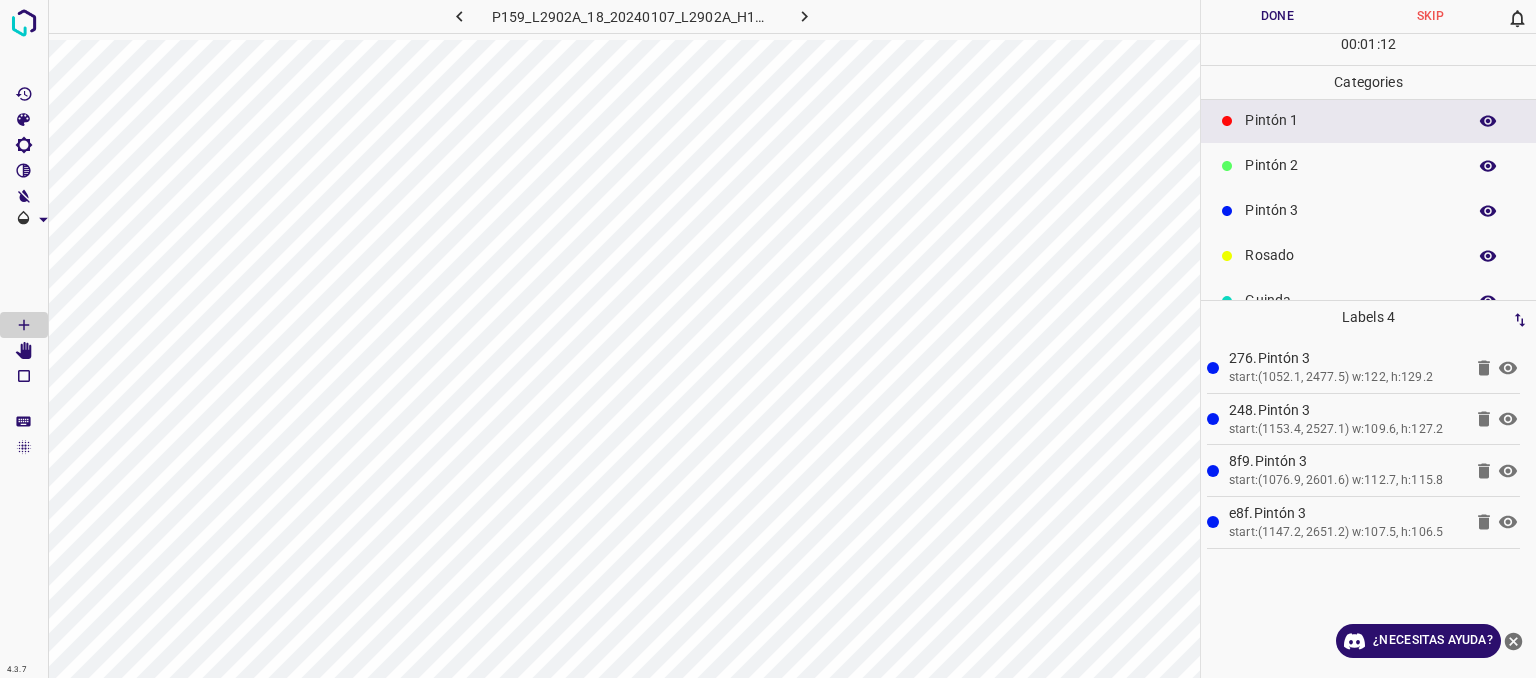 click on "Pintón 2" at bounding box center [1368, 165] 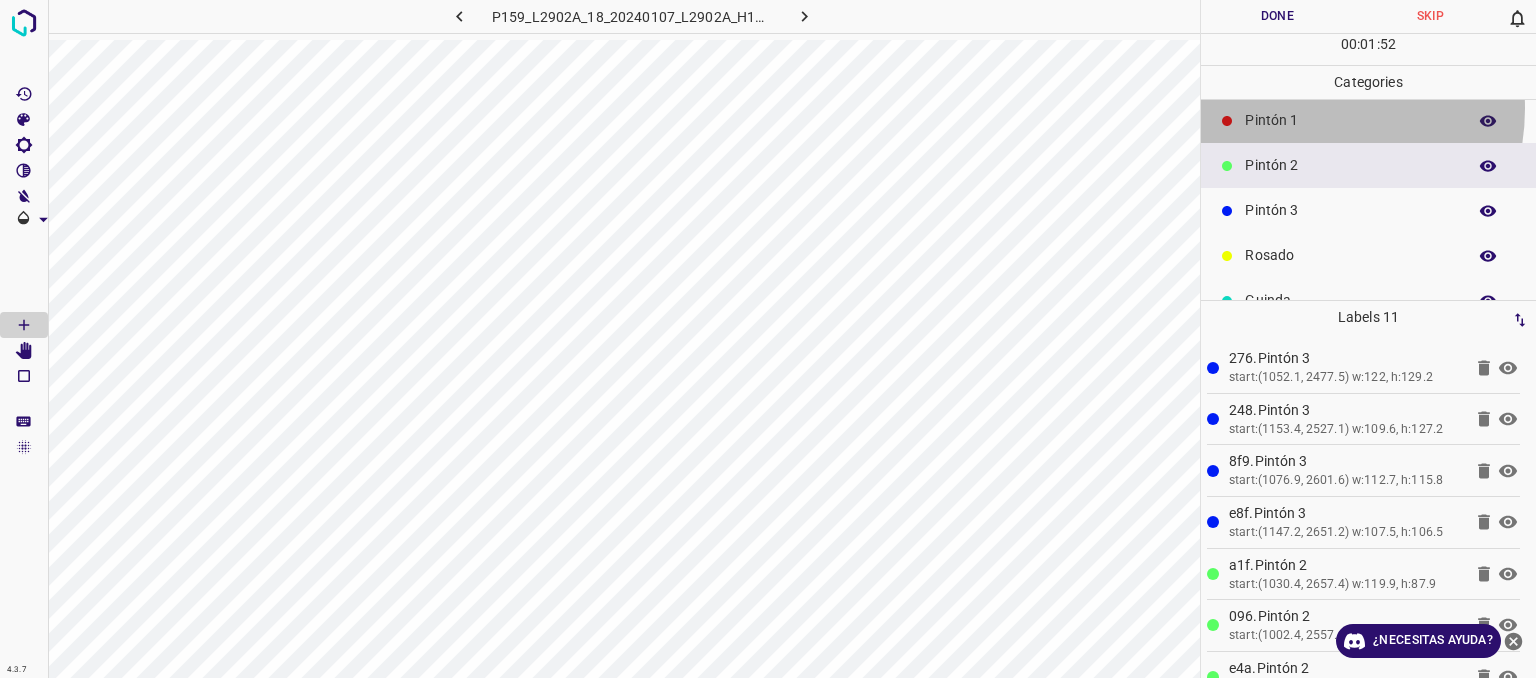 click on "Pintón 1" at bounding box center (1368, 120) 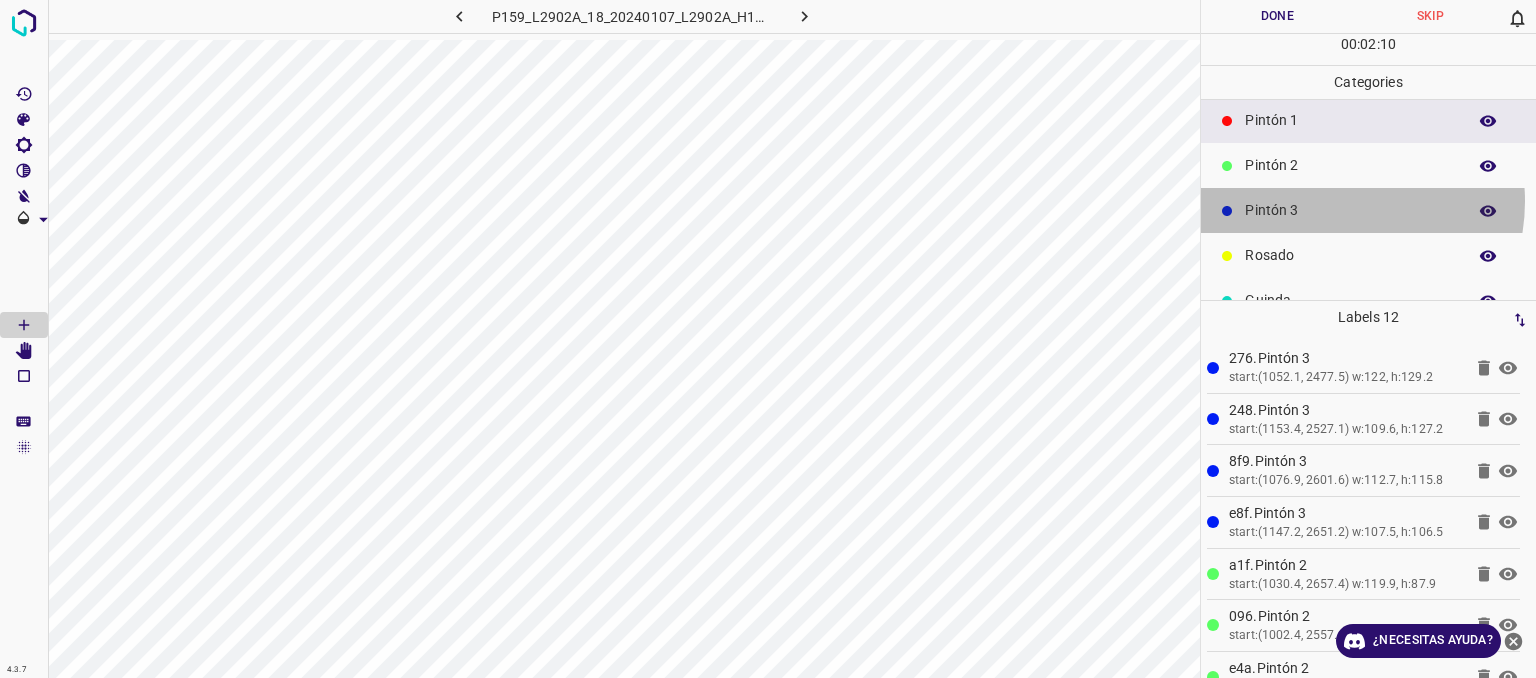 click on "Pintón 3" at bounding box center (1350, 210) 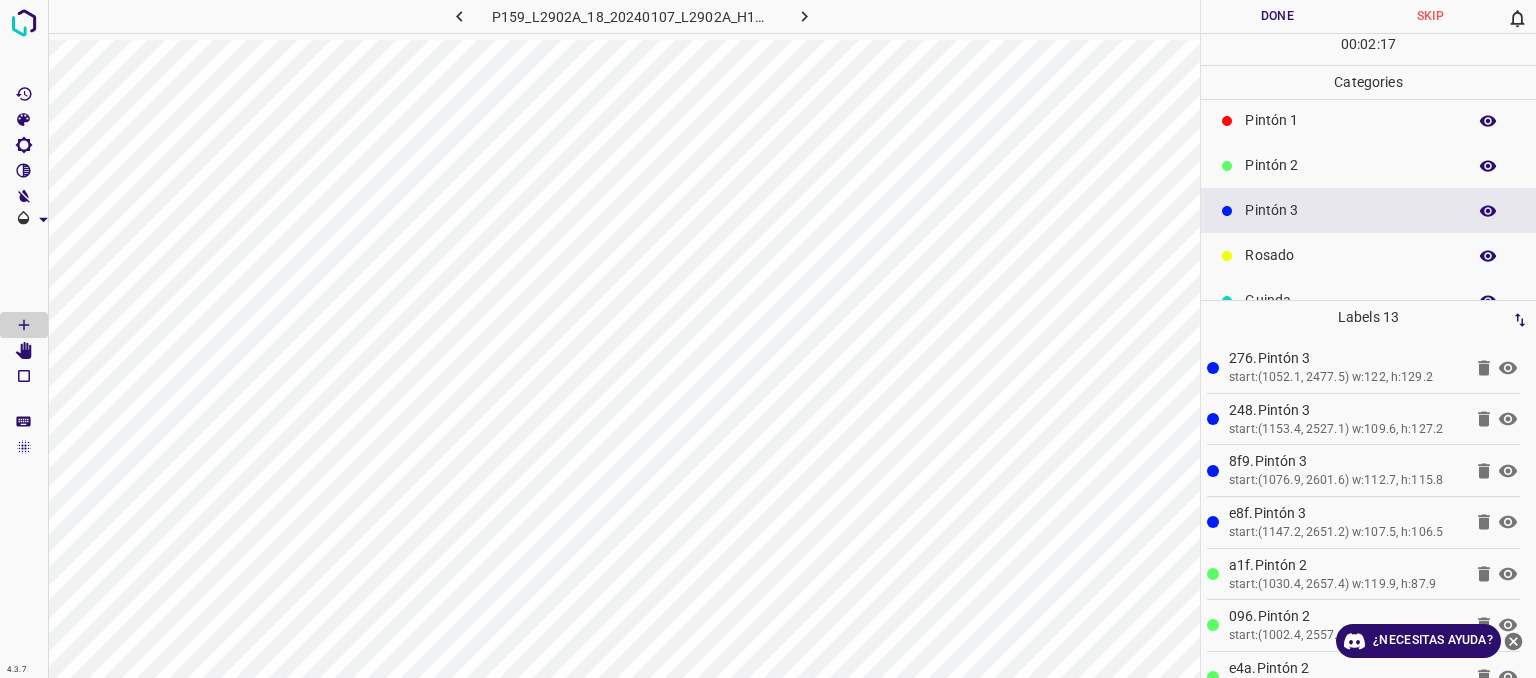 click on "Pintón 1" at bounding box center (1350, 120) 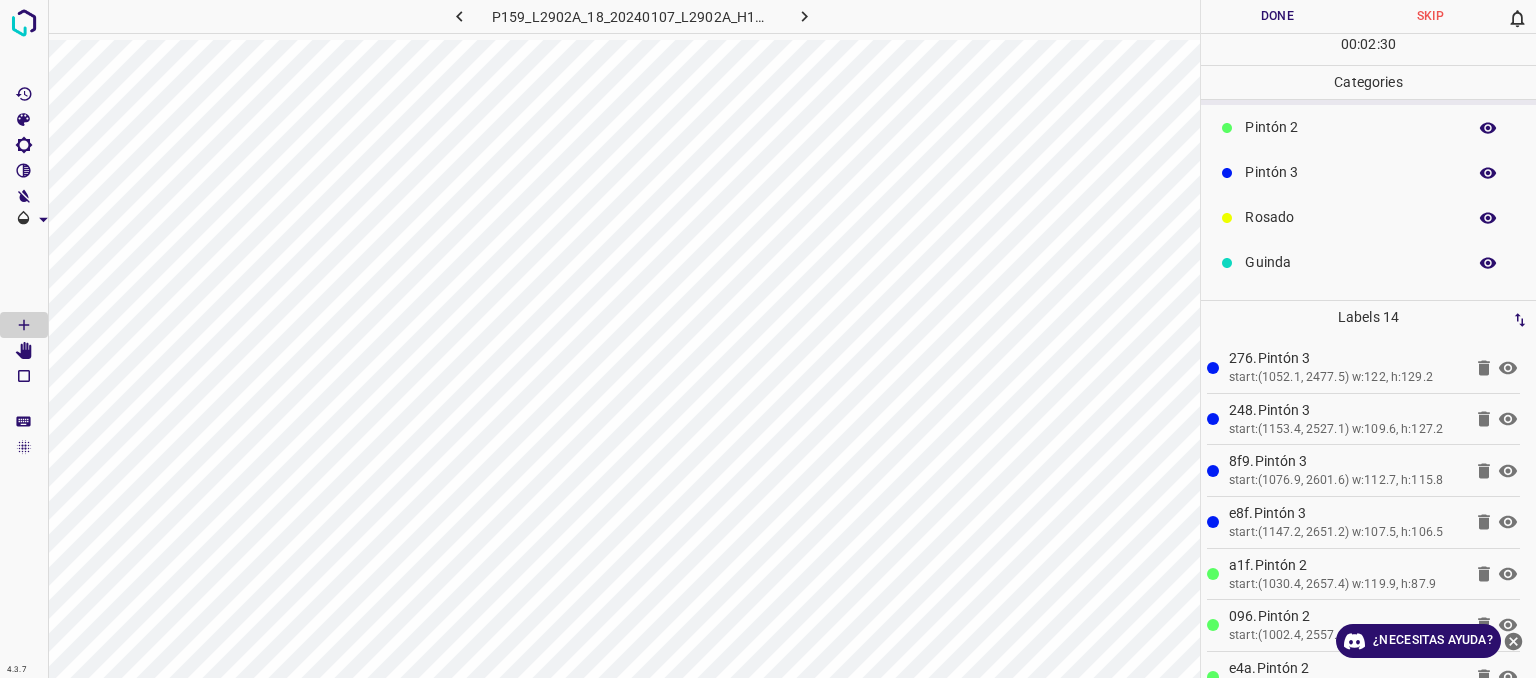 scroll, scrollTop: 176, scrollLeft: 0, axis: vertical 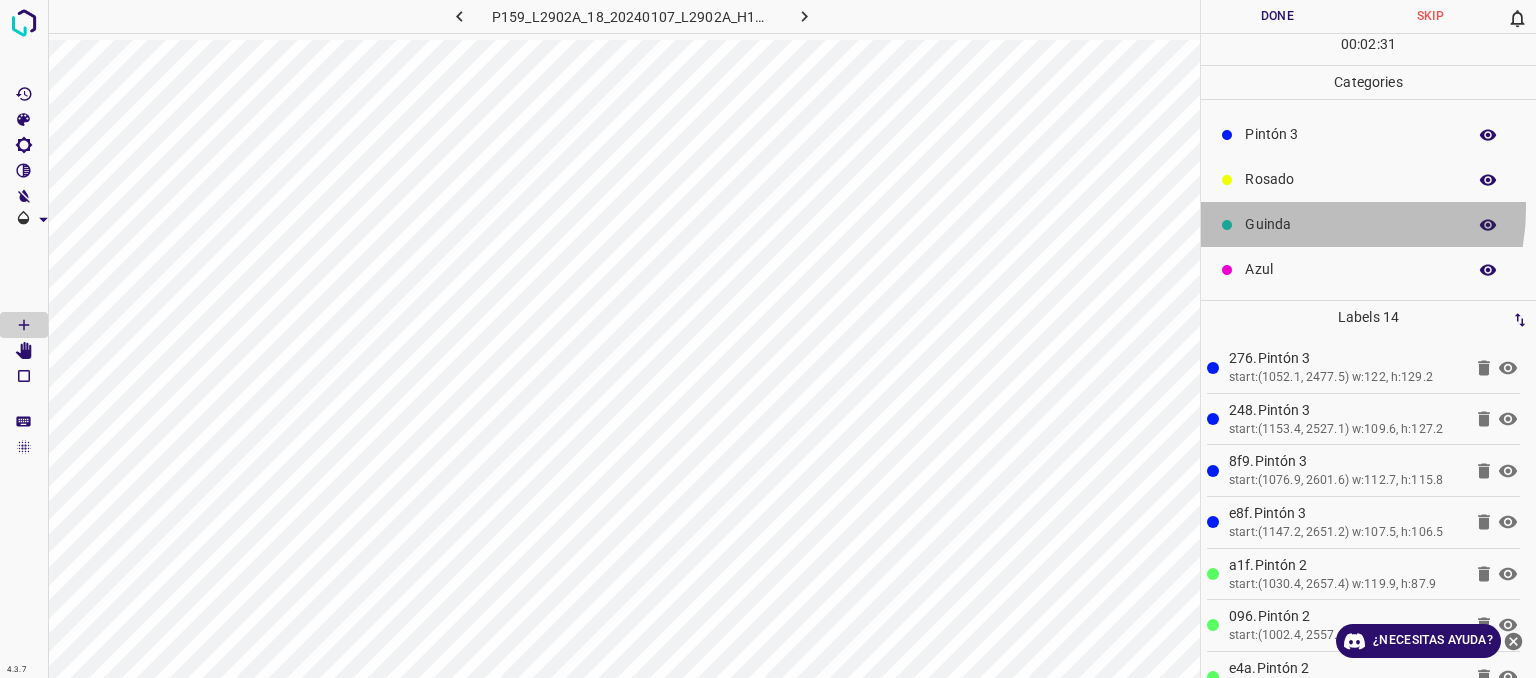 drag, startPoint x: 1310, startPoint y: 209, endPoint x: 1238, endPoint y: 238, distance: 77.62087 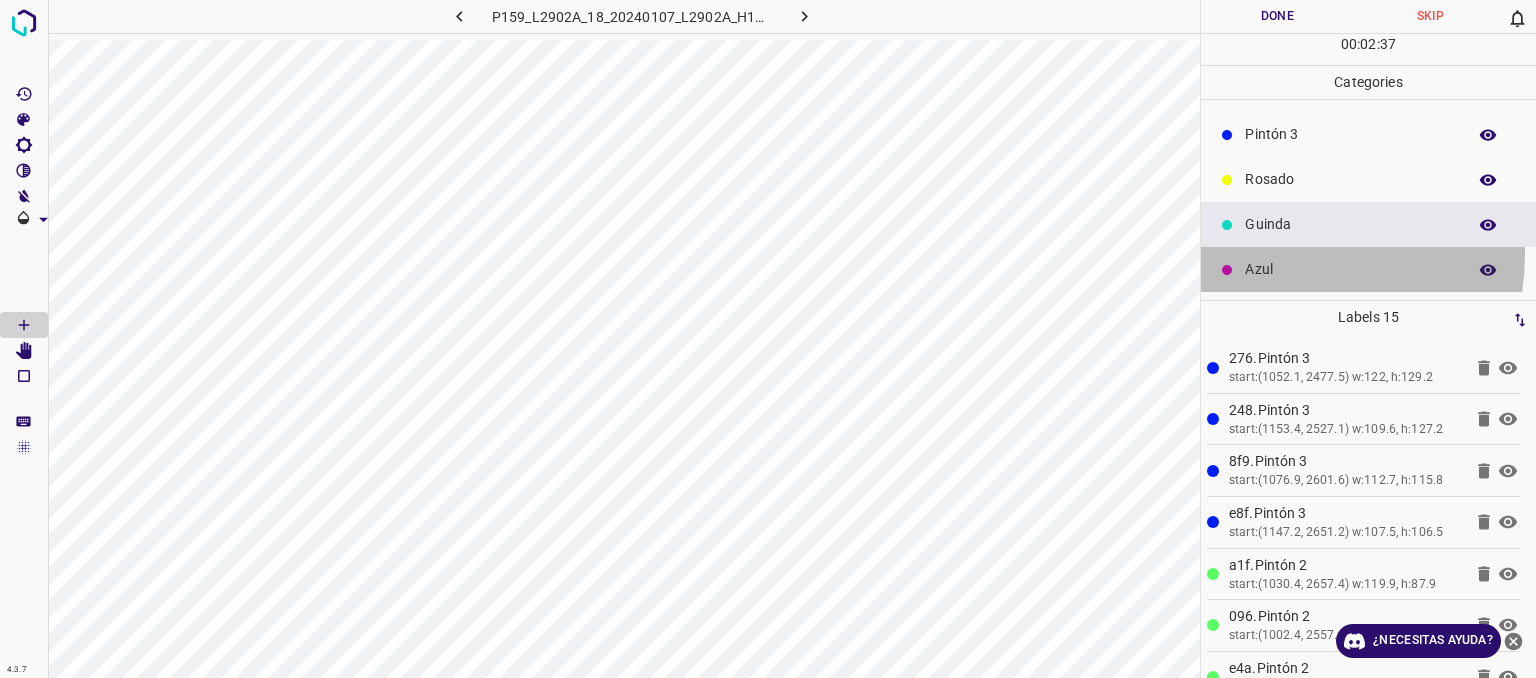click on "Azul" at bounding box center (1368, 269) 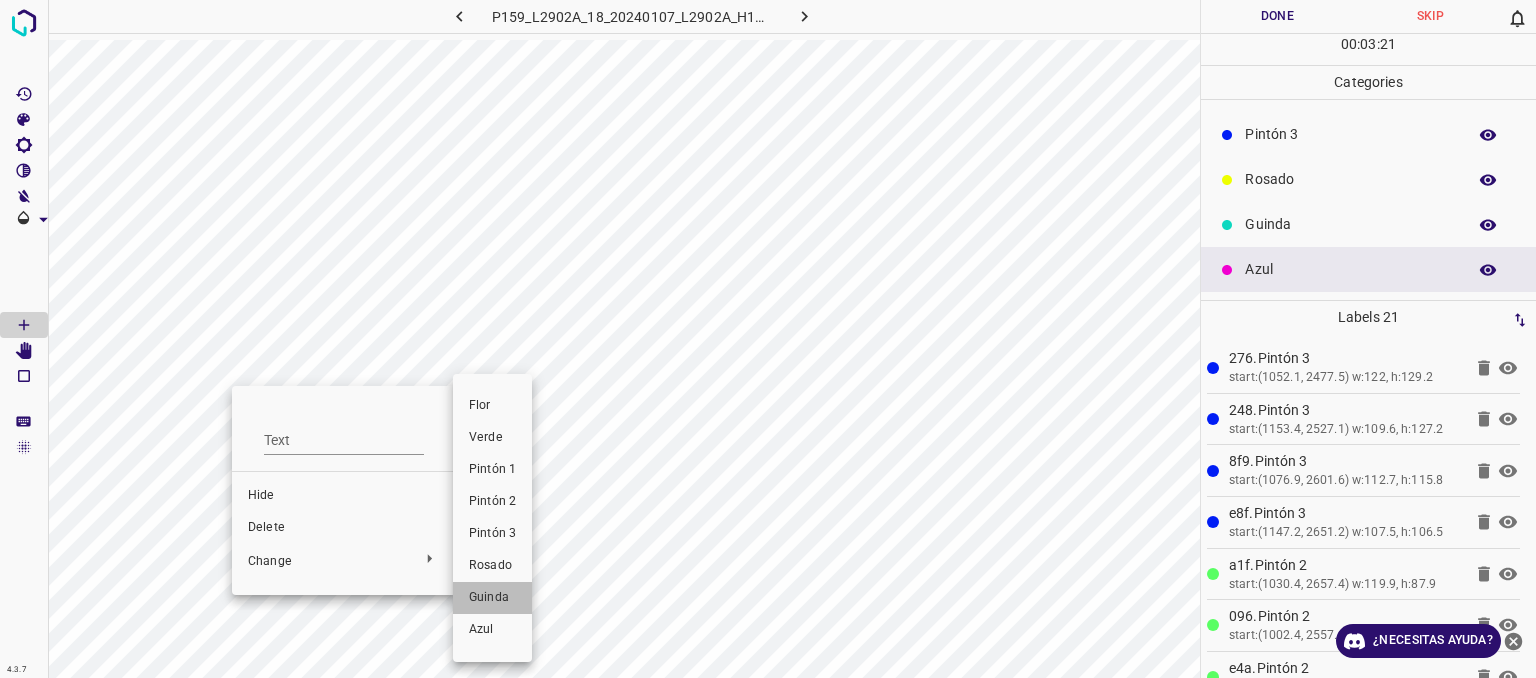 drag, startPoint x: 481, startPoint y: 599, endPoint x: 382, endPoint y: 593, distance: 99.18165 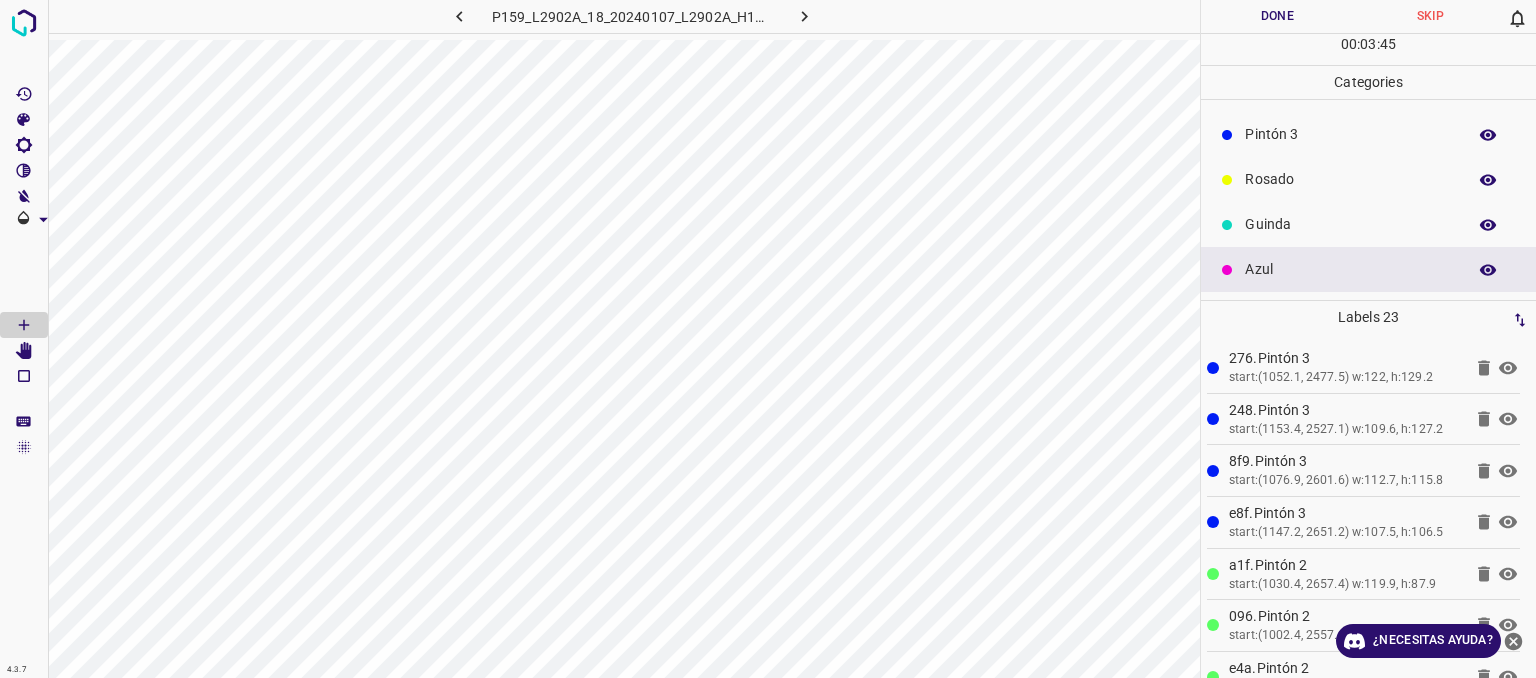 click on "Rosado" at bounding box center (1350, 179) 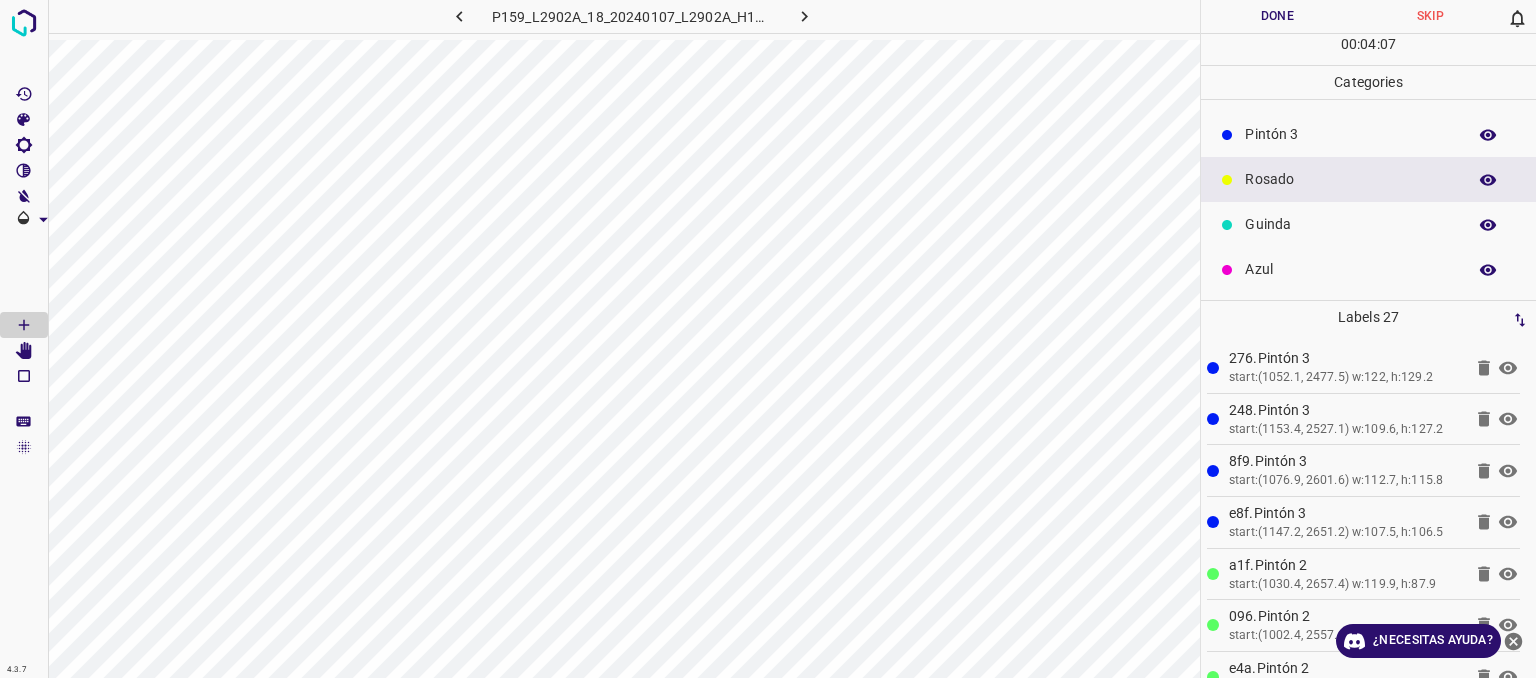 click on "Pintón 3" at bounding box center (1350, 134) 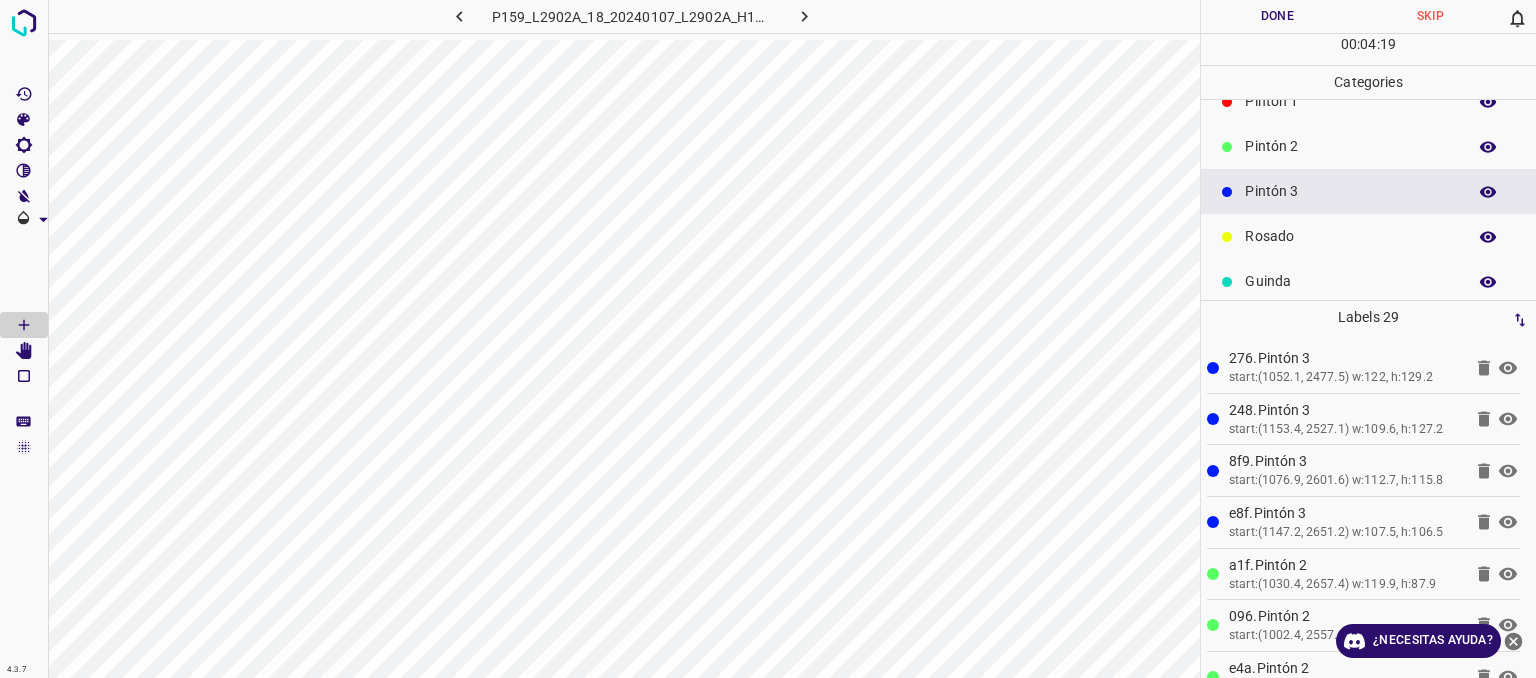 scroll, scrollTop: 76, scrollLeft: 0, axis: vertical 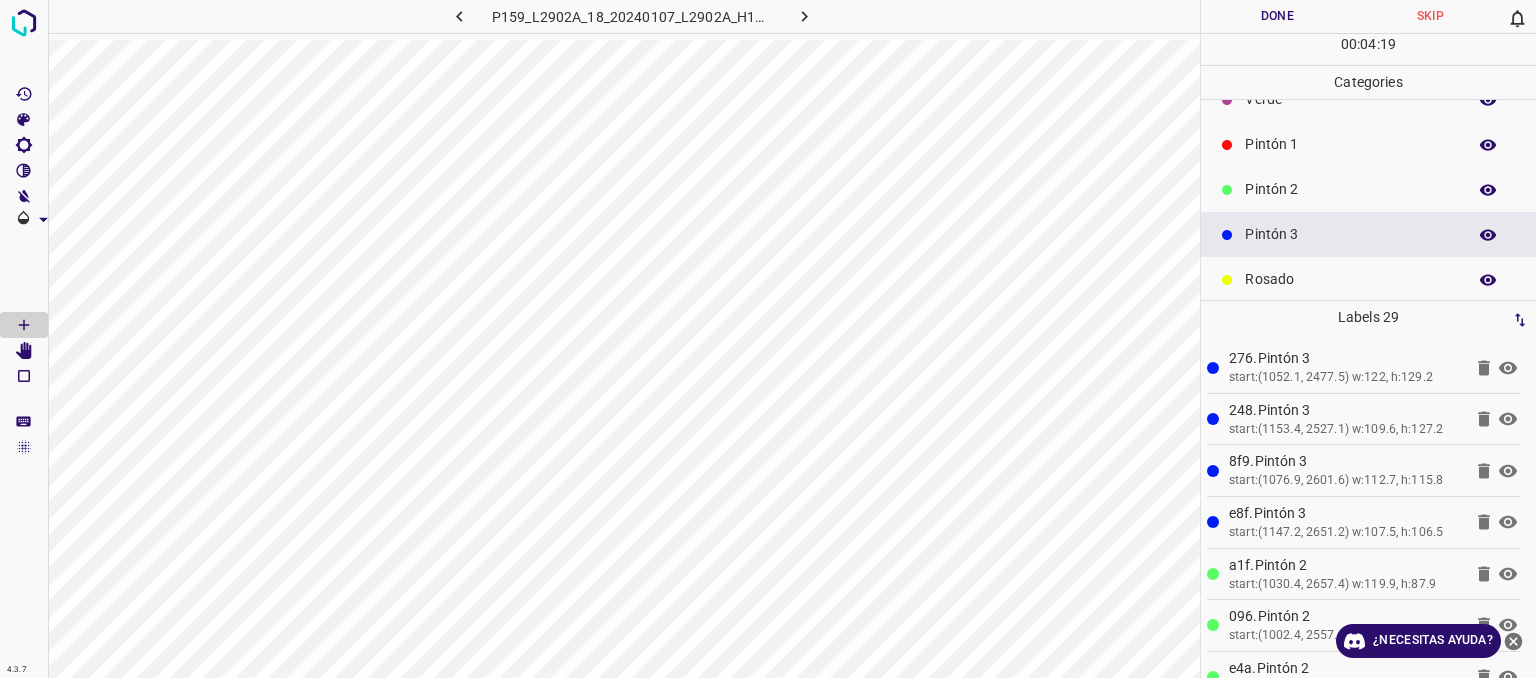 drag, startPoint x: 1279, startPoint y: 184, endPoint x: 1268, endPoint y: 188, distance: 11.7046995 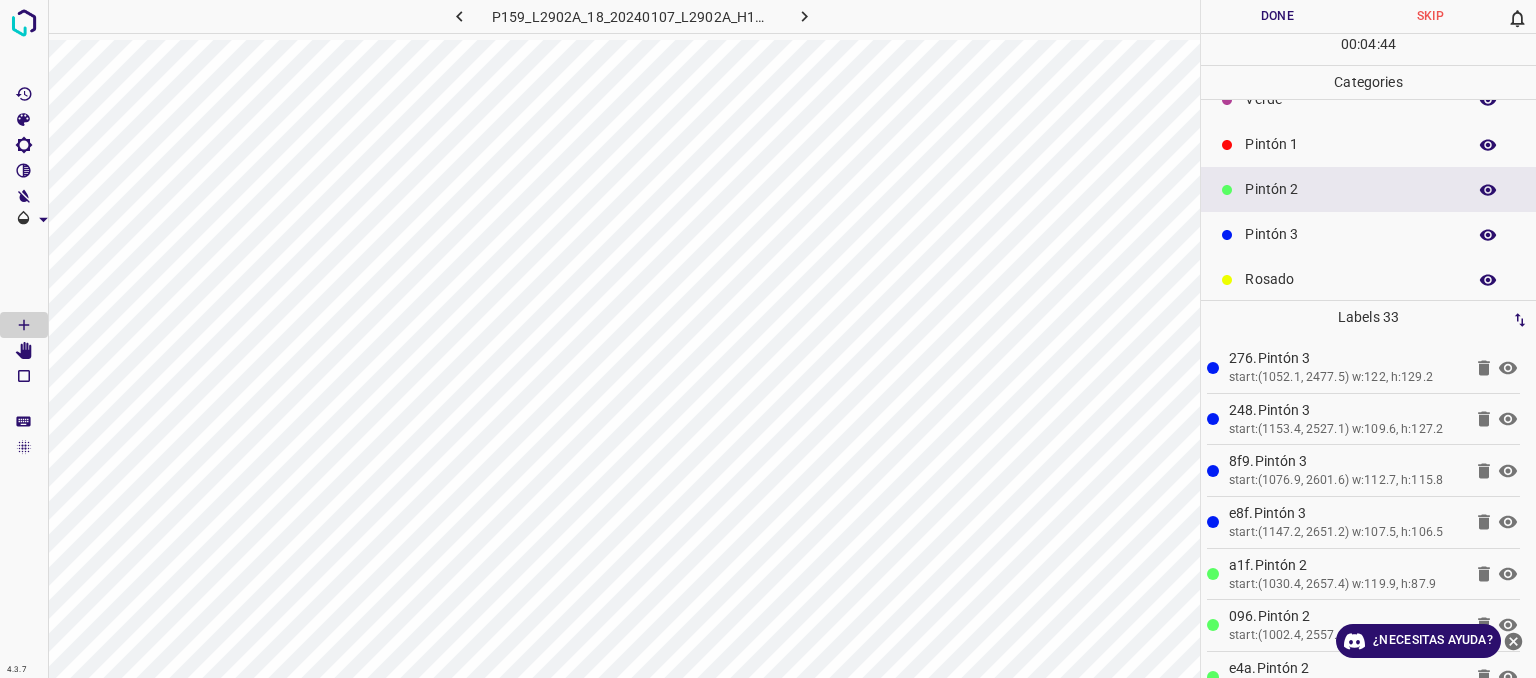 click on "Pintón 3" at bounding box center (1368, 234) 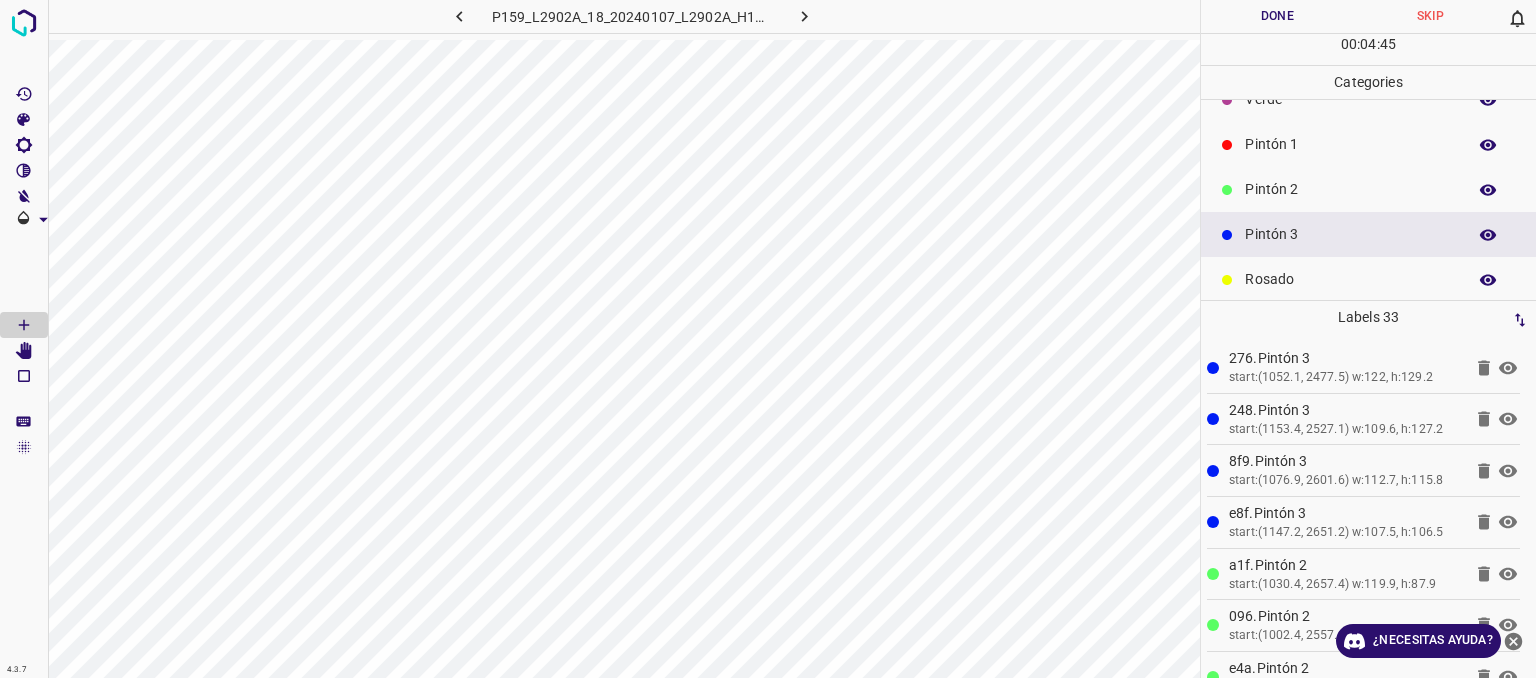 click on "Pintón 2" at bounding box center [1368, 189] 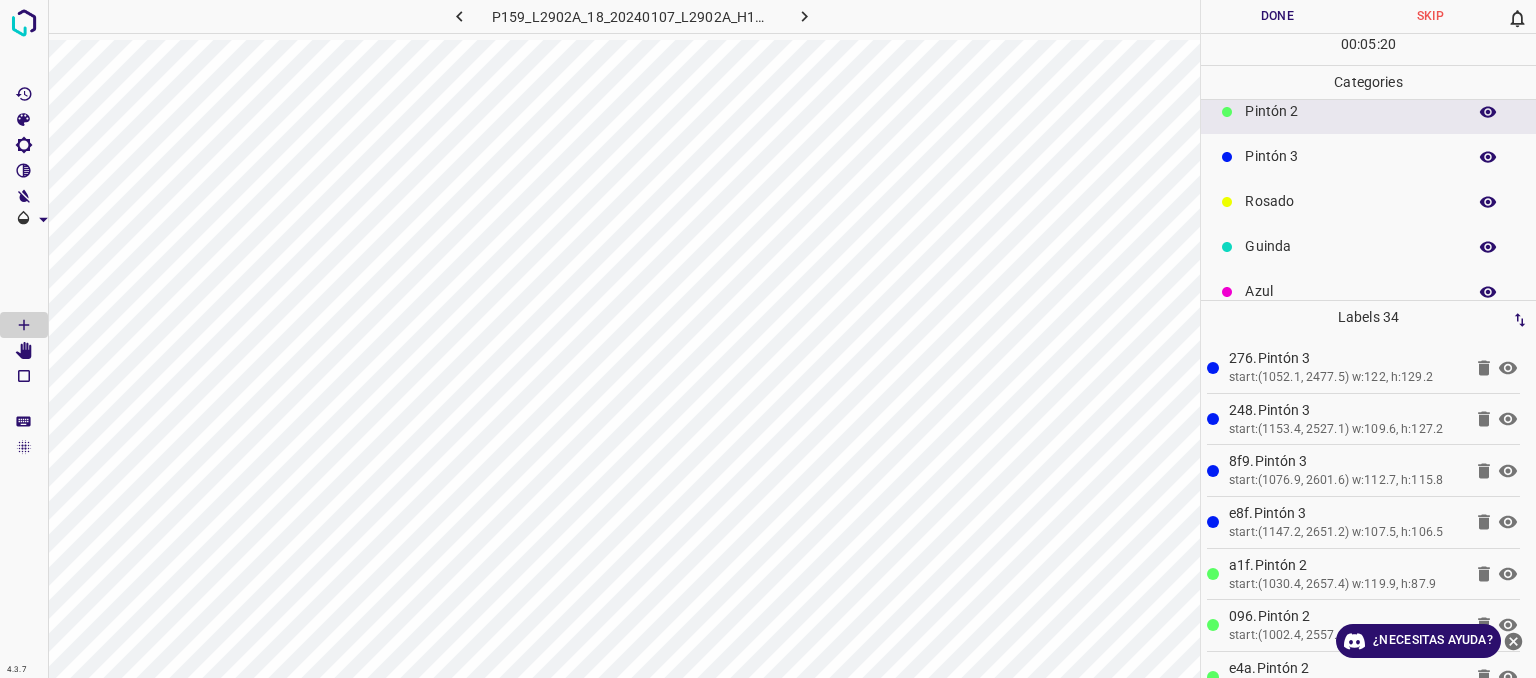 scroll, scrollTop: 176, scrollLeft: 0, axis: vertical 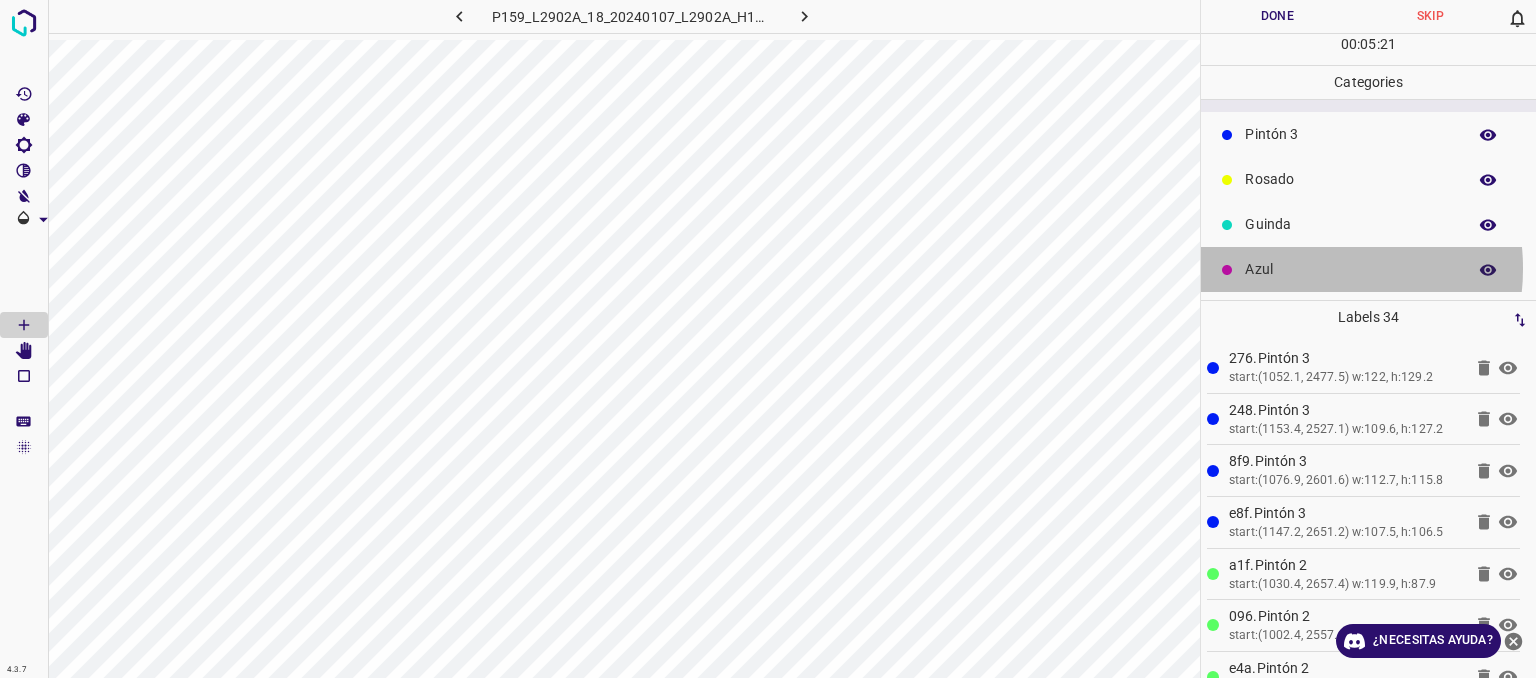 click on "Azul" at bounding box center [1350, 269] 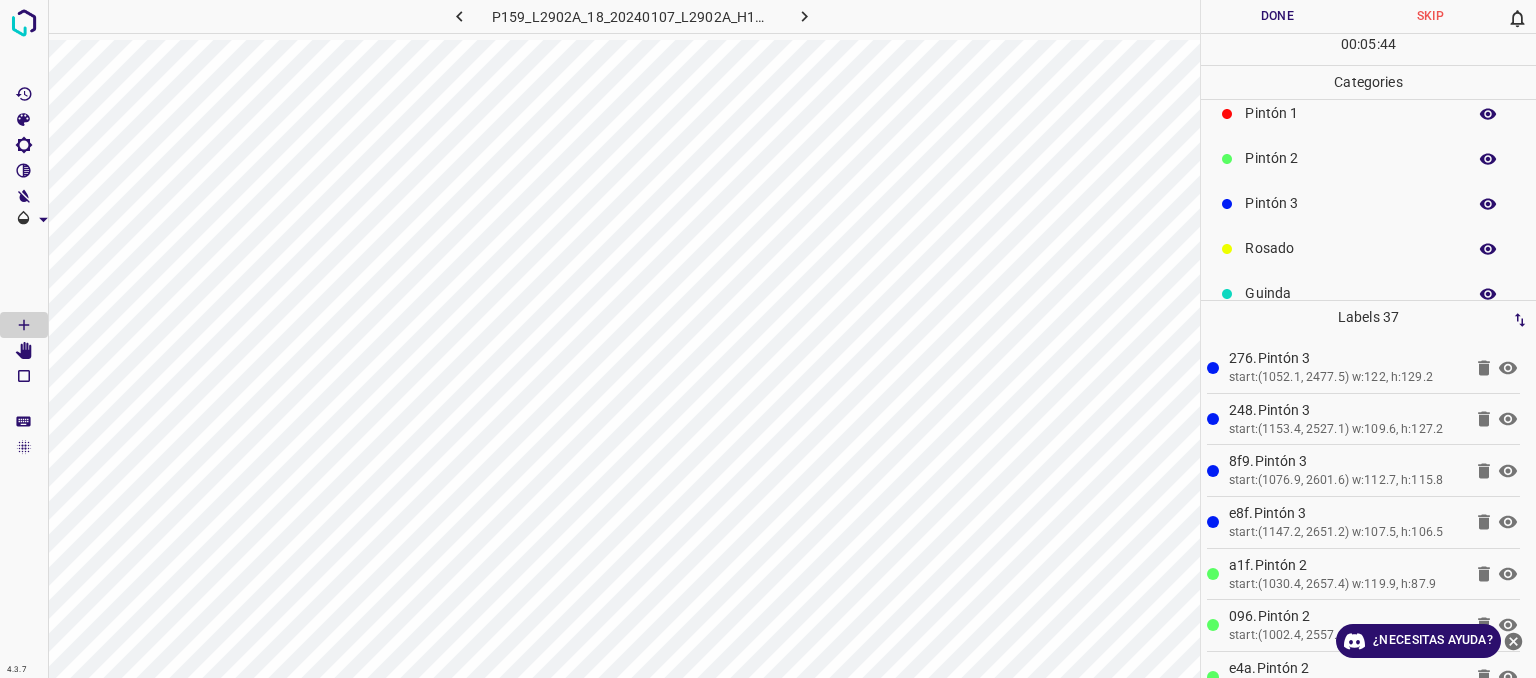 scroll, scrollTop: 76, scrollLeft: 0, axis: vertical 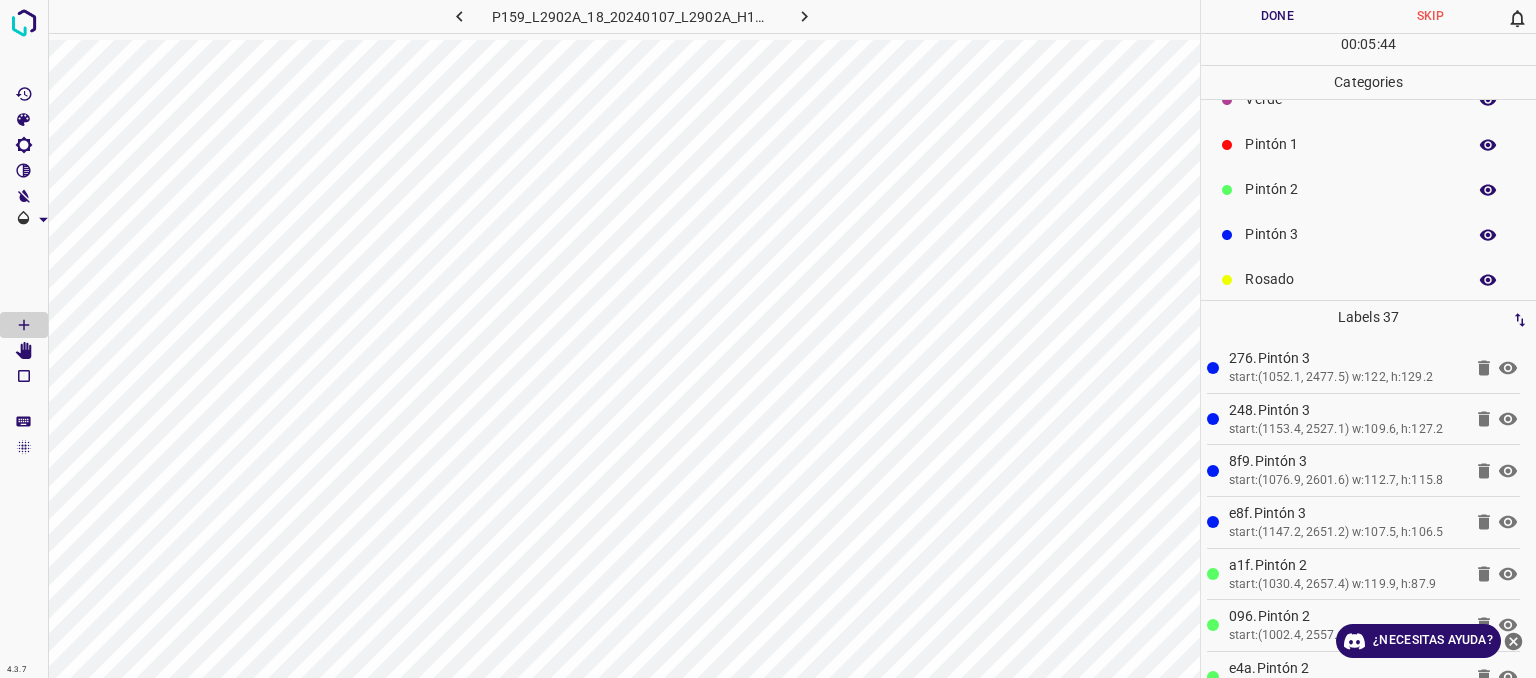 click on "Pintón 2" at bounding box center [1350, 189] 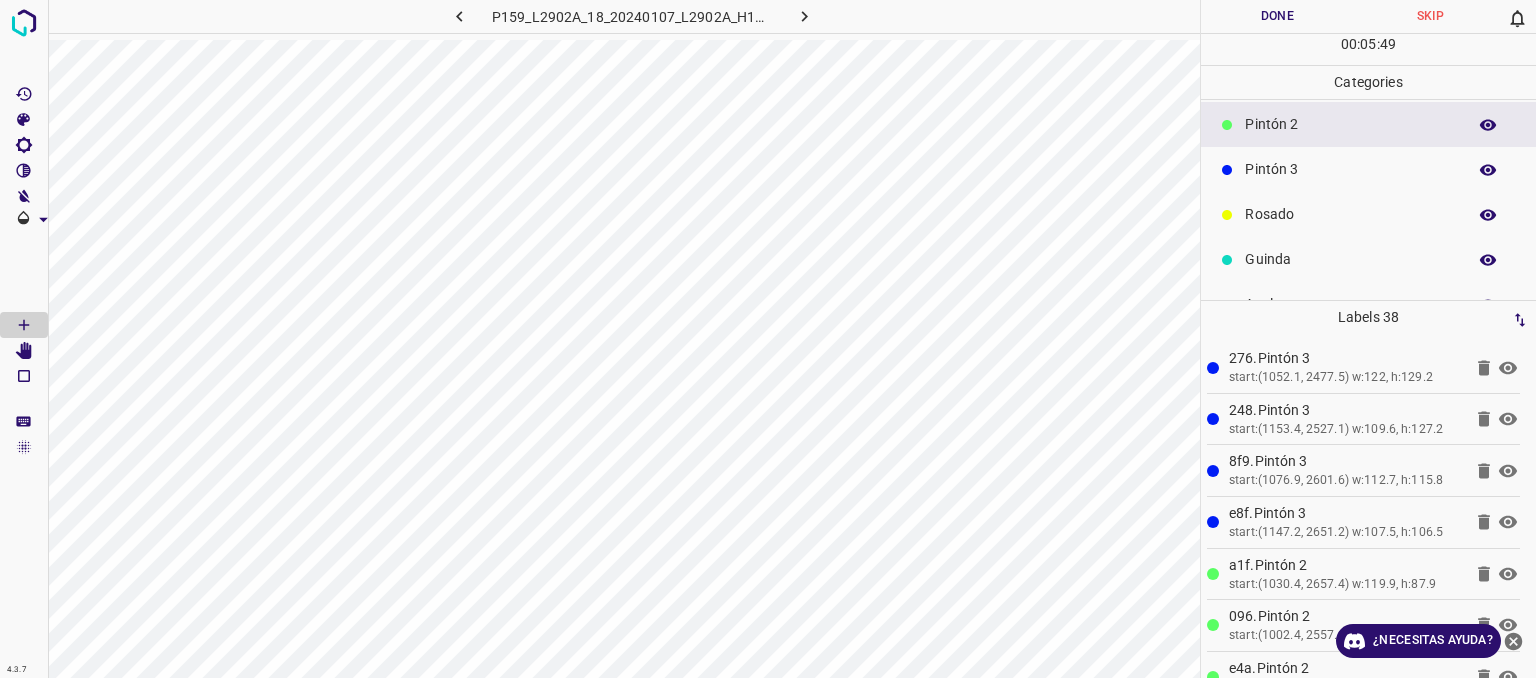 scroll, scrollTop: 176, scrollLeft: 0, axis: vertical 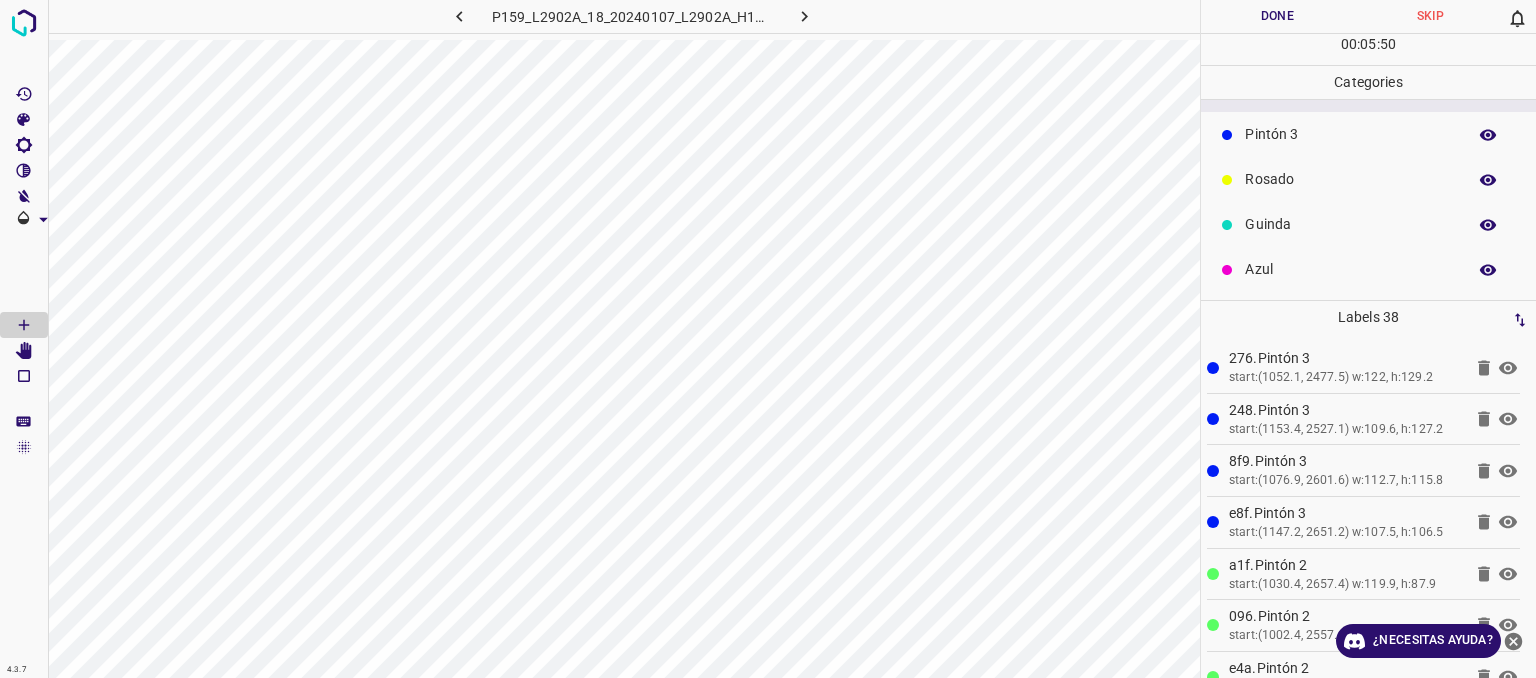 drag, startPoint x: 1296, startPoint y: 269, endPoint x: 1283, endPoint y: 274, distance: 13.928389 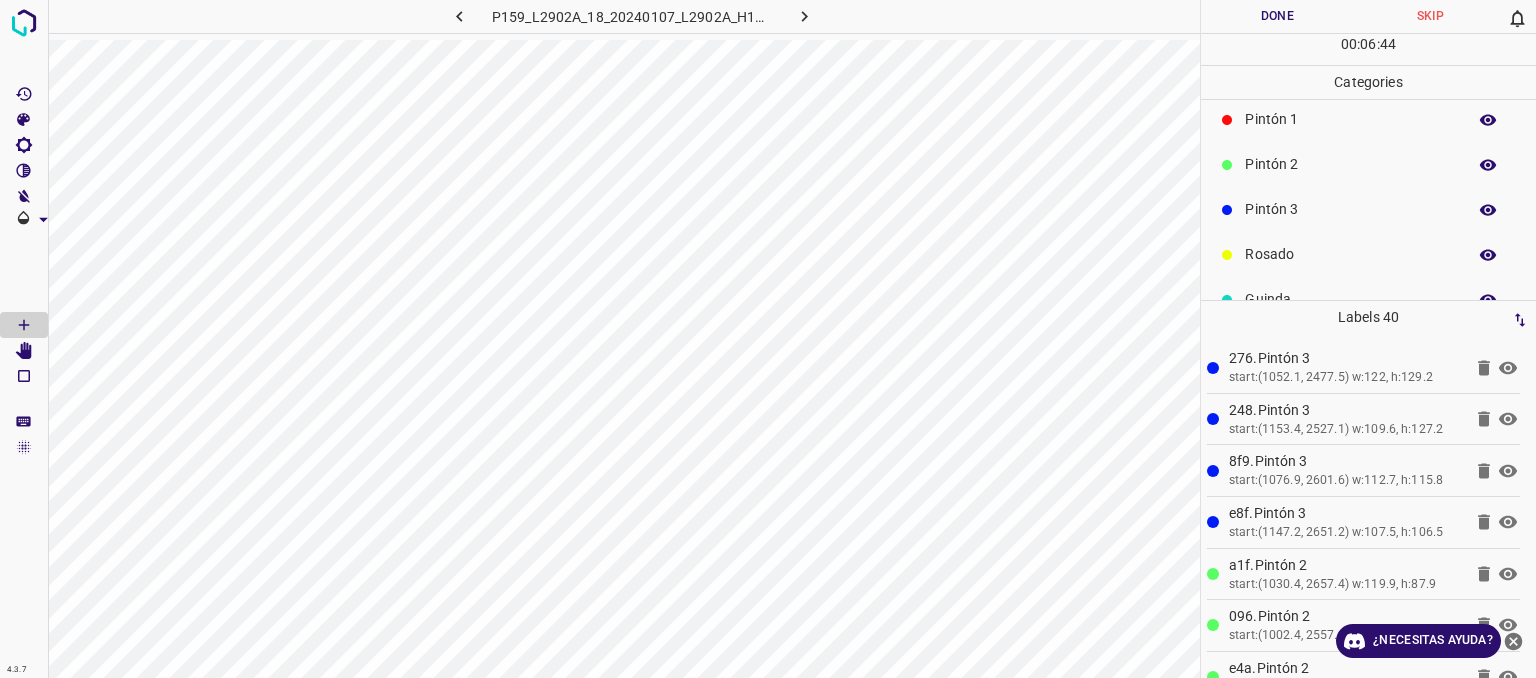 scroll, scrollTop: 0, scrollLeft: 0, axis: both 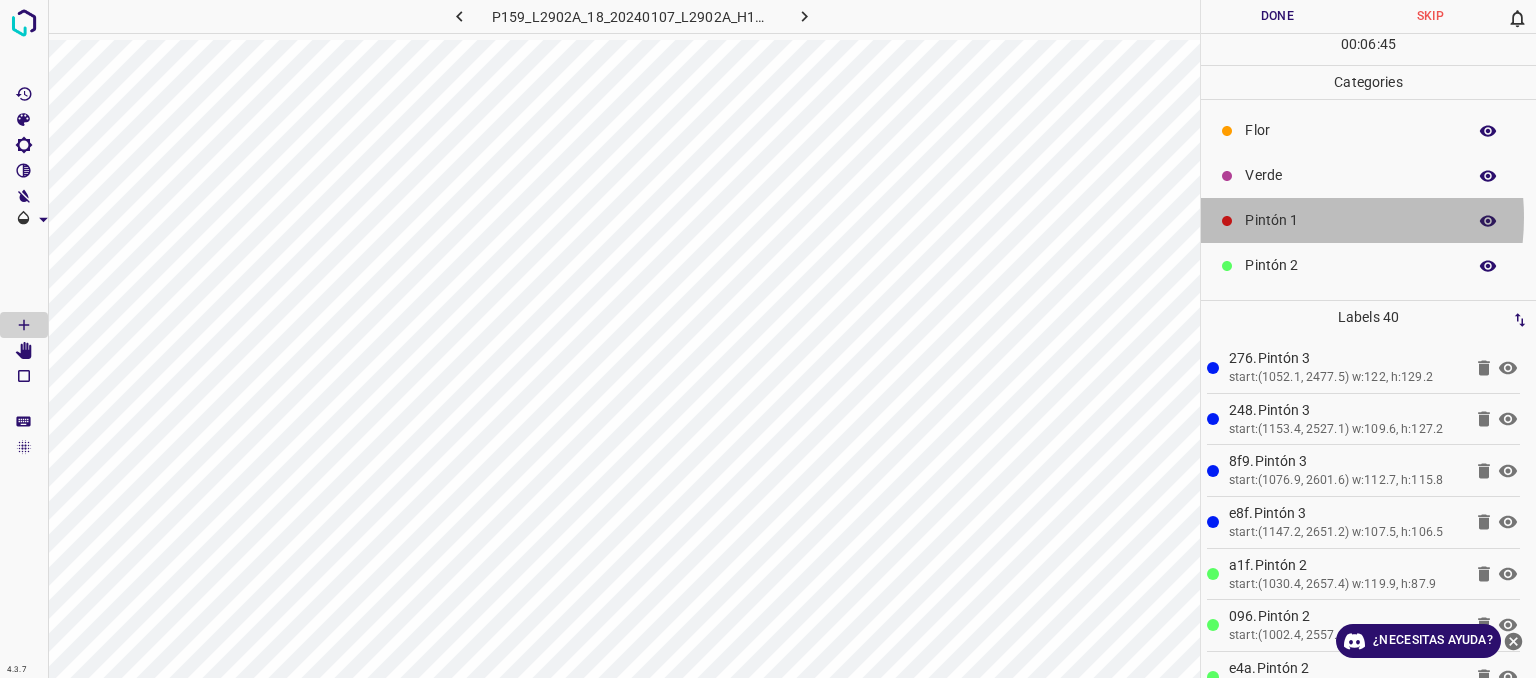 click on "Pintón 1" at bounding box center [1350, 220] 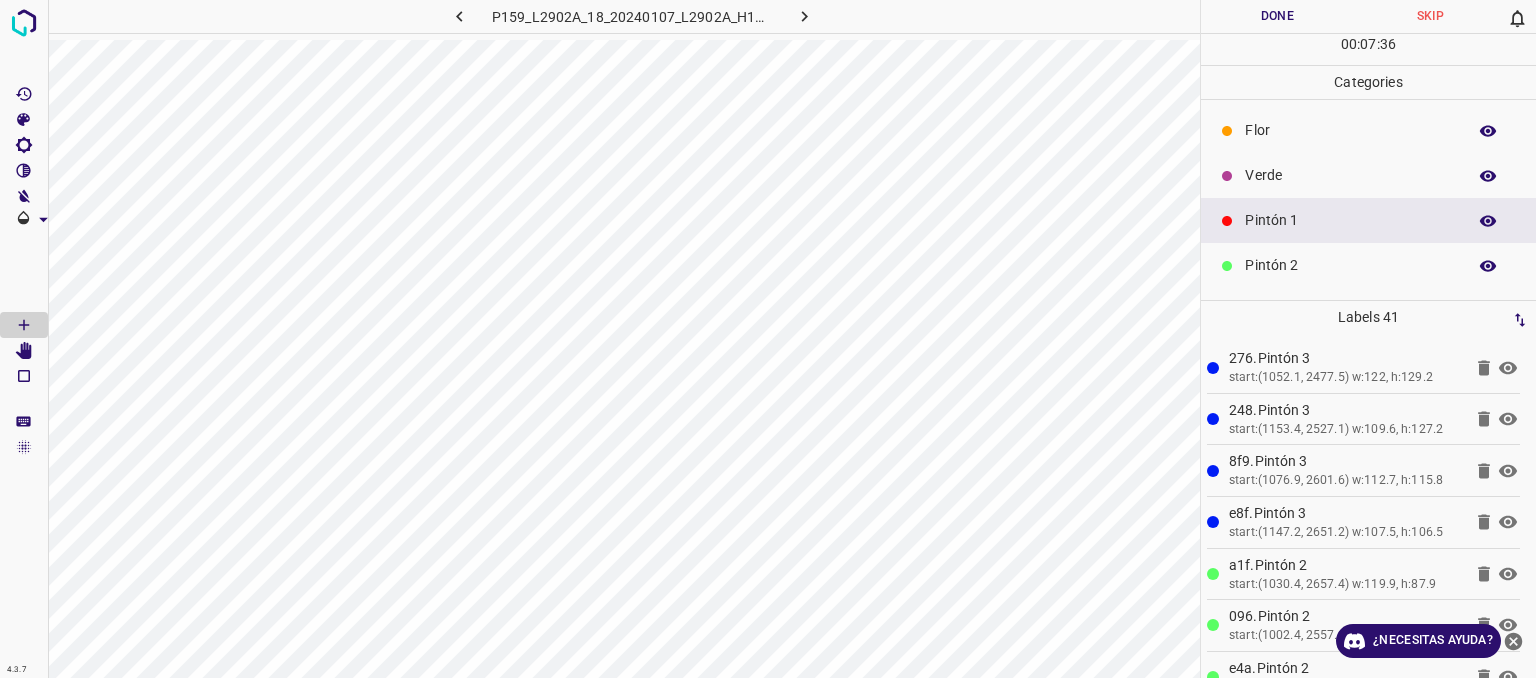 click on "Pintón 2" at bounding box center [1368, 265] 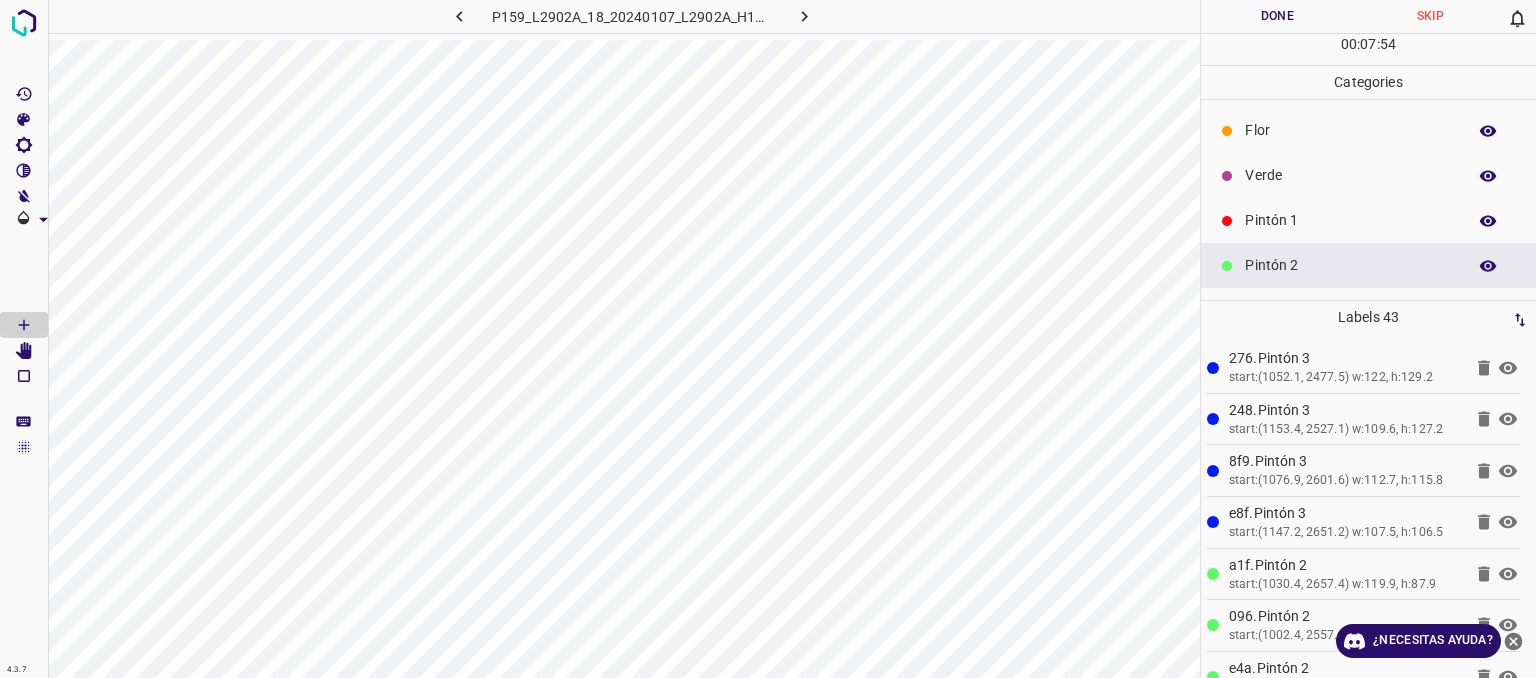 click on "Pintón 1" at bounding box center [1368, 220] 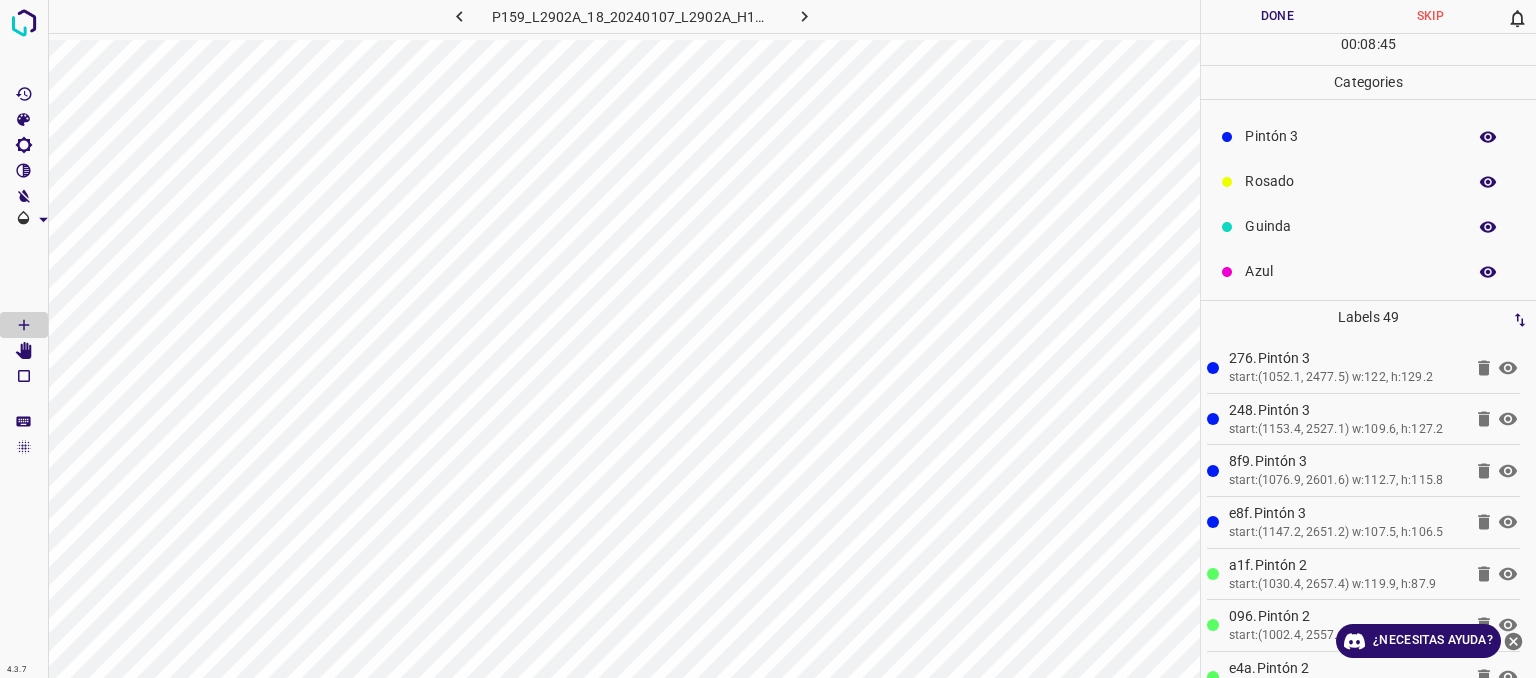 scroll, scrollTop: 176, scrollLeft: 0, axis: vertical 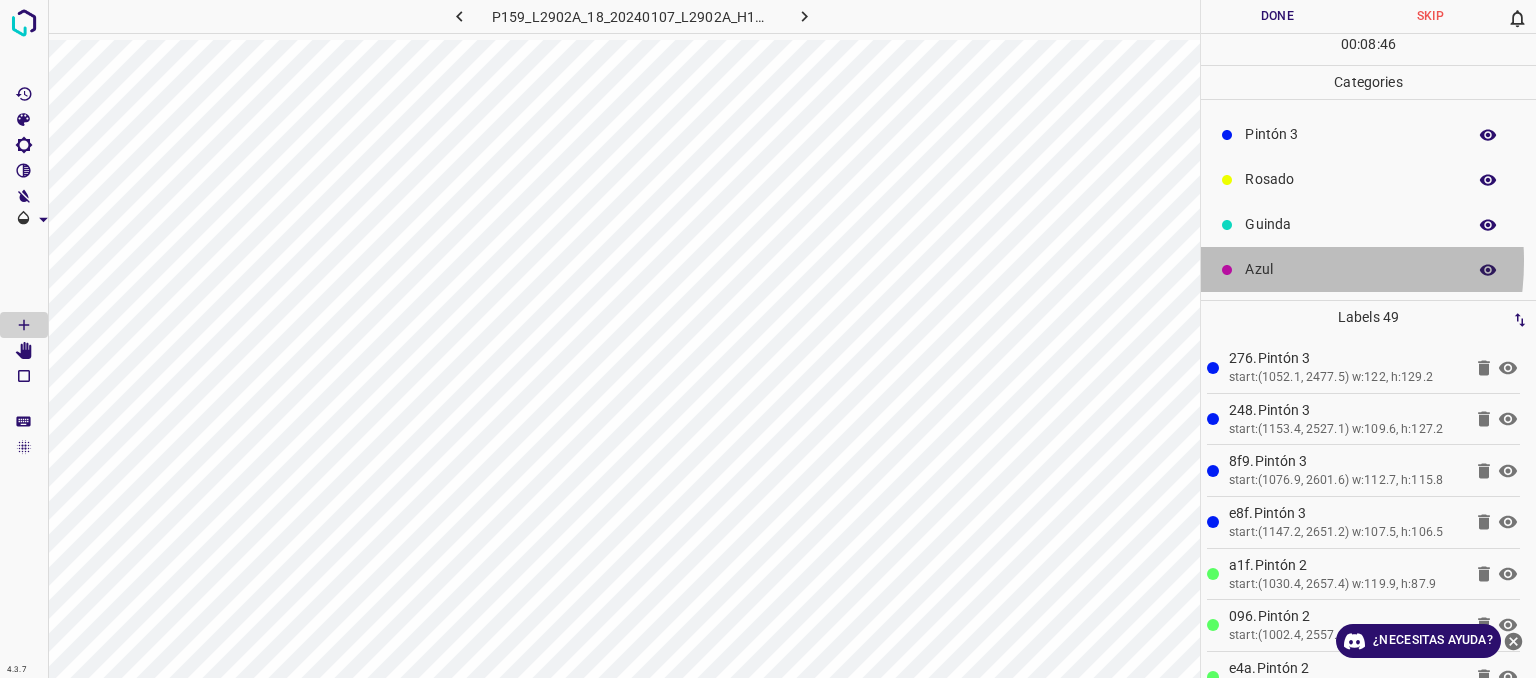 click on "Azul" at bounding box center [1350, 269] 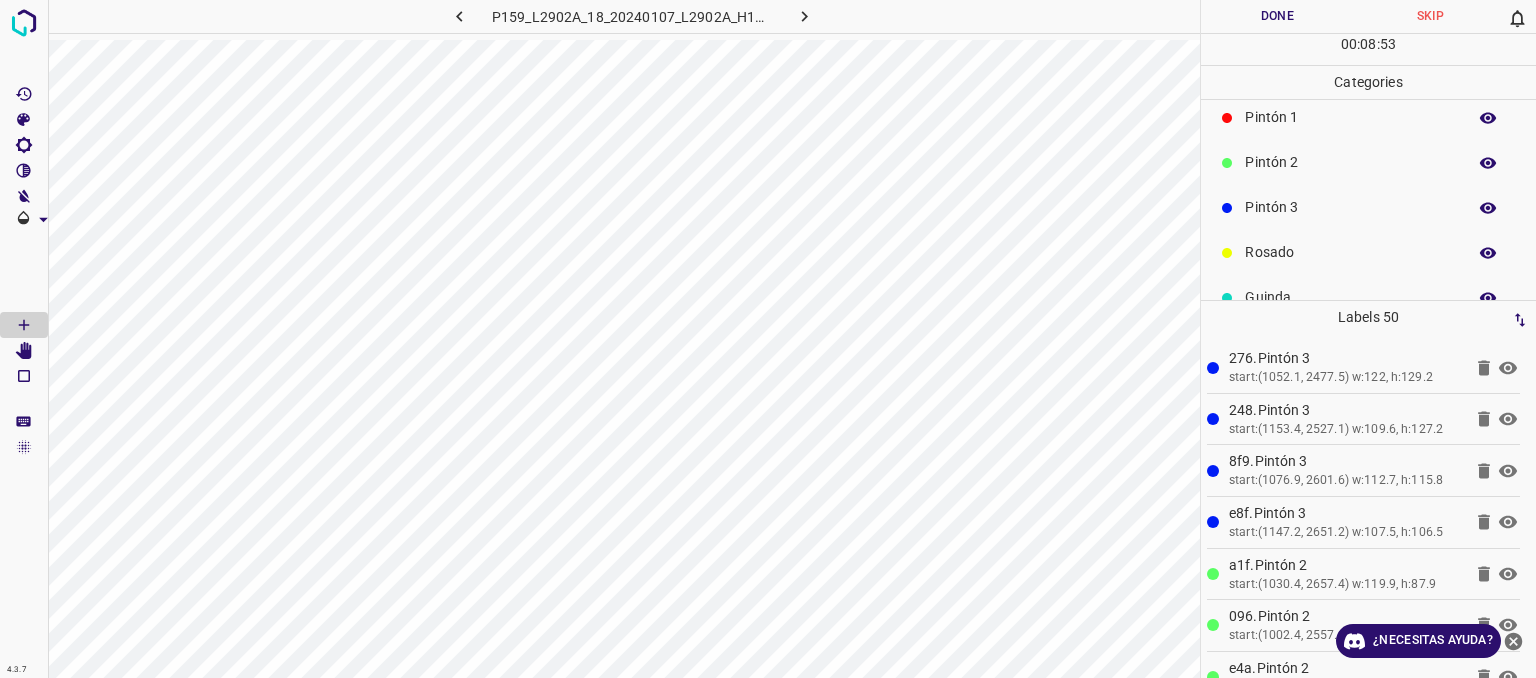 scroll, scrollTop: 0, scrollLeft: 0, axis: both 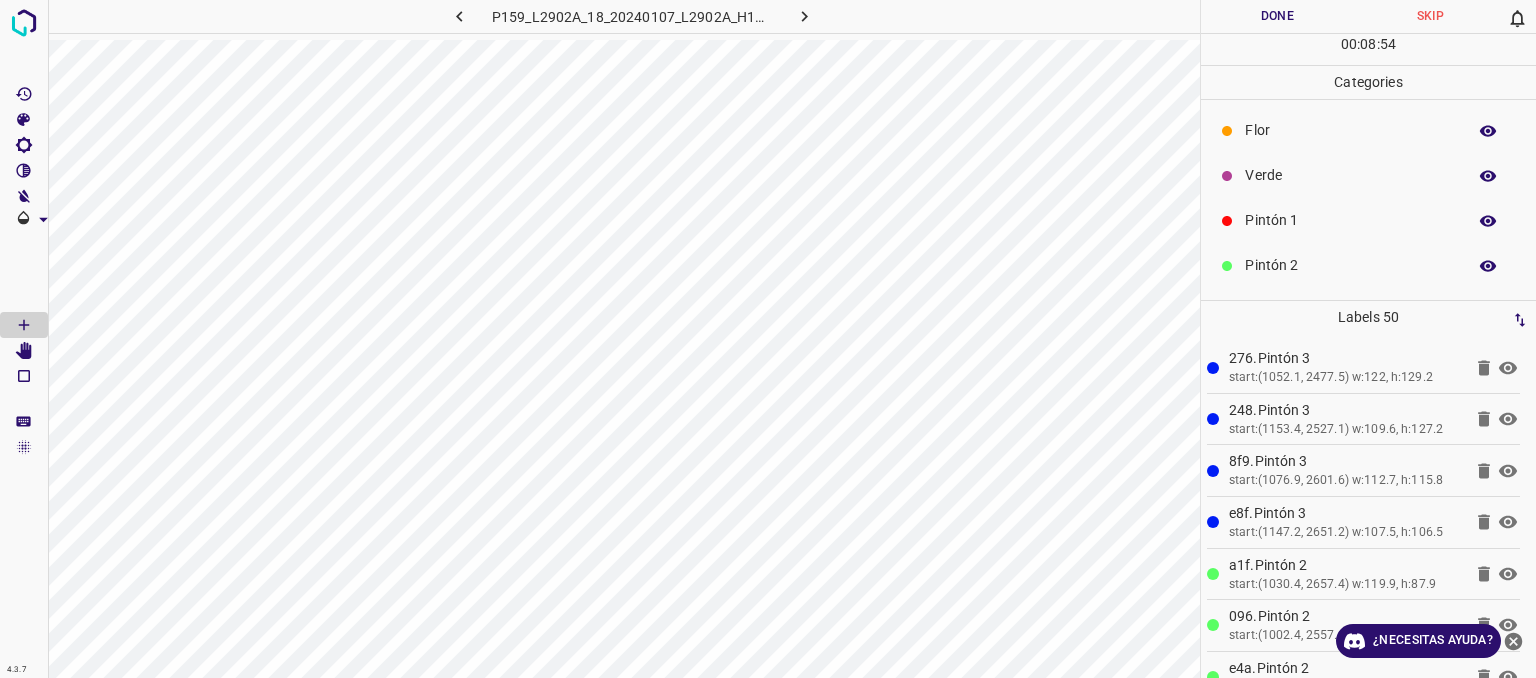 click on "Verde" at bounding box center [1350, 175] 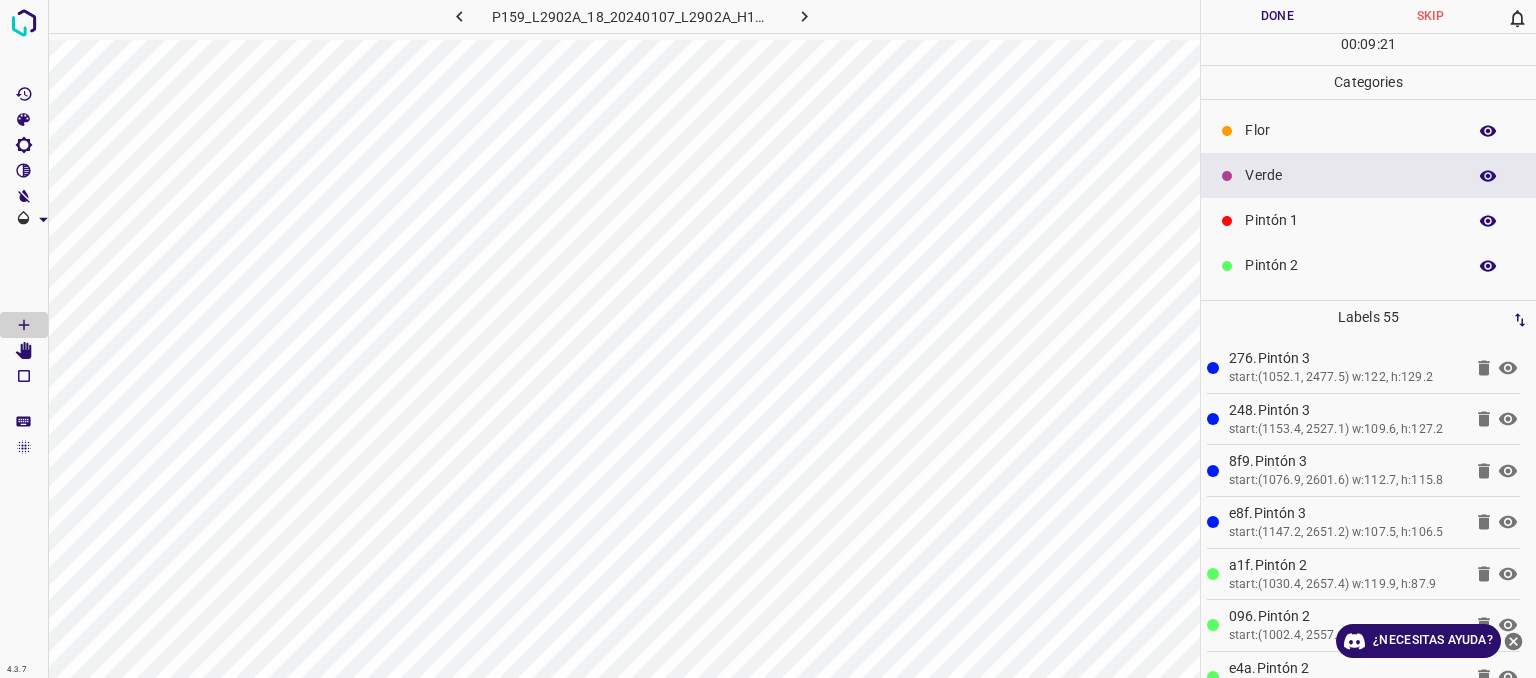 click on "Pintón 1" at bounding box center [1350, 220] 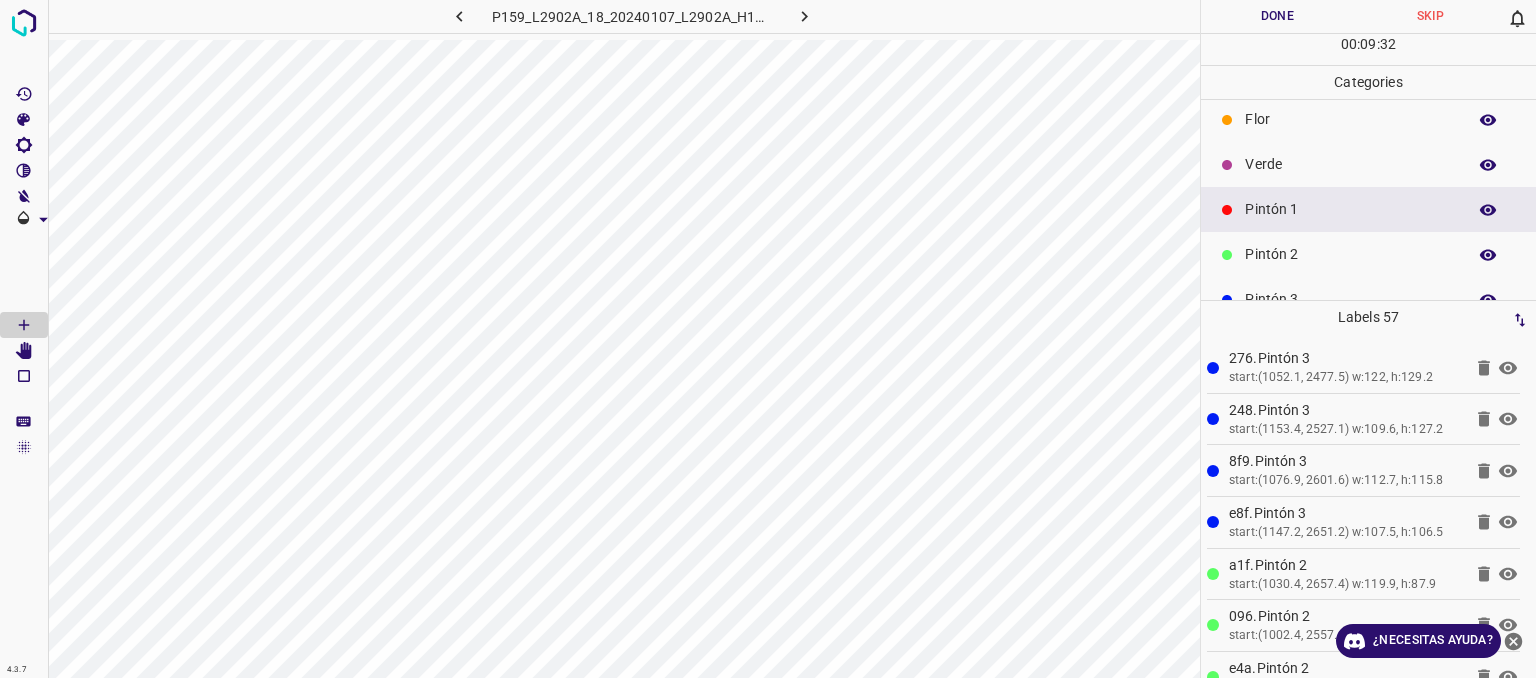 scroll, scrollTop: 0, scrollLeft: 0, axis: both 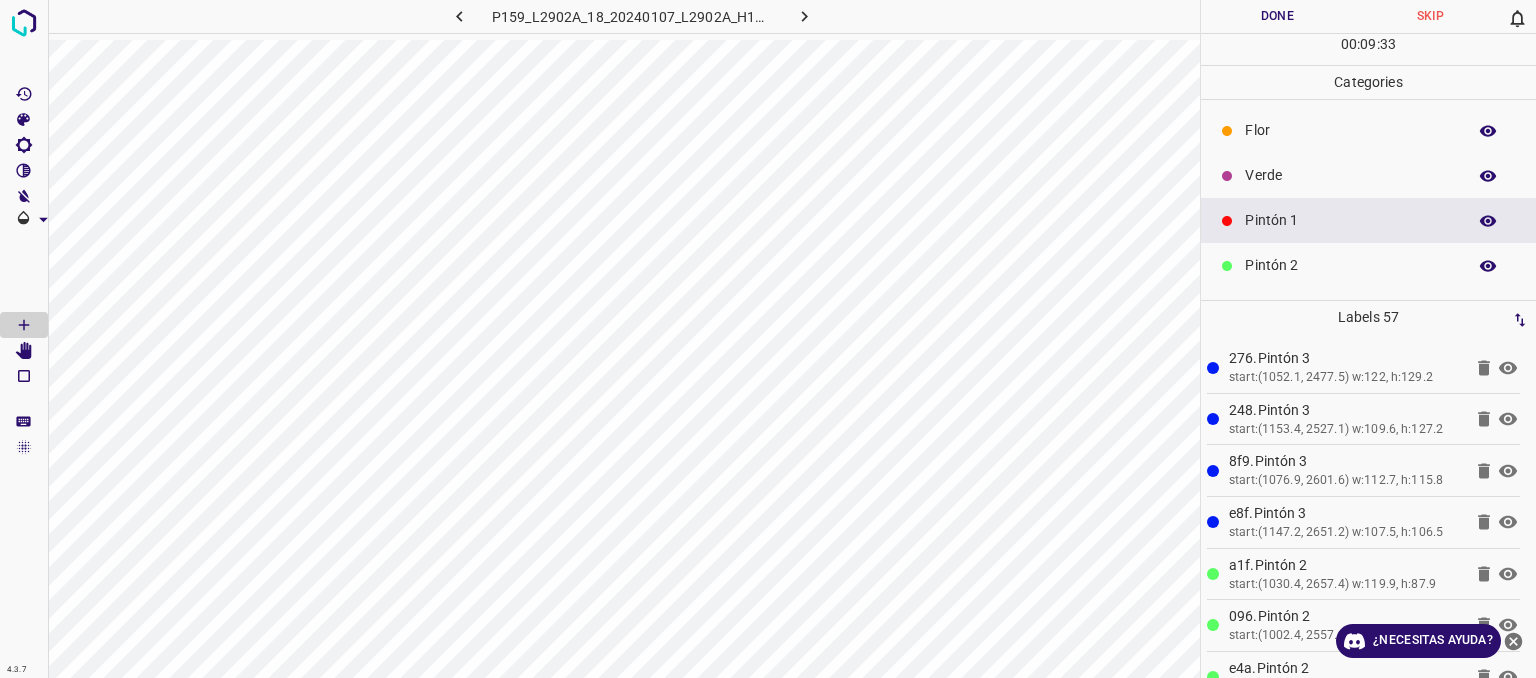 click on "Flor" at bounding box center (1368, 130) 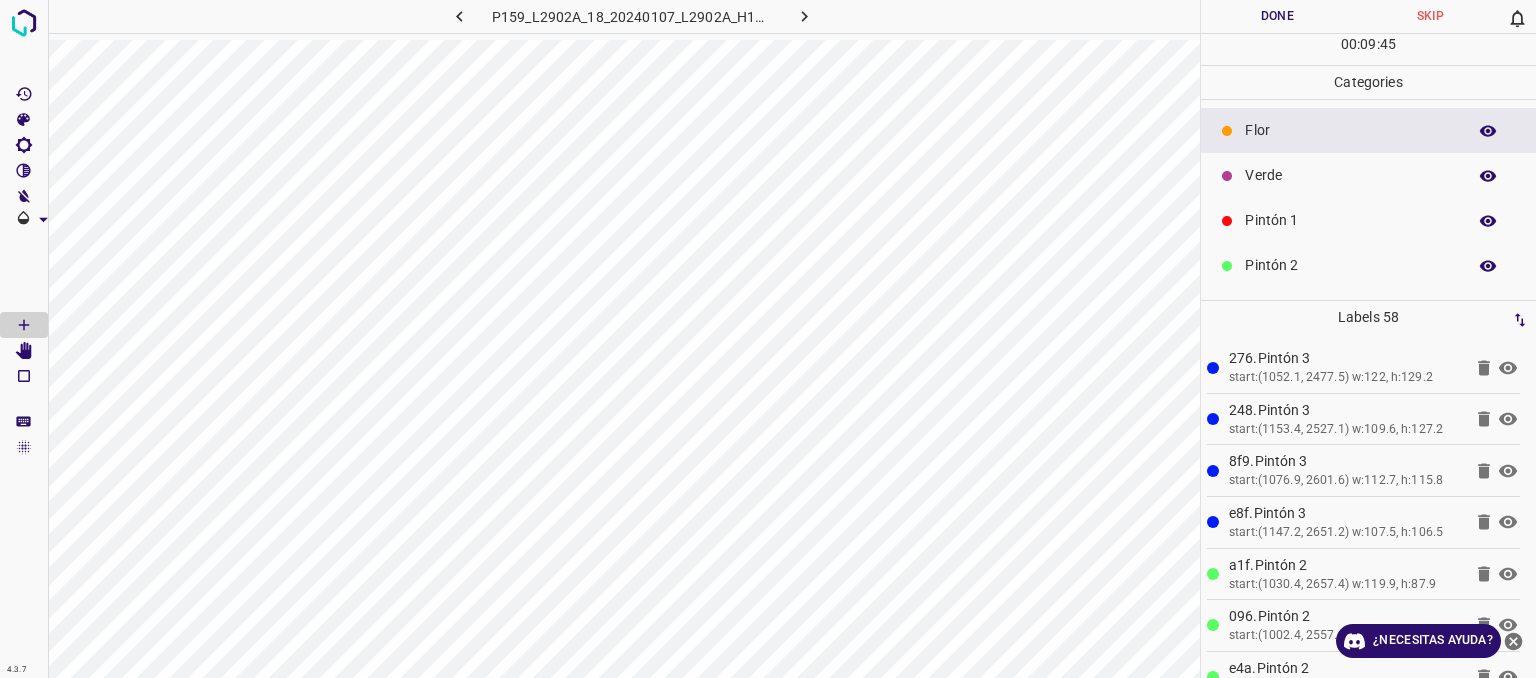 click on "Verde" at bounding box center [1350, 175] 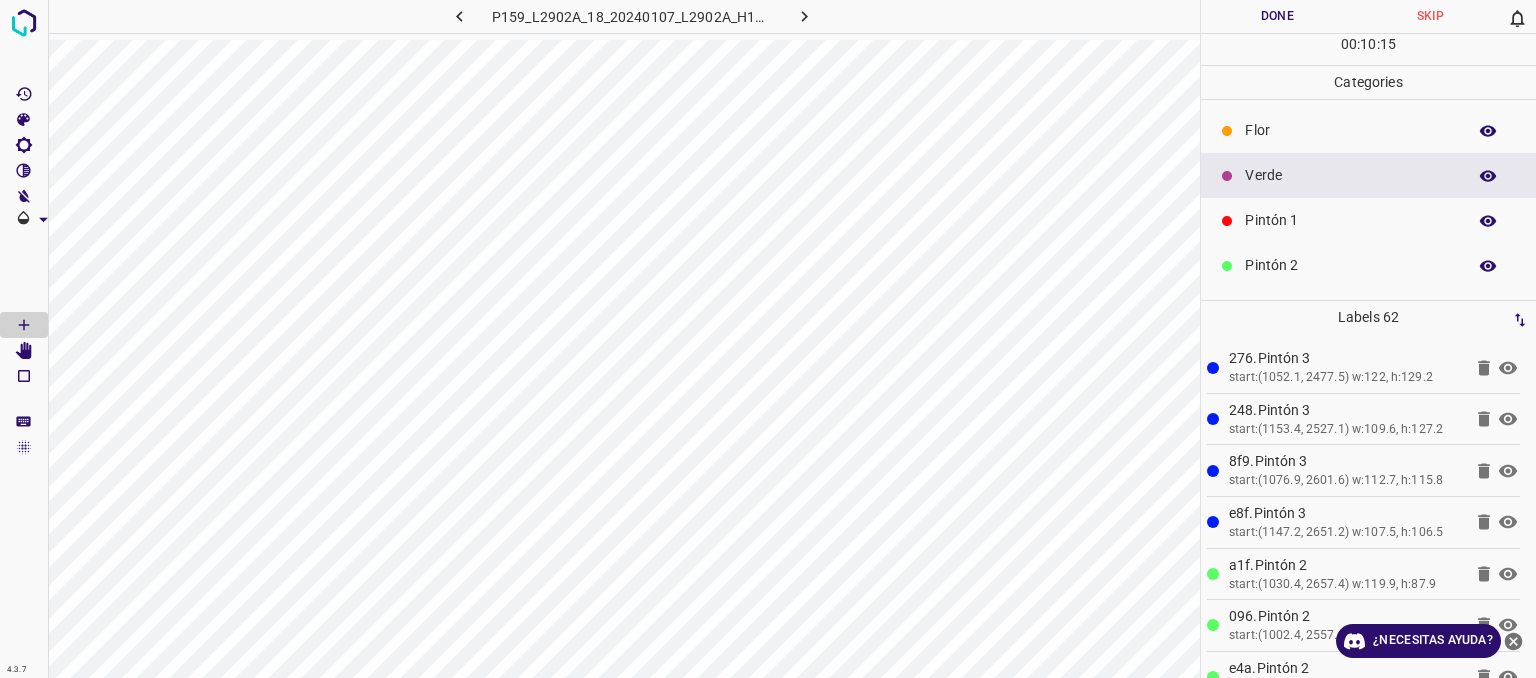 click on "Verde" at bounding box center [1368, 175] 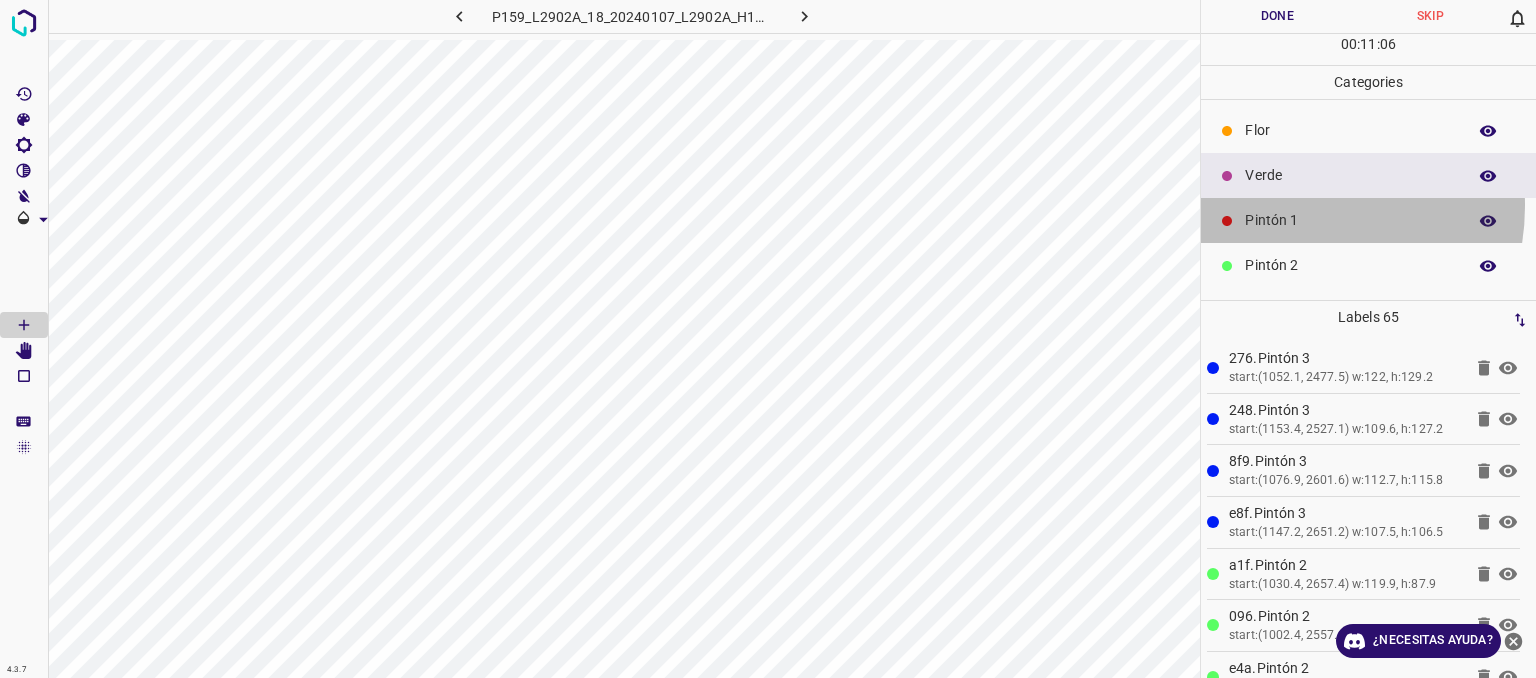 click on "Pintón 1" at bounding box center (1368, 220) 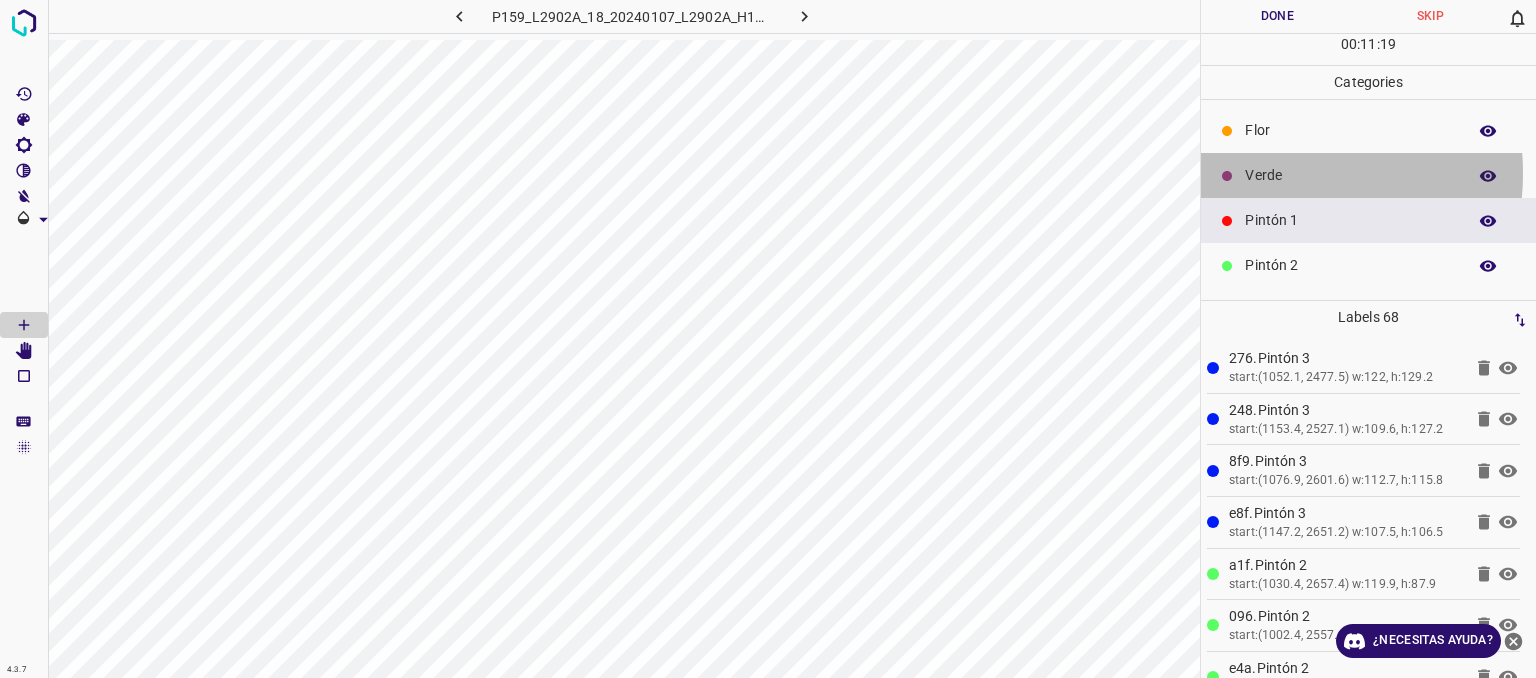 click on "Verde" at bounding box center (1350, 175) 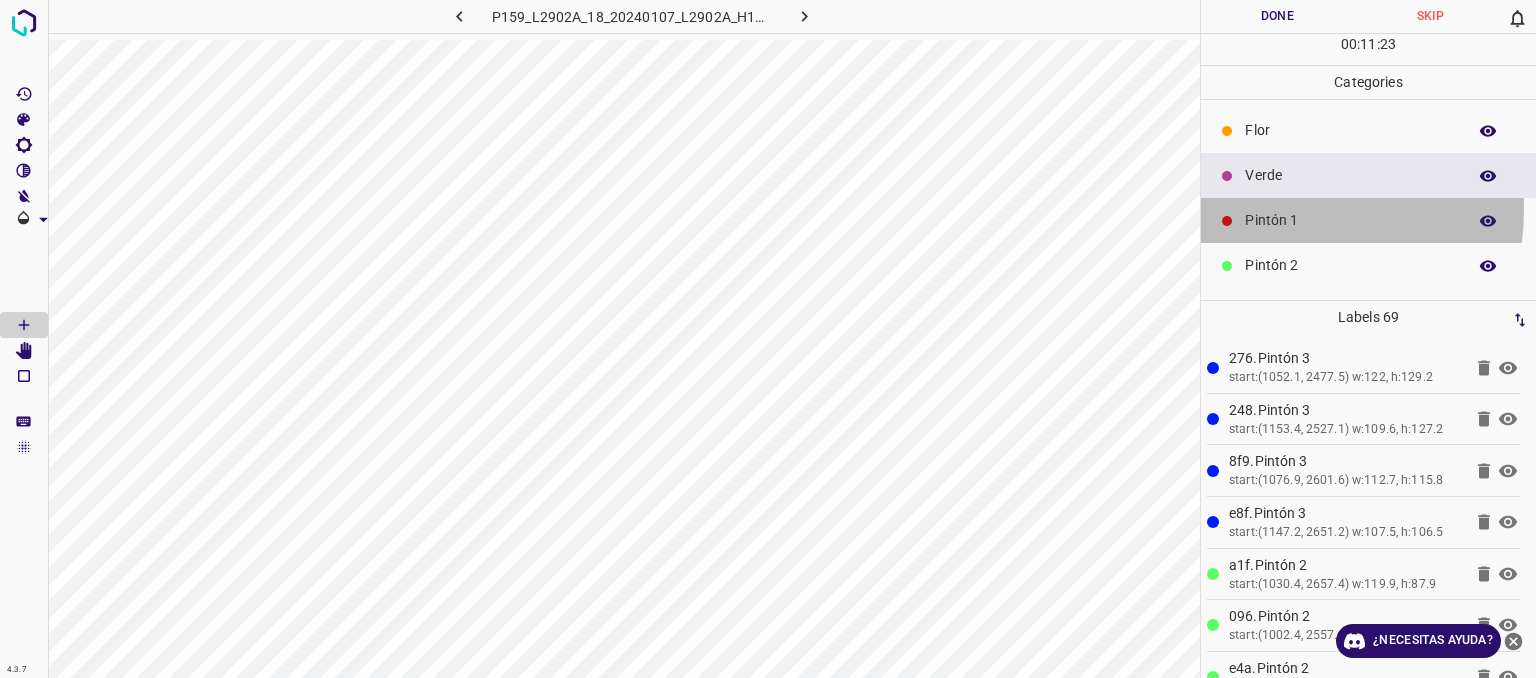 drag, startPoint x: 1270, startPoint y: 209, endPoint x: 1220, endPoint y: 209, distance: 50 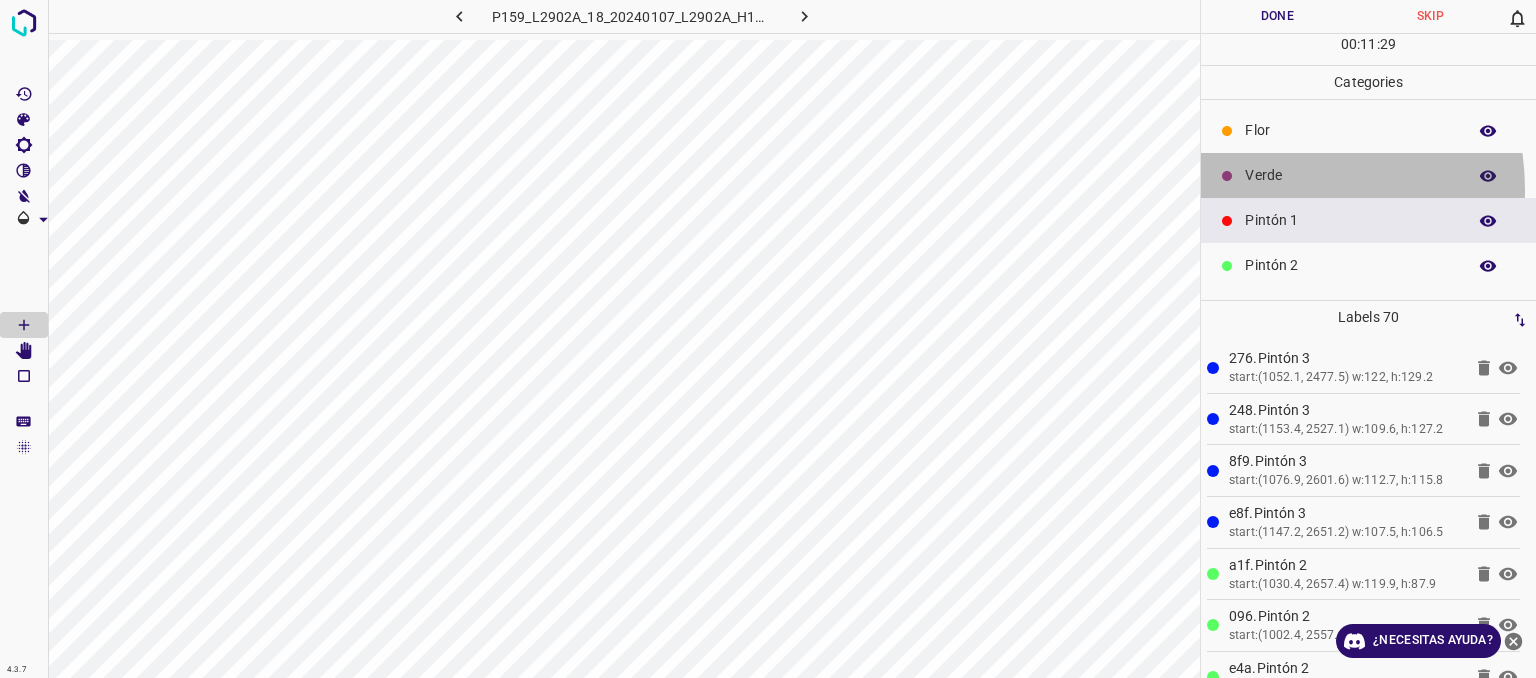 click on "Verde" at bounding box center (1368, 175) 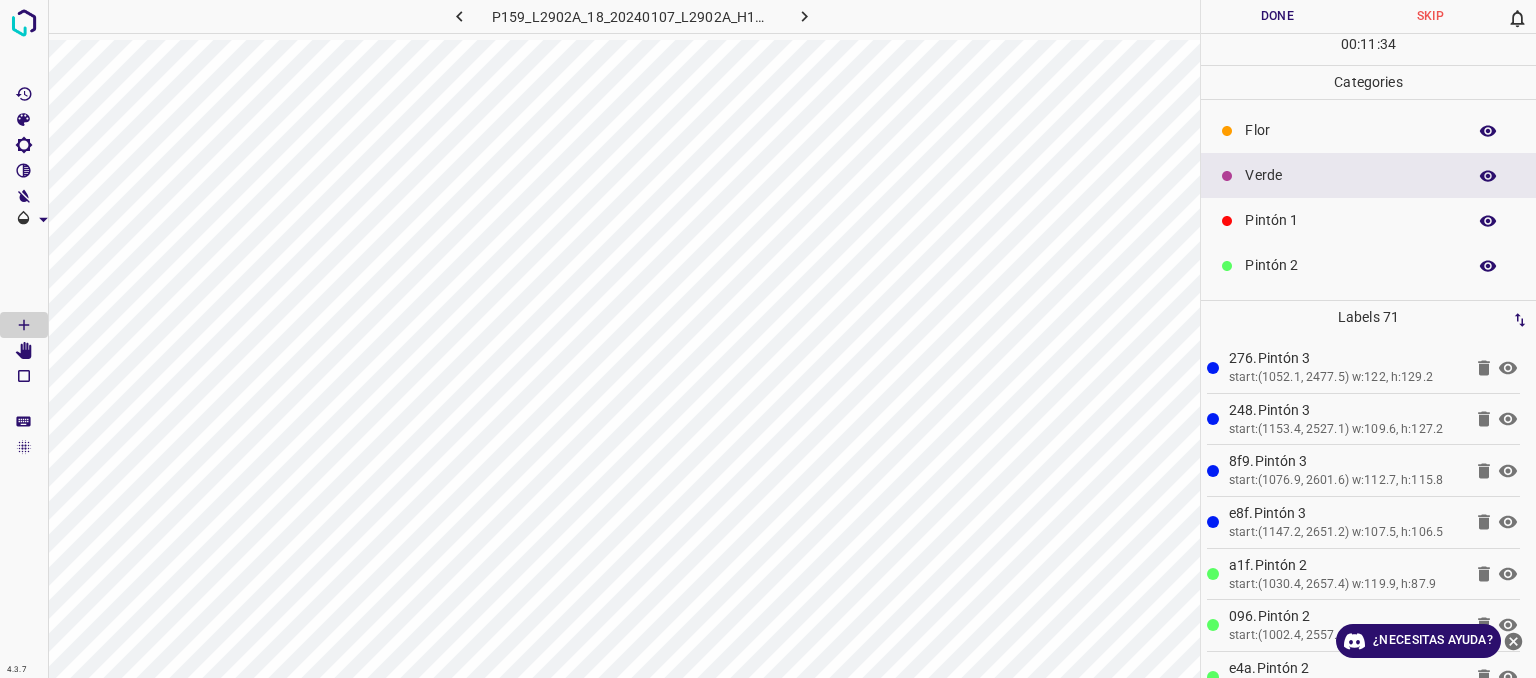 drag, startPoint x: 1296, startPoint y: 206, endPoint x: 1279, endPoint y: 219, distance: 21.400934 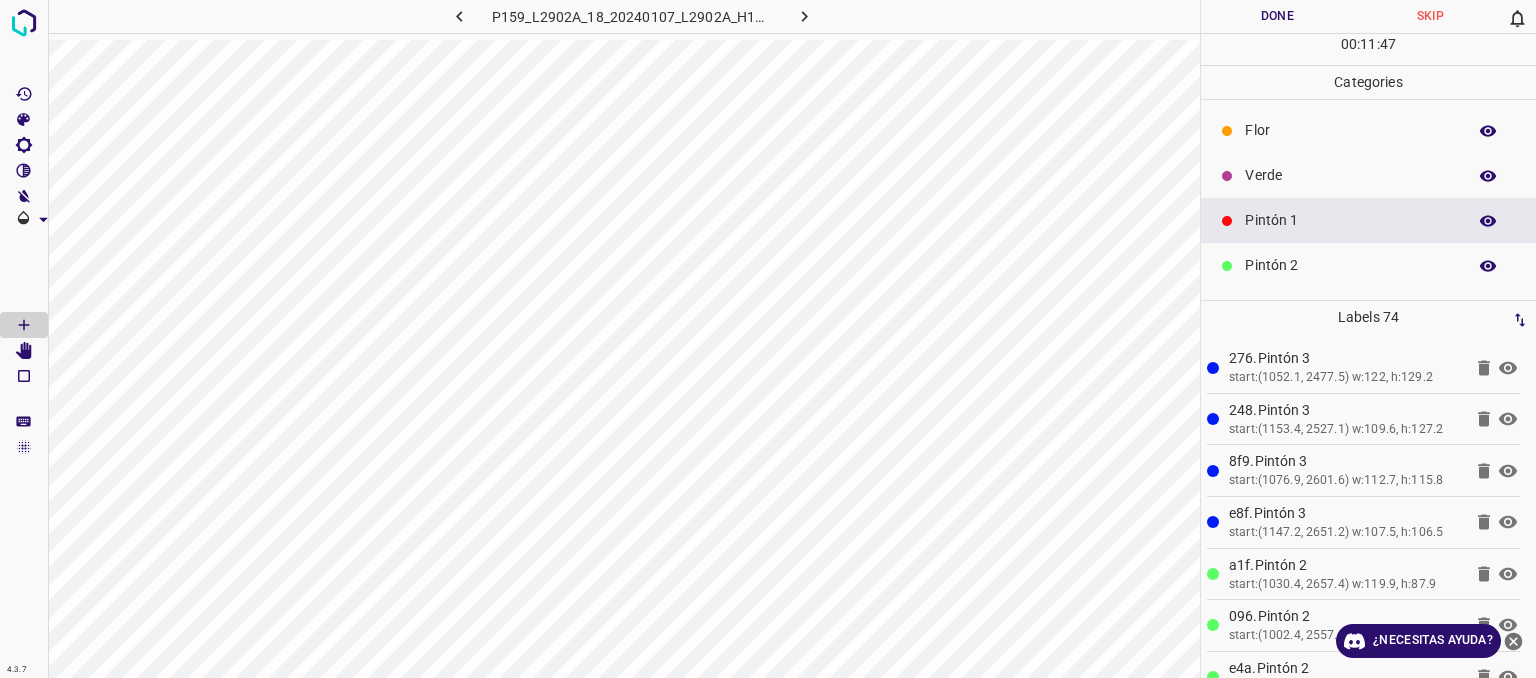 click on "Verde" at bounding box center (1350, 175) 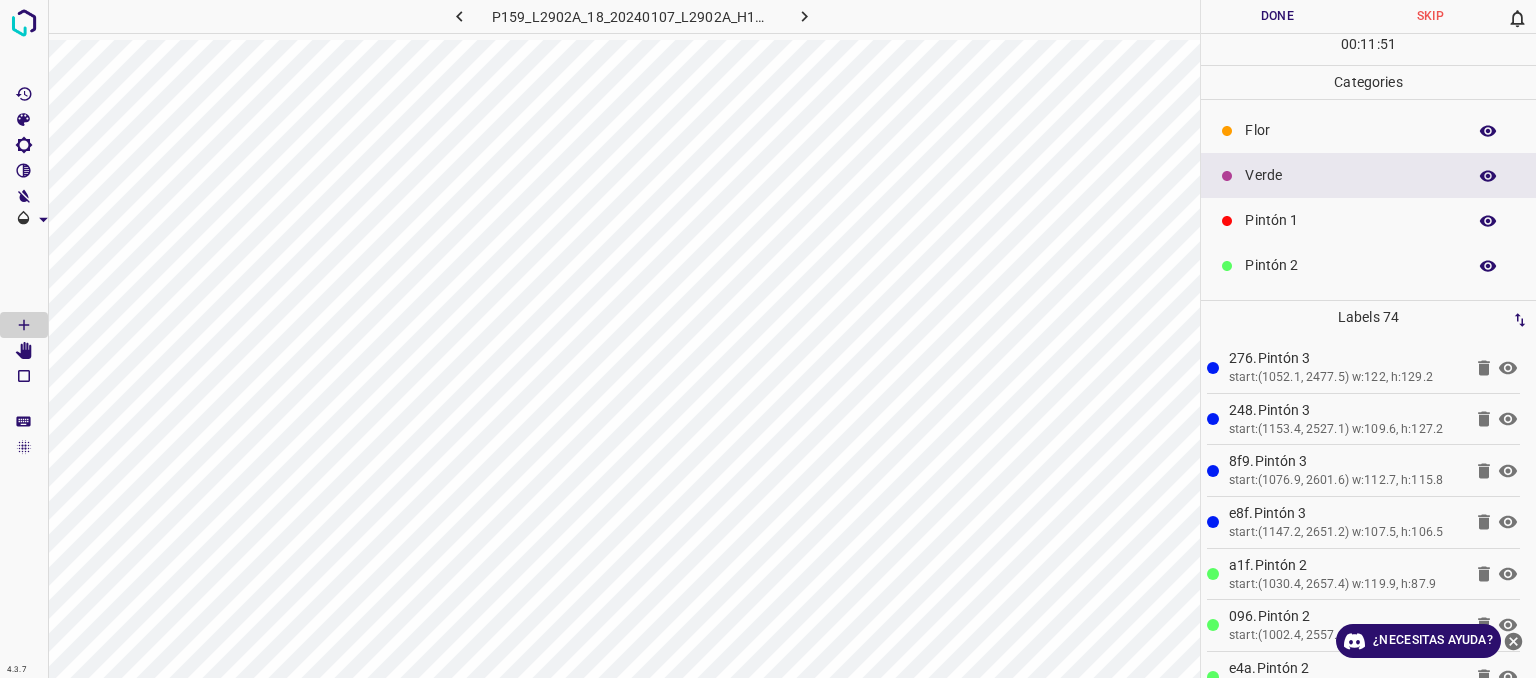 drag, startPoint x: 1291, startPoint y: 226, endPoint x: 1255, endPoint y: 226, distance: 36 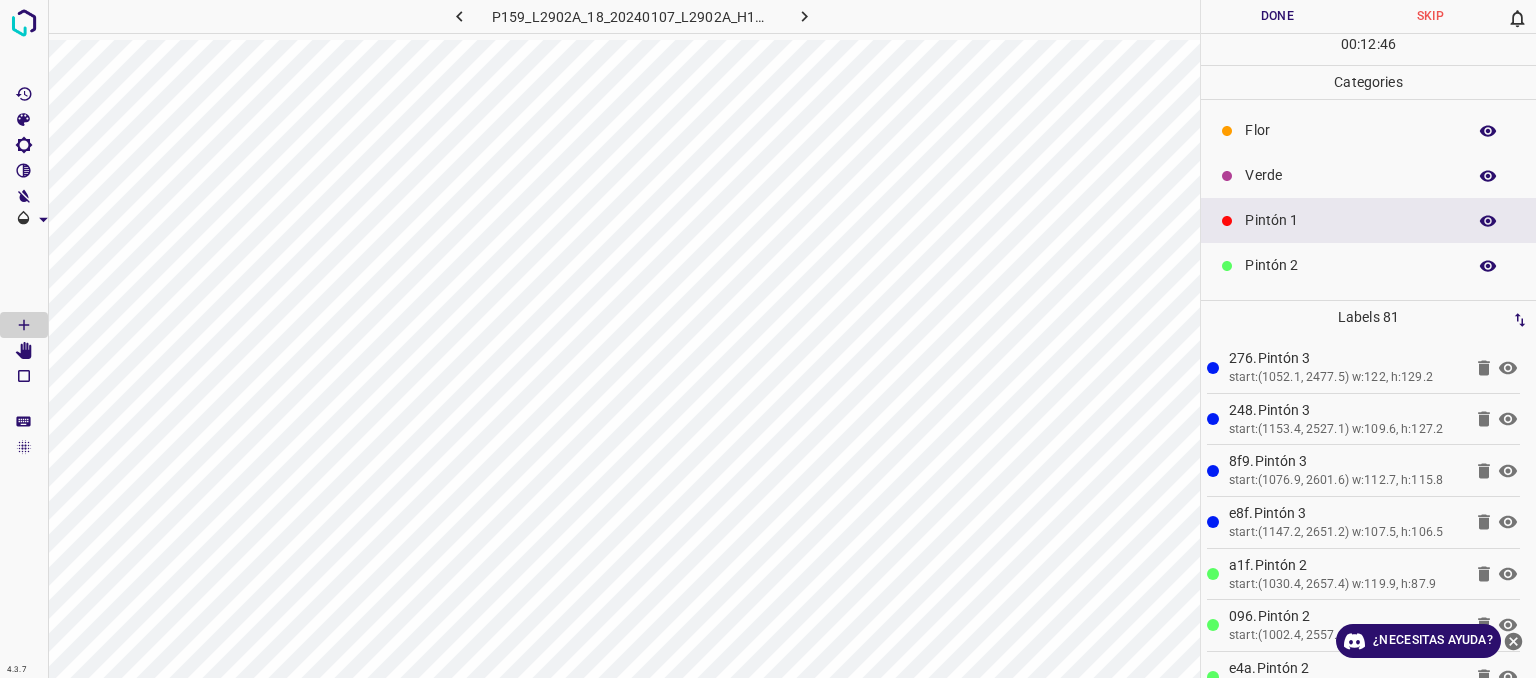 click on "Verde" at bounding box center (1350, 175) 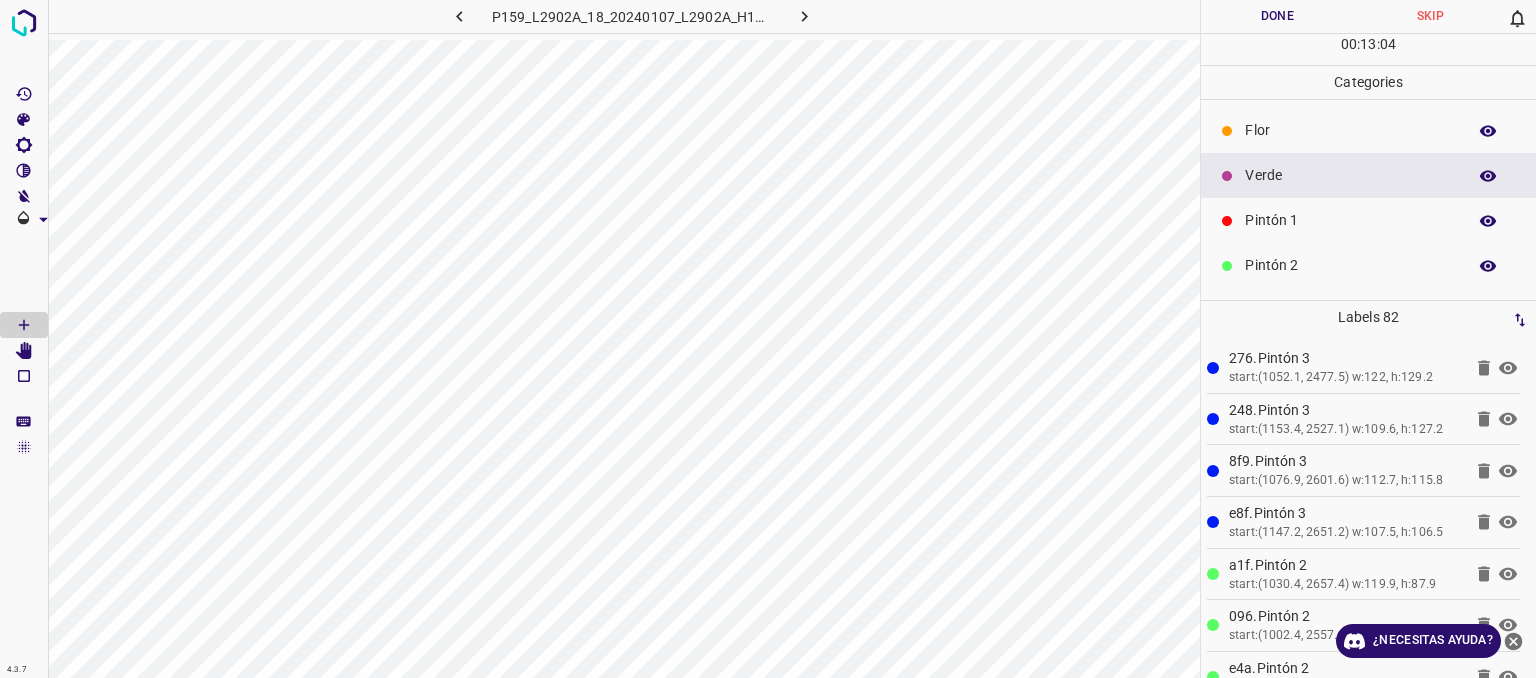 click on "Pintón 1" at bounding box center (1350, 220) 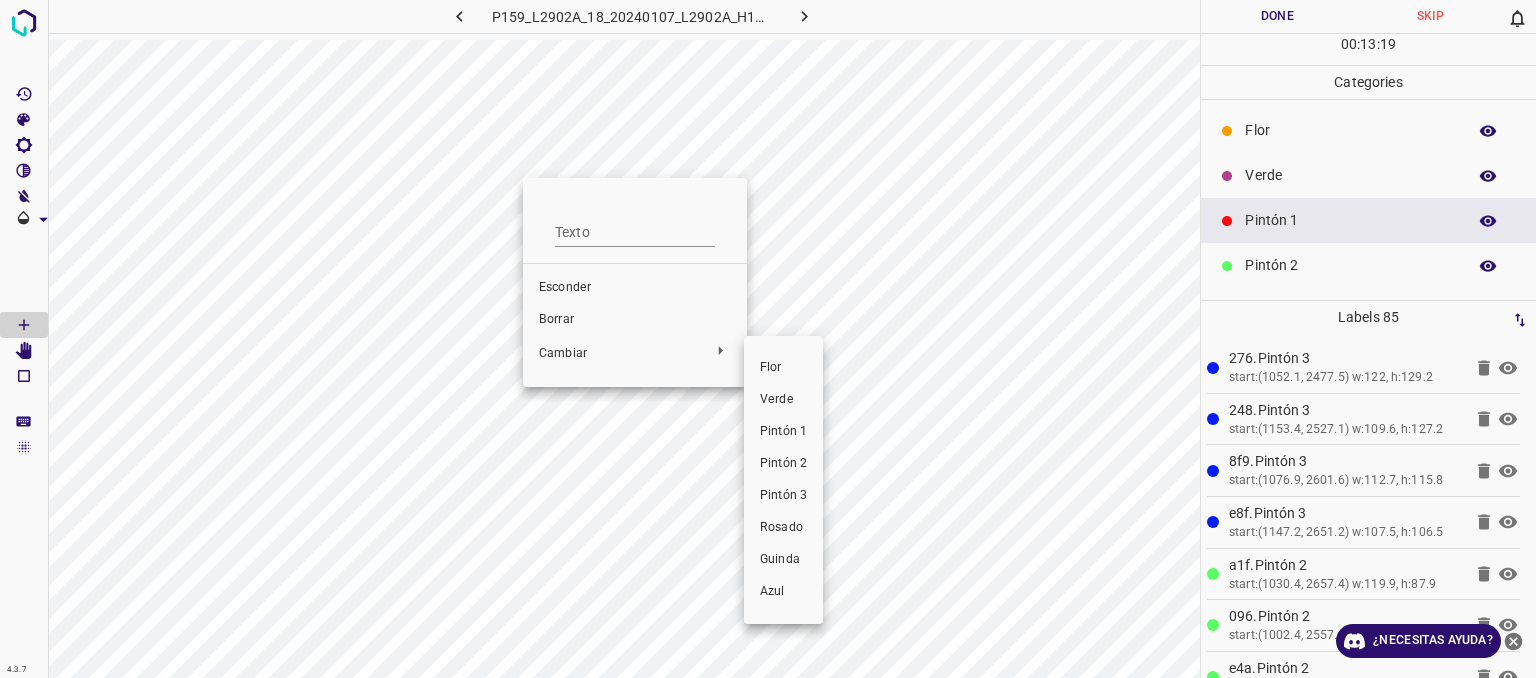 click on "Pintón 2" at bounding box center (783, 463) 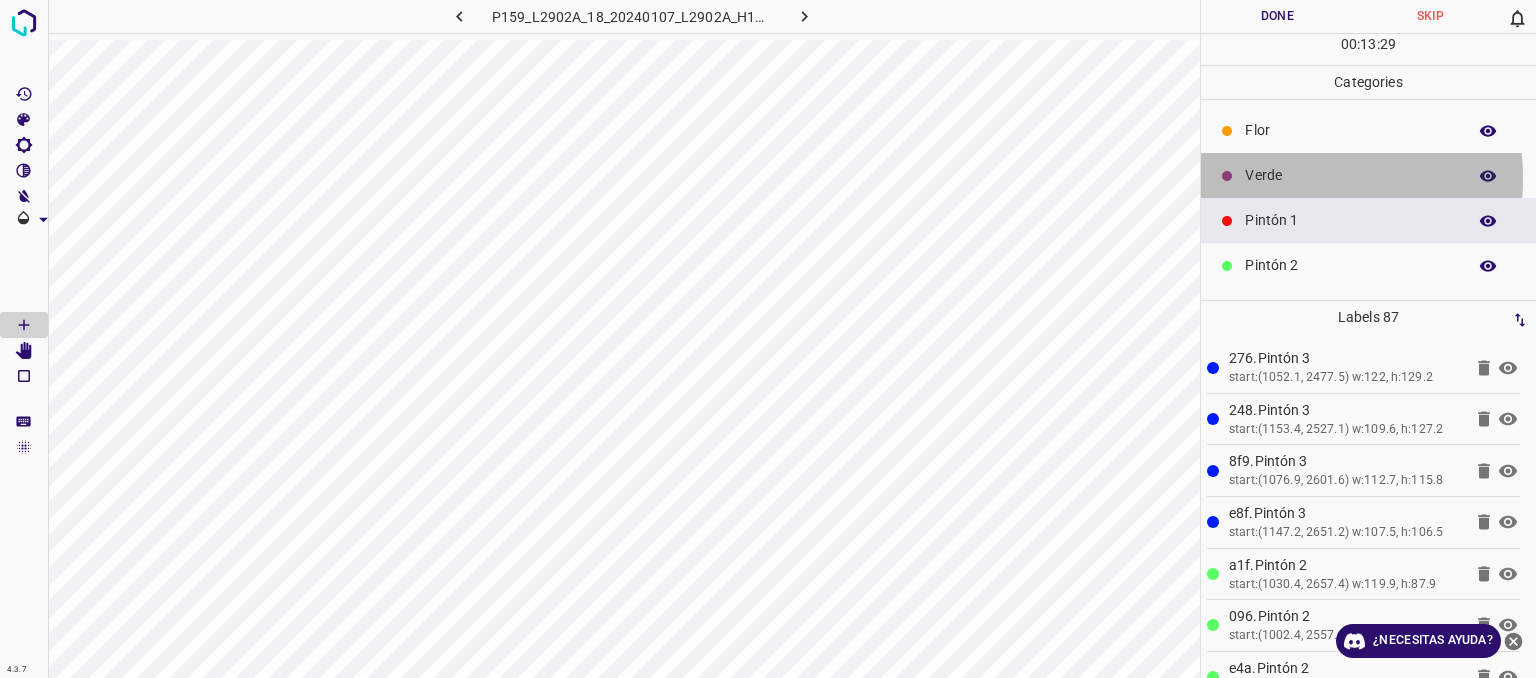 click on "Verde" at bounding box center (1350, 175) 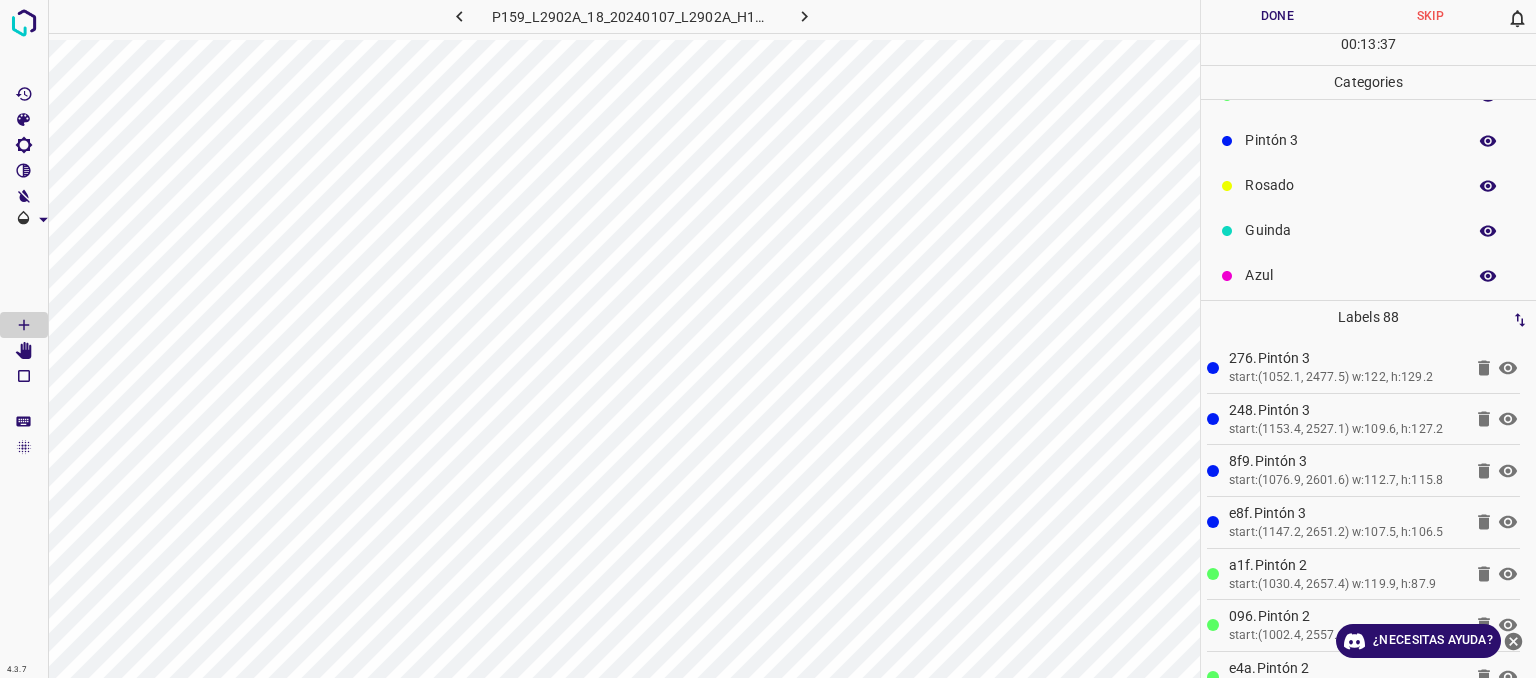 scroll, scrollTop: 176, scrollLeft: 0, axis: vertical 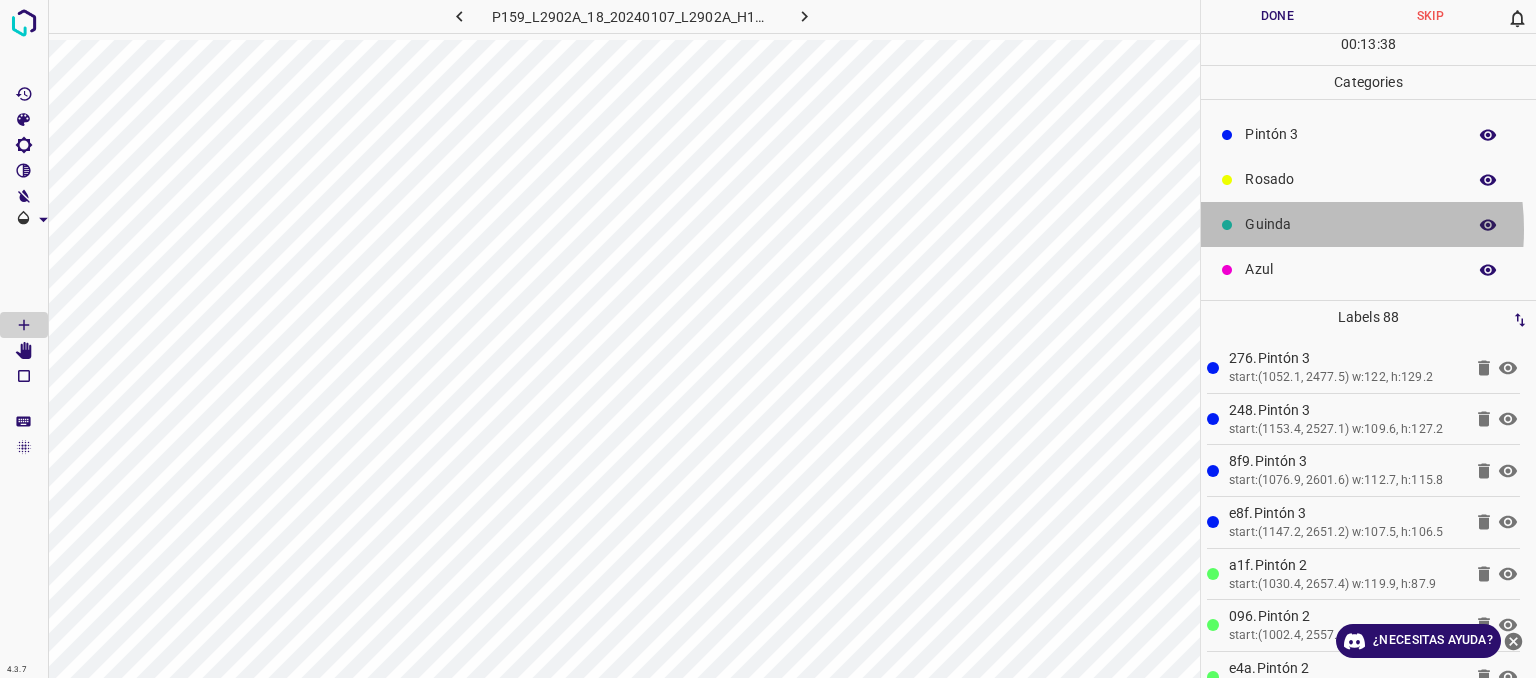 click on "Guinda" at bounding box center [1350, 224] 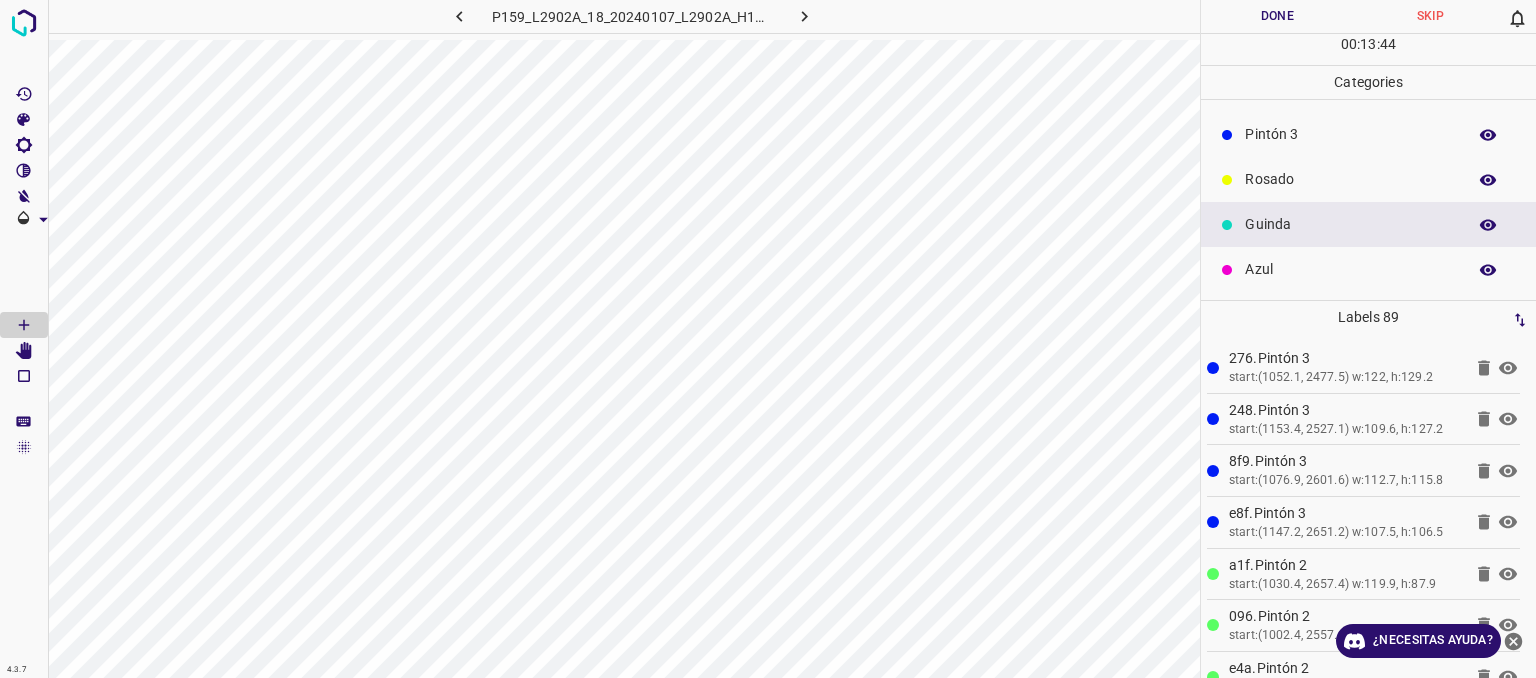 click on "Azul" at bounding box center (1350, 269) 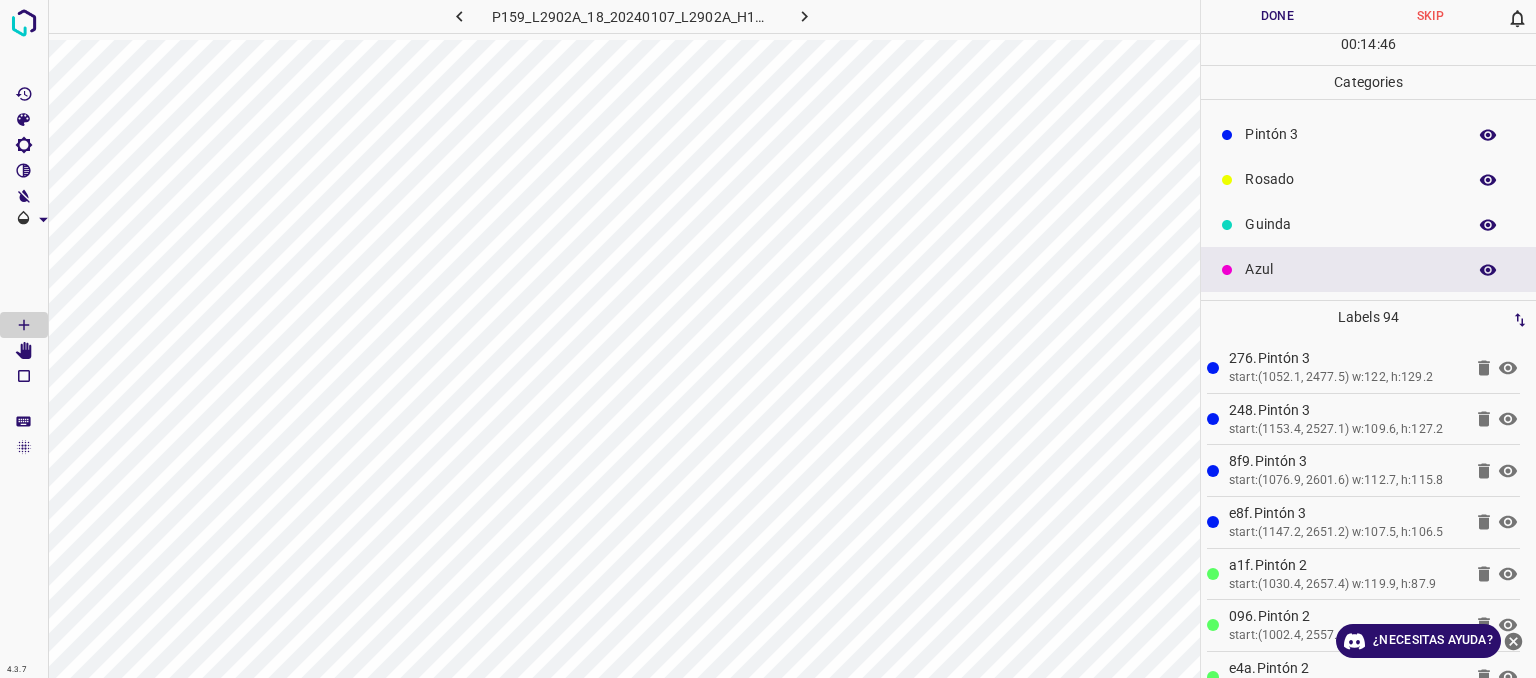 click on "Pintón 3" at bounding box center [1350, 134] 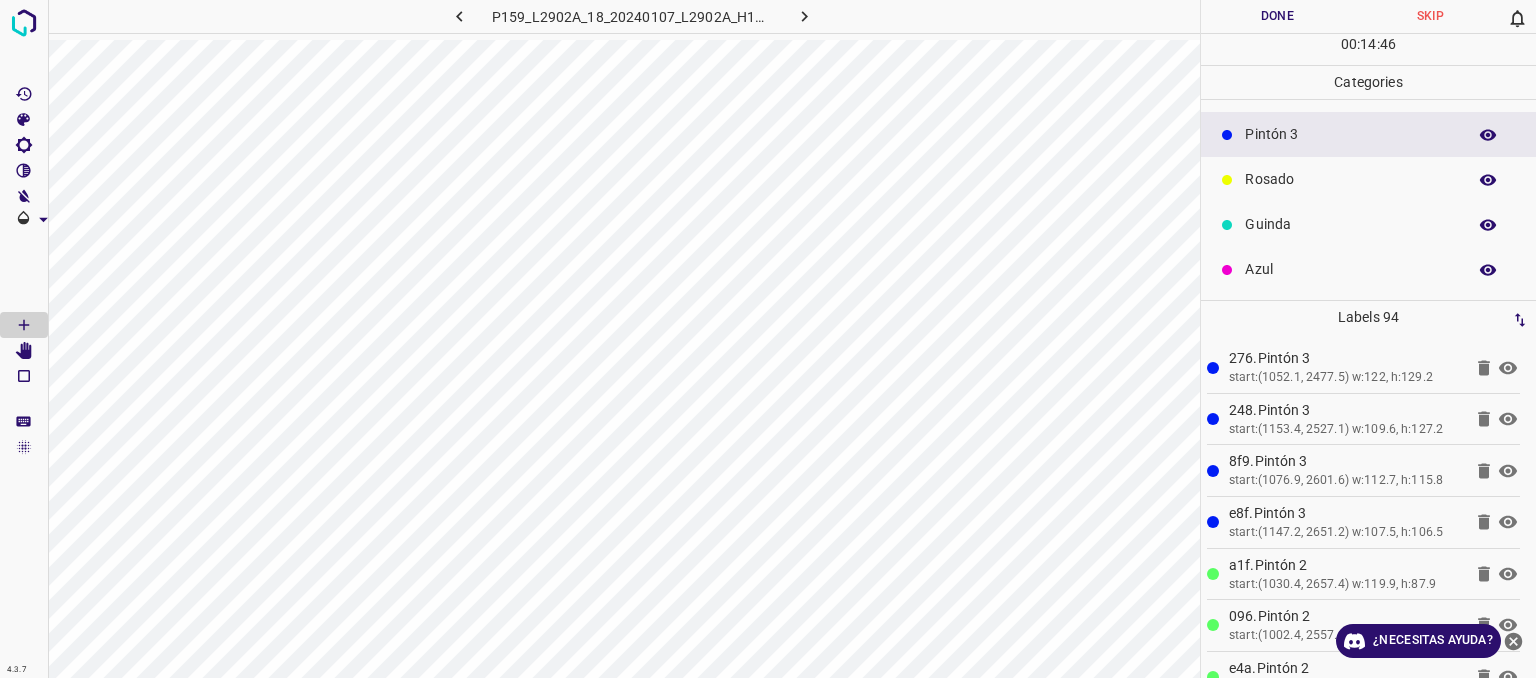 click on "Guinda" at bounding box center [1350, 224] 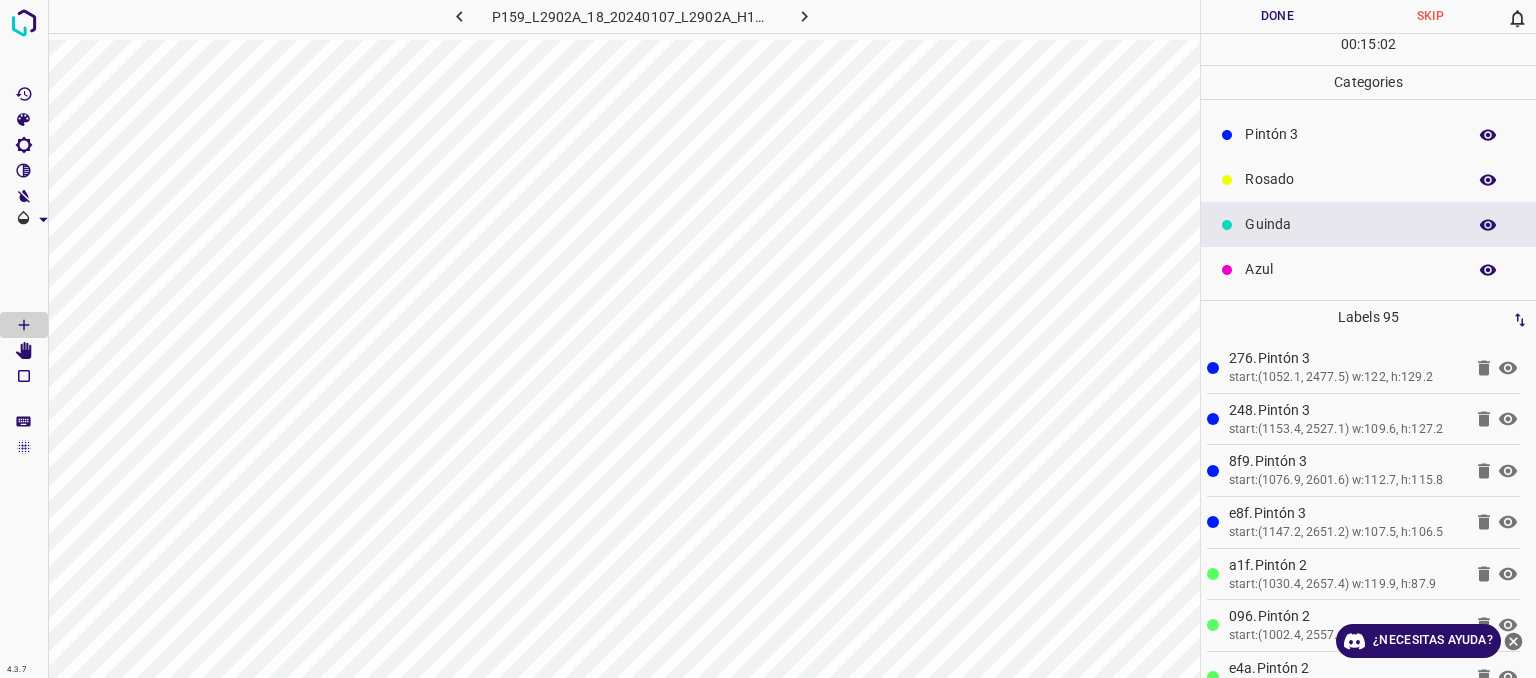 click on "Pintón 3" at bounding box center (1350, 134) 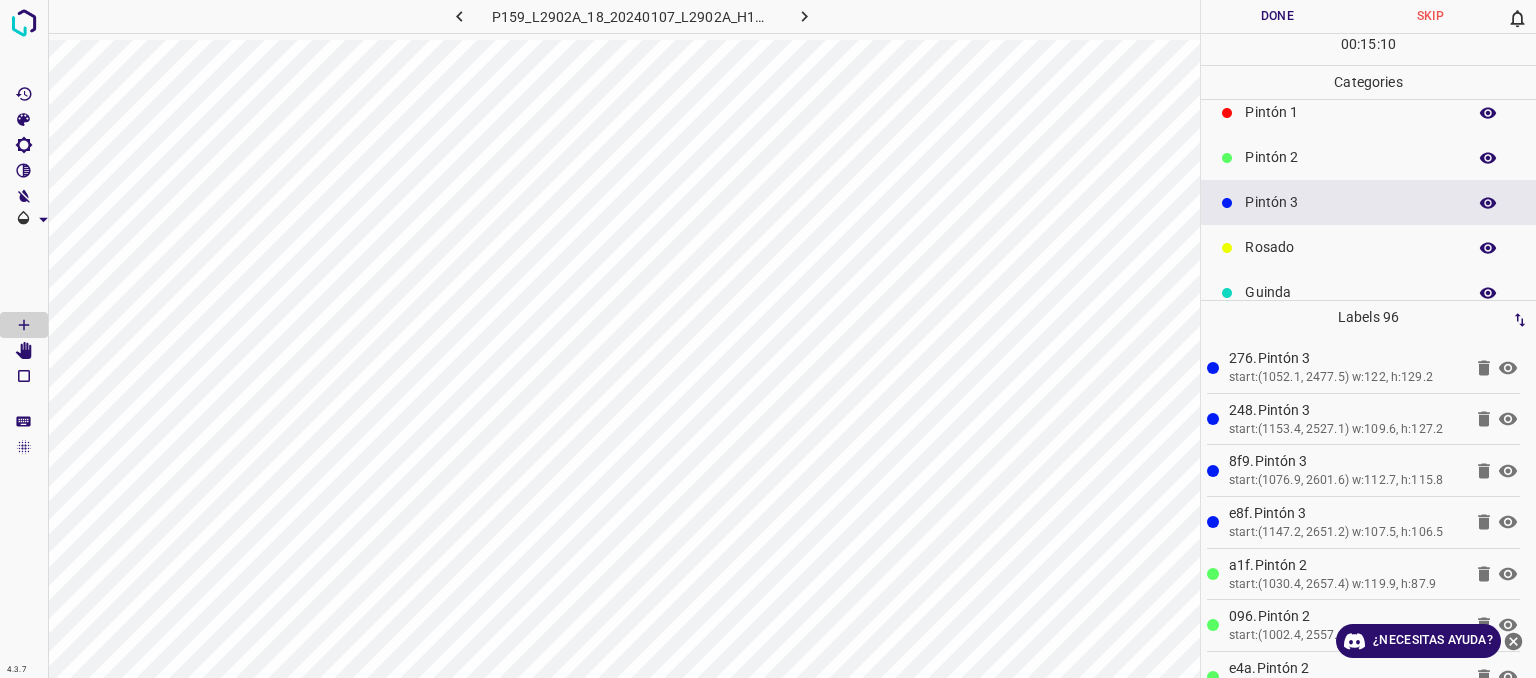 scroll, scrollTop: 76, scrollLeft: 0, axis: vertical 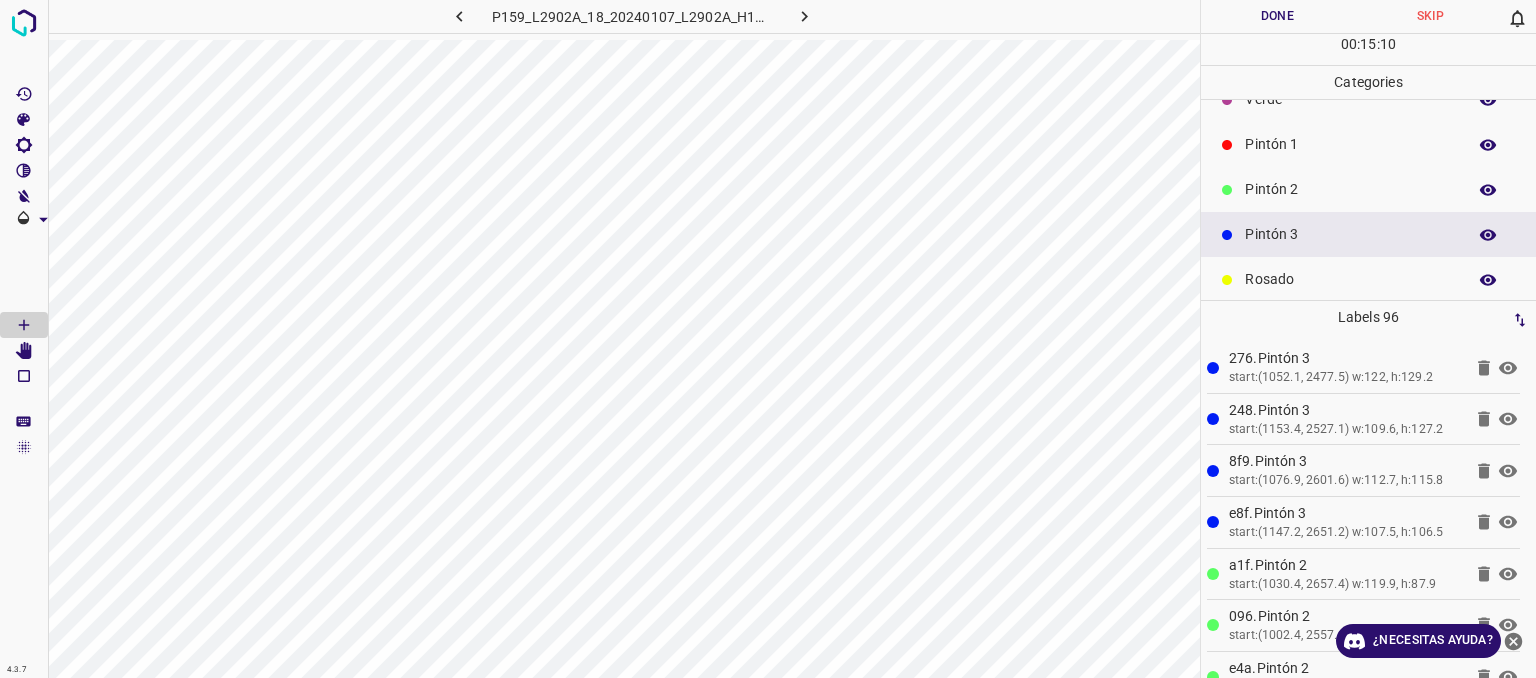 click on "Pintón 2" at bounding box center [1350, 189] 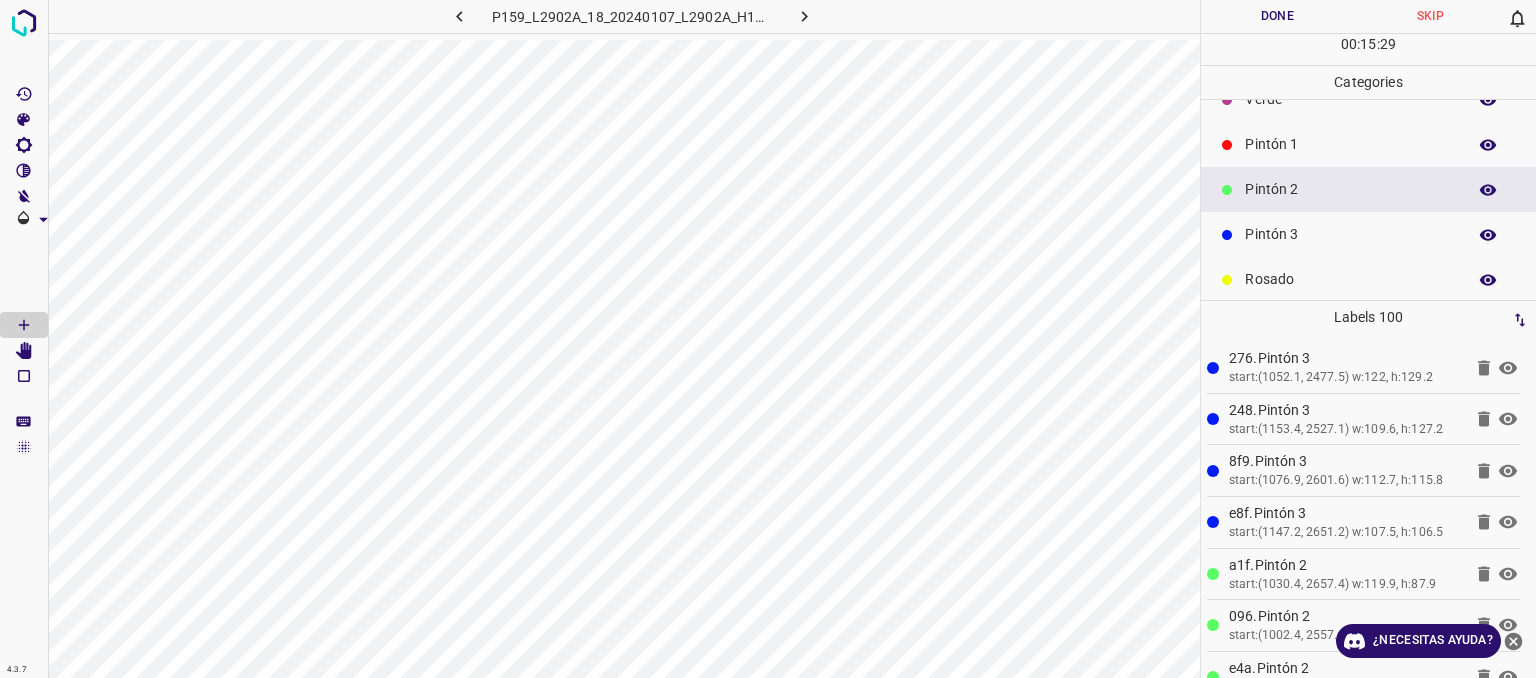 drag, startPoint x: 1258, startPoint y: 145, endPoint x: 1256, endPoint y: 155, distance: 10.198039 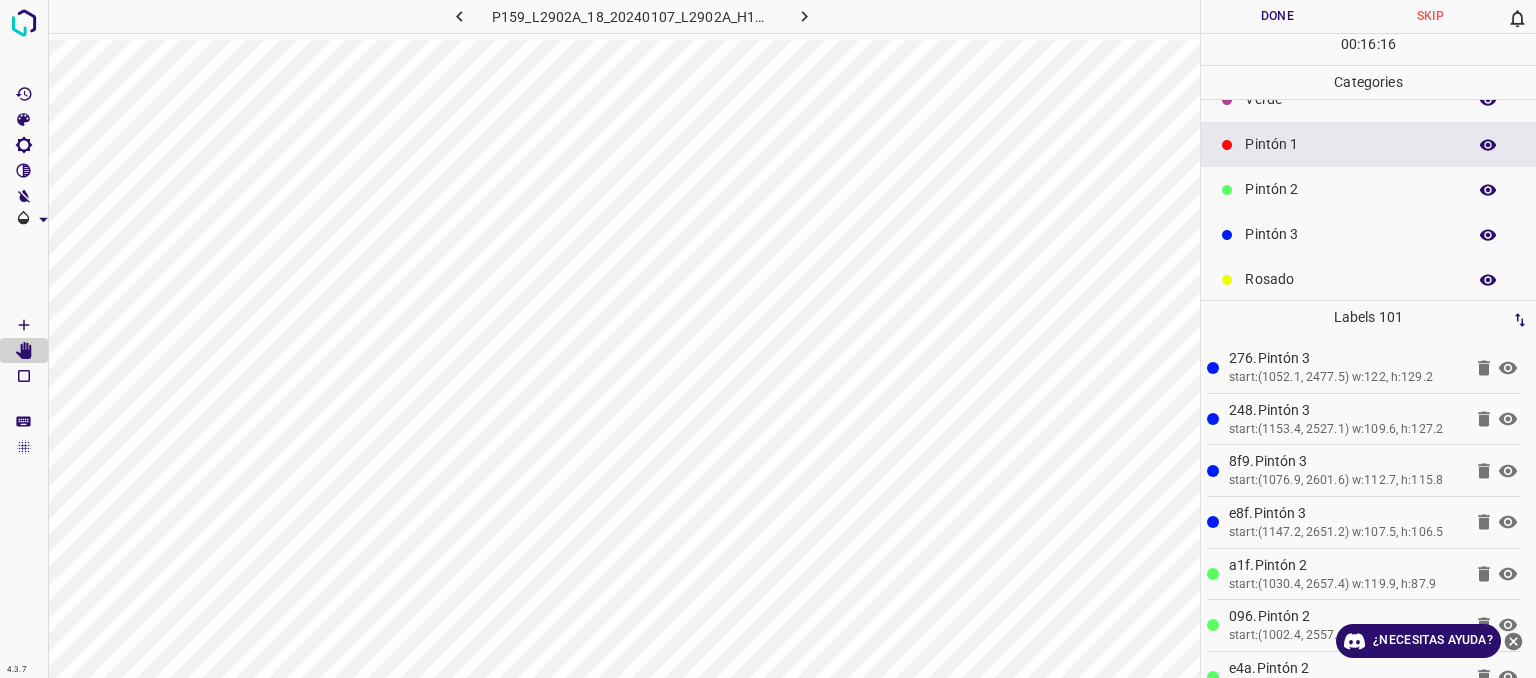 scroll, scrollTop: 176, scrollLeft: 0, axis: vertical 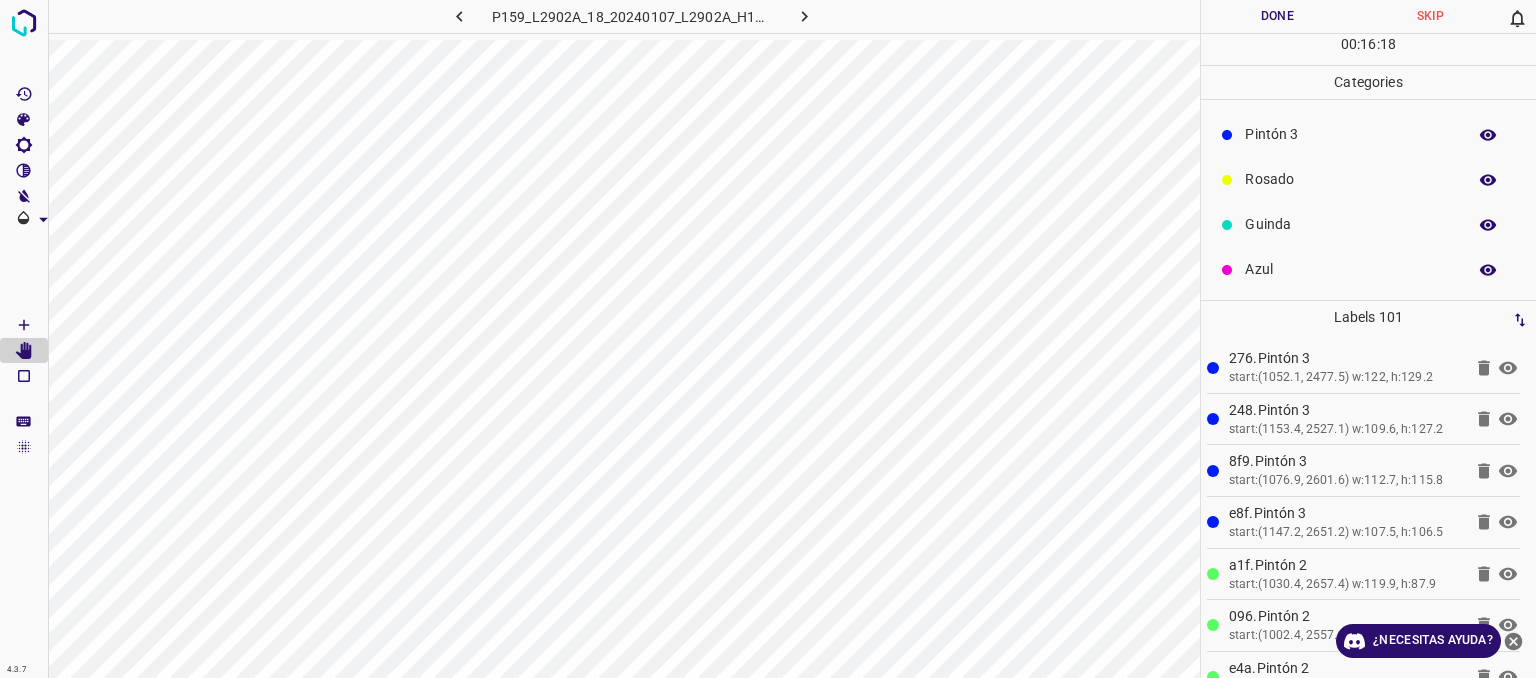 click on "Azul" at bounding box center (1350, 269) 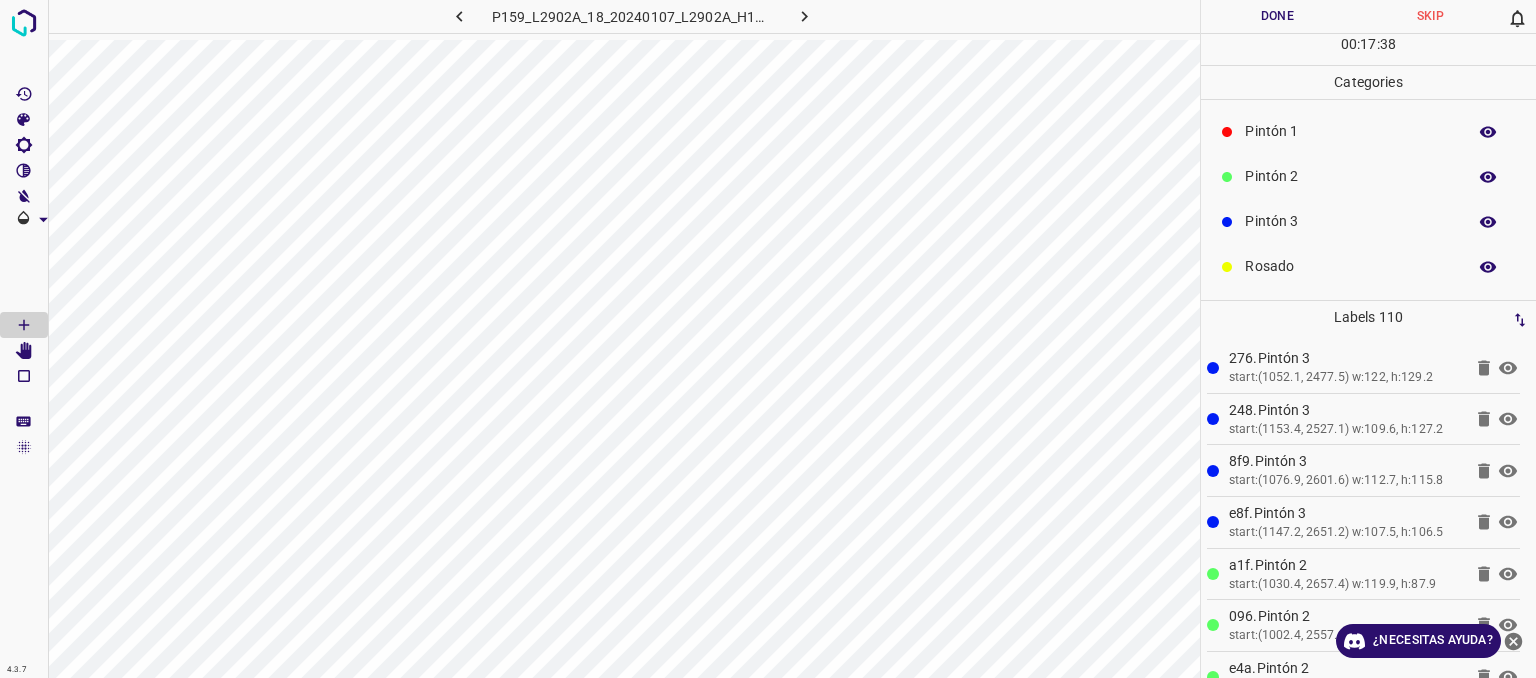 scroll, scrollTop: 176, scrollLeft: 0, axis: vertical 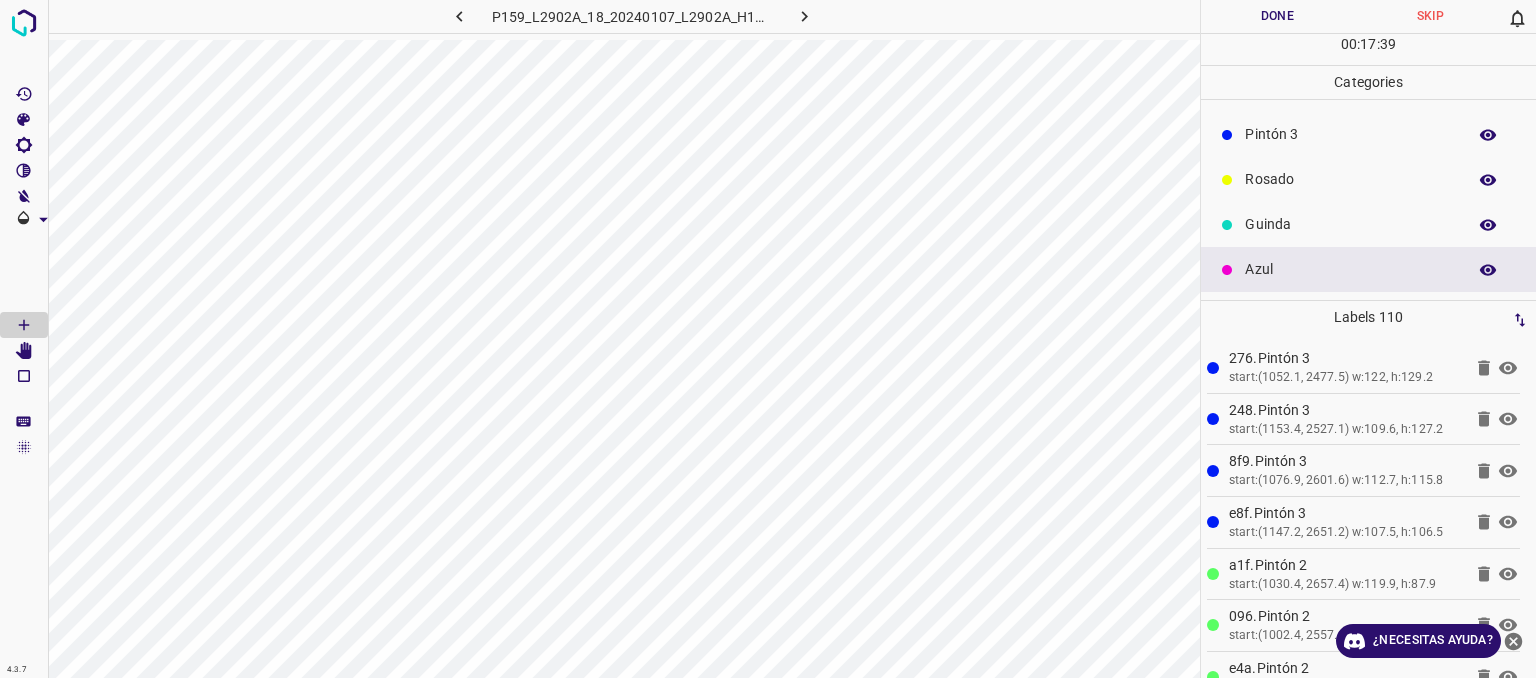 click on "Rosado" at bounding box center (1368, 179) 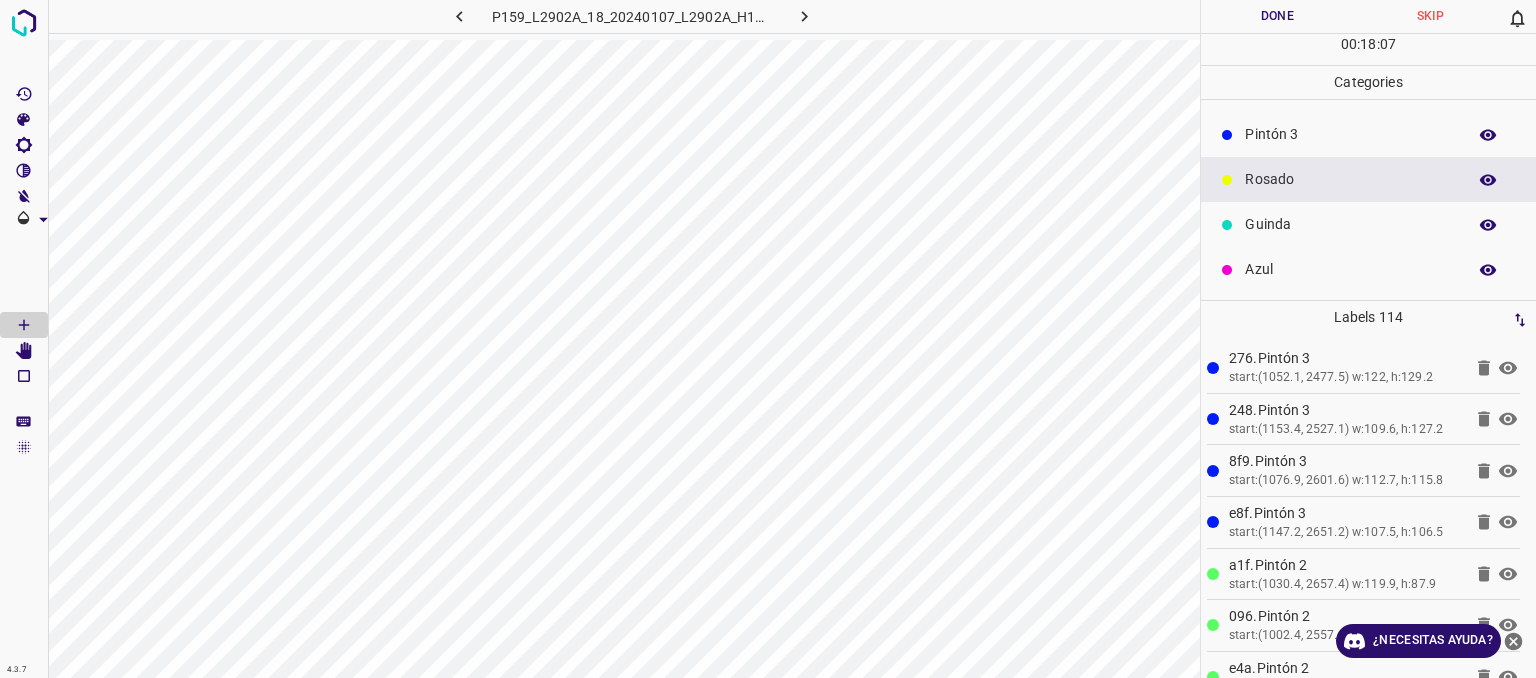 click on "Guinda" at bounding box center (1368, 224) 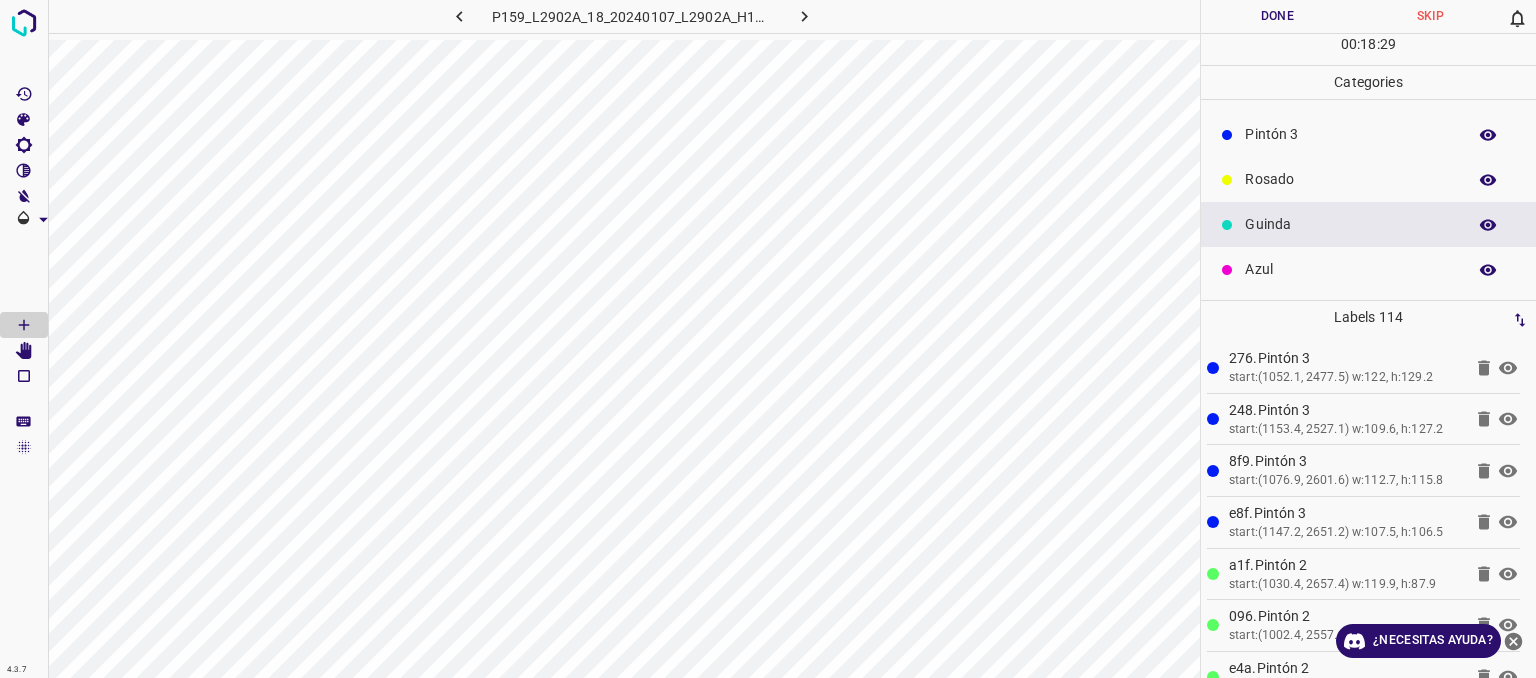 click on "Azul" at bounding box center [1350, 269] 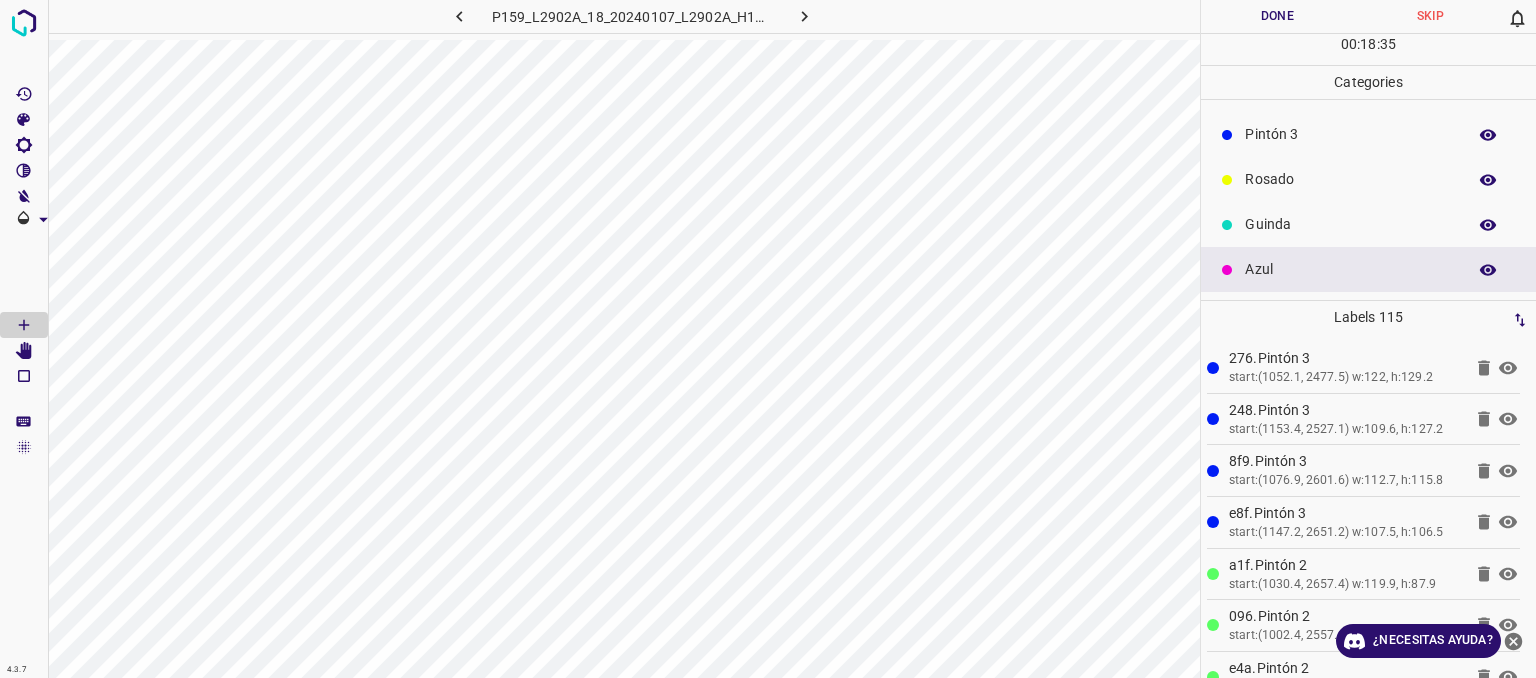 drag, startPoint x: 1284, startPoint y: 229, endPoint x: 1240, endPoint y: 237, distance: 44.72136 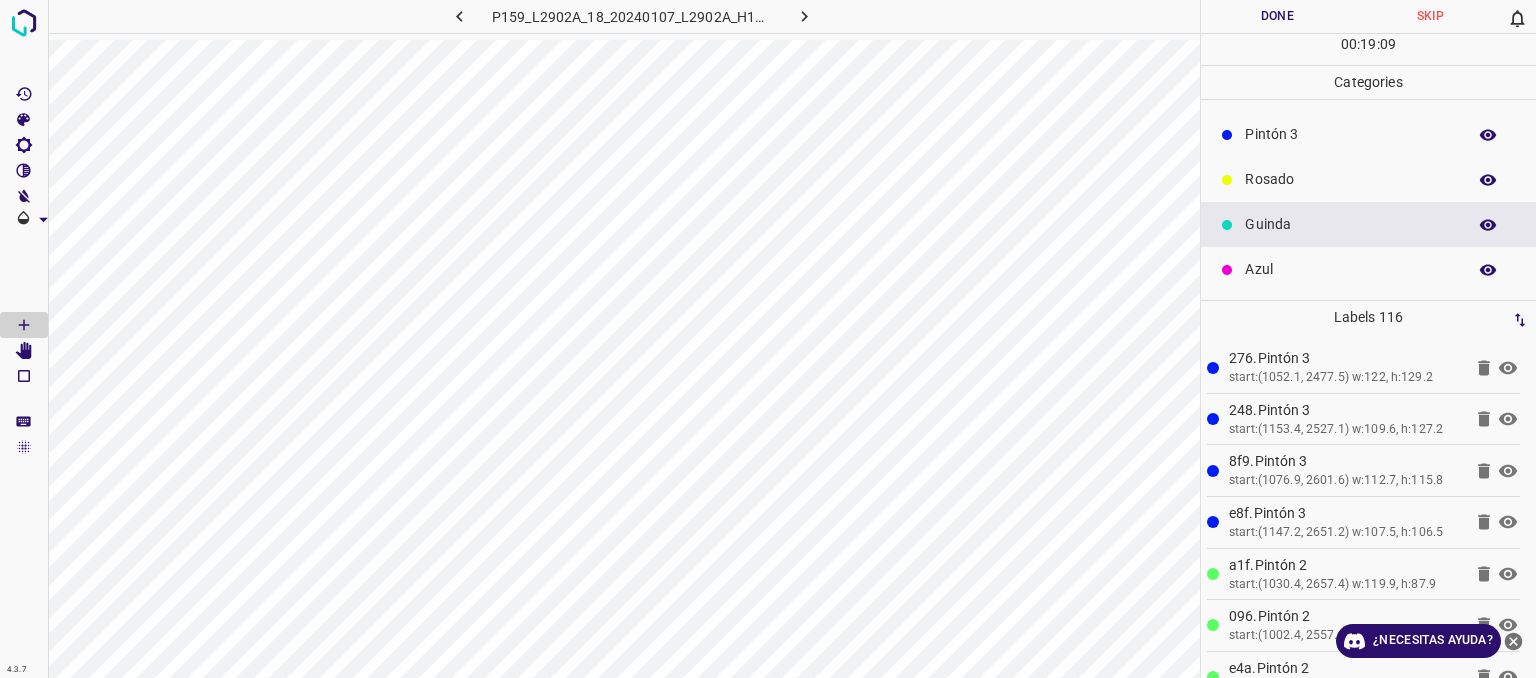 scroll, scrollTop: 76, scrollLeft: 0, axis: vertical 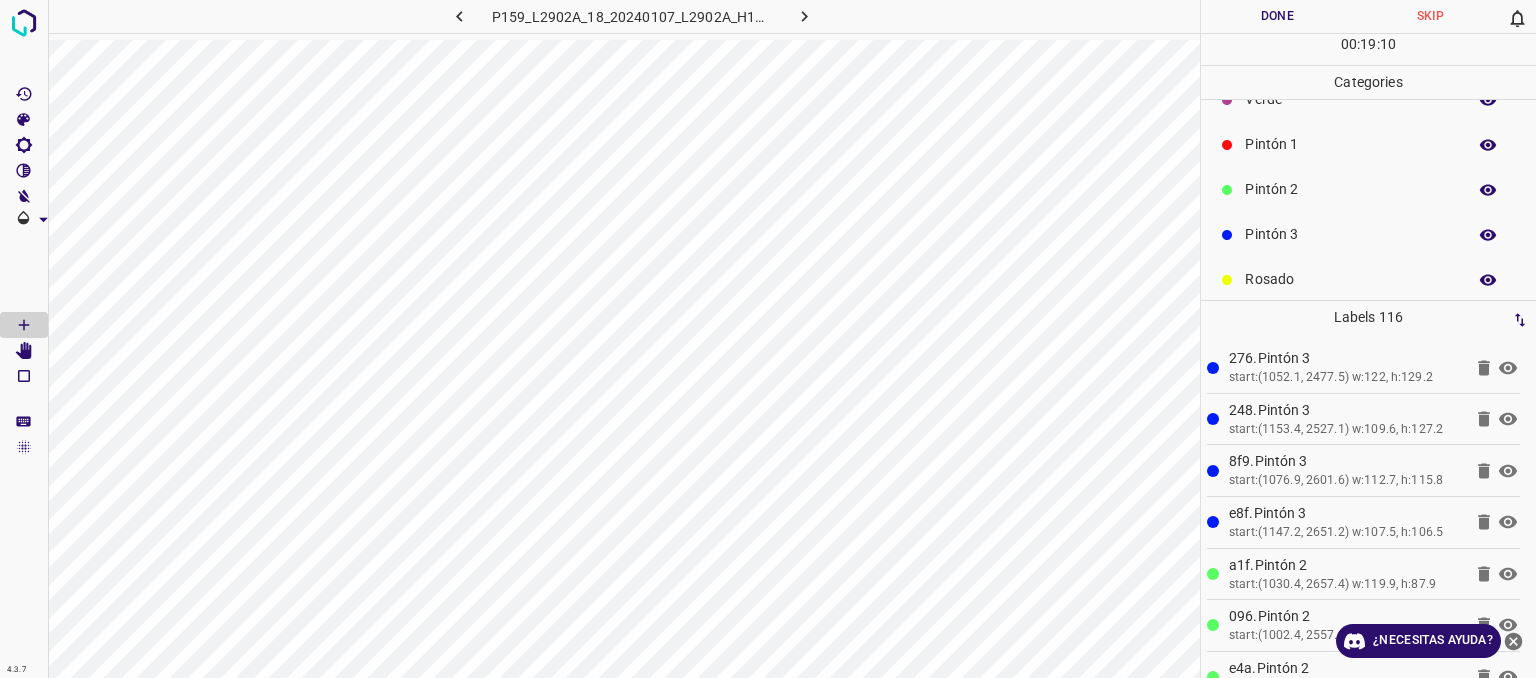 click on "Pintón 2" at bounding box center (1350, 189) 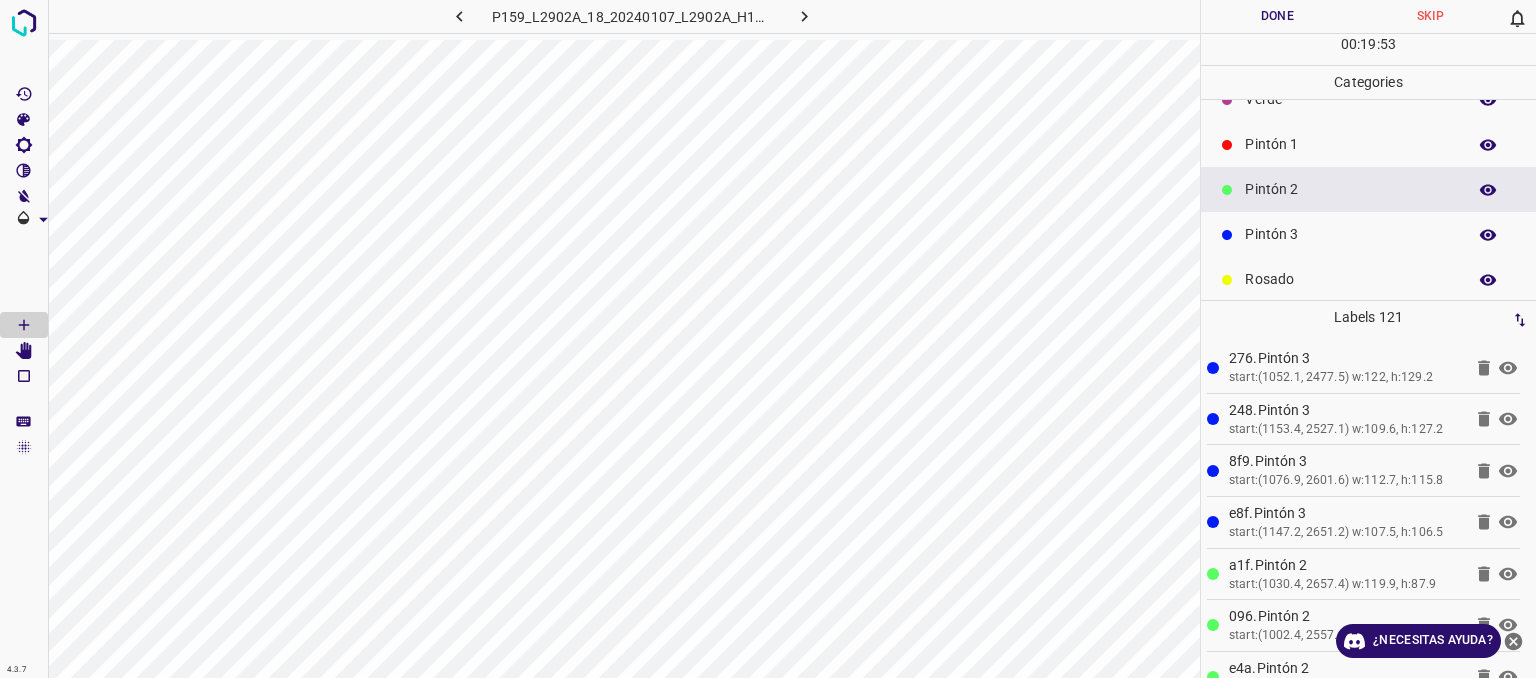 click on "Pintón 1" at bounding box center (1350, 144) 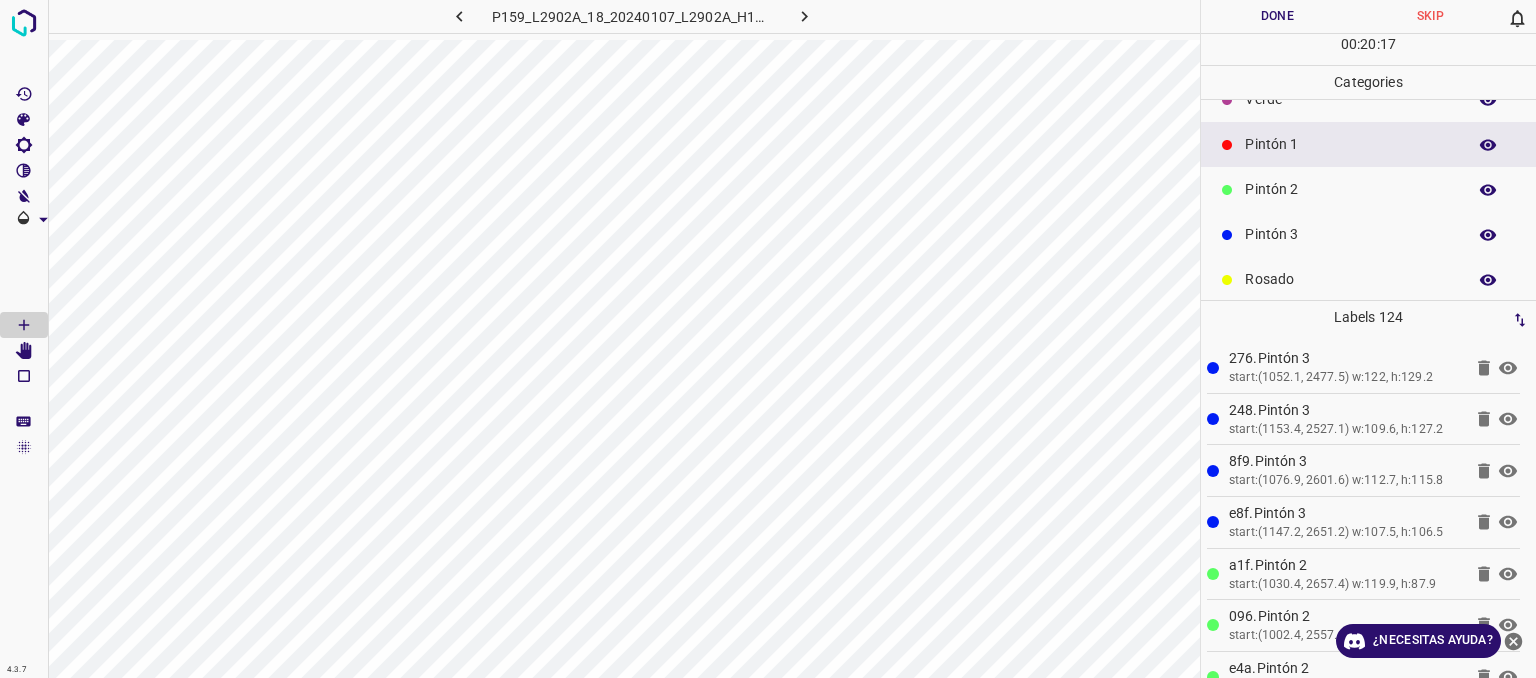 scroll, scrollTop: 176, scrollLeft: 0, axis: vertical 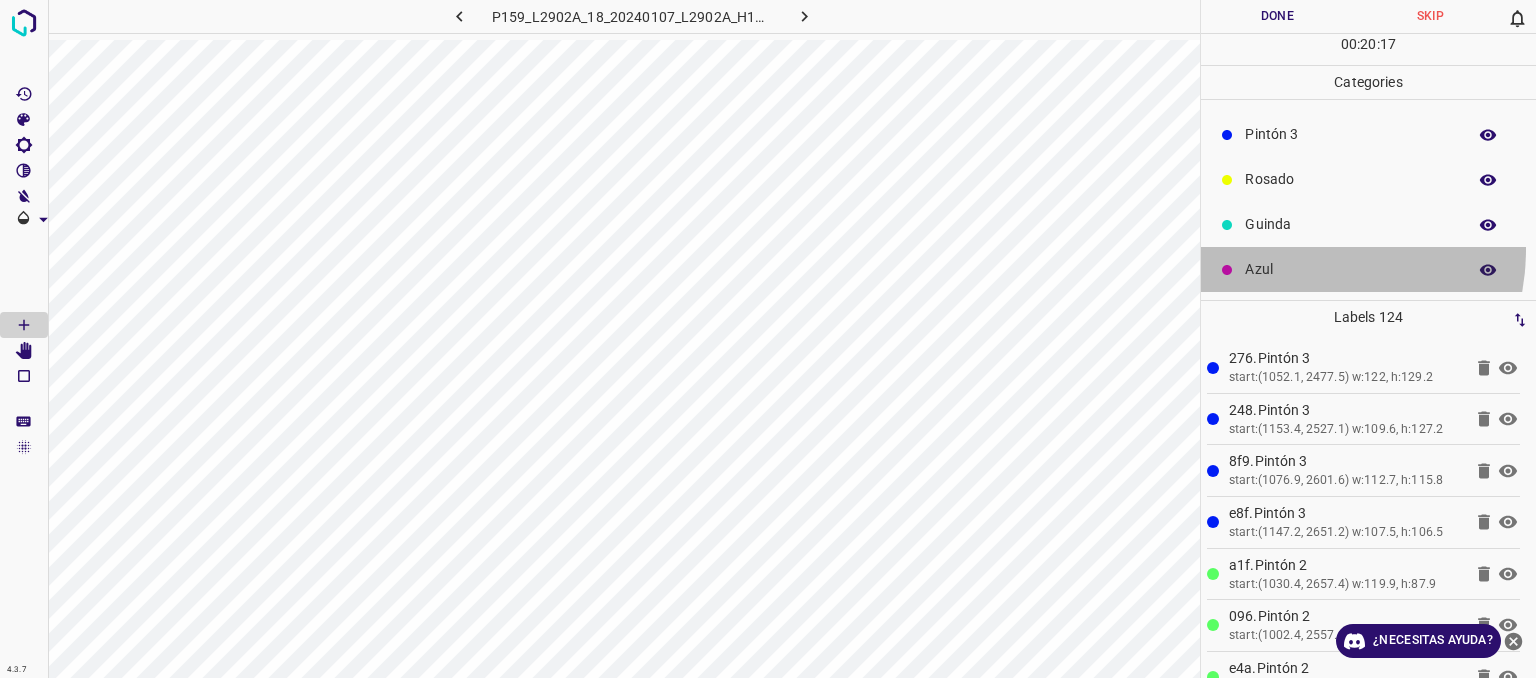 click on "Azul" at bounding box center (1368, 269) 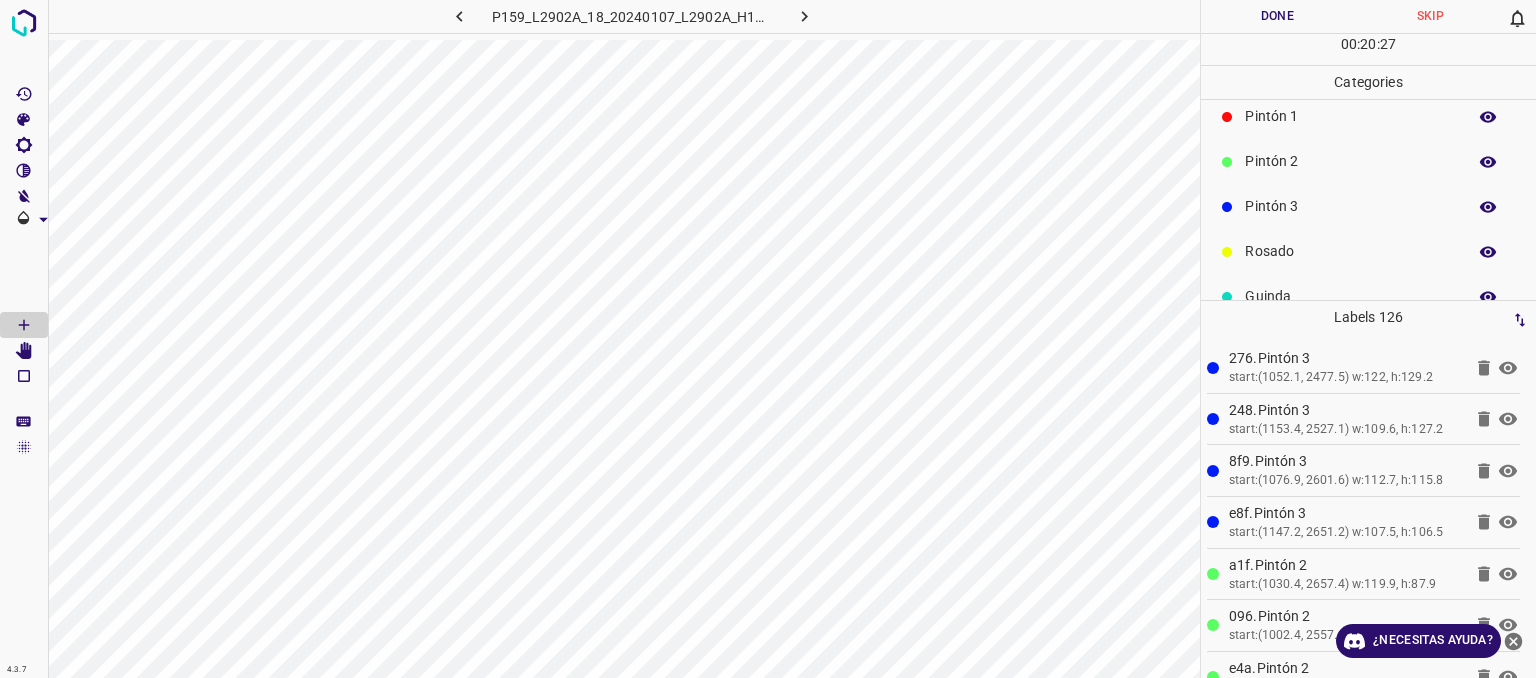 scroll, scrollTop: 0, scrollLeft: 0, axis: both 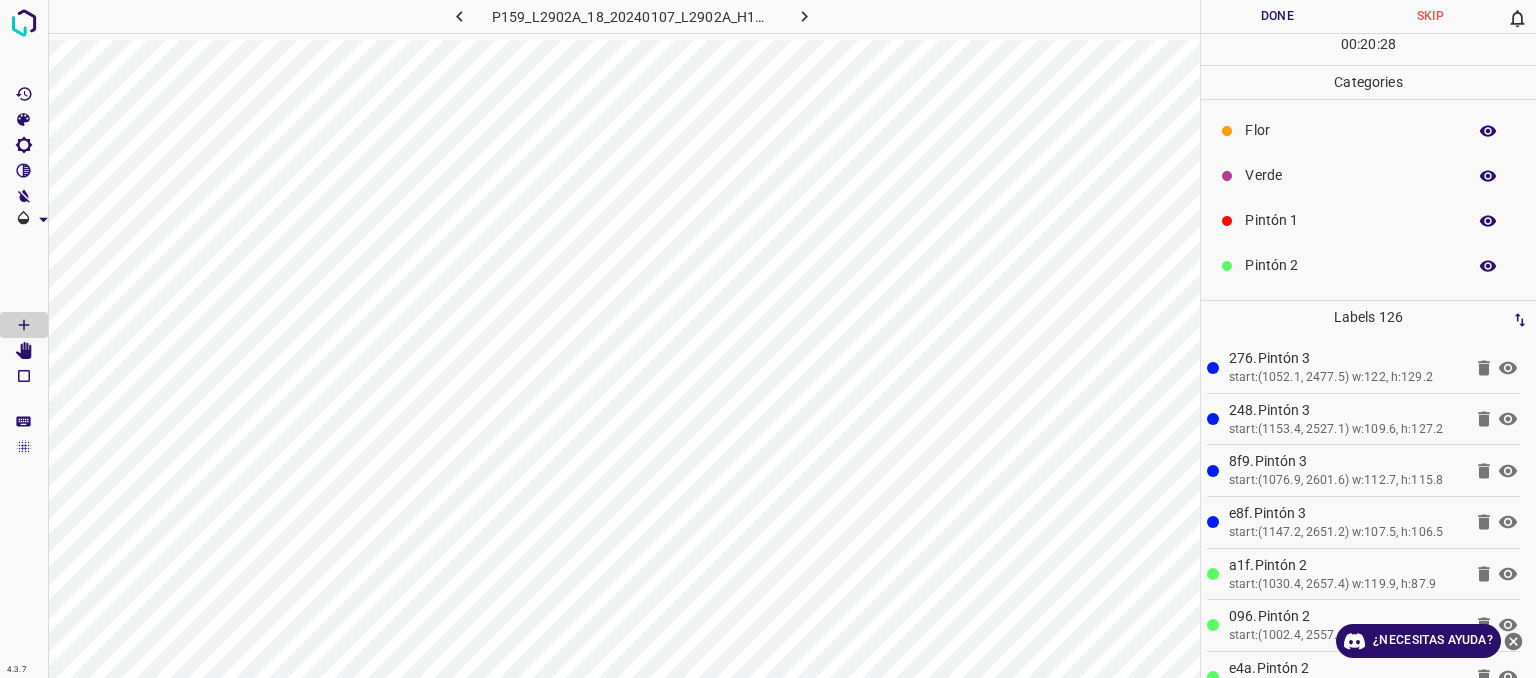 click on "Pintón 1" at bounding box center [1350, 220] 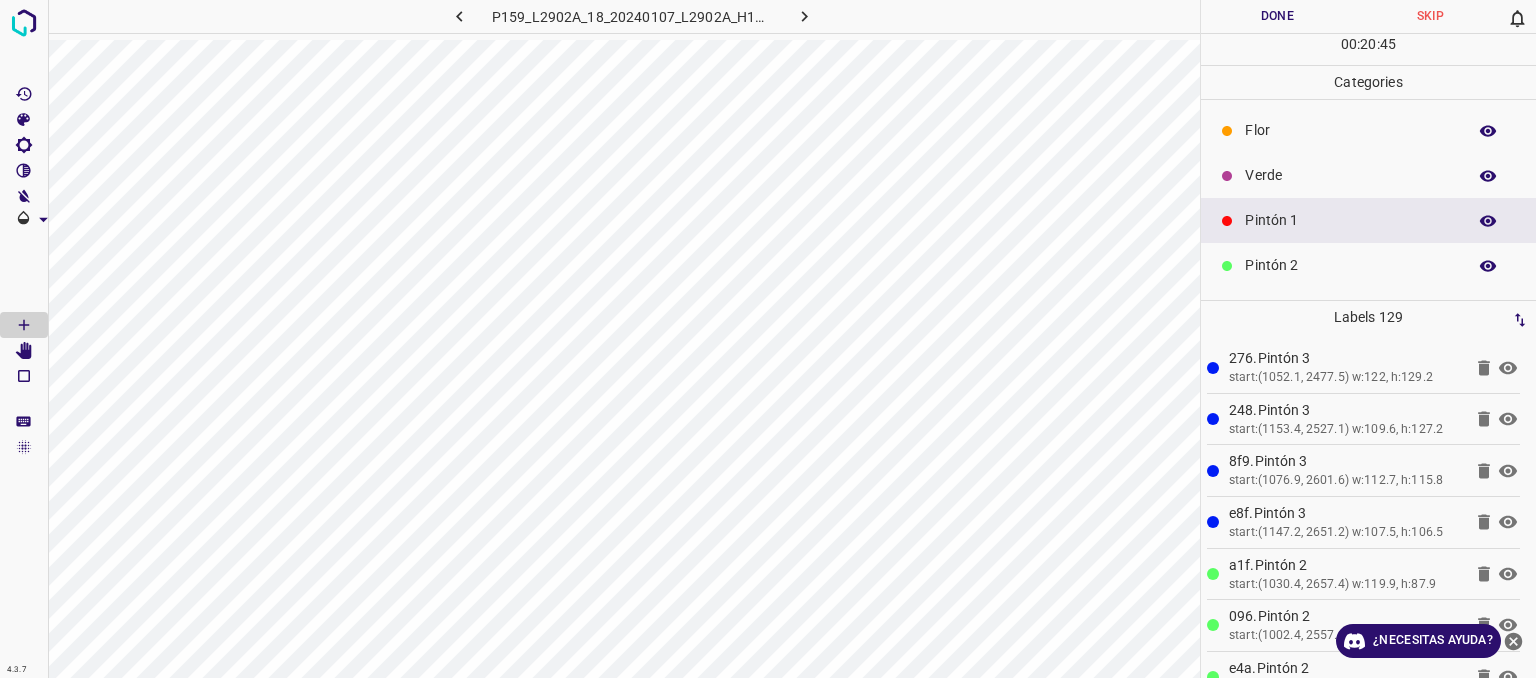 drag, startPoint x: 1314, startPoint y: 178, endPoint x: 1283, endPoint y: 181, distance: 31.144823 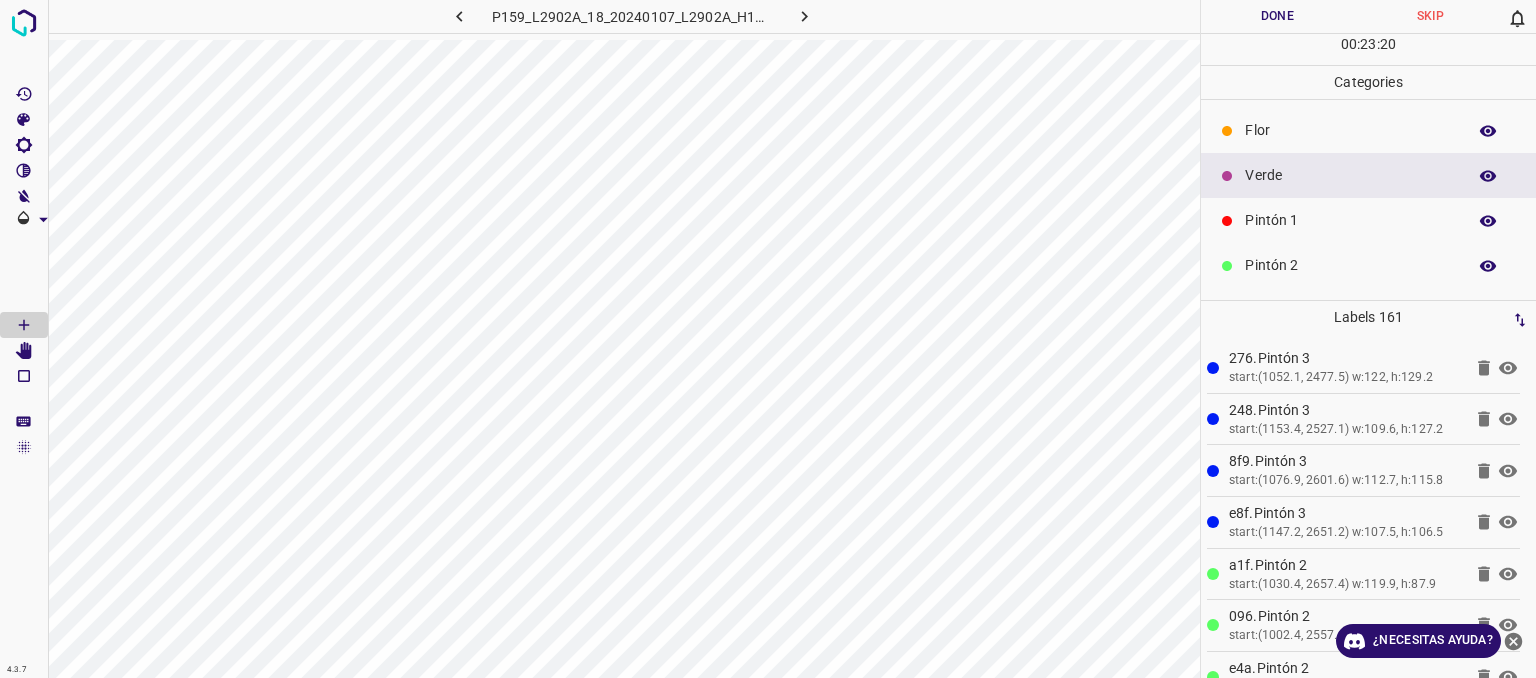 scroll, scrollTop: 176, scrollLeft: 0, axis: vertical 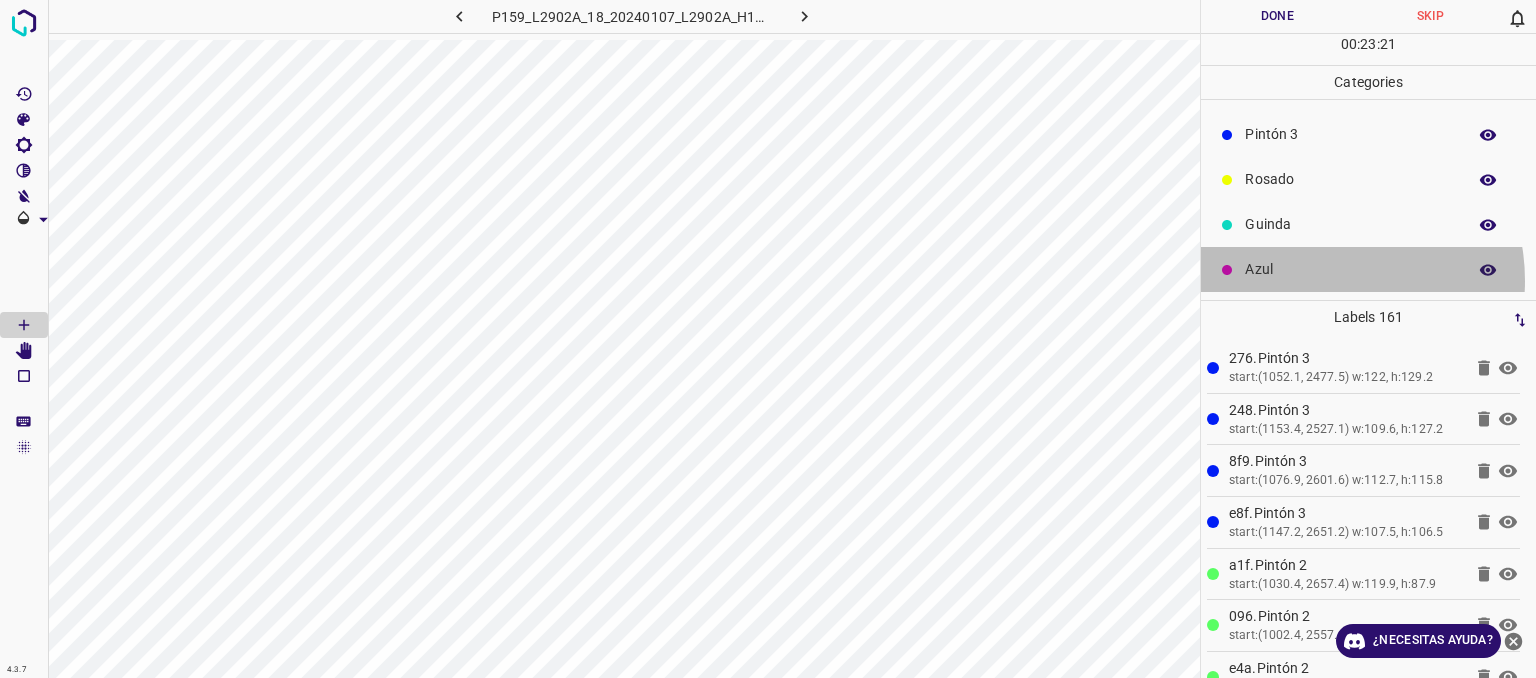 drag, startPoint x: 1320, startPoint y: 280, endPoint x: 1286, endPoint y: 271, distance: 35.17101 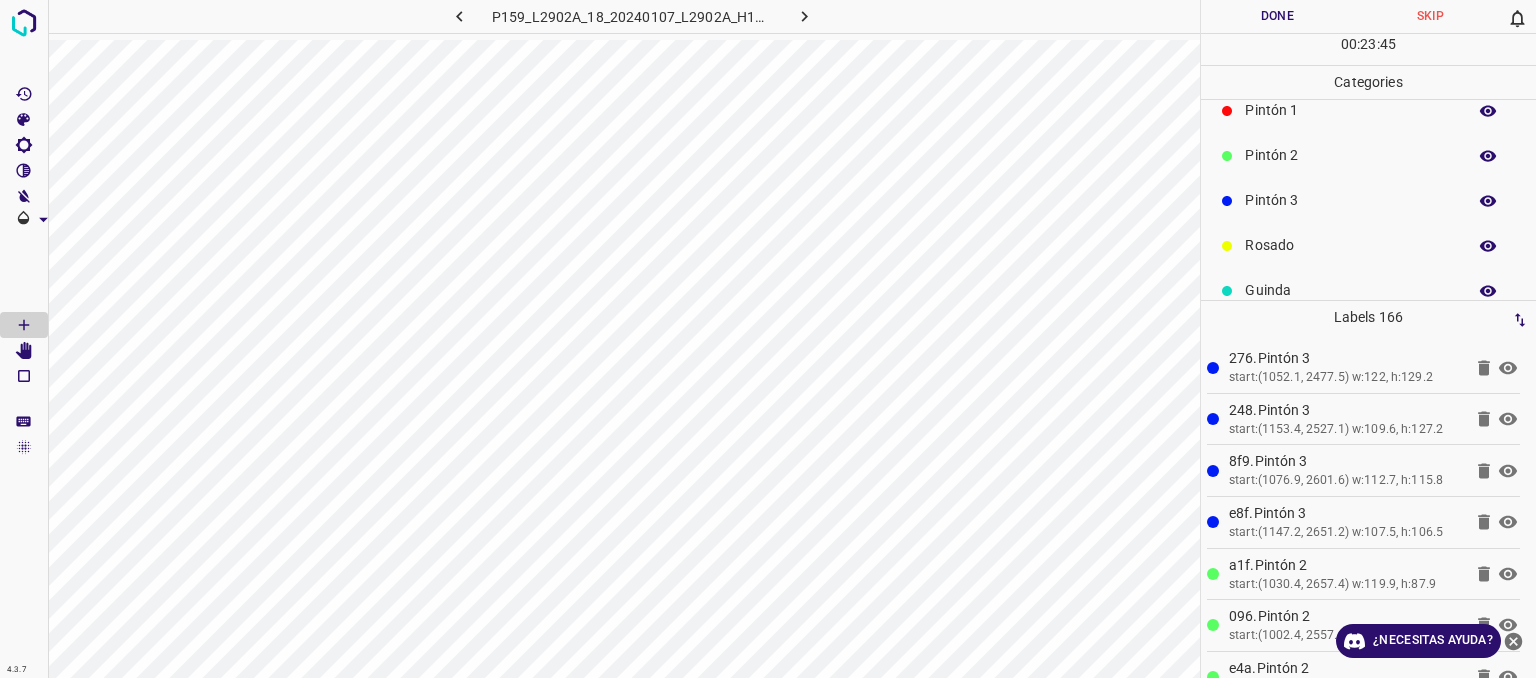 scroll, scrollTop: 76, scrollLeft: 0, axis: vertical 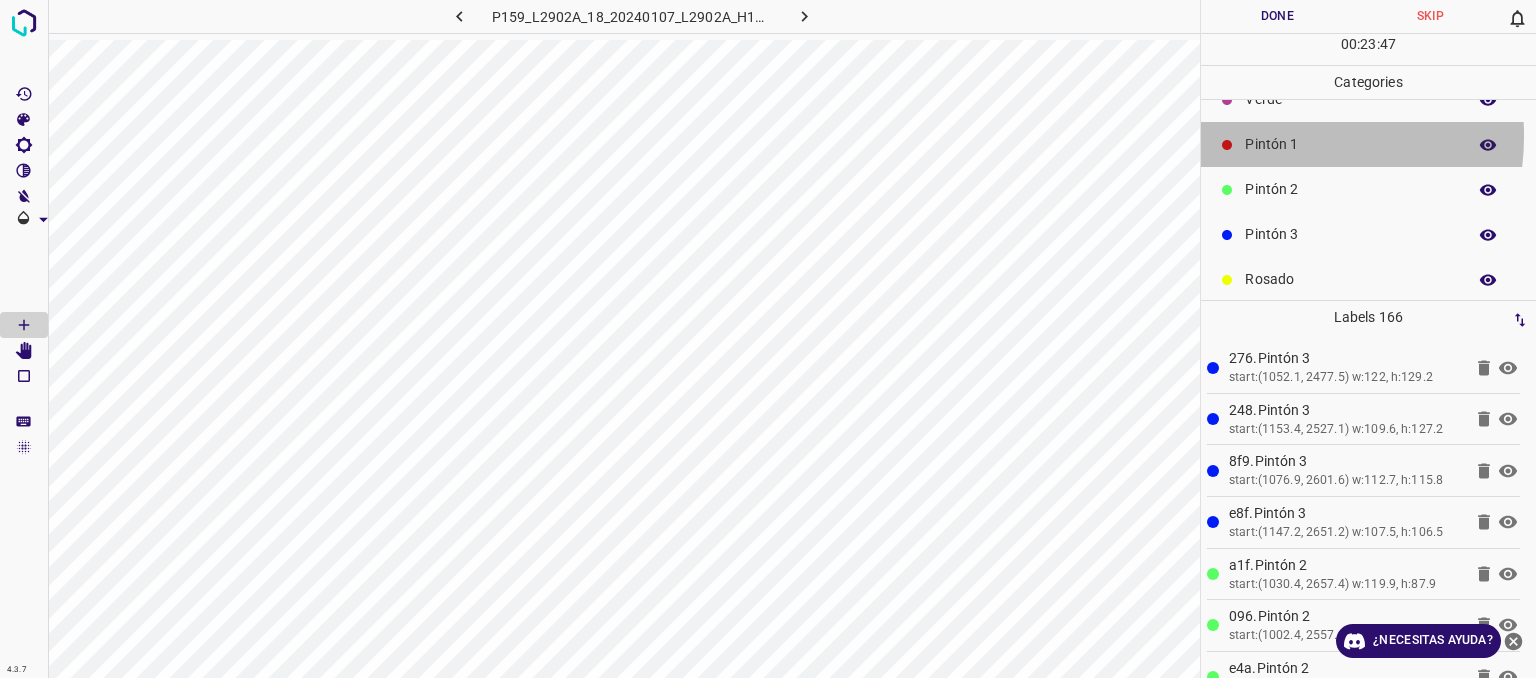 click on "Pintón 1" at bounding box center [1350, 144] 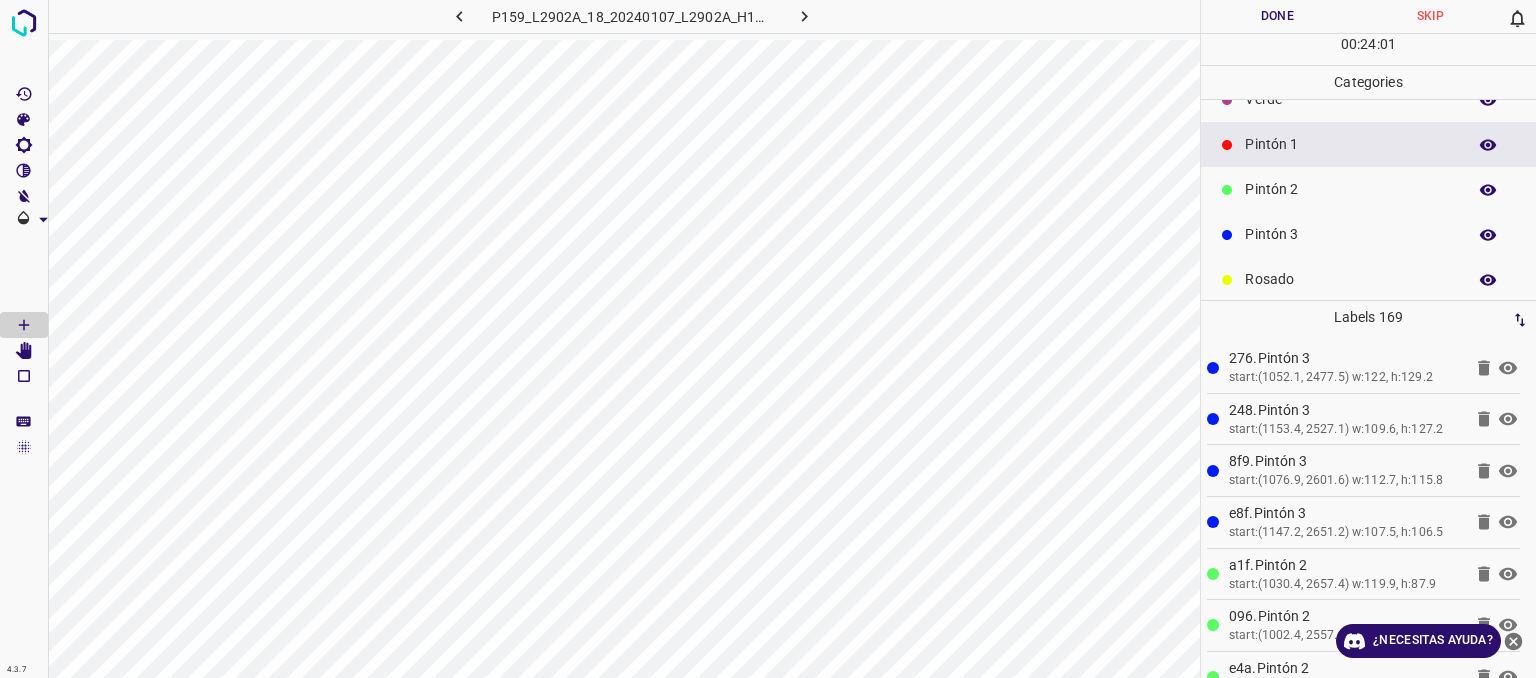 scroll, scrollTop: 176, scrollLeft: 0, axis: vertical 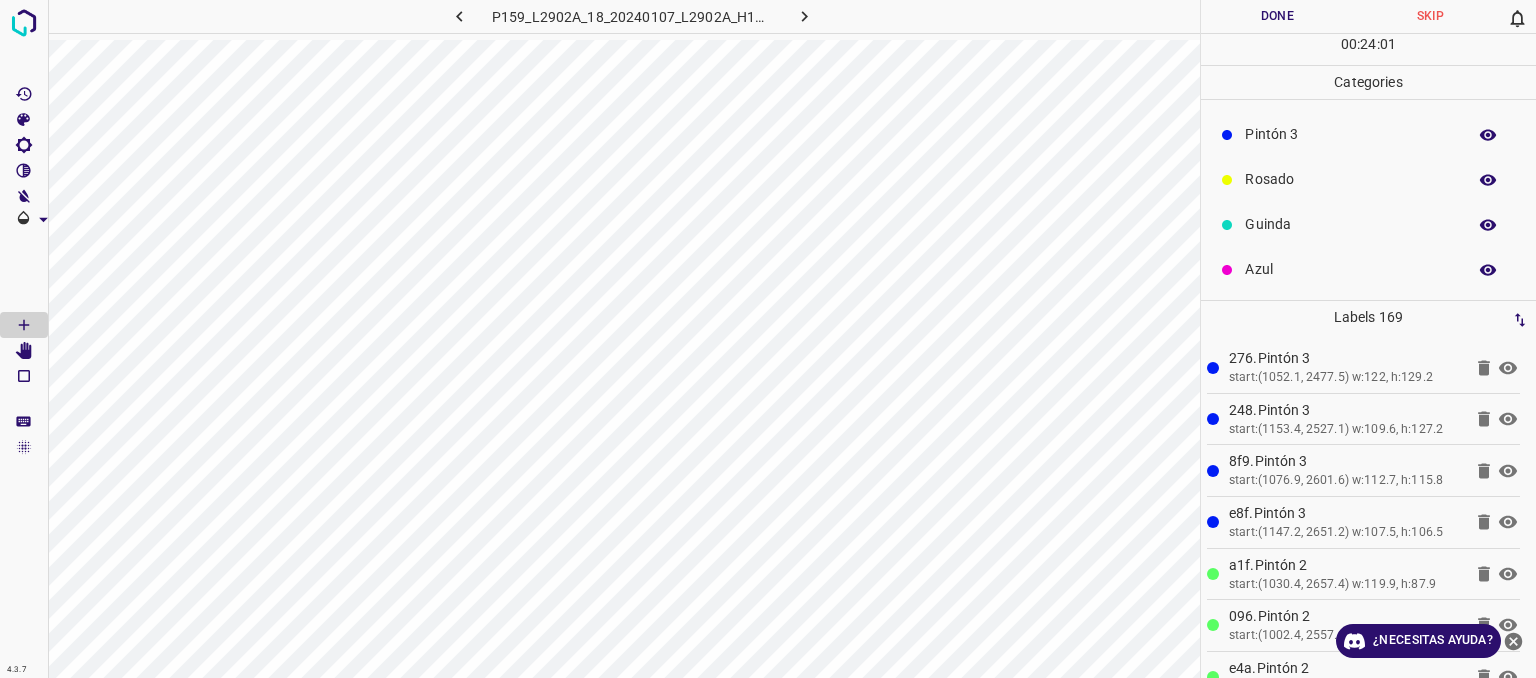 click on "Guinda" at bounding box center (1350, 224) 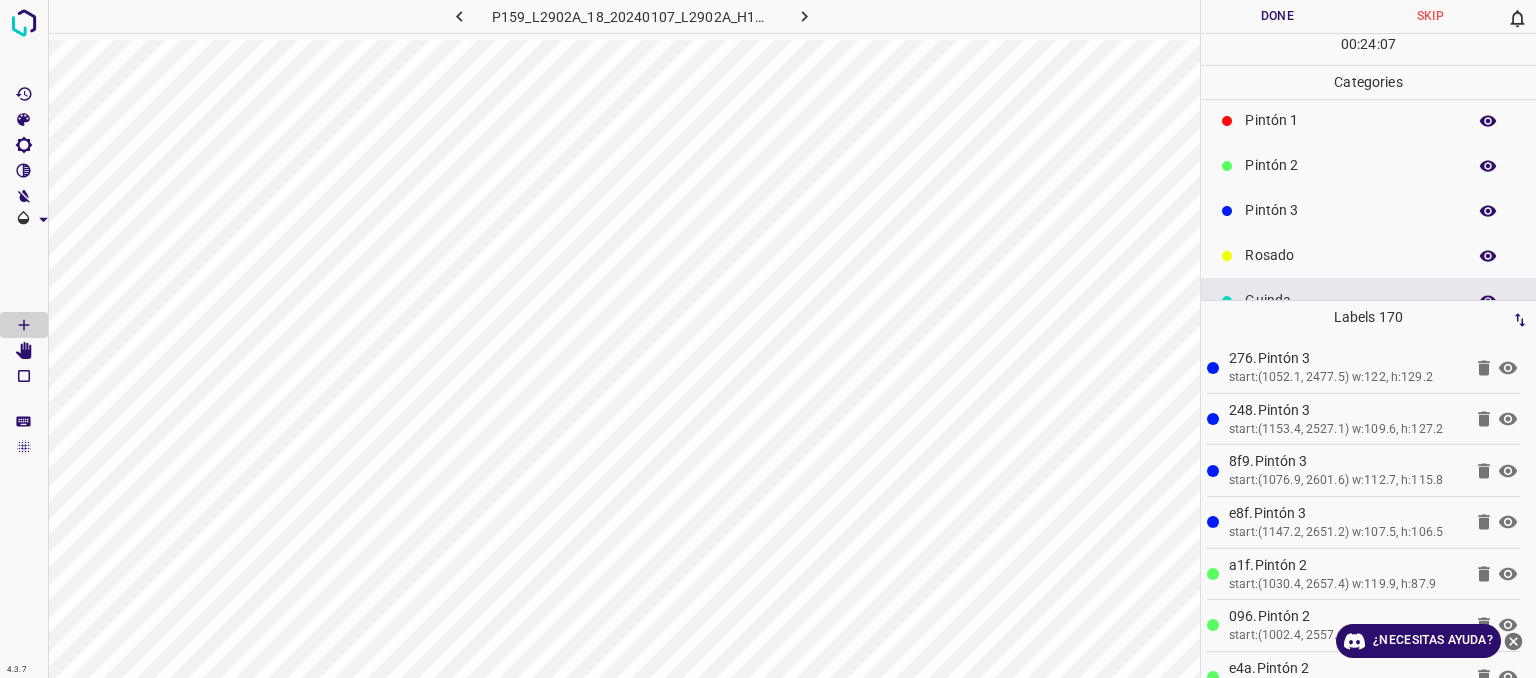 scroll, scrollTop: 0, scrollLeft: 0, axis: both 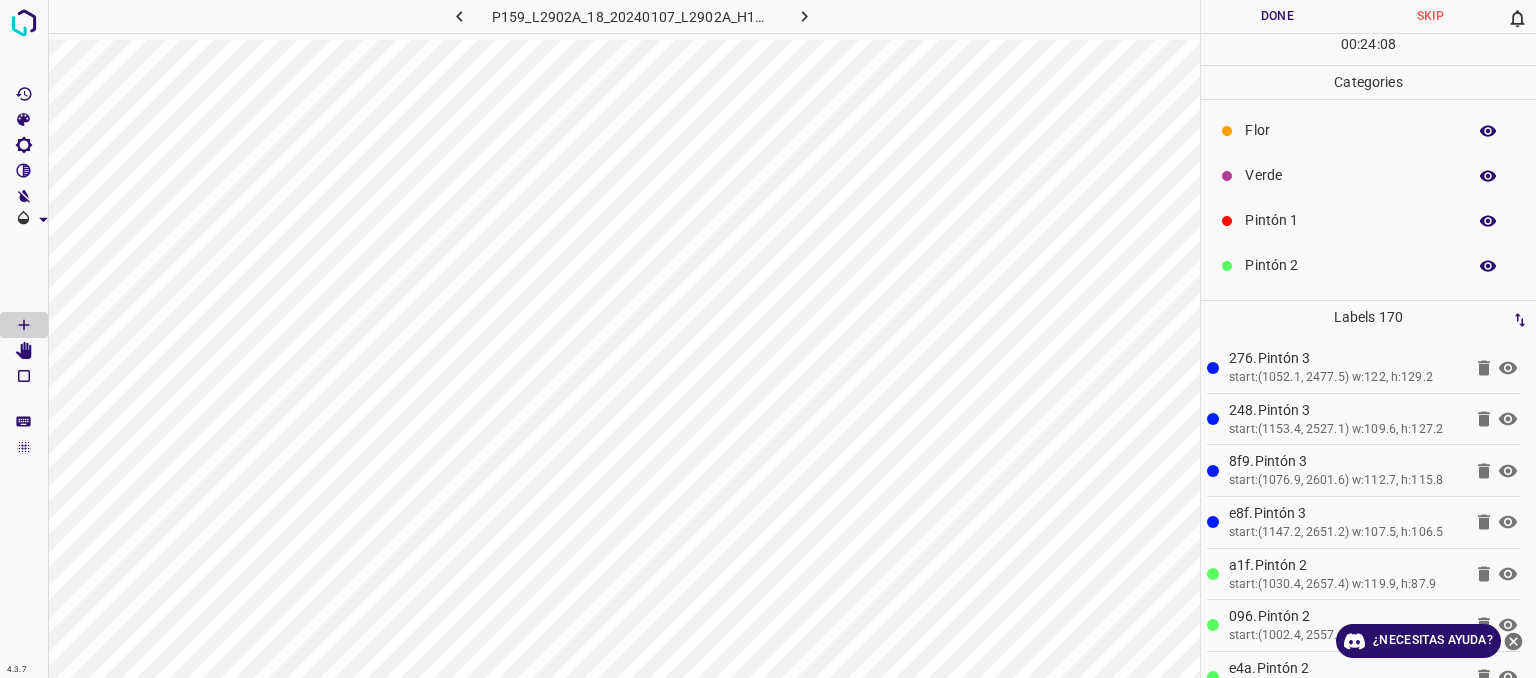 click on "Pintón 1" at bounding box center (1350, 220) 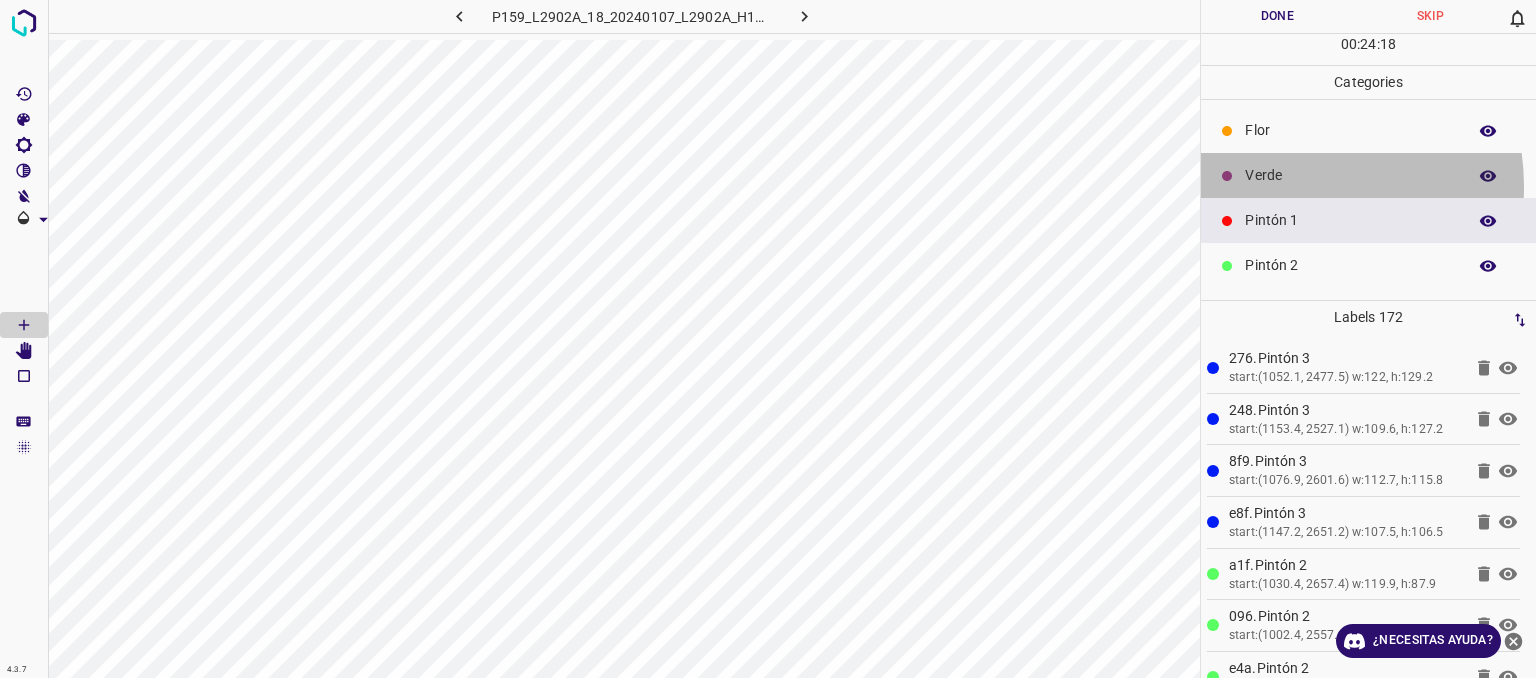 click on "Verde" at bounding box center (1368, 175) 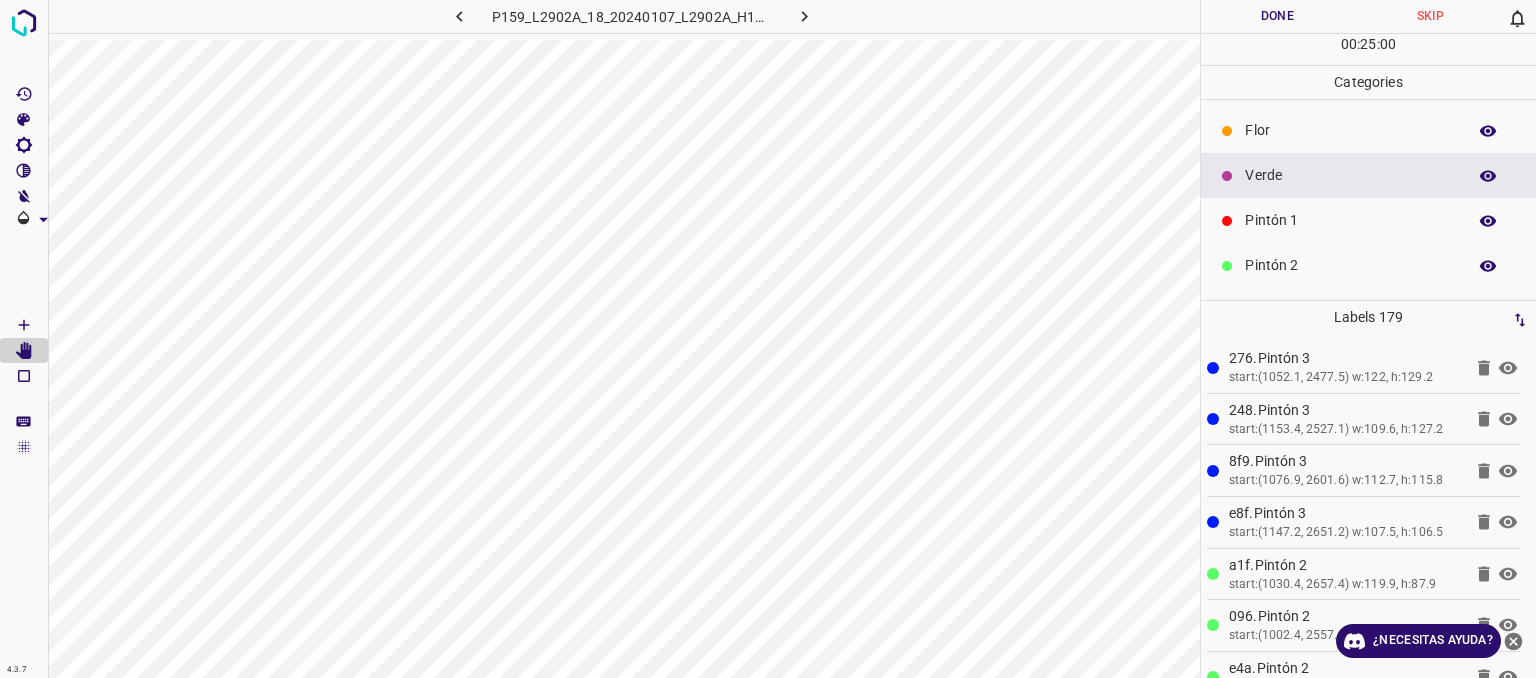 scroll, scrollTop: 176, scrollLeft: 0, axis: vertical 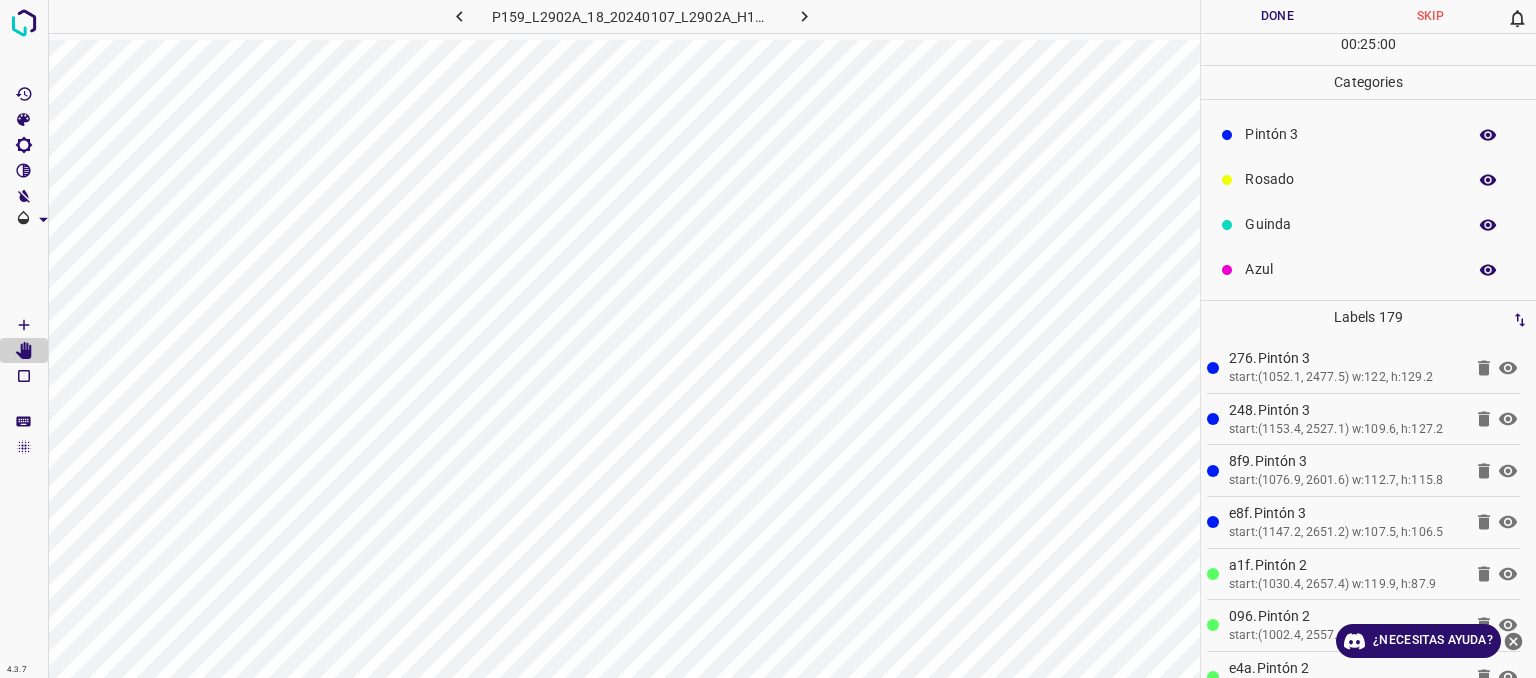 click on "Azul" at bounding box center [1350, 269] 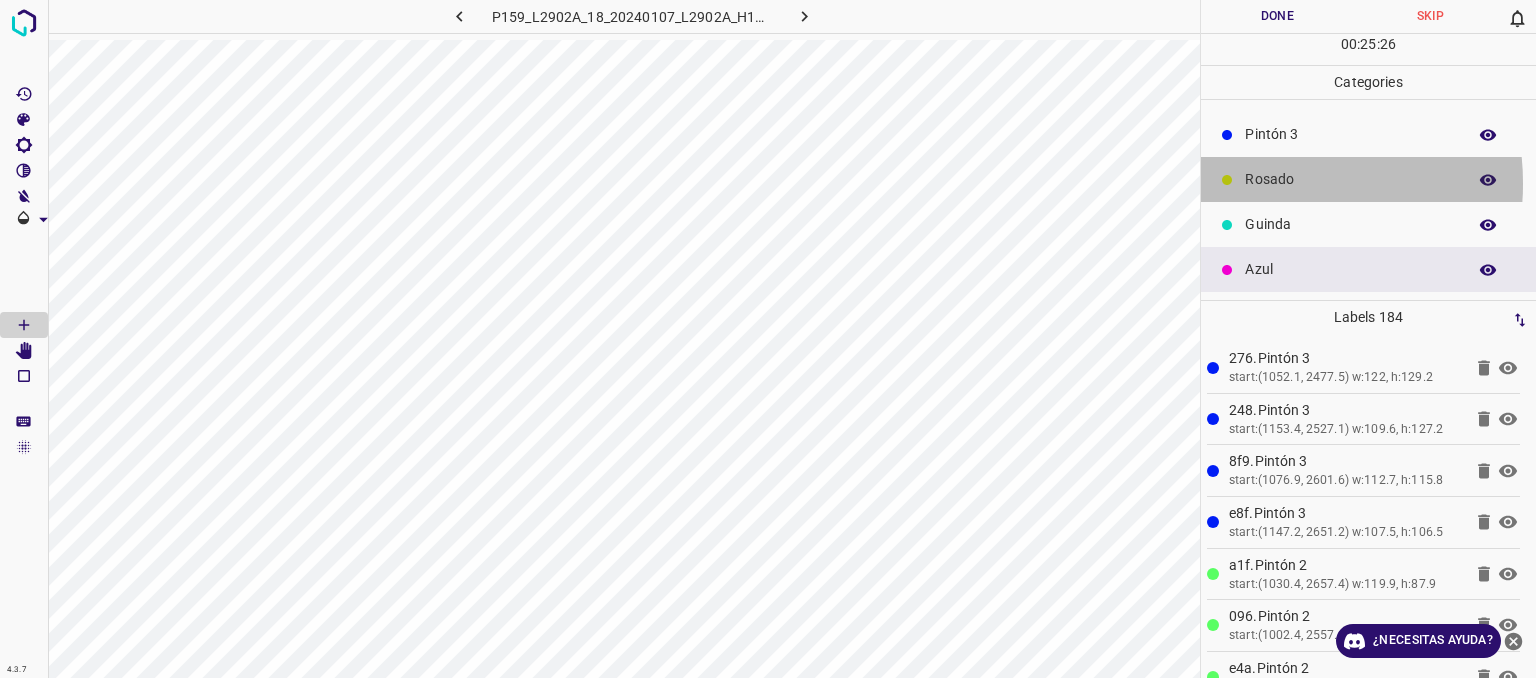 click on "Rosado" at bounding box center (1350, 179) 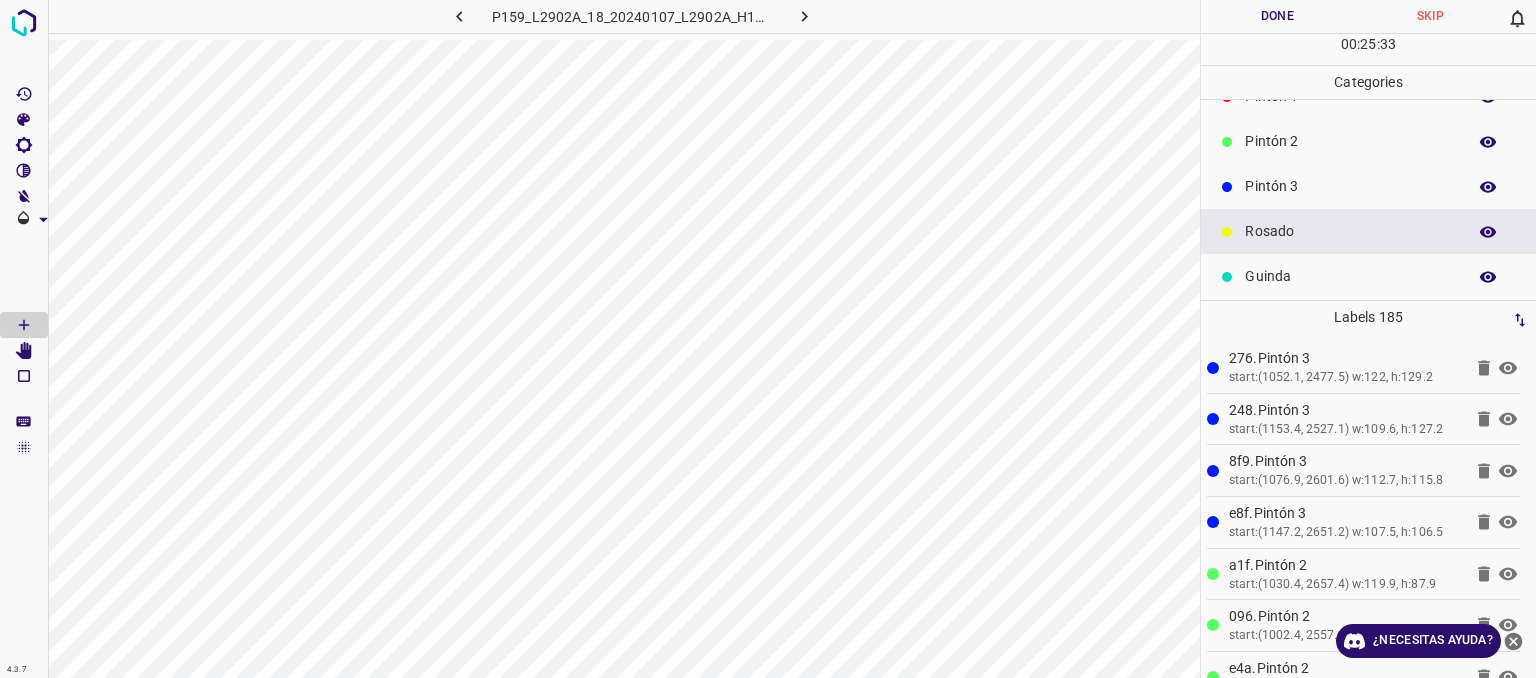 scroll, scrollTop: 0, scrollLeft: 0, axis: both 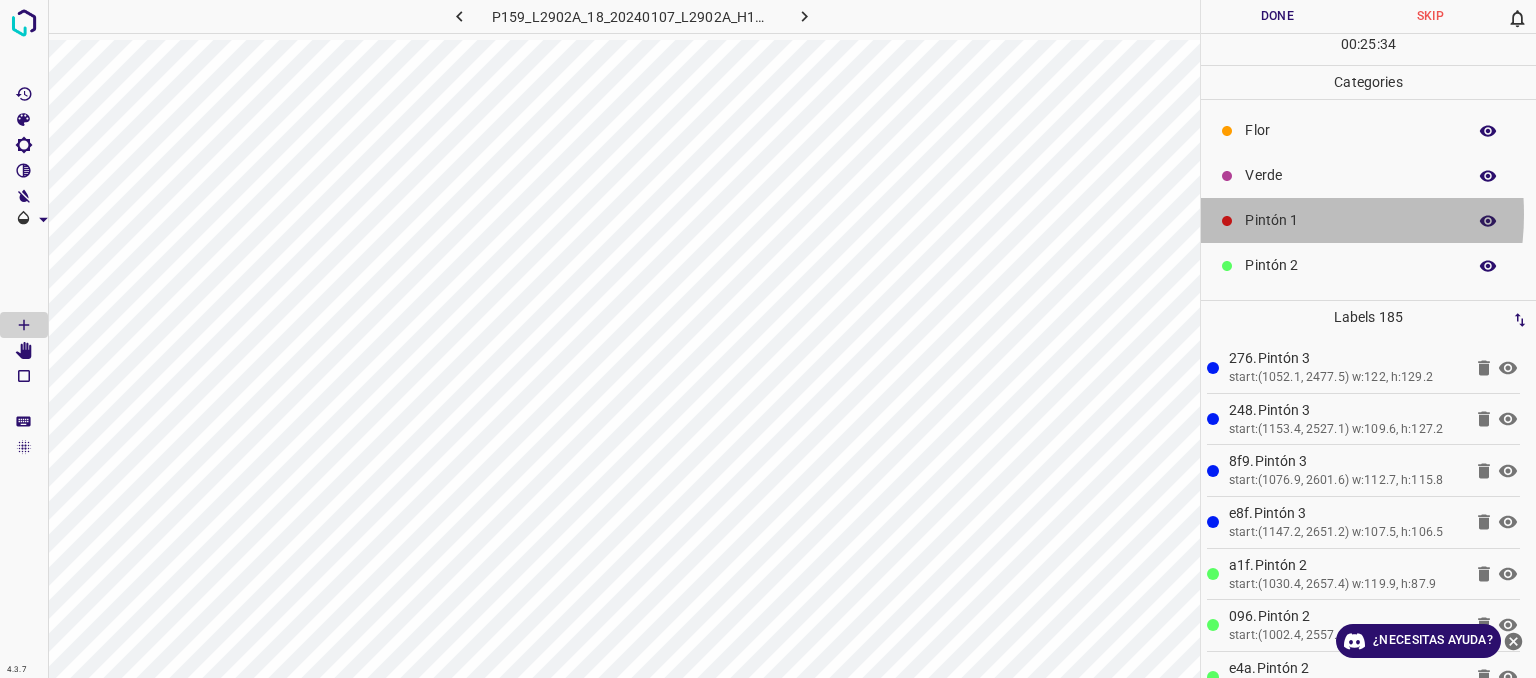 click on "Pintón 1" at bounding box center (1350, 220) 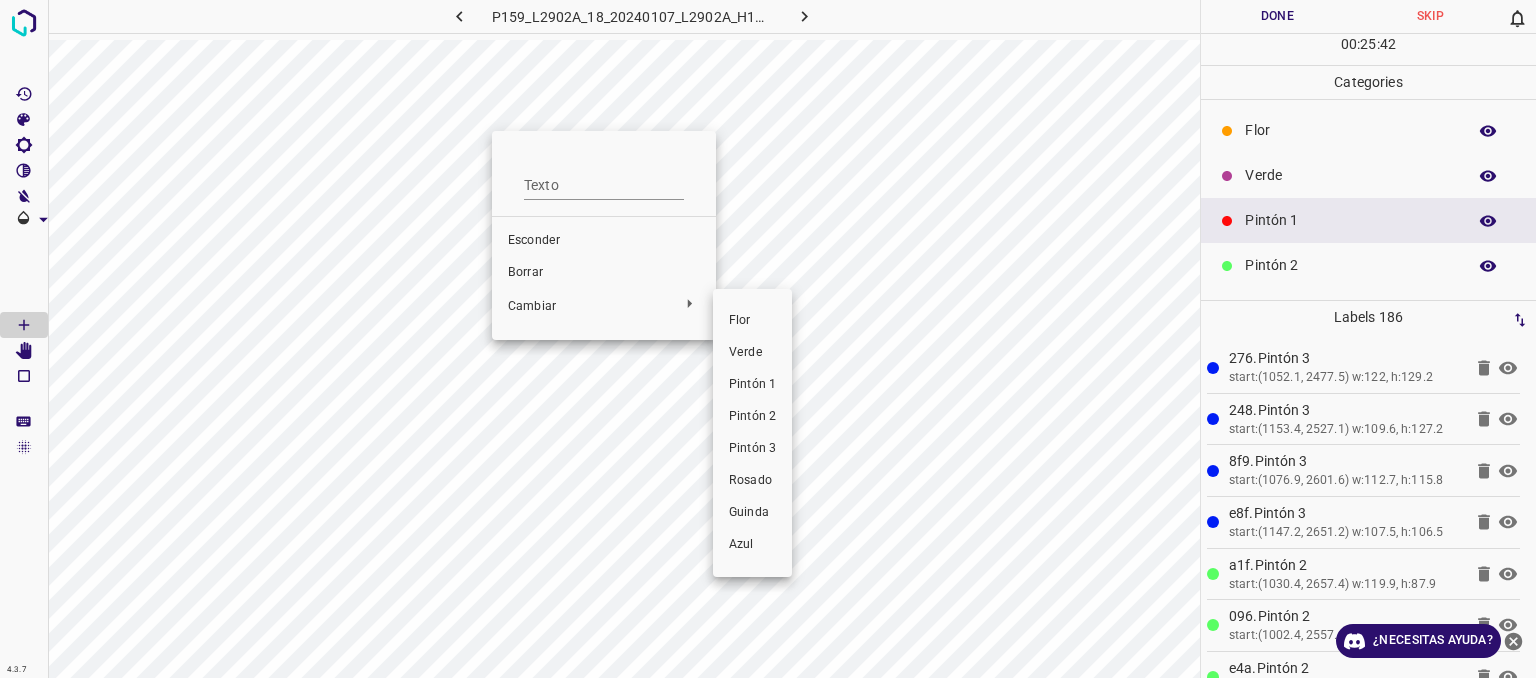 click on "Pintón 2" at bounding box center (752, 416) 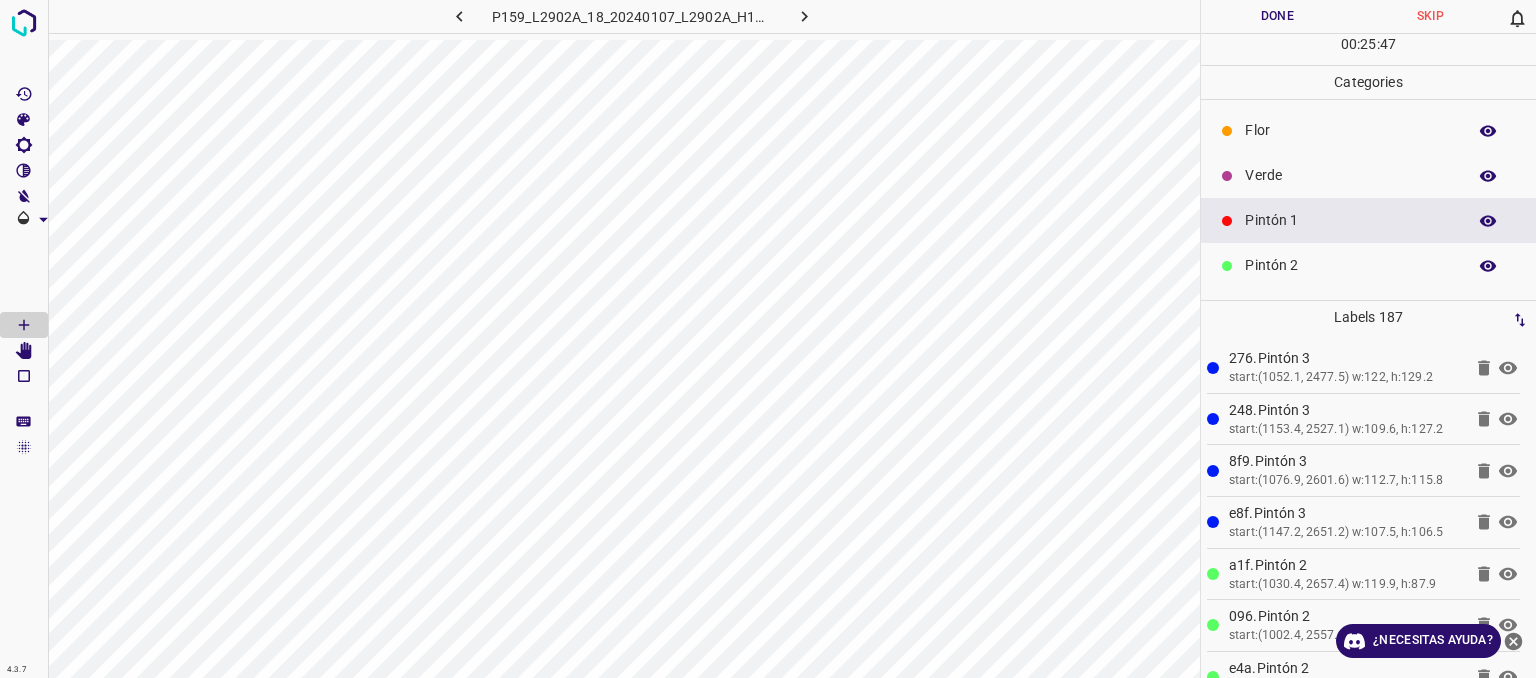 click on "Verde" at bounding box center (1368, 175) 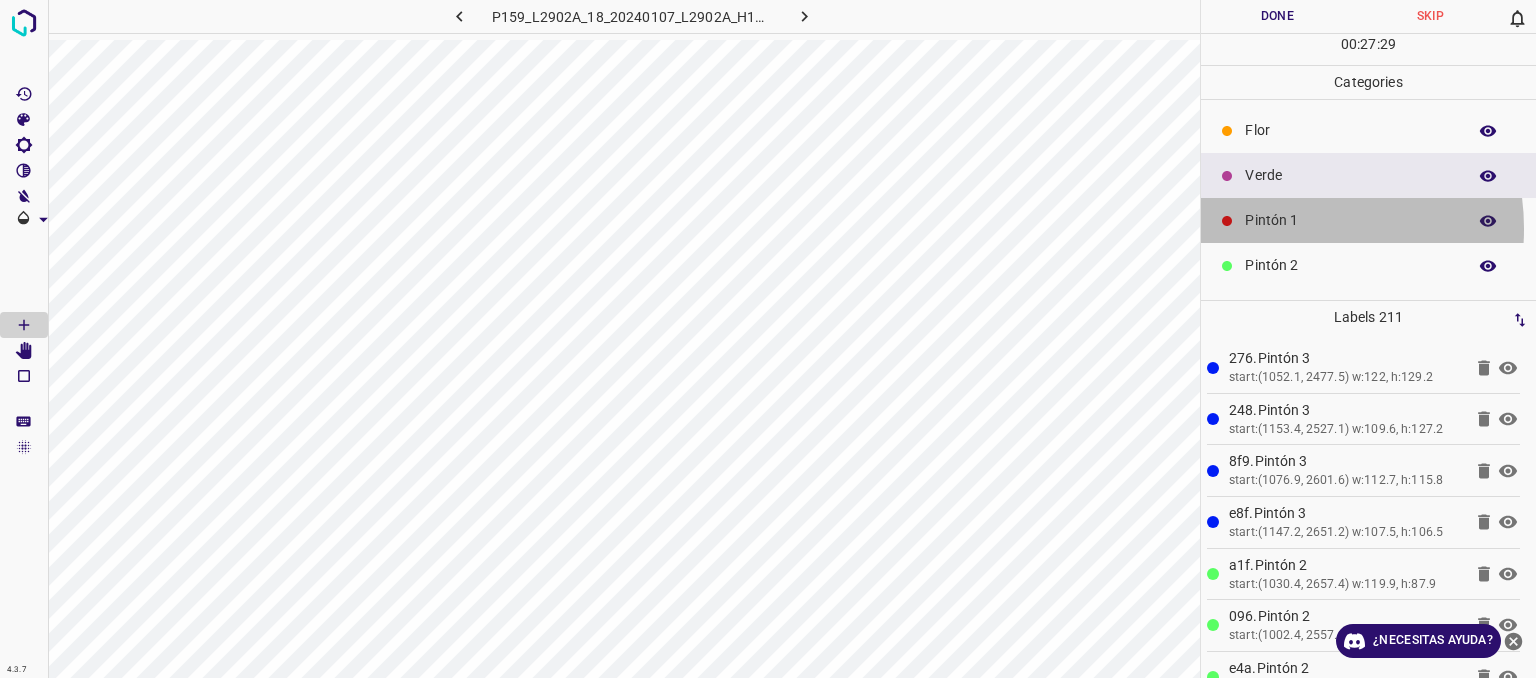 click on "Pintón 1" at bounding box center (1350, 220) 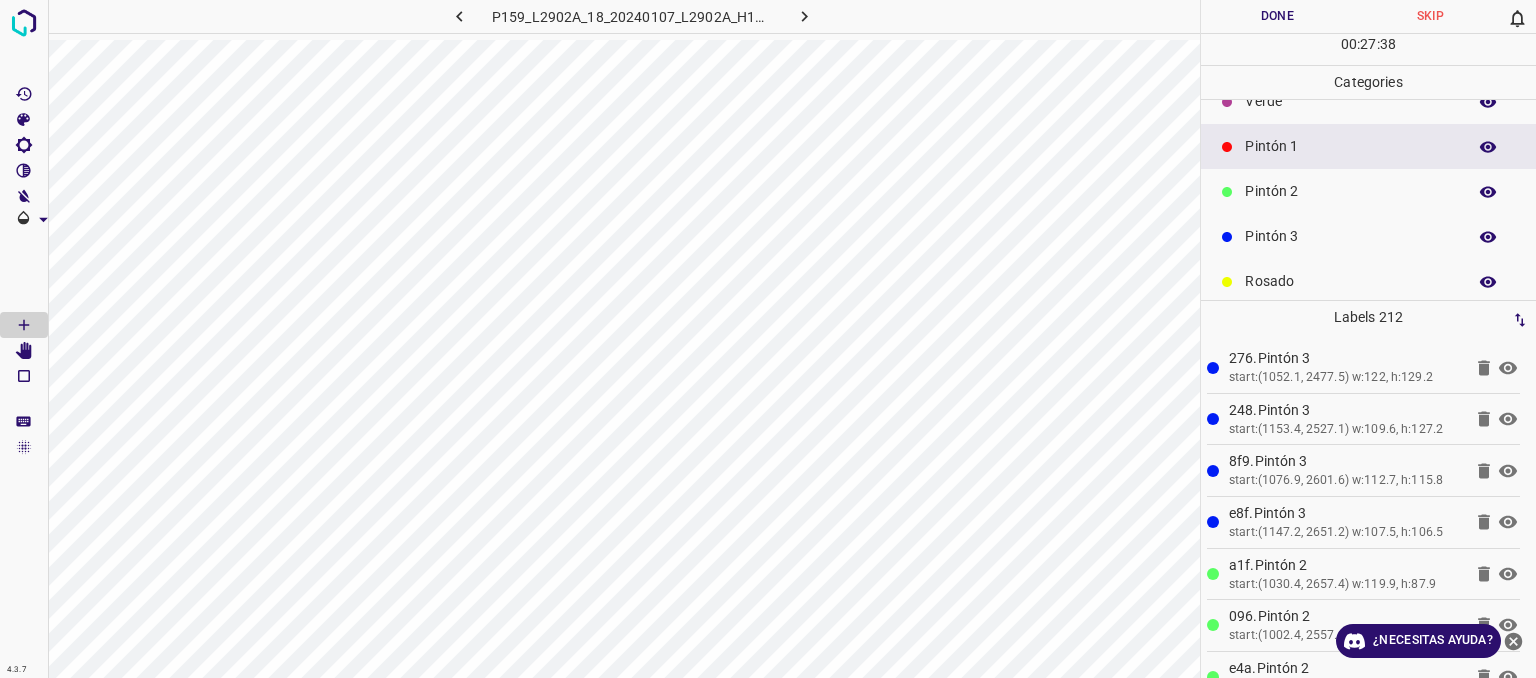 scroll, scrollTop: 176, scrollLeft: 0, axis: vertical 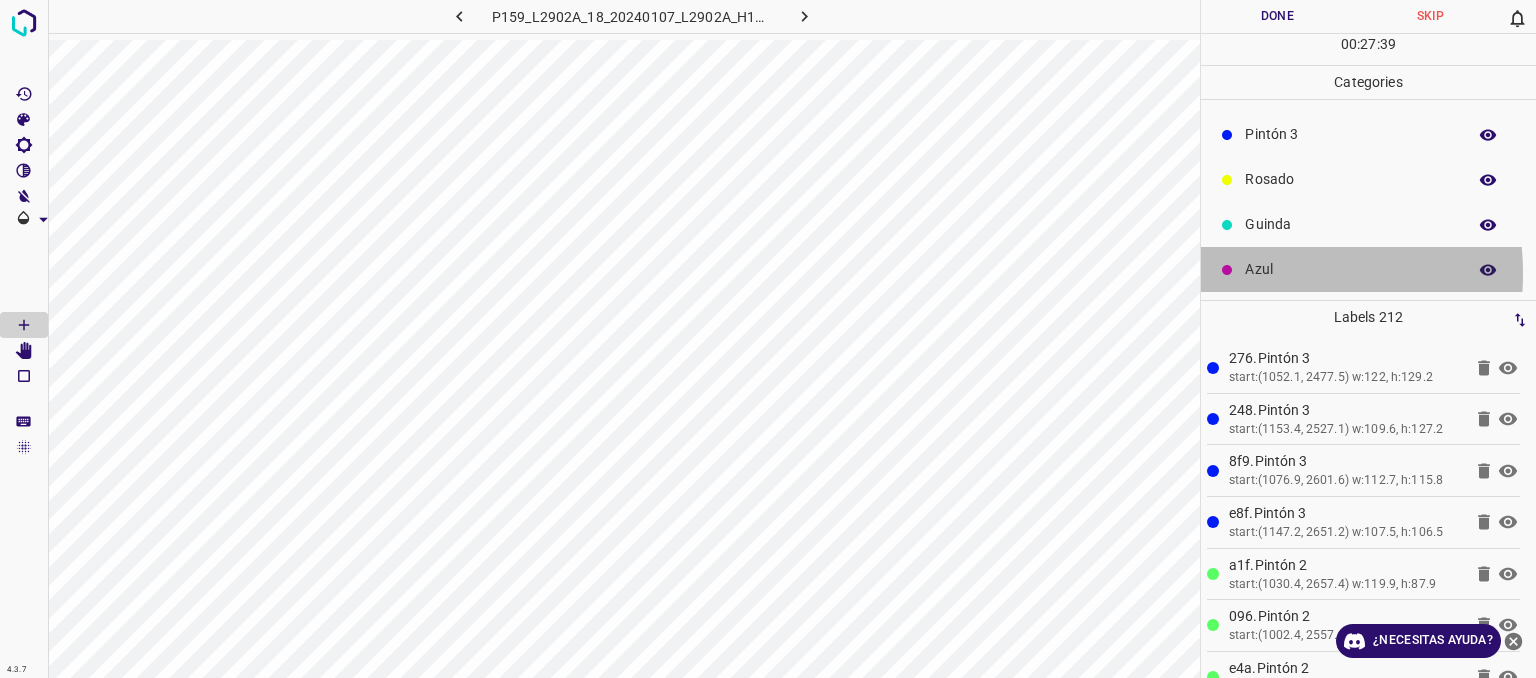 click on "Azul" at bounding box center [1350, 269] 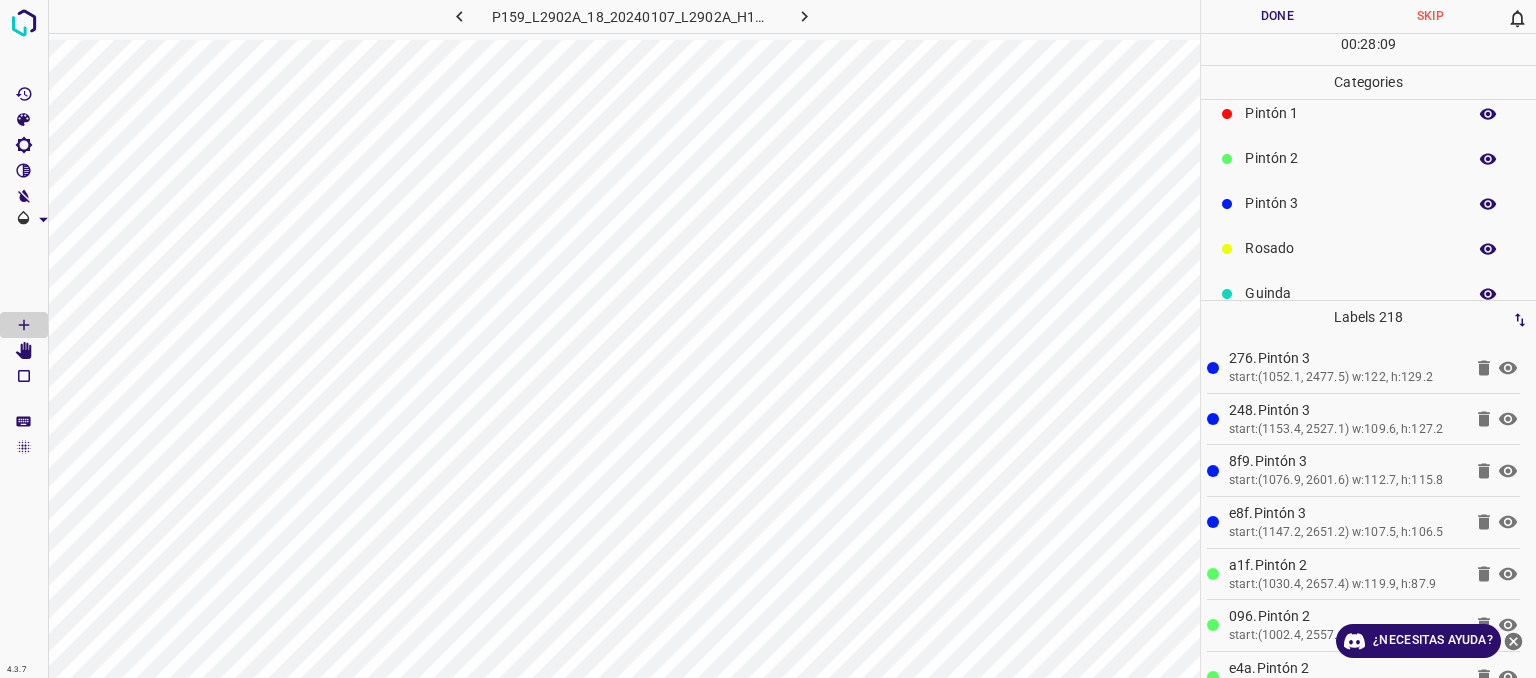 scroll, scrollTop: 76, scrollLeft: 0, axis: vertical 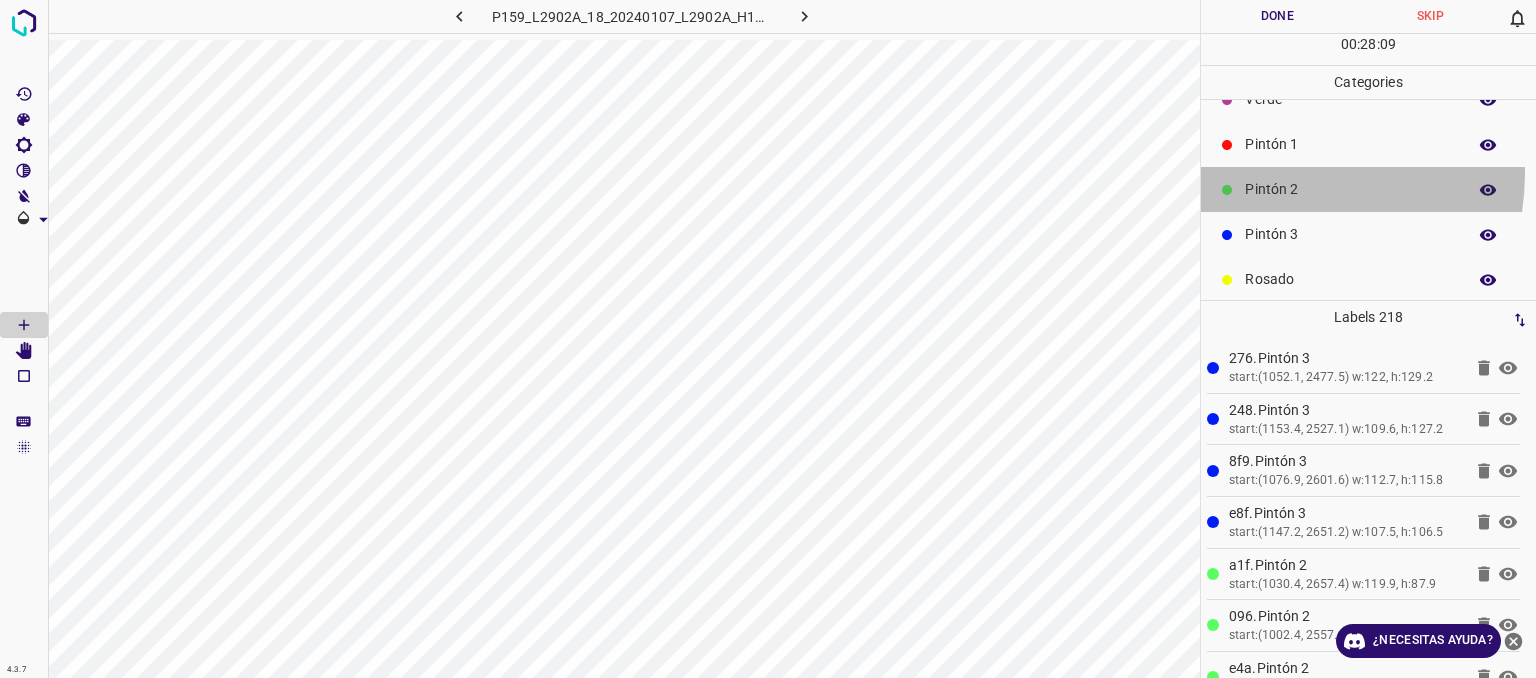 click on "Pintón 2" at bounding box center (1368, 189) 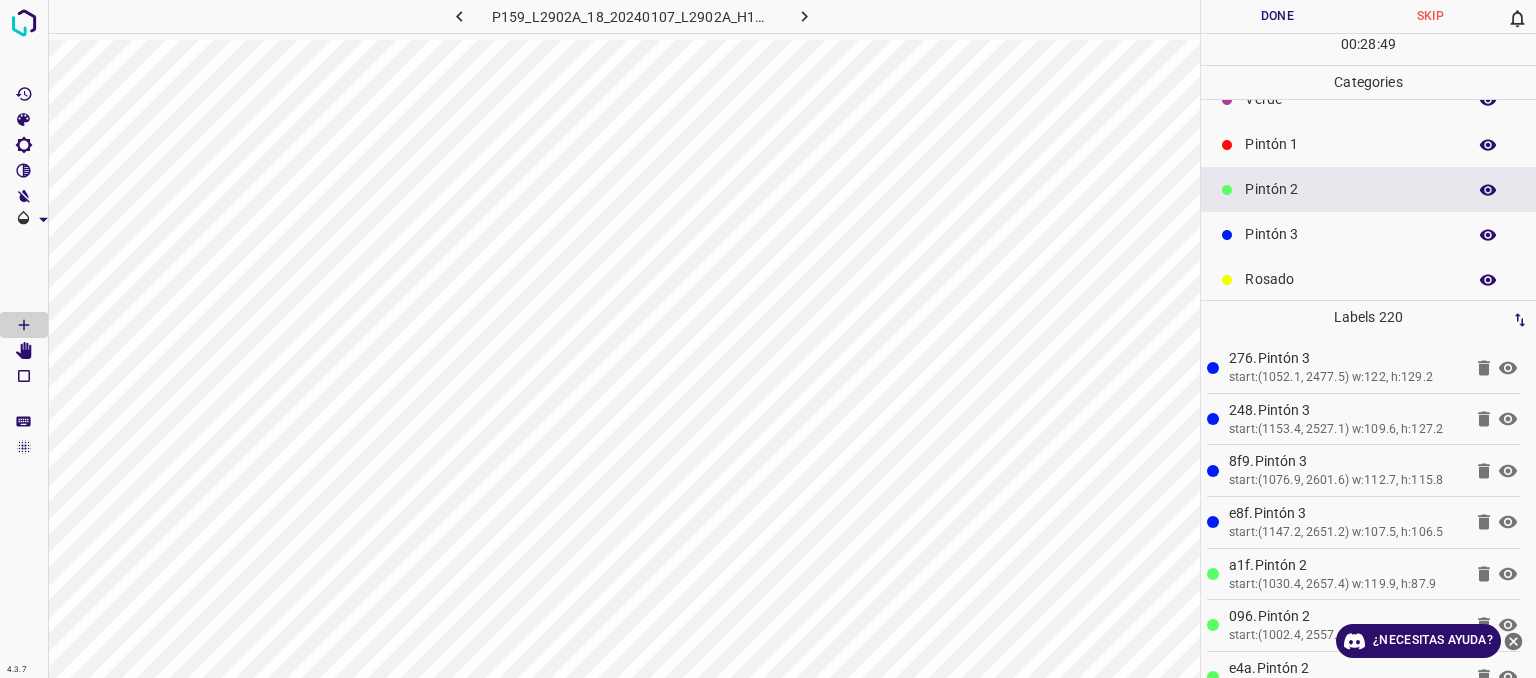 scroll, scrollTop: 176, scrollLeft: 0, axis: vertical 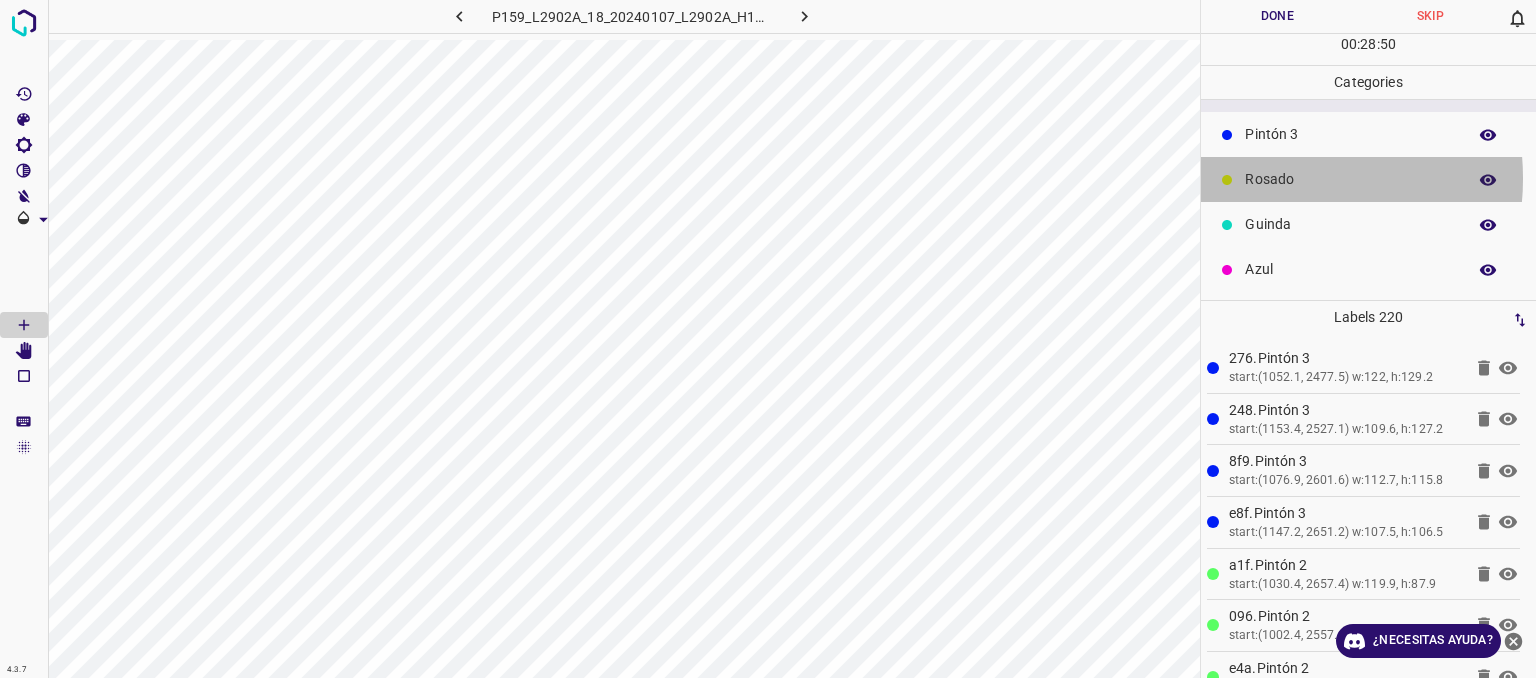 click on "Rosado" at bounding box center [1350, 179] 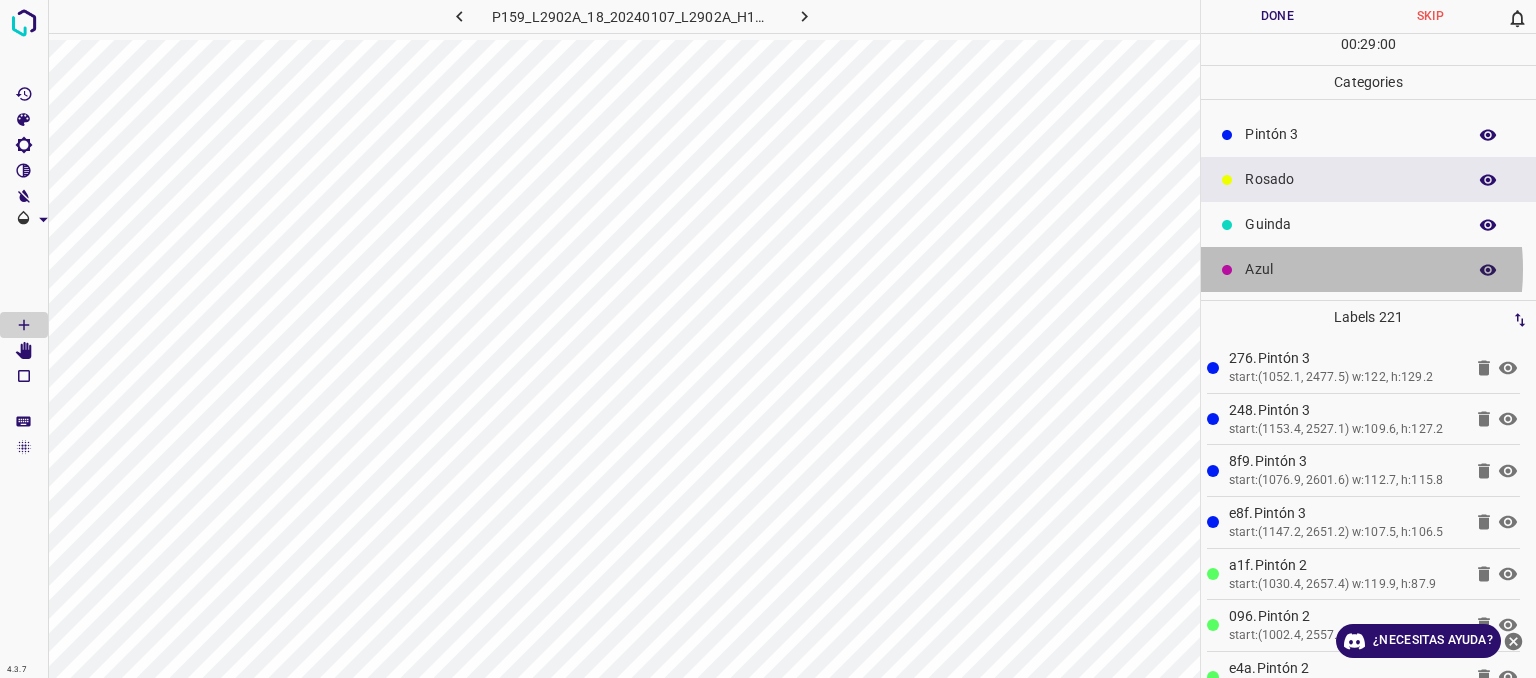 drag, startPoint x: 1295, startPoint y: 269, endPoint x: 1241, endPoint y: 277, distance: 54.589375 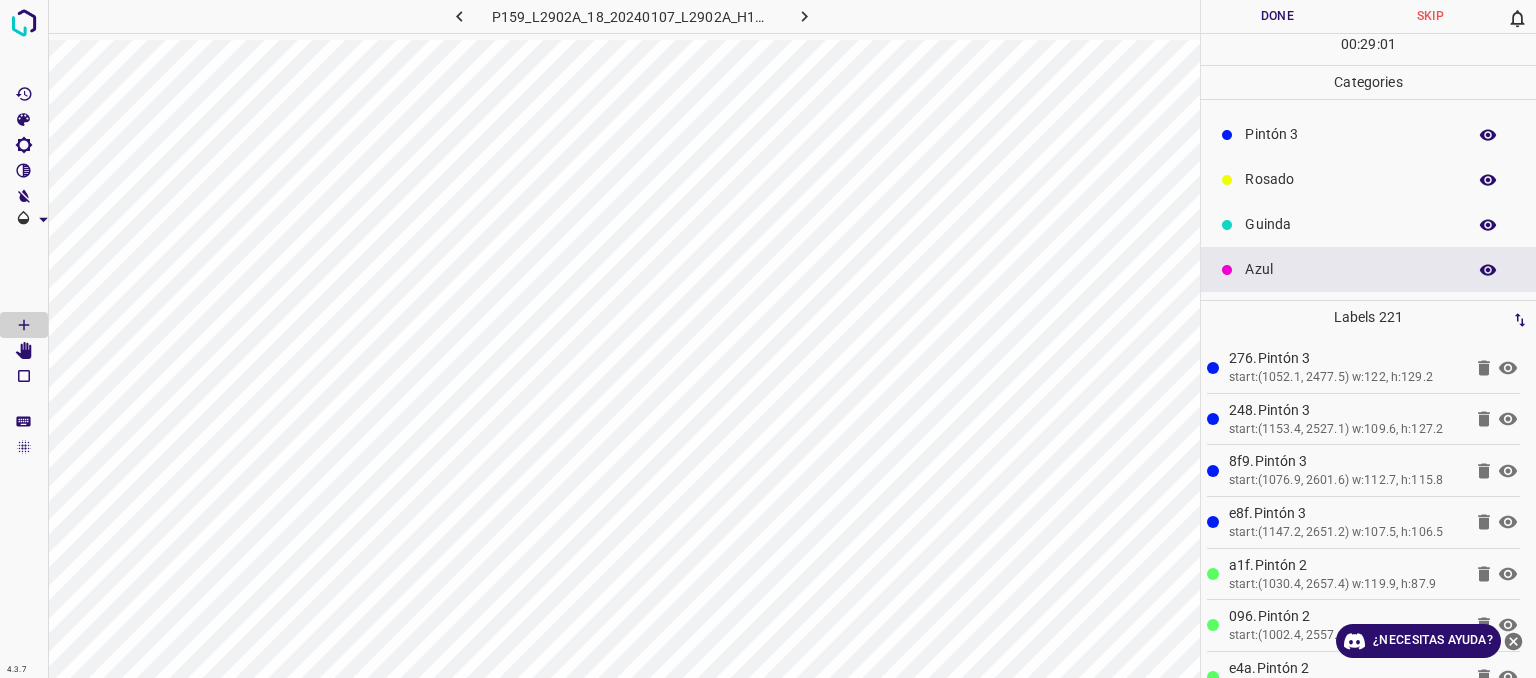click on "Guinda" at bounding box center (1350, 224) 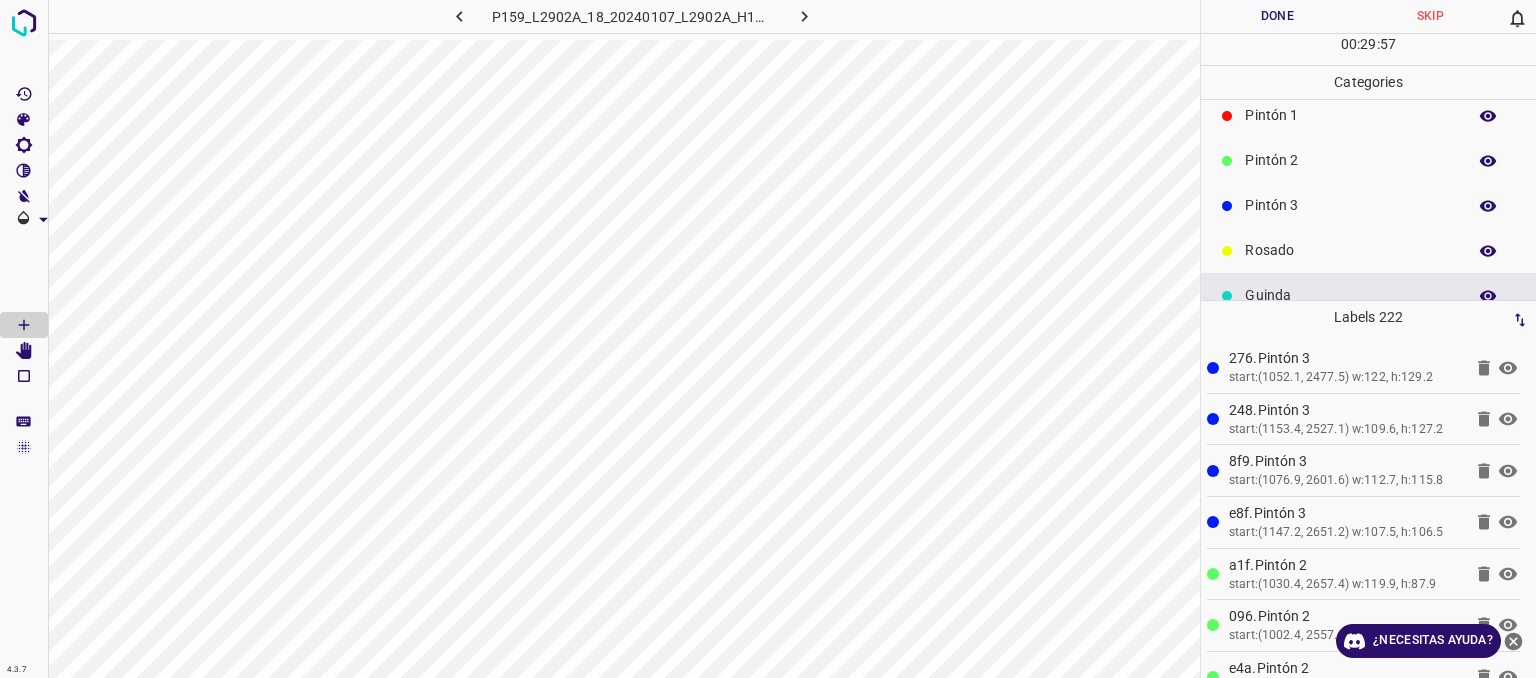 scroll, scrollTop: 76, scrollLeft: 0, axis: vertical 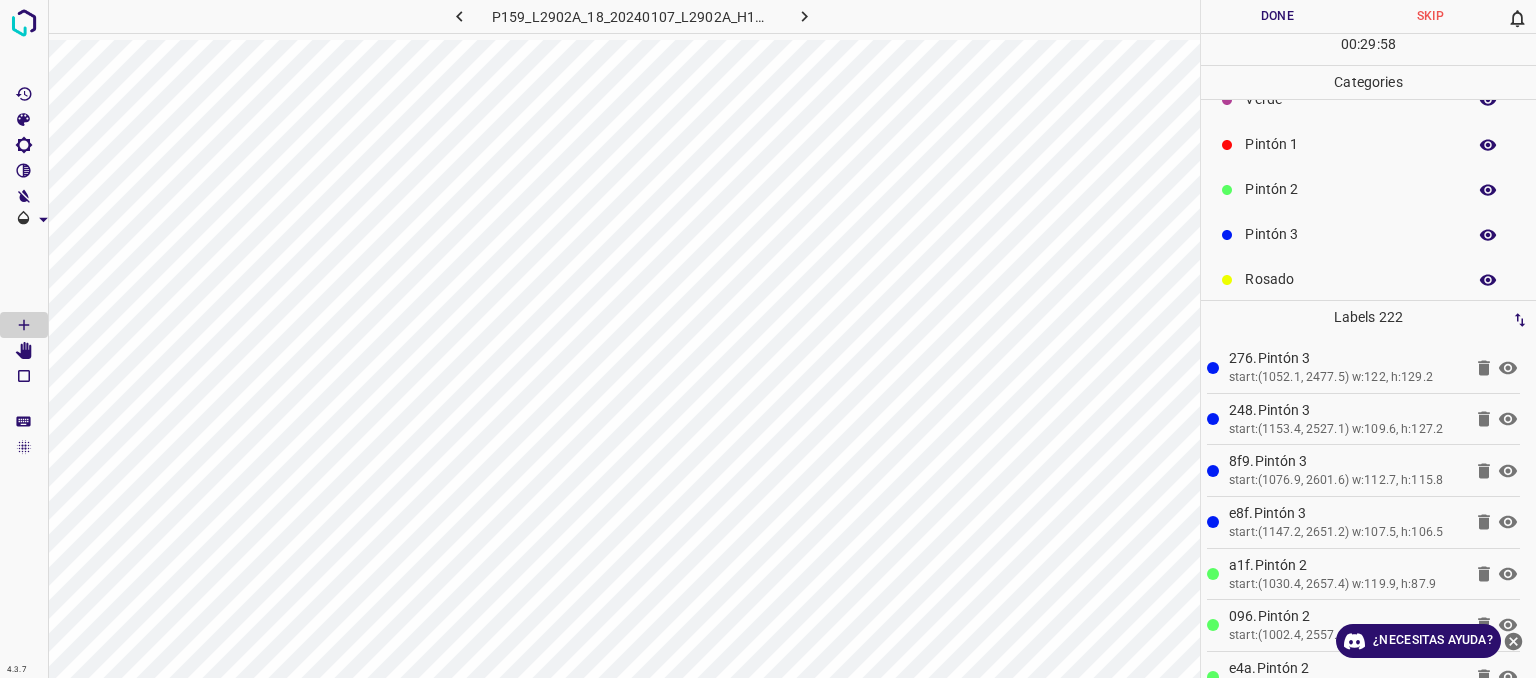 click on "Pintón 2" at bounding box center (1350, 189) 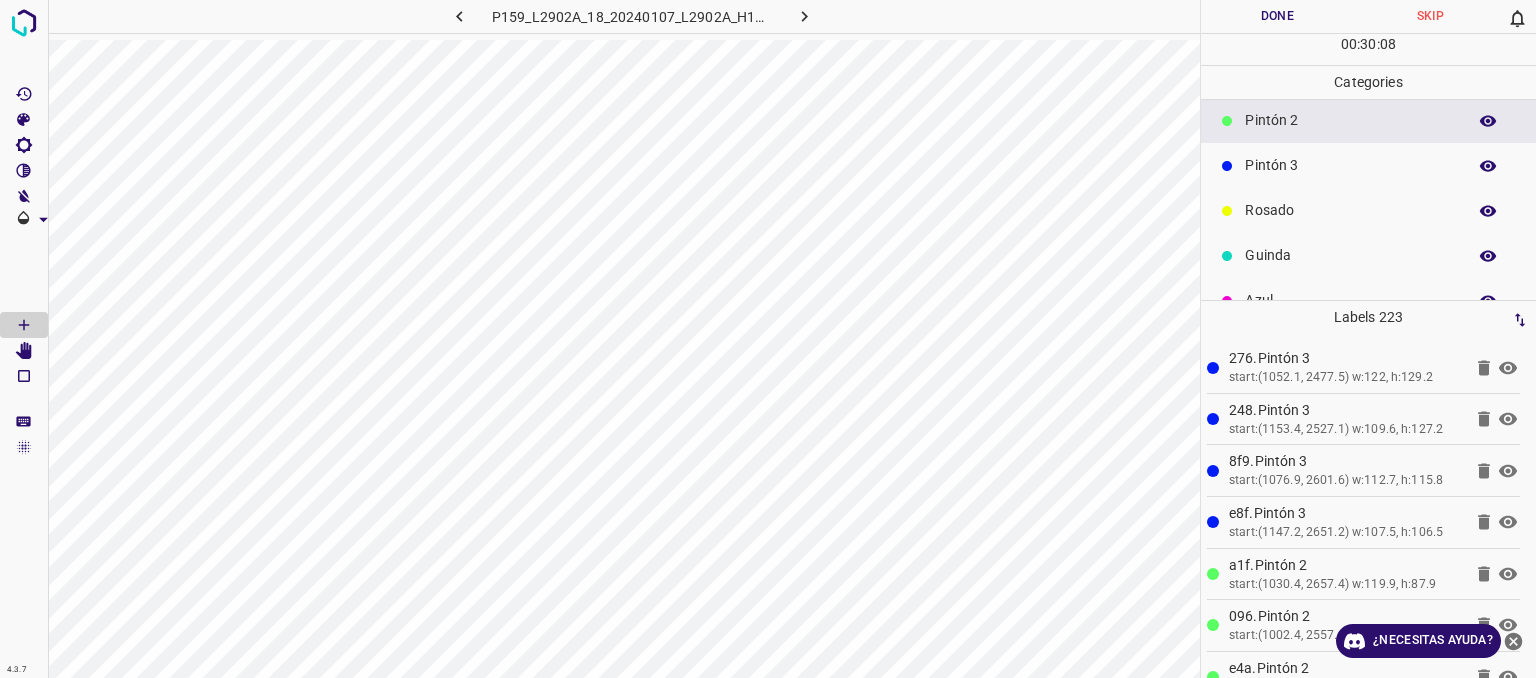 scroll, scrollTop: 176, scrollLeft: 0, axis: vertical 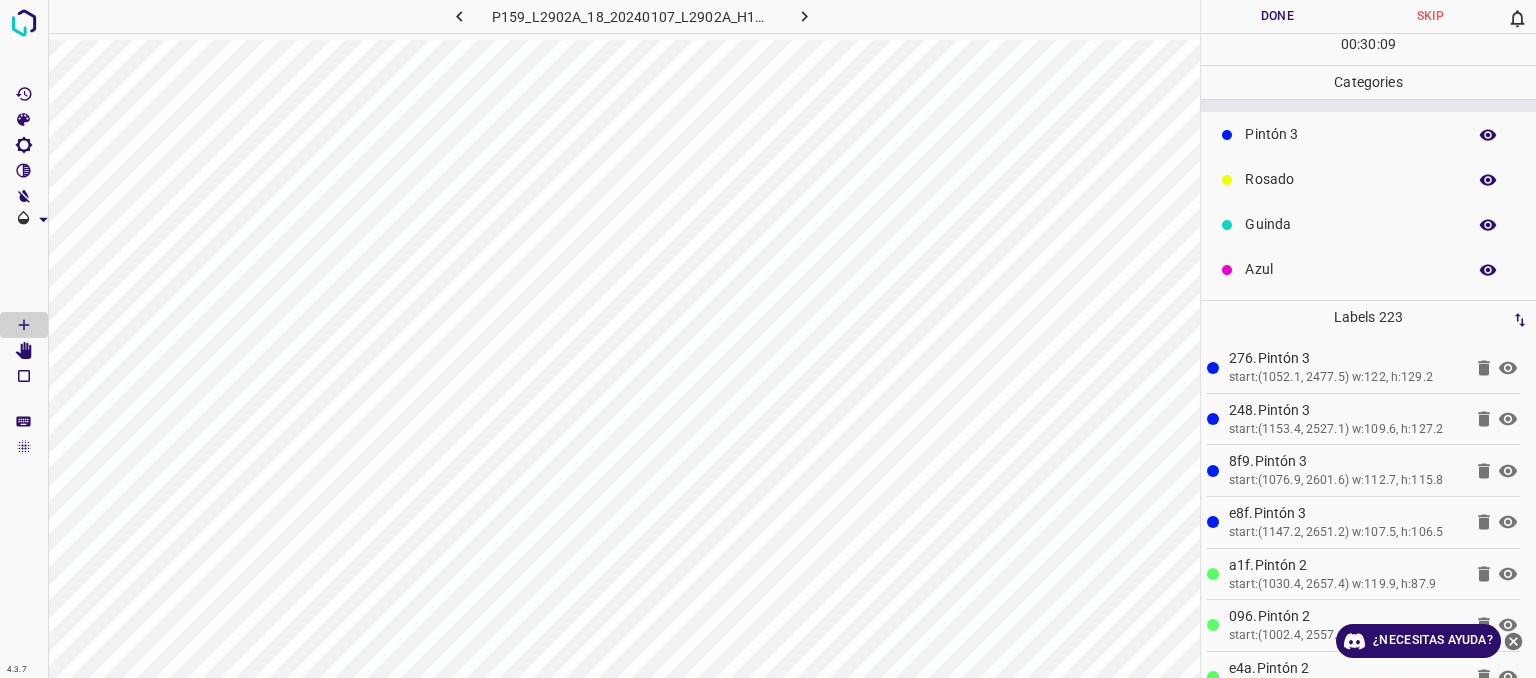click on "Guinda" at bounding box center (1350, 224) 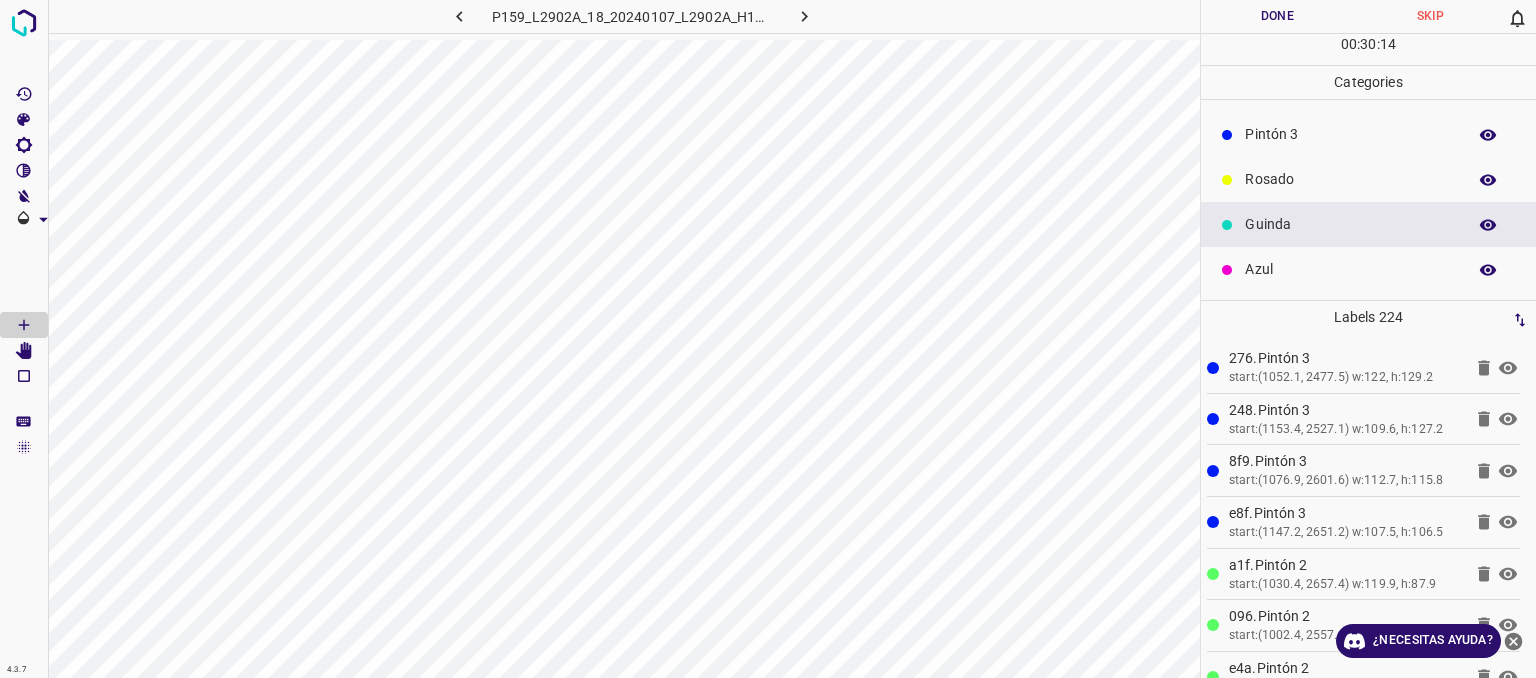 drag, startPoint x: 1276, startPoint y: 163, endPoint x: 1255, endPoint y: 173, distance: 23.259407 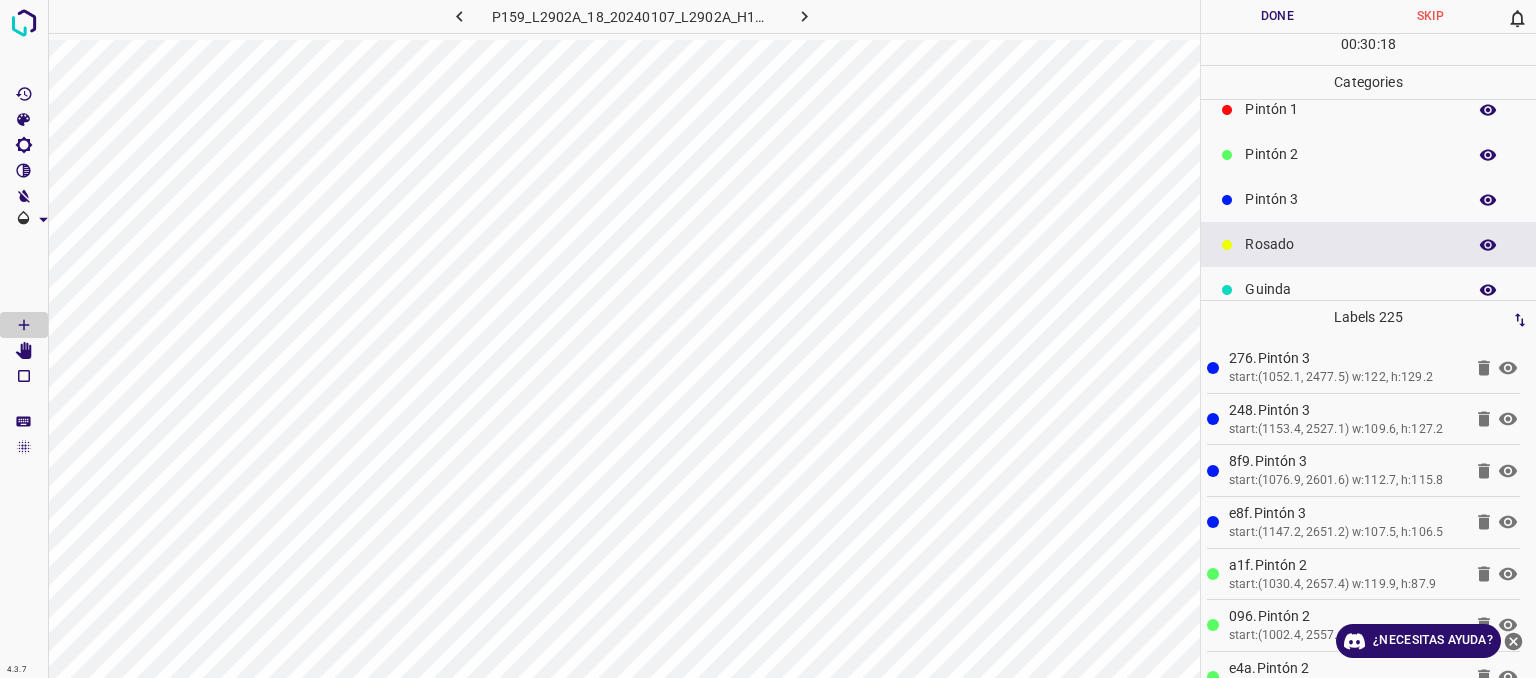 scroll, scrollTop: 76, scrollLeft: 0, axis: vertical 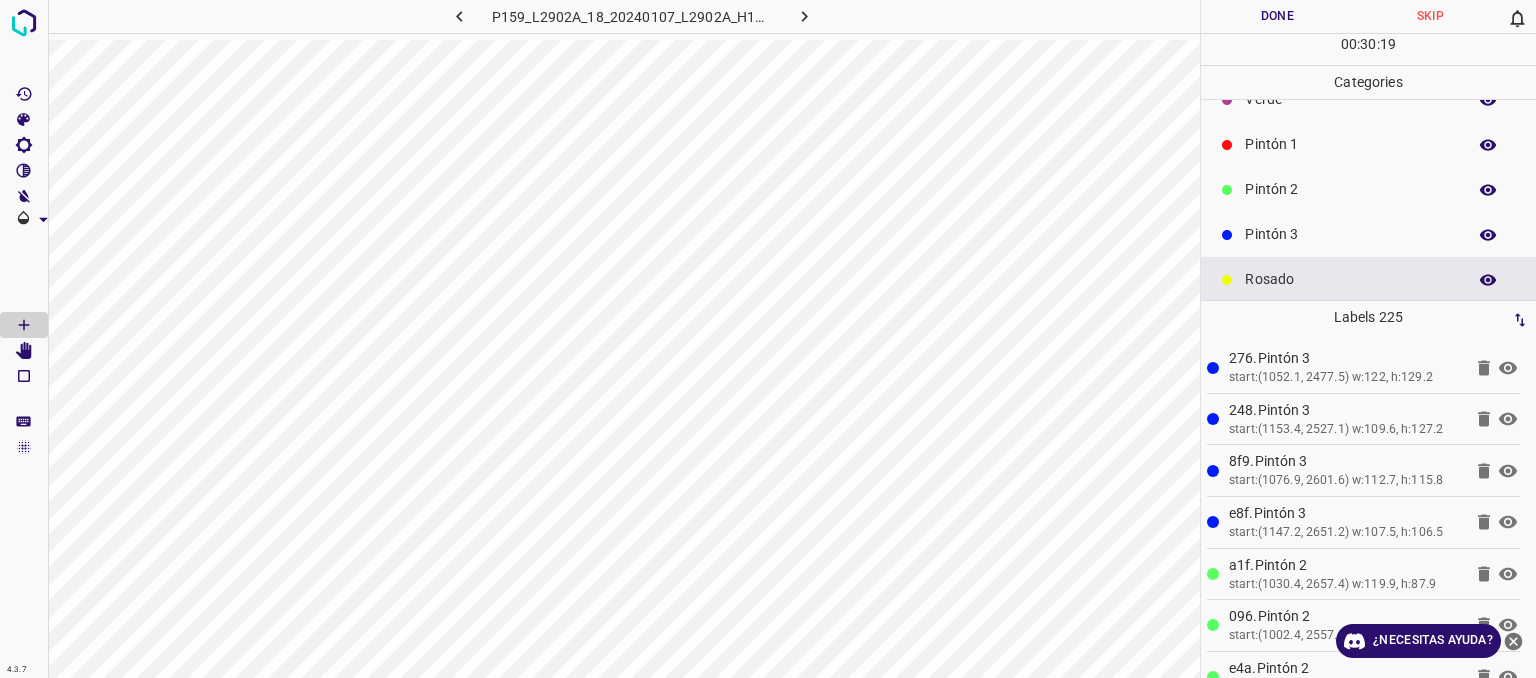 click on "Pintón 2" at bounding box center [1350, 189] 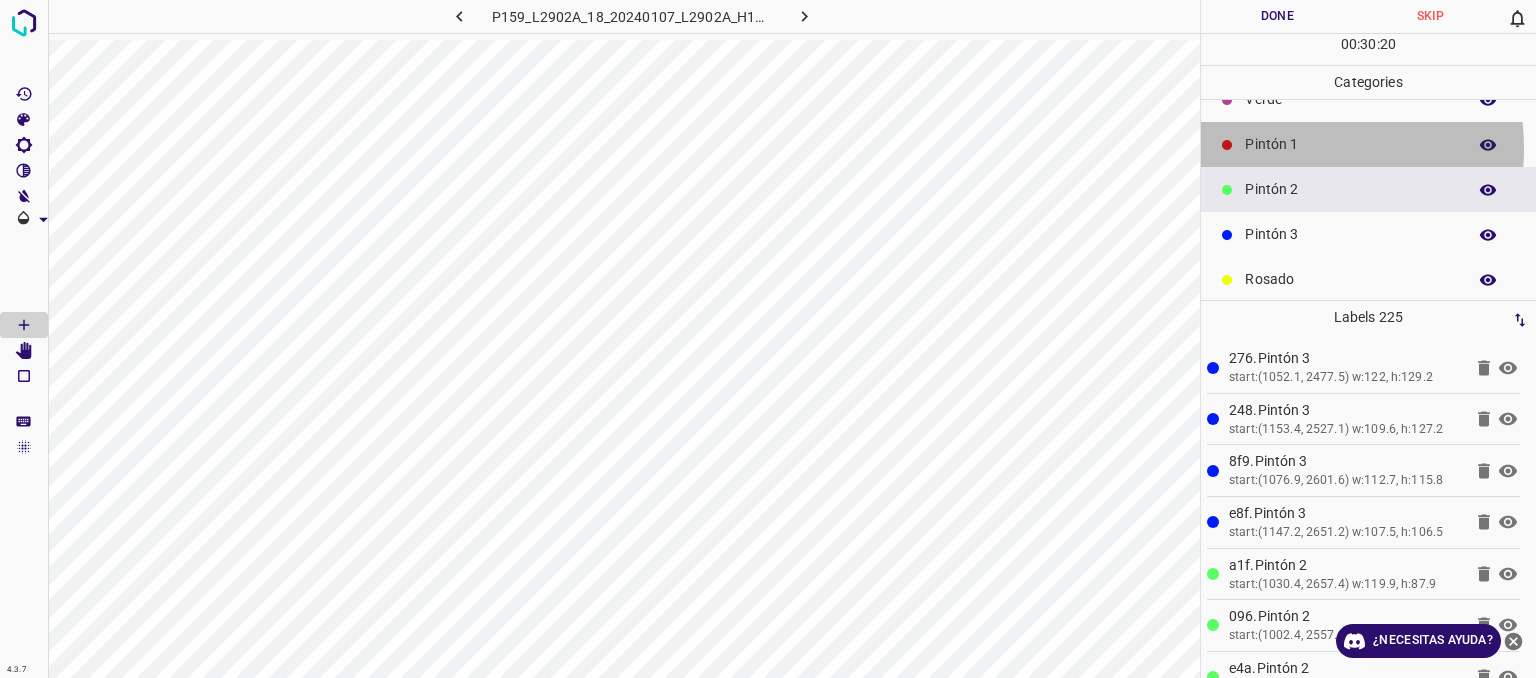 click on "Pintón 1" at bounding box center (1350, 144) 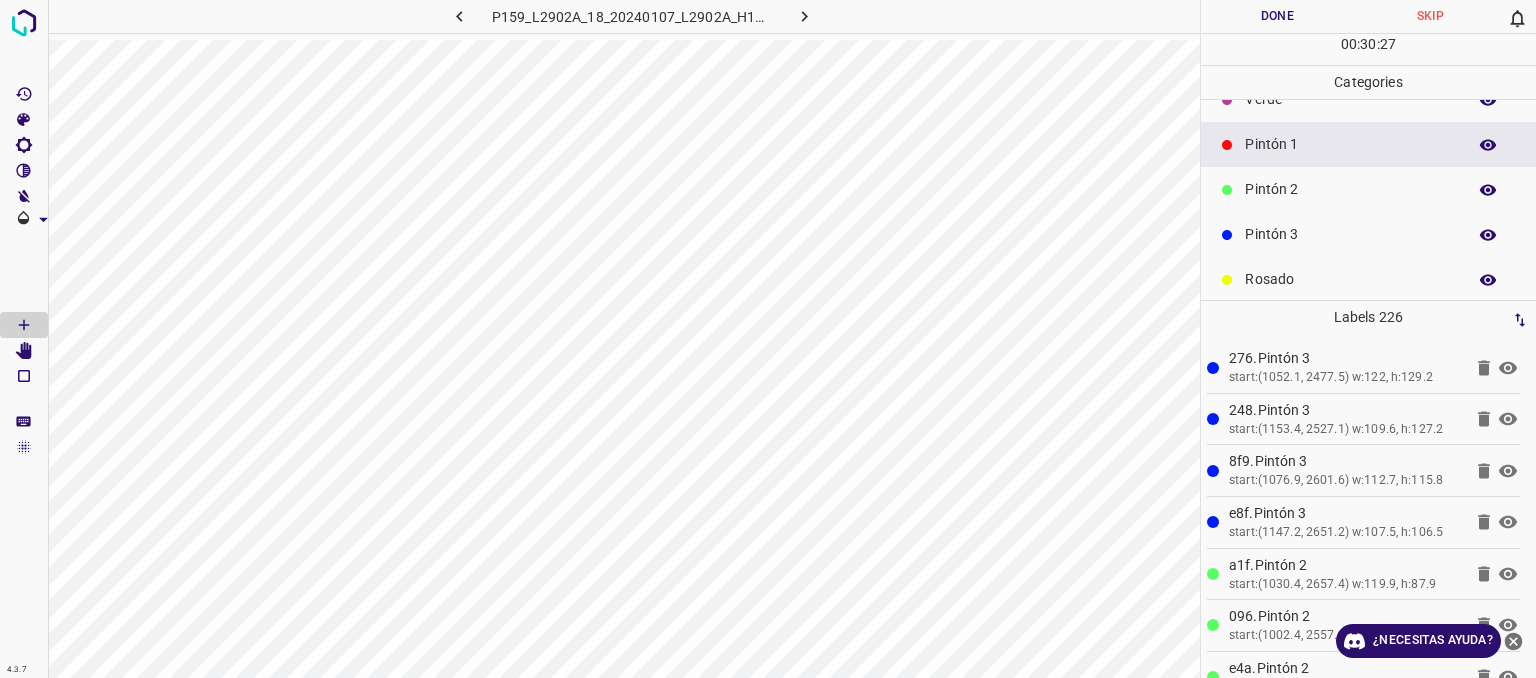 click on "Pintón 2" at bounding box center (1350, 189) 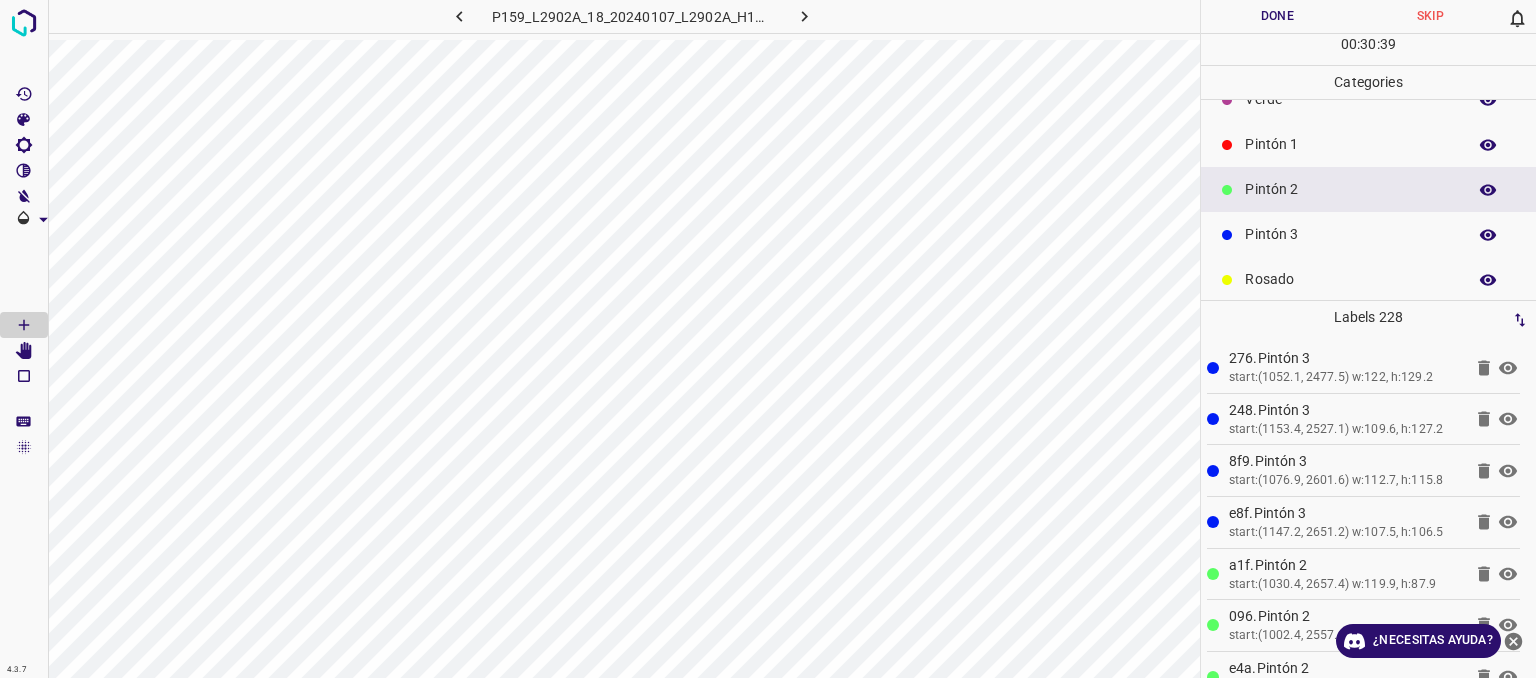 click on "Verde" at bounding box center [1350, 99] 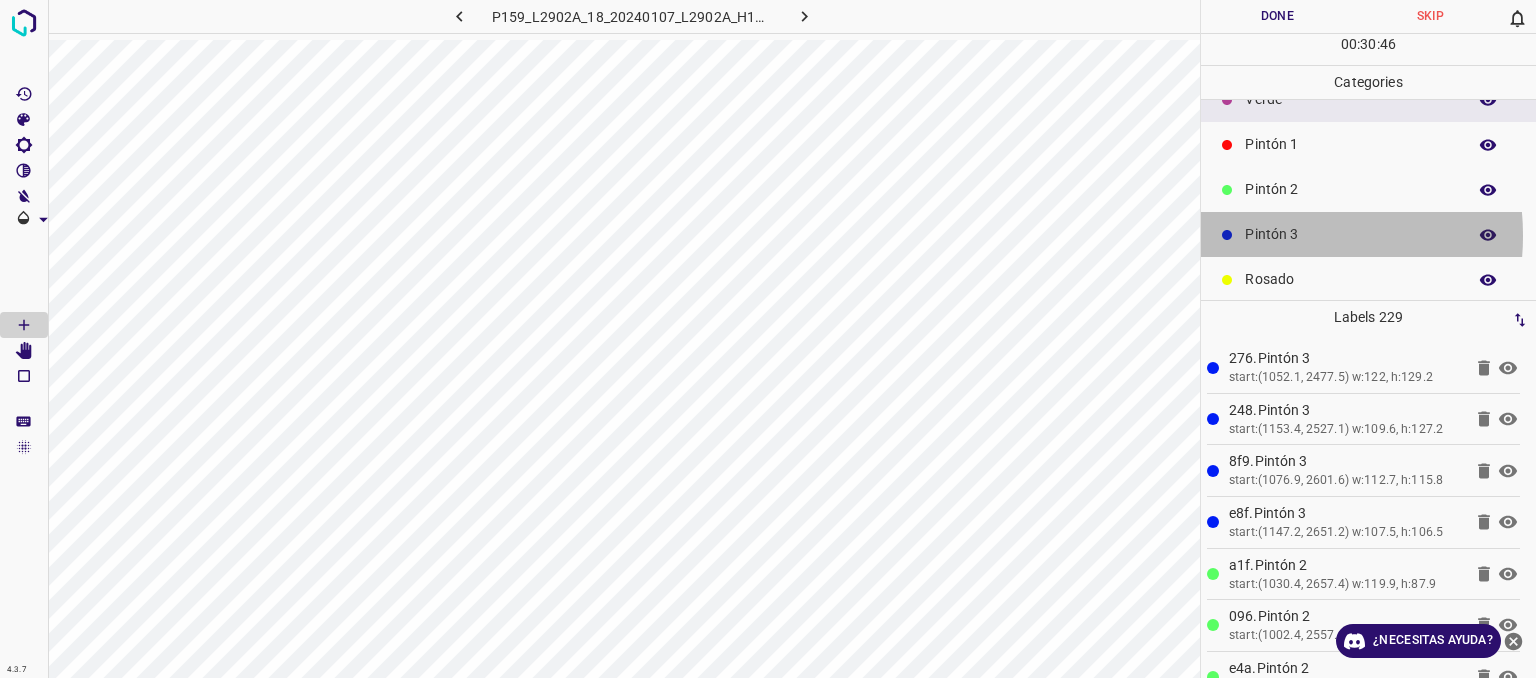 click on "Pintón 3" at bounding box center [1350, 234] 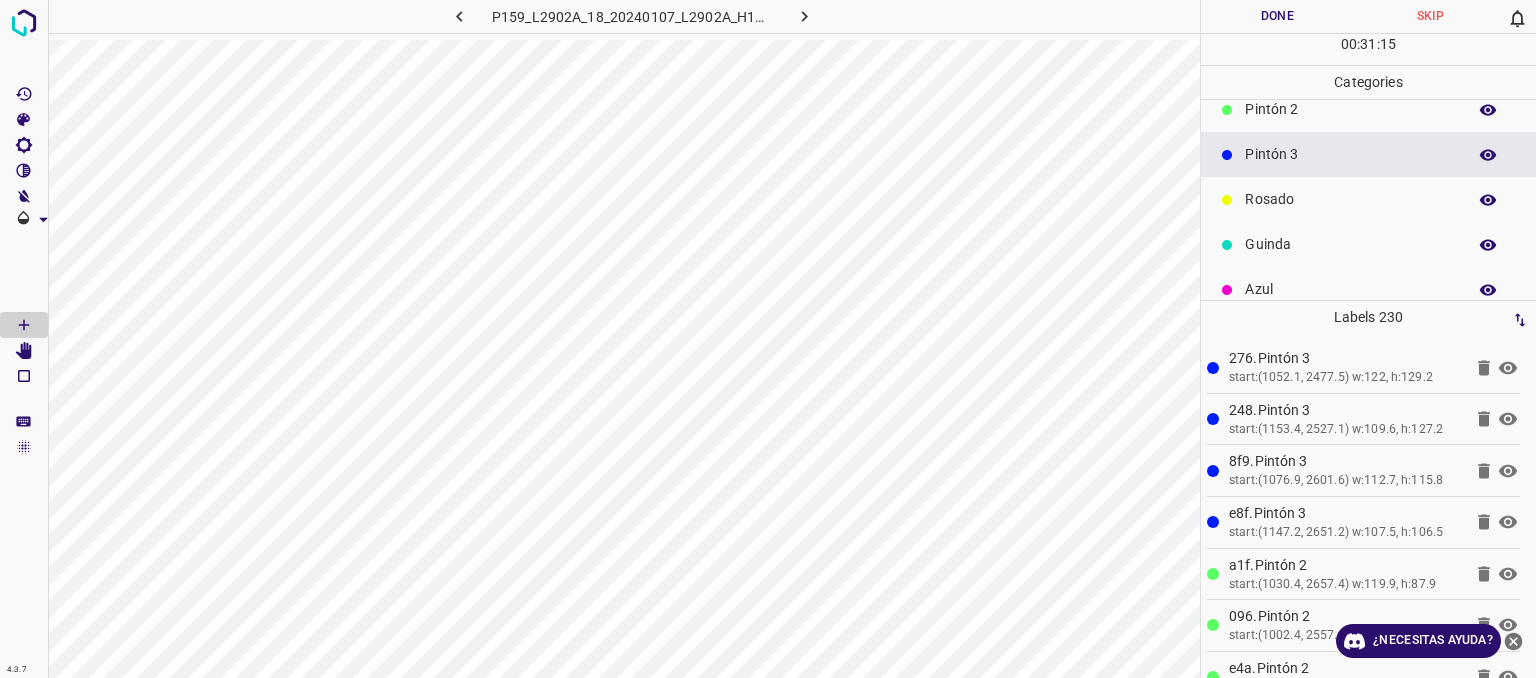 scroll, scrollTop: 176, scrollLeft: 0, axis: vertical 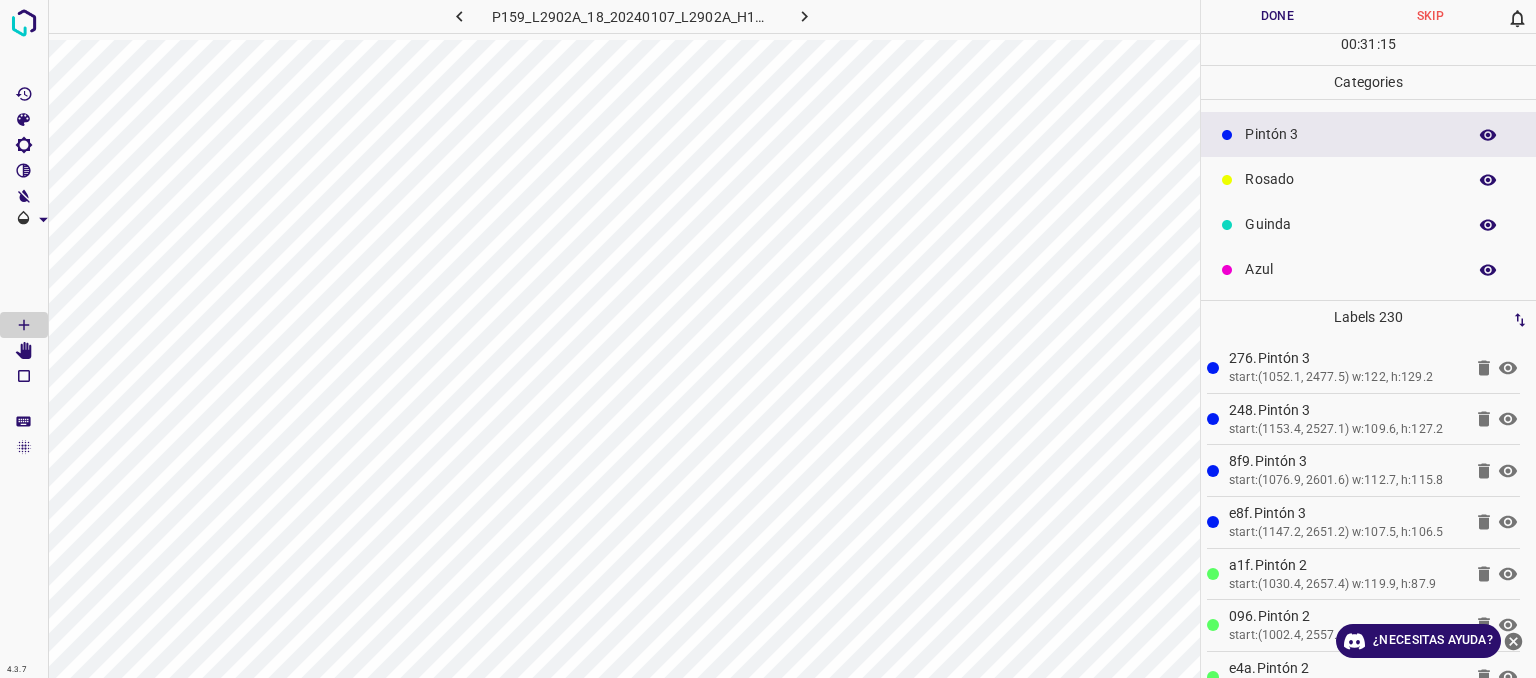 click on "Azul" at bounding box center (1350, 269) 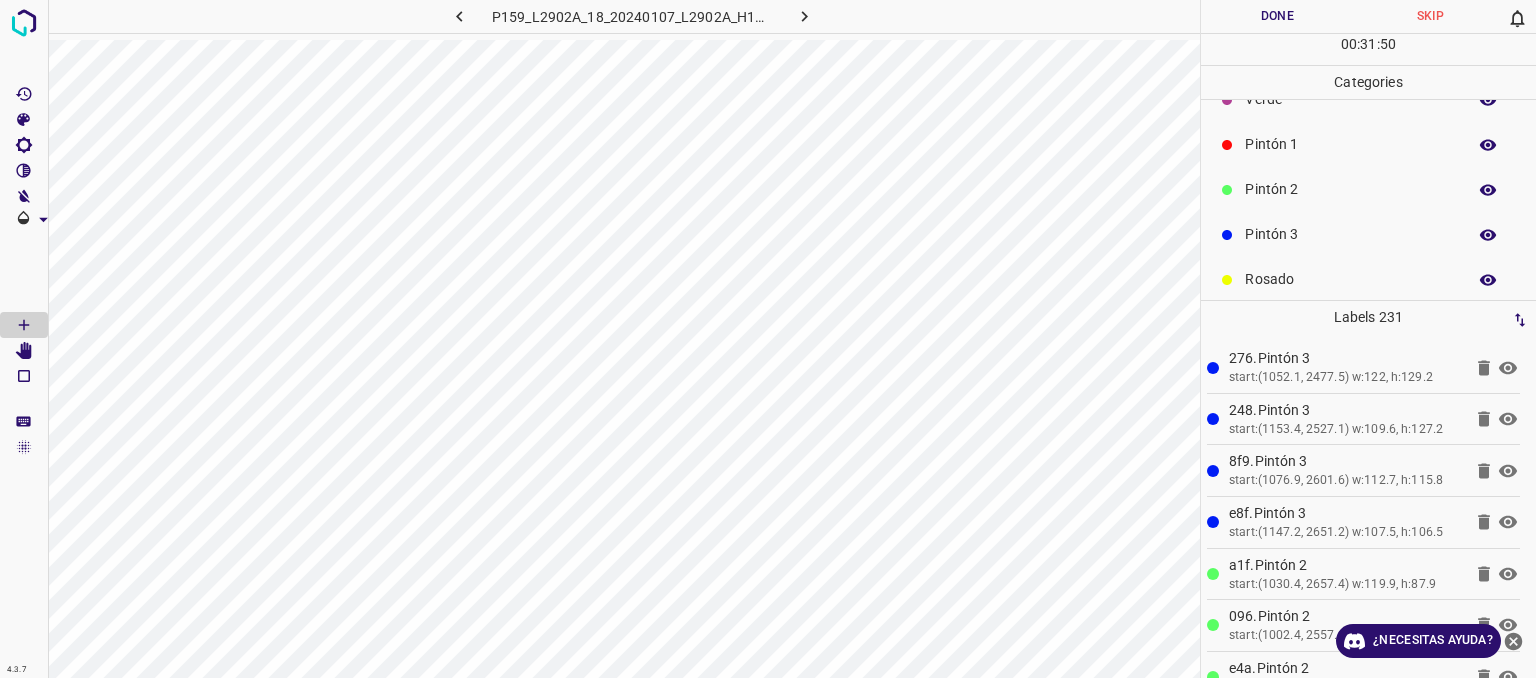 scroll, scrollTop: 76, scrollLeft: 0, axis: vertical 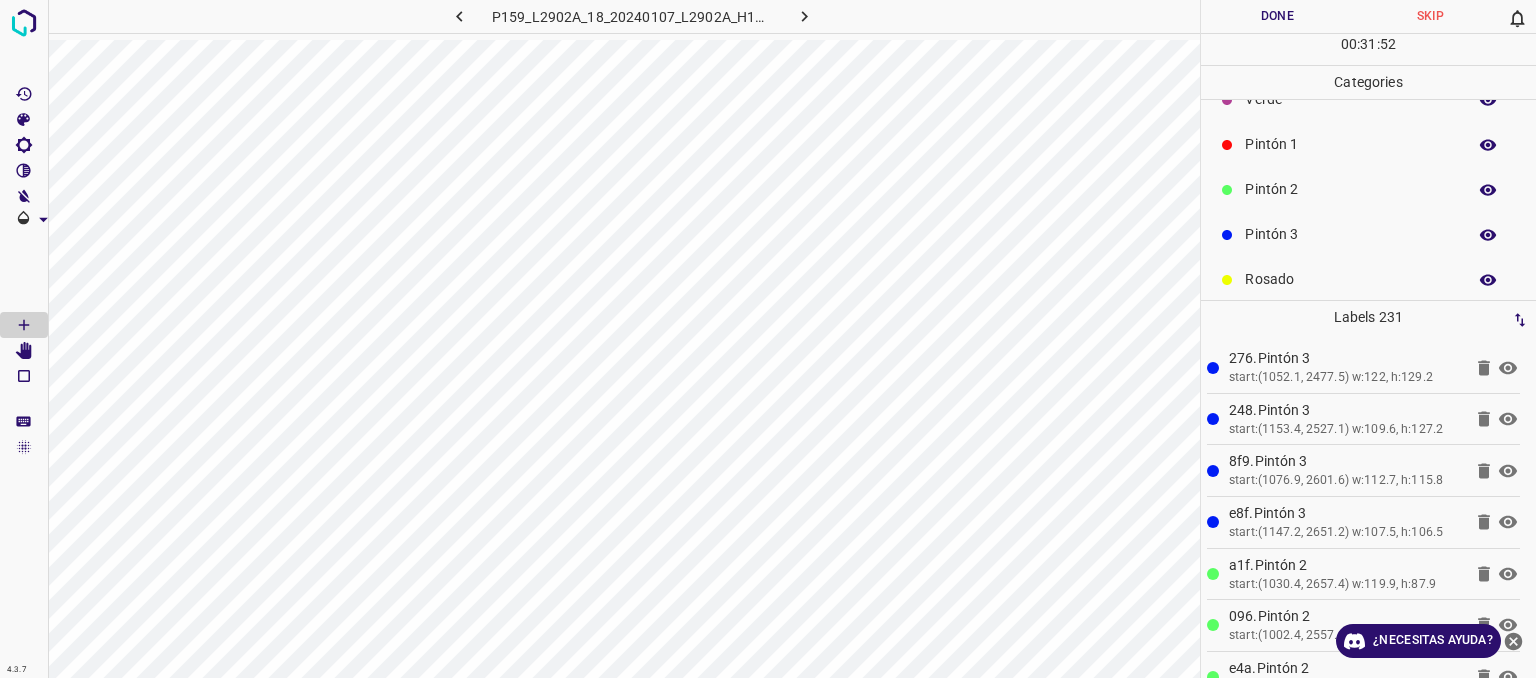 click on "Pintón 2" at bounding box center (1350, 189) 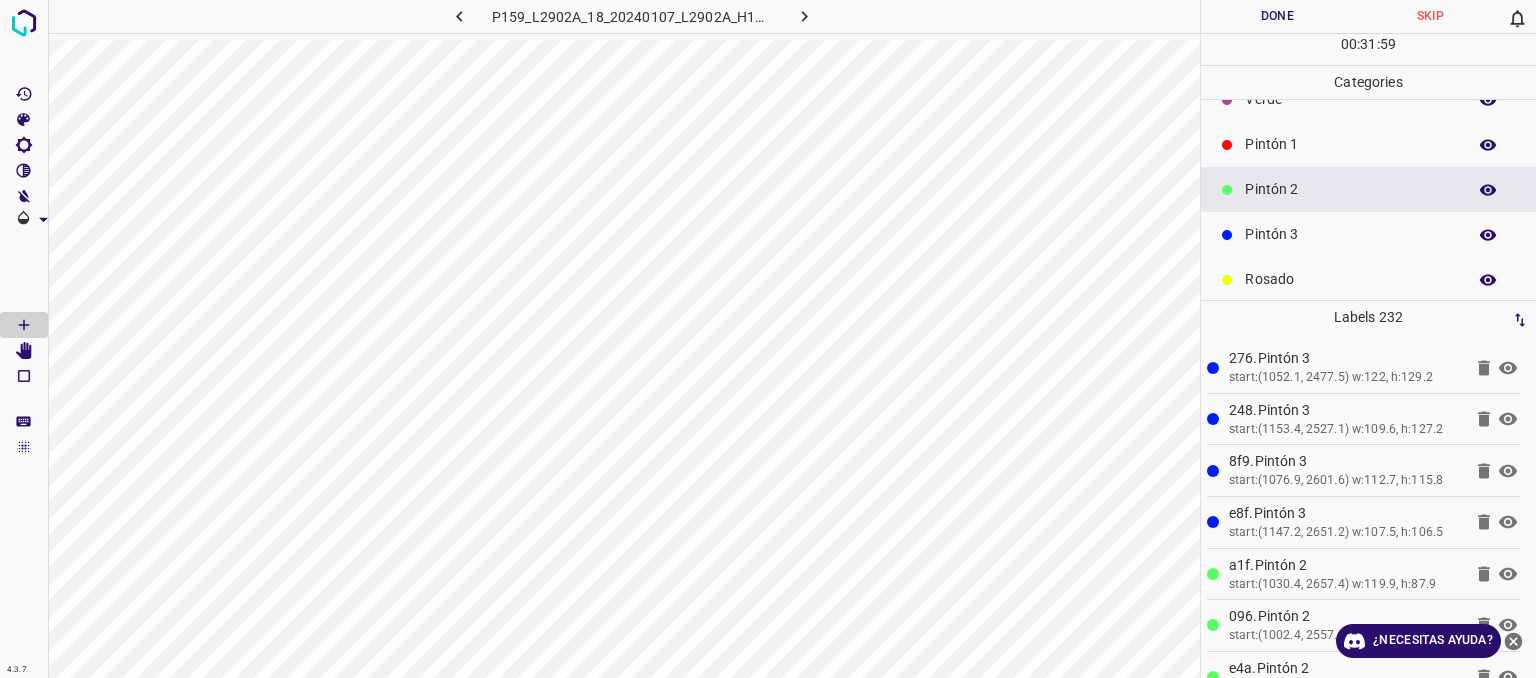 click at bounding box center [1227, 235] 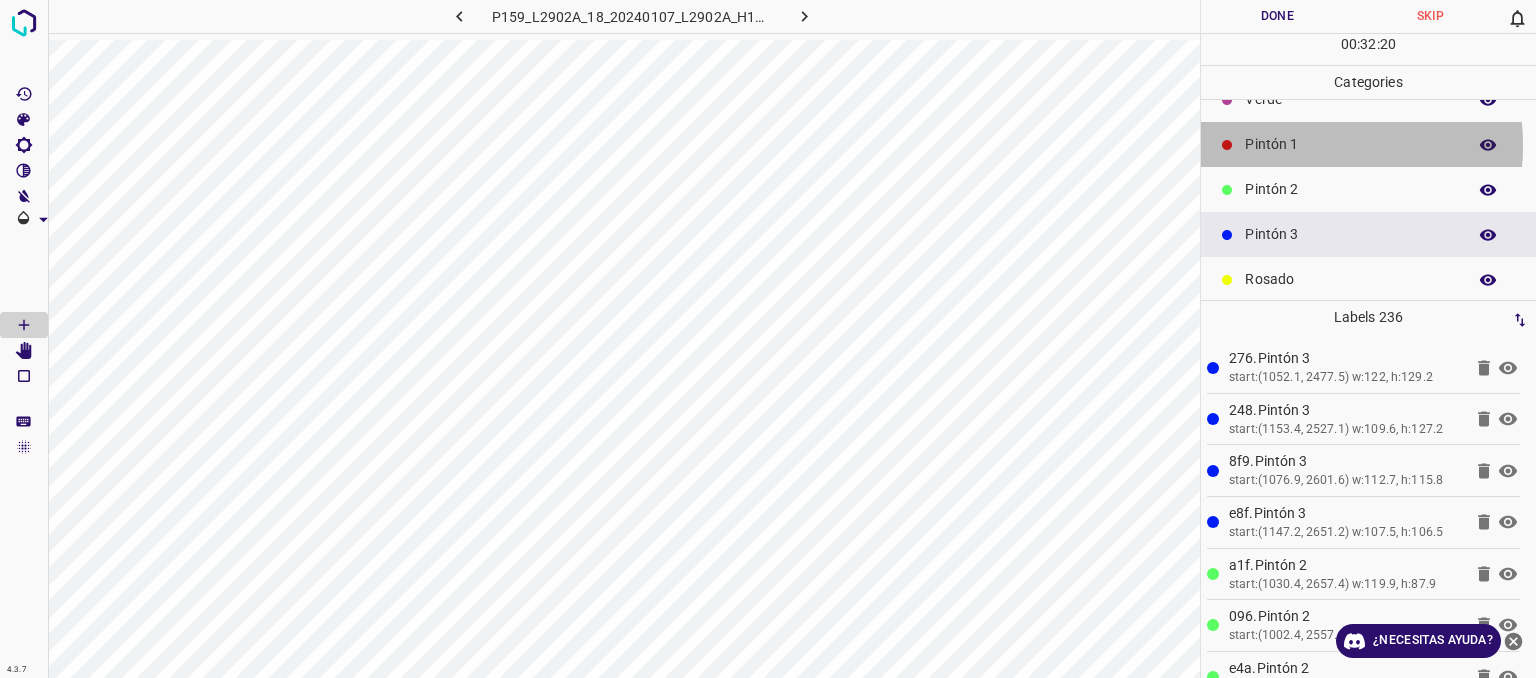 click on "Pintón 1" at bounding box center (1350, 144) 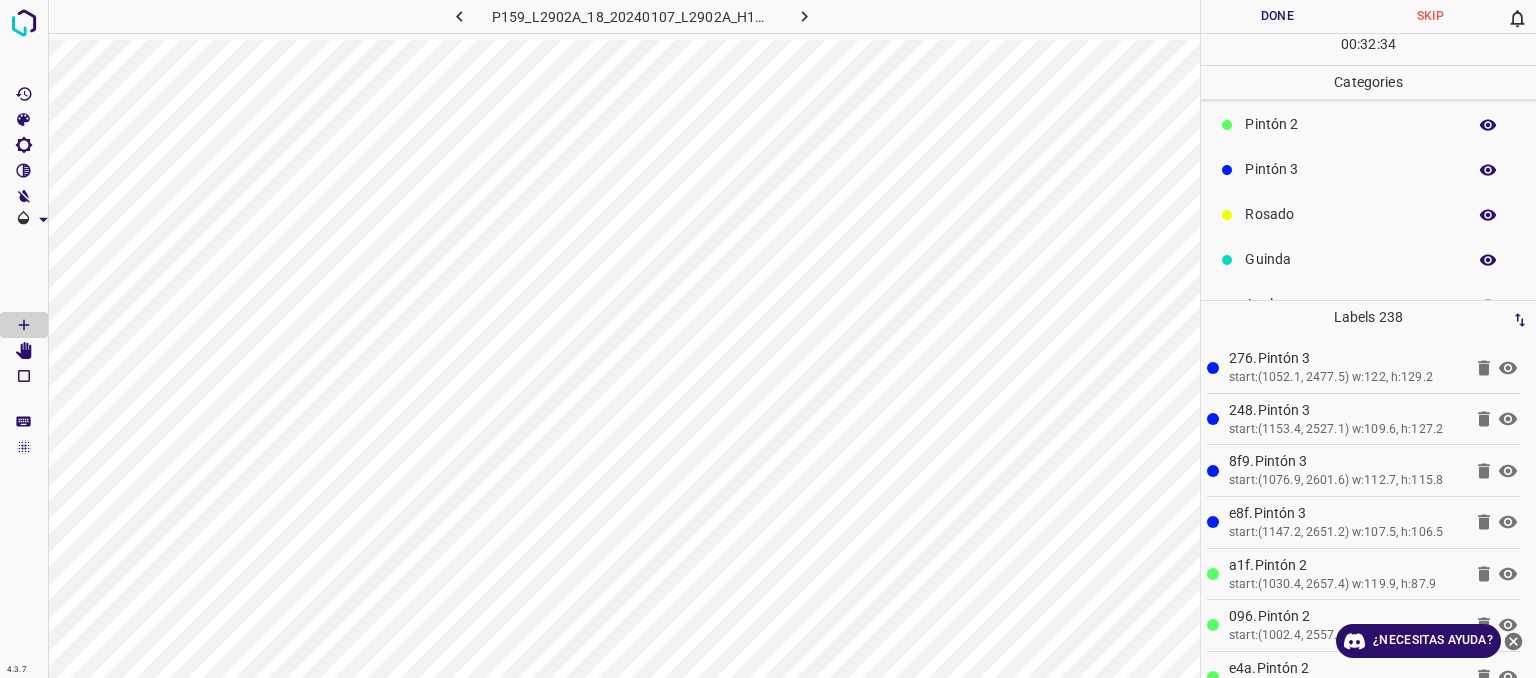 scroll, scrollTop: 176, scrollLeft: 0, axis: vertical 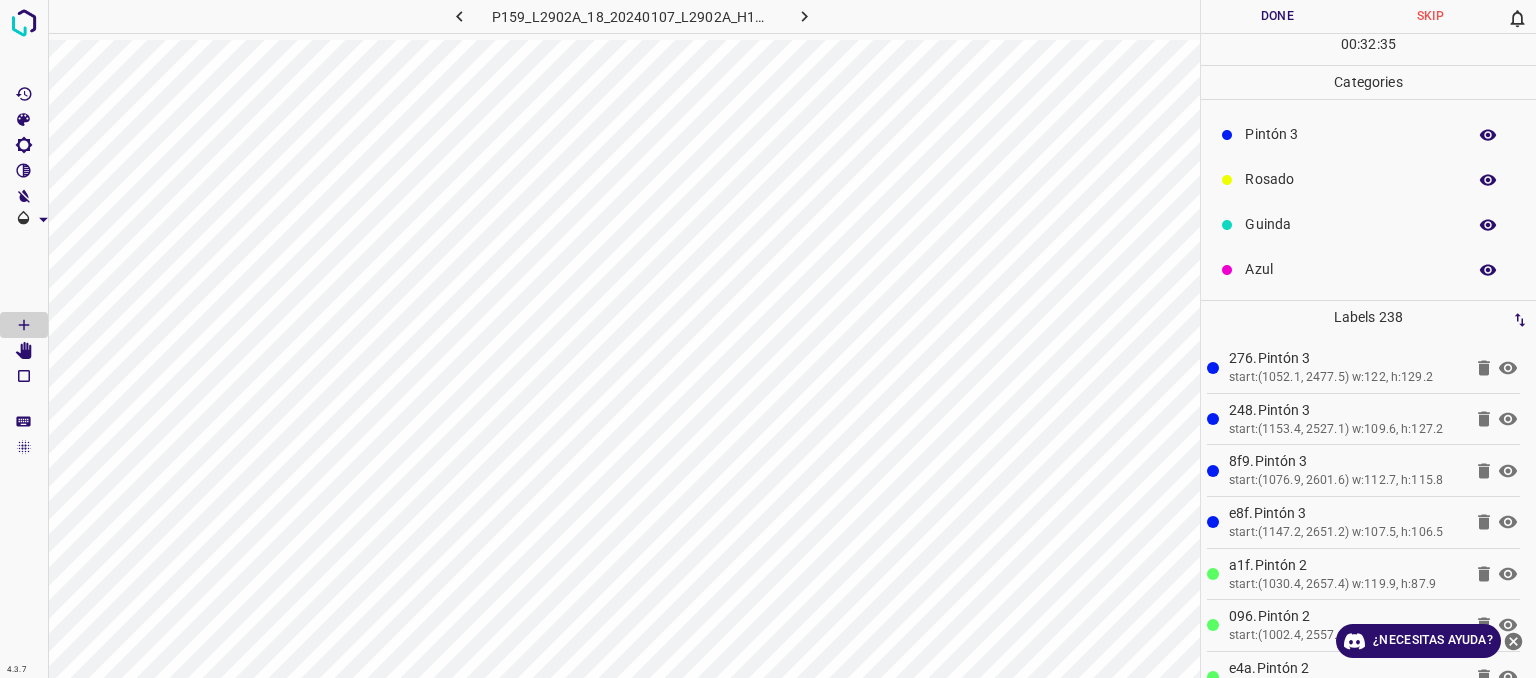 click on "Guinda" at bounding box center [1350, 224] 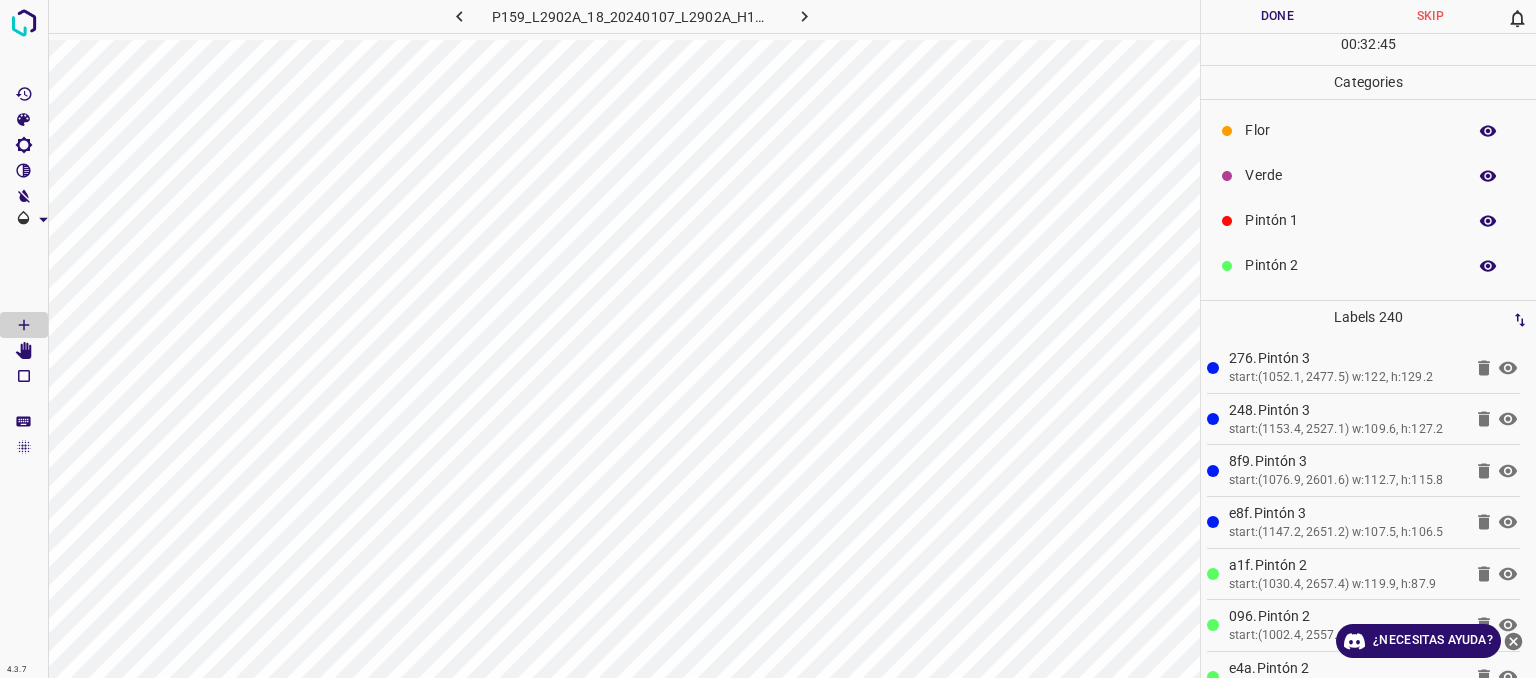 scroll, scrollTop: 0, scrollLeft: 0, axis: both 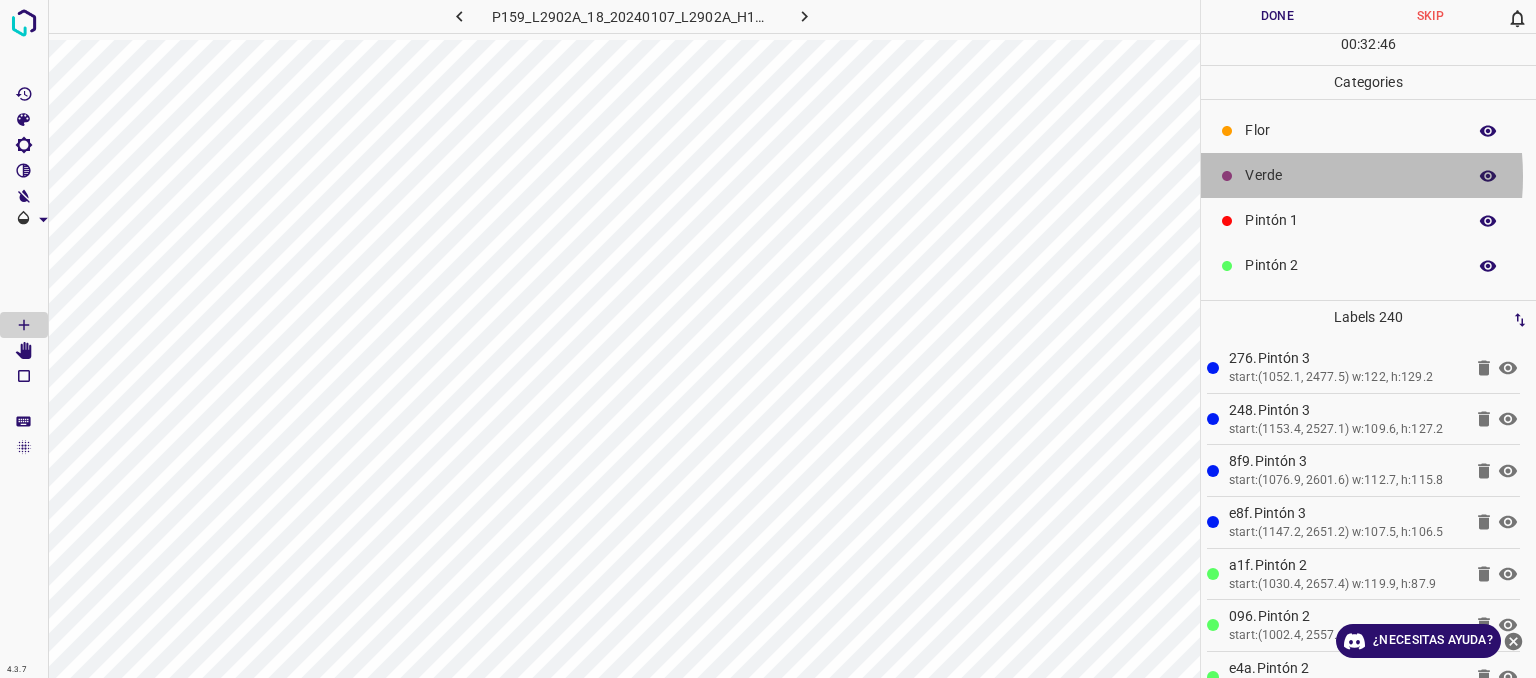 click on "Verde" at bounding box center (1350, 175) 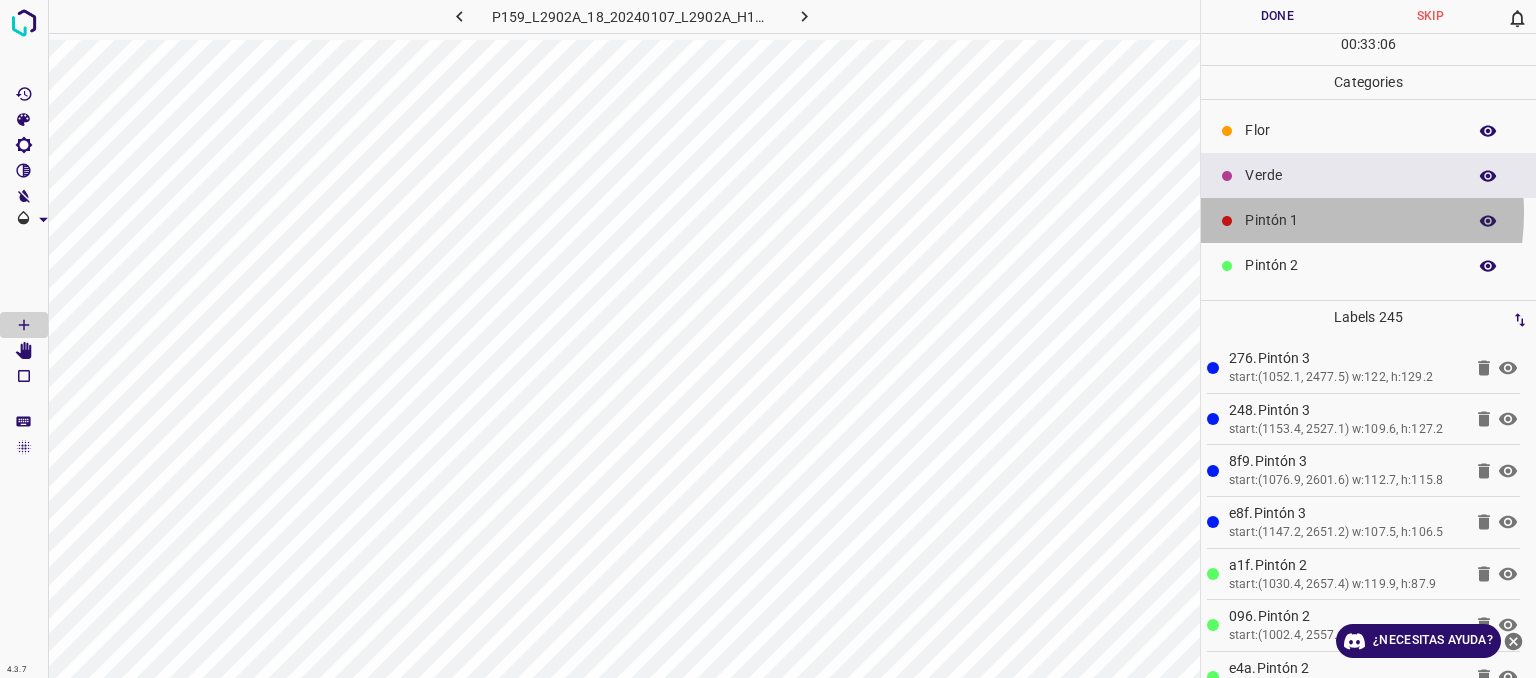 click on "Pintón 1" at bounding box center [1350, 220] 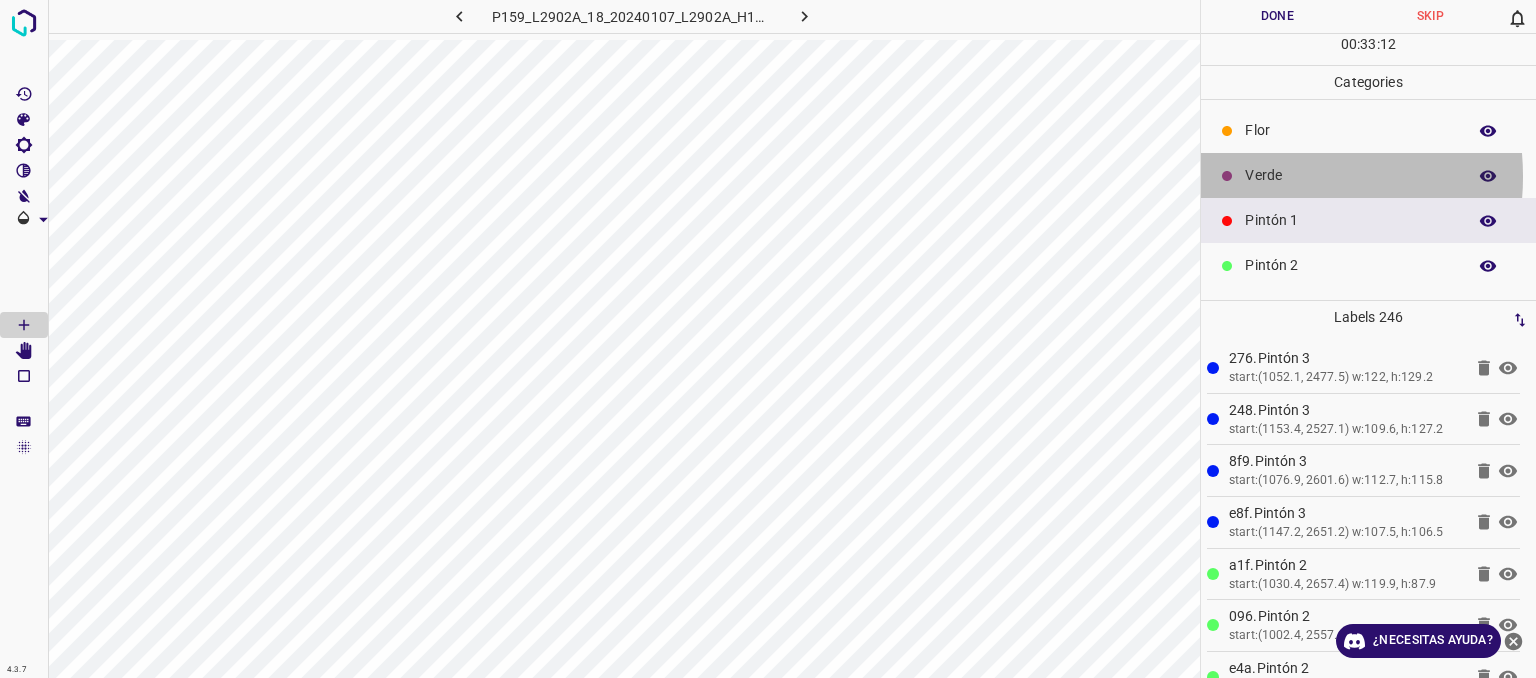 click on "Verde" at bounding box center (1350, 175) 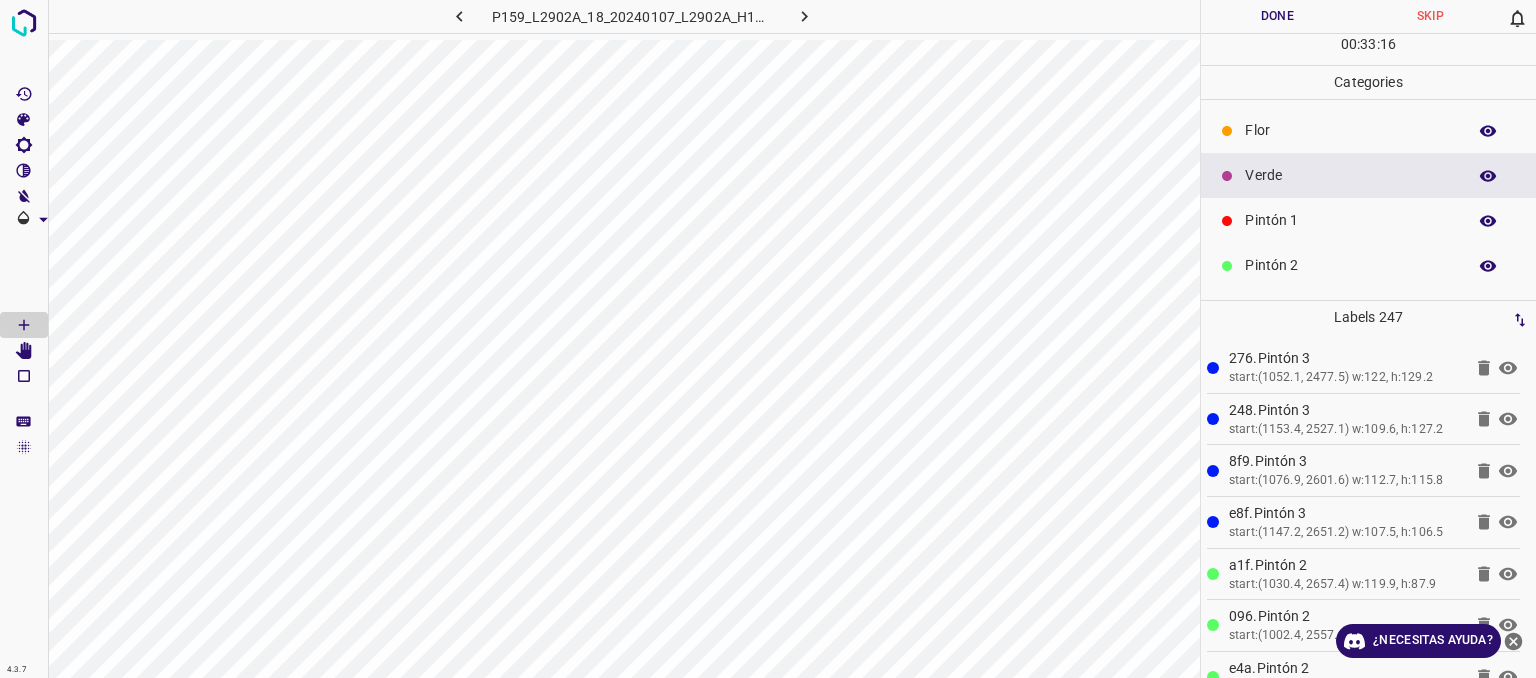 click on "Pintón 1" at bounding box center [1350, 220] 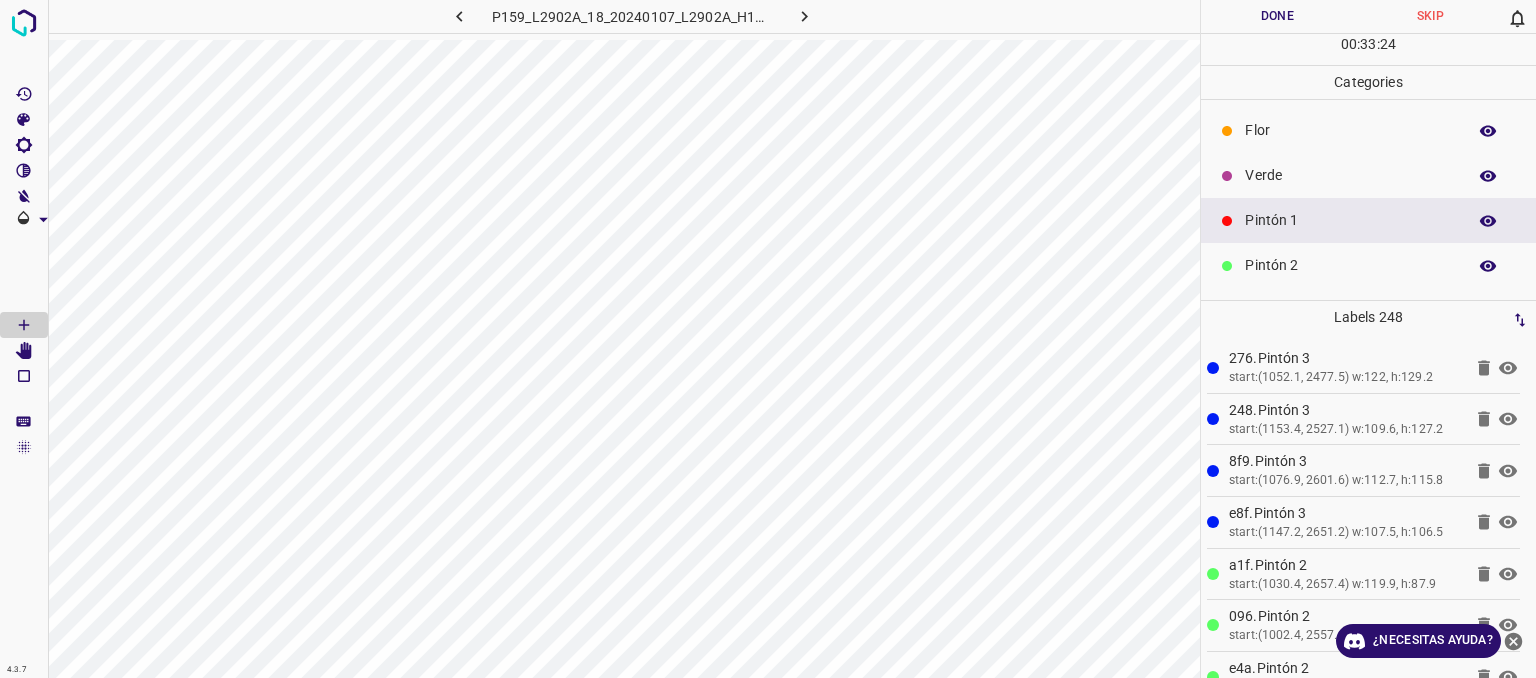 click on "Verde" at bounding box center (1350, 175) 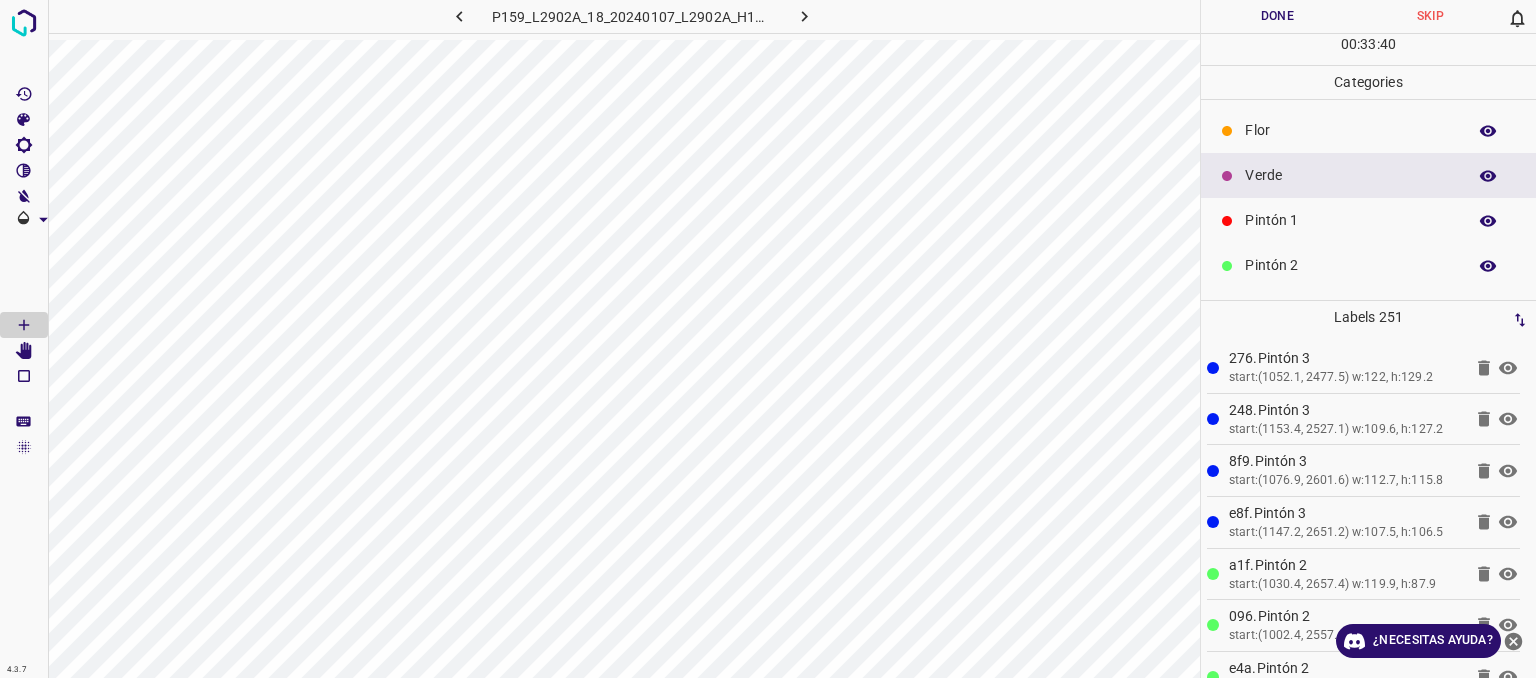 click on "Pintón 1" at bounding box center (1368, 220) 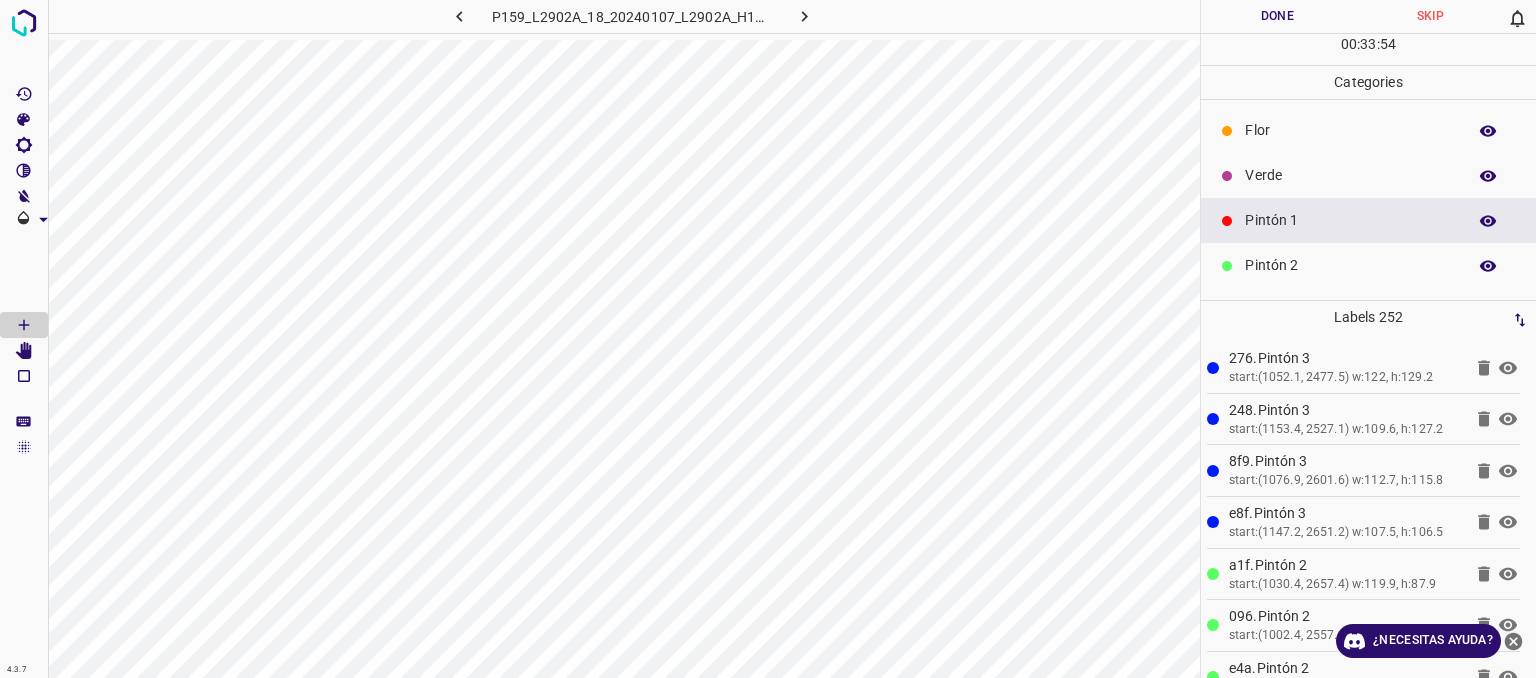 click on "Pintón 2" at bounding box center [1350, 265] 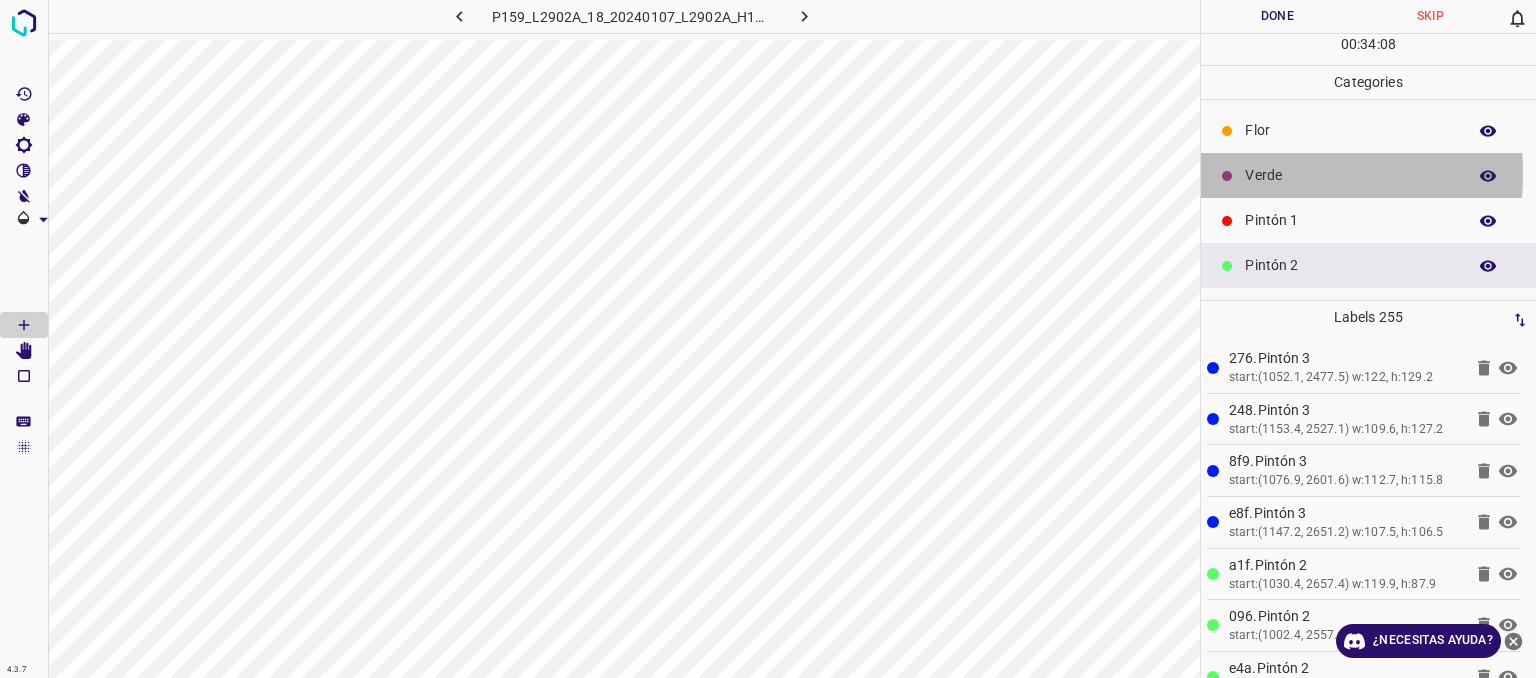 click on "Verde" at bounding box center [1350, 175] 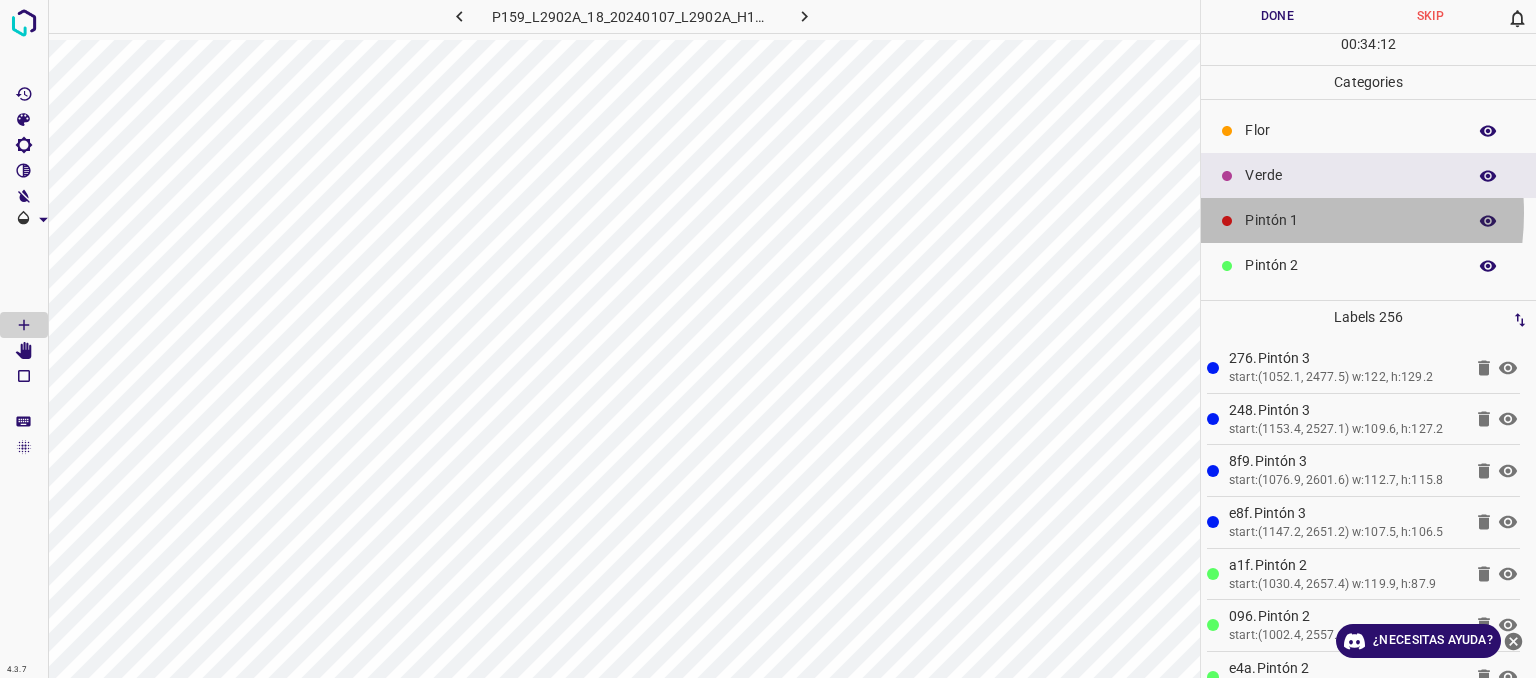 click on "Pintón 1" at bounding box center (1350, 220) 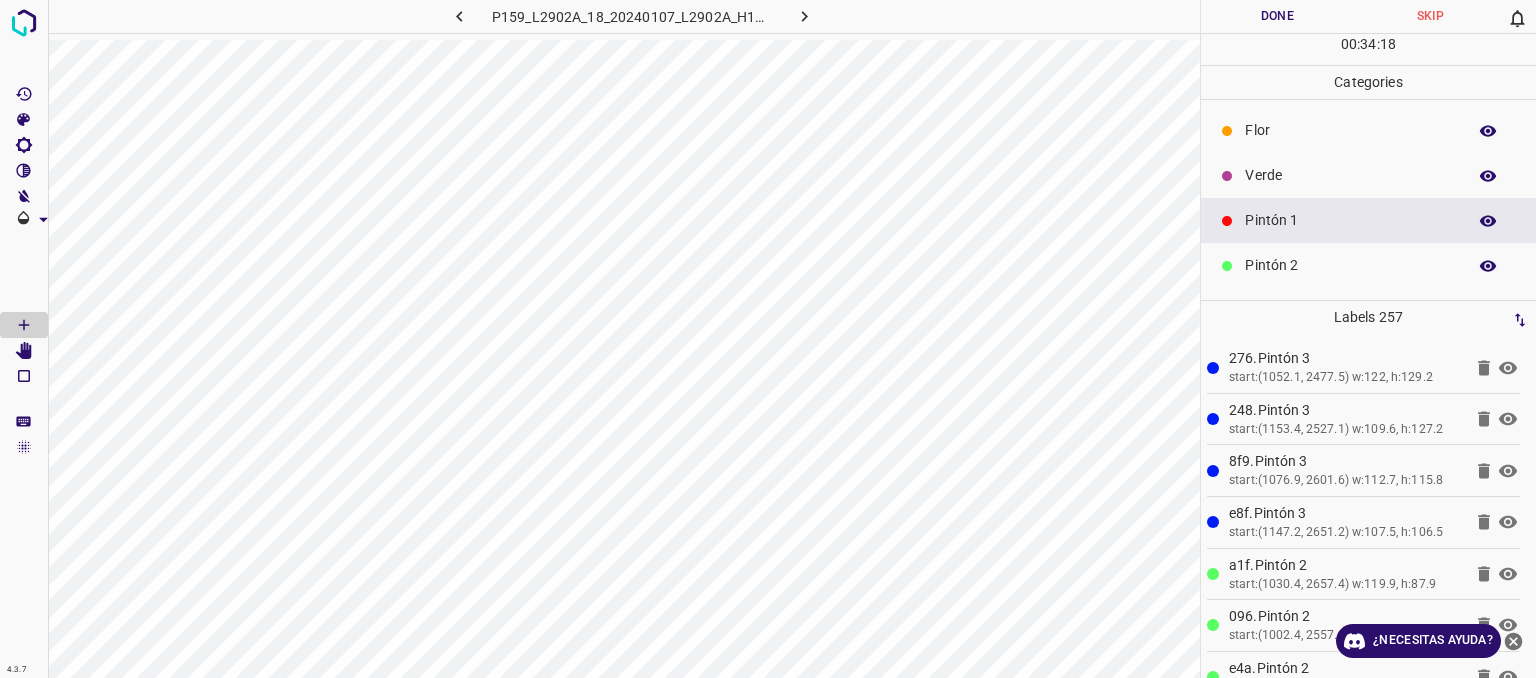 click on "Verde" at bounding box center [1350, 175] 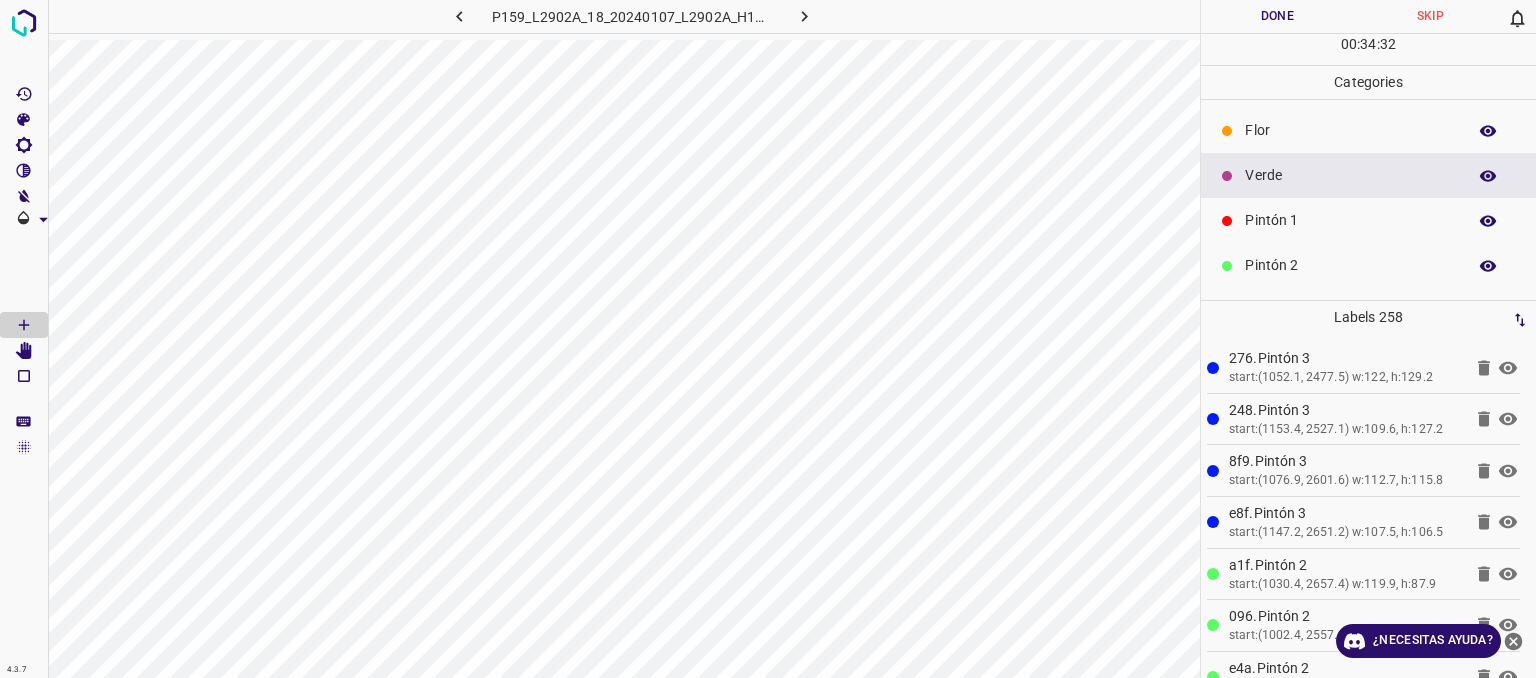drag, startPoint x: 1263, startPoint y: 273, endPoint x: 1236, endPoint y: 272, distance: 27.018513 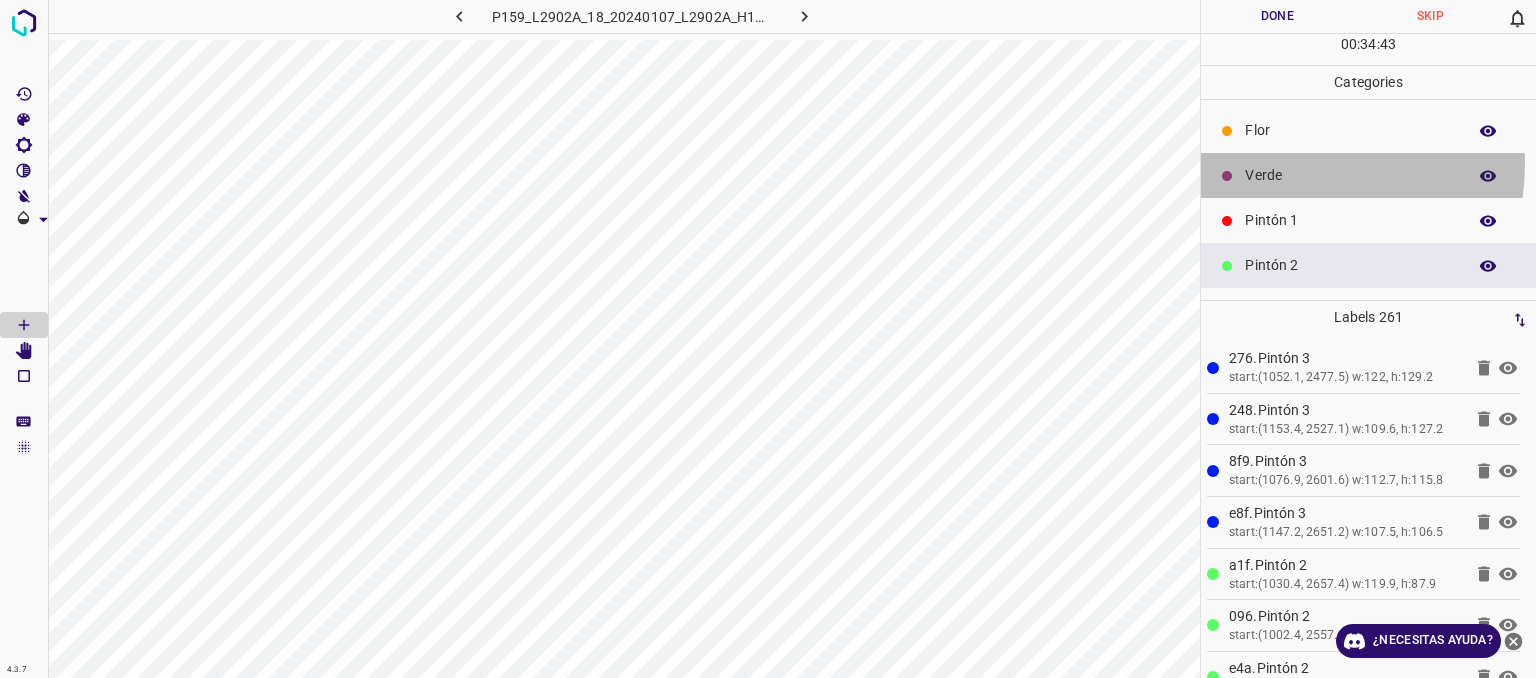 click on "Verde" at bounding box center (1368, 175) 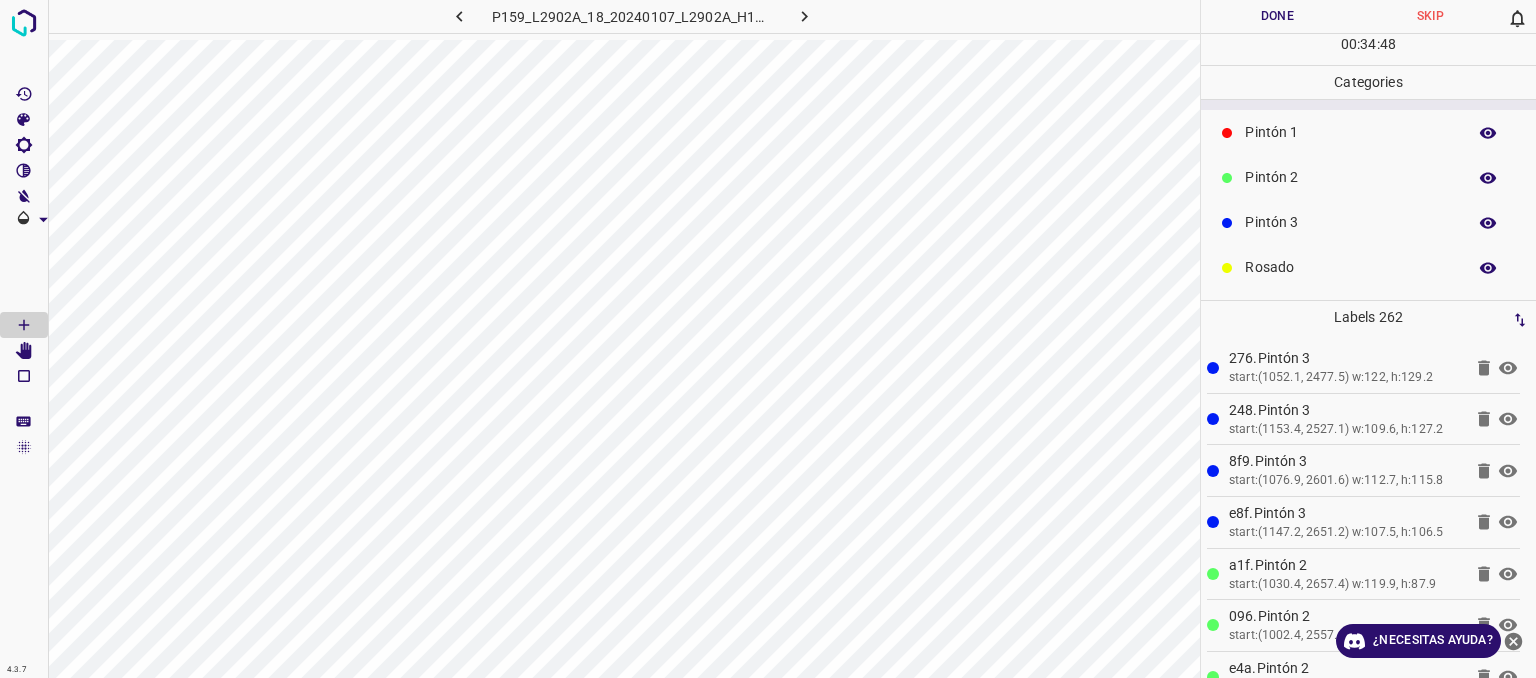 scroll, scrollTop: 176, scrollLeft: 0, axis: vertical 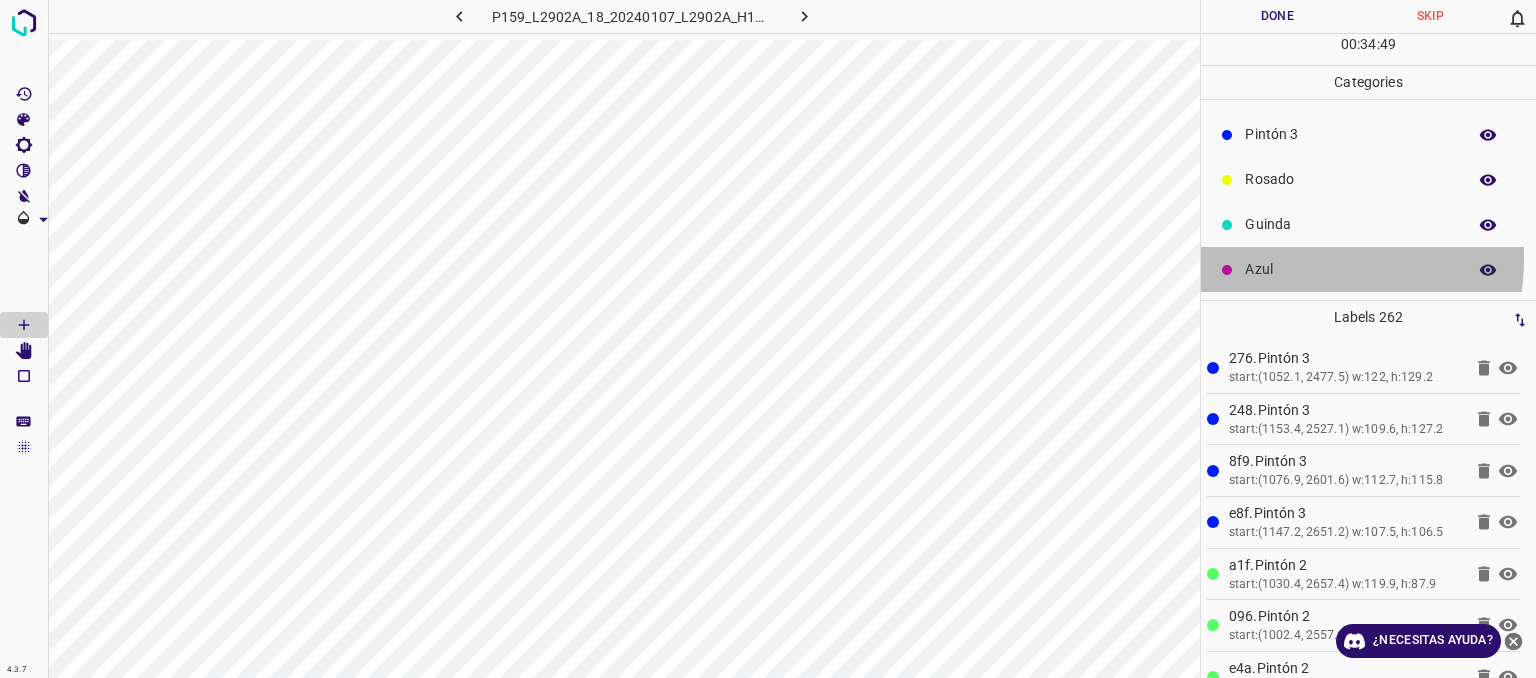 drag, startPoint x: 1255, startPoint y: 257, endPoint x: 1244, endPoint y: 253, distance: 11.7046995 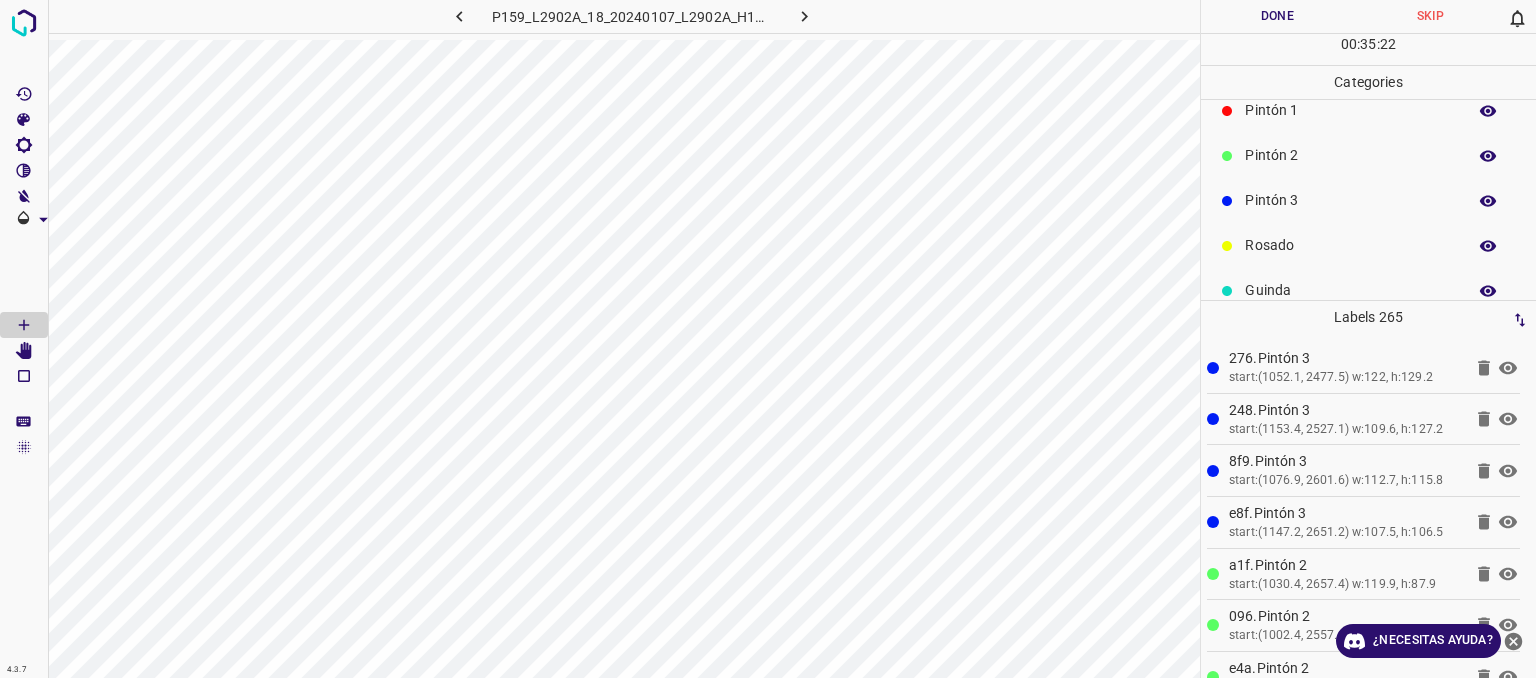scroll, scrollTop: 76, scrollLeft: 0, axis: vertical 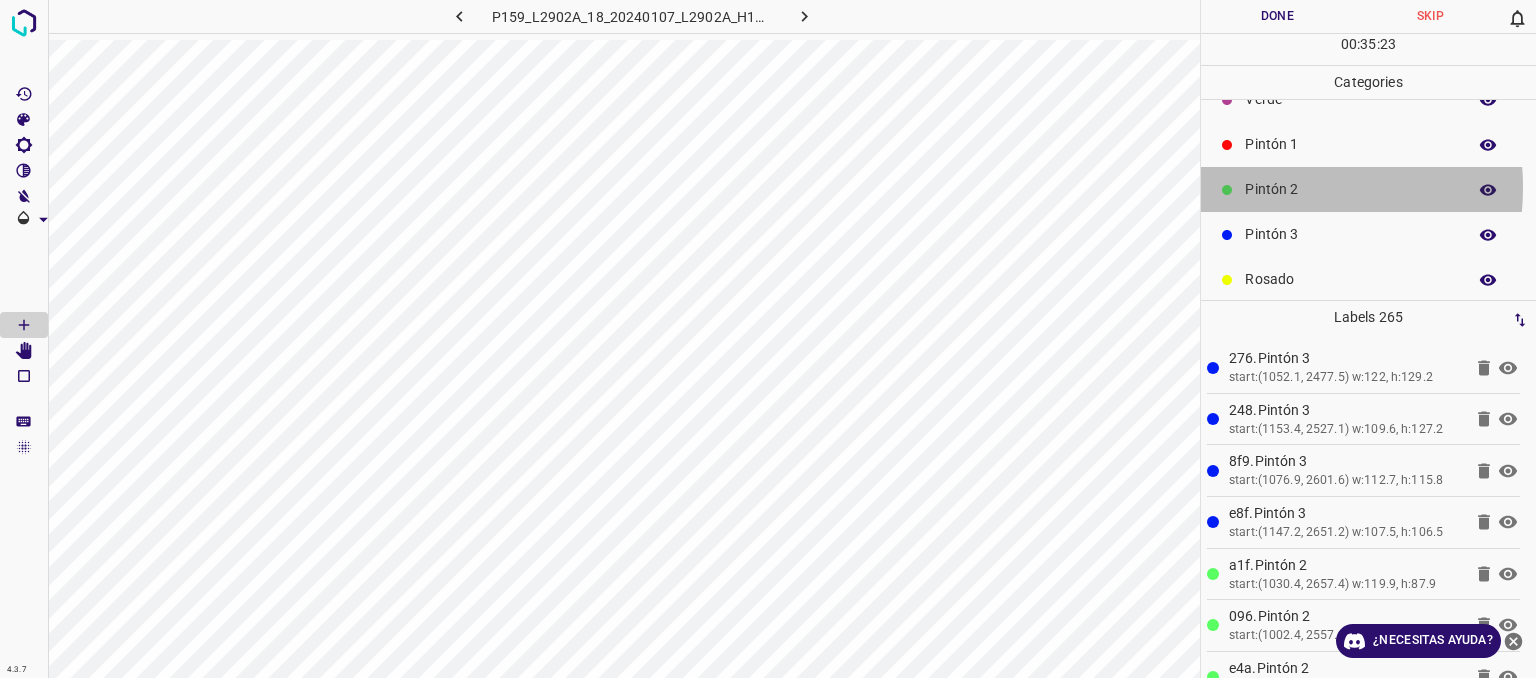 click on "Pintón 2" at bounding box center (1350, 189) 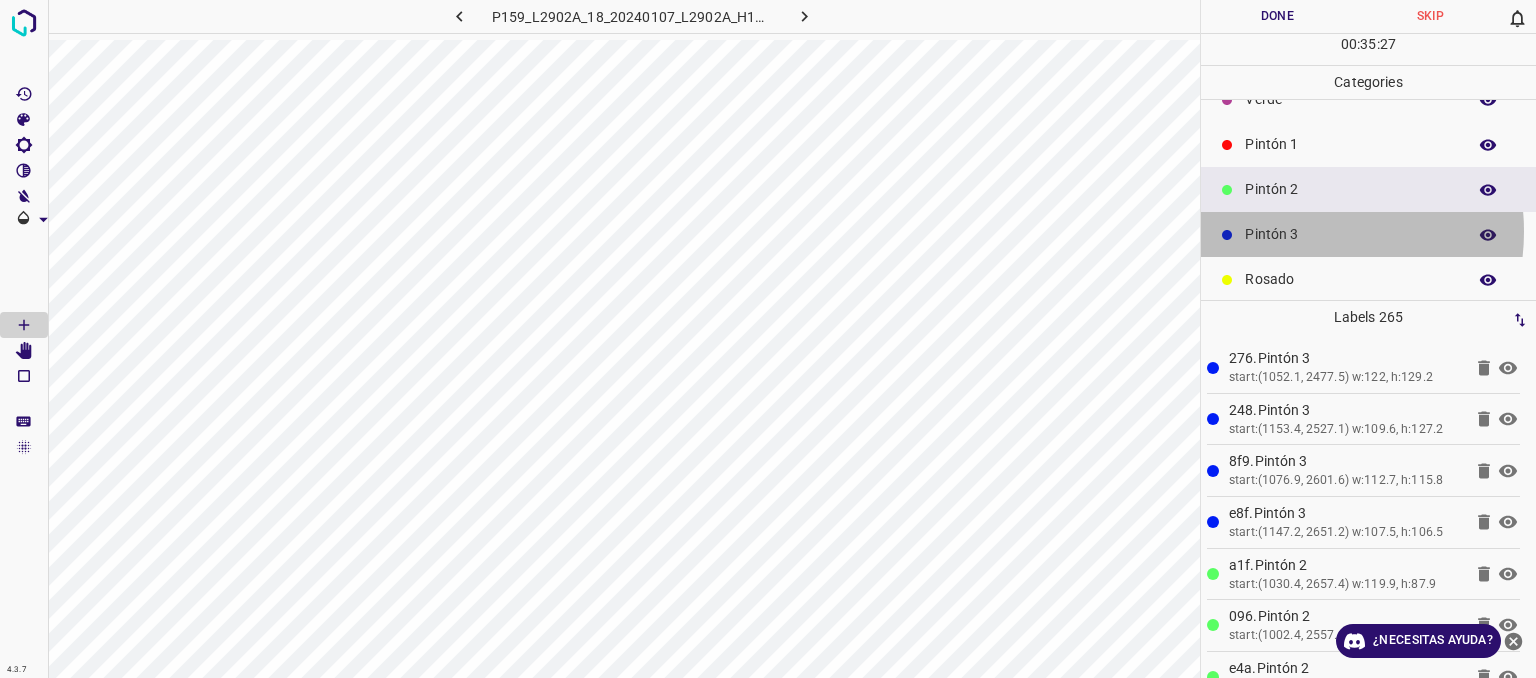 click on "Pintón 3" at bounding box center (1350, 234) 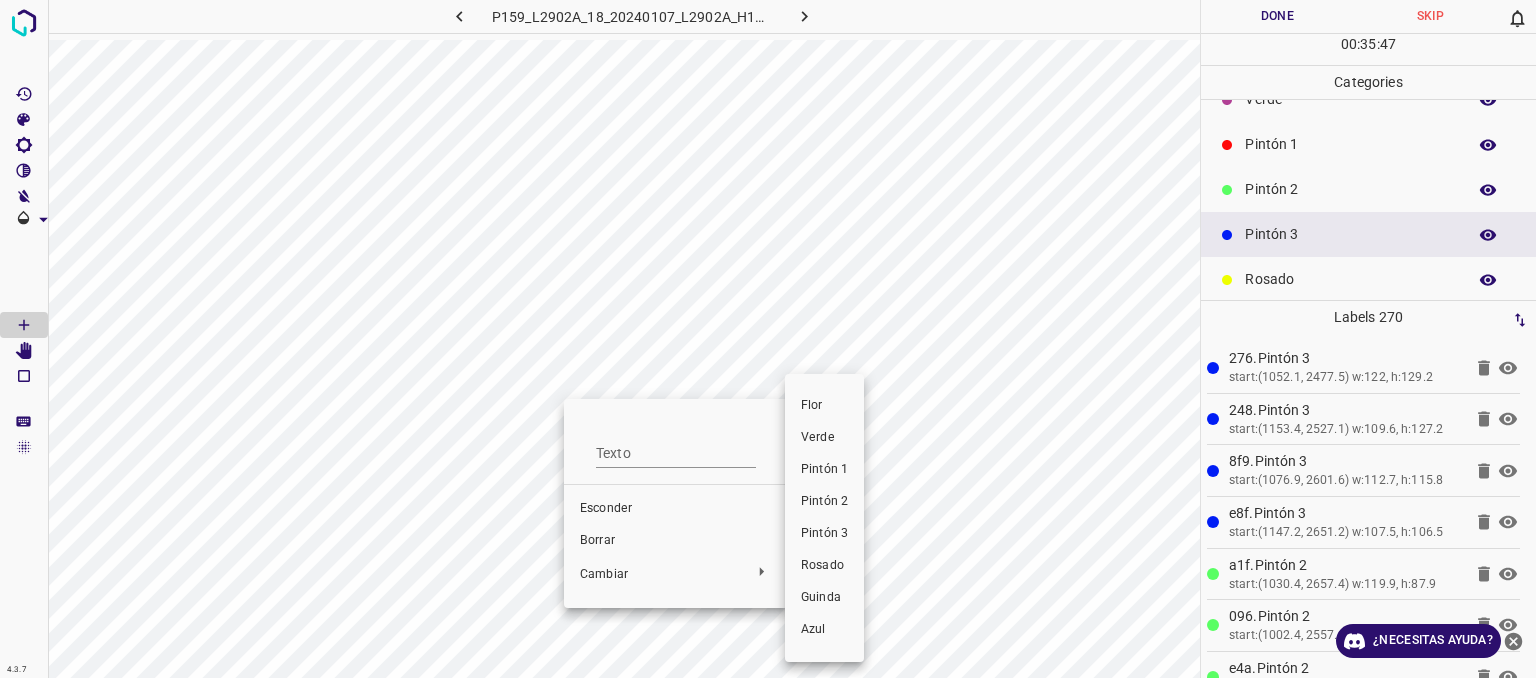 click on "Pintón 2" at bounding box center [824, 501] 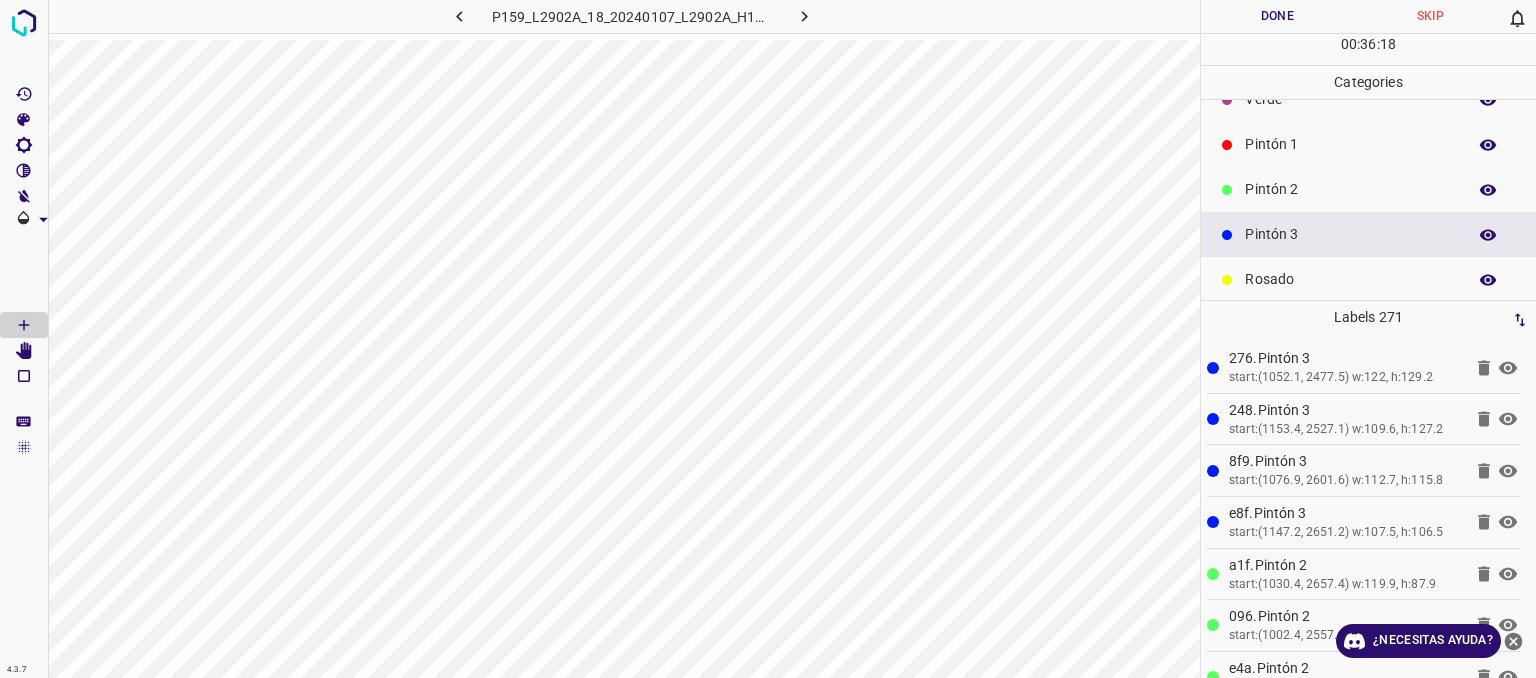 click on "Pintón 2" at bounding box center (1368, 189) 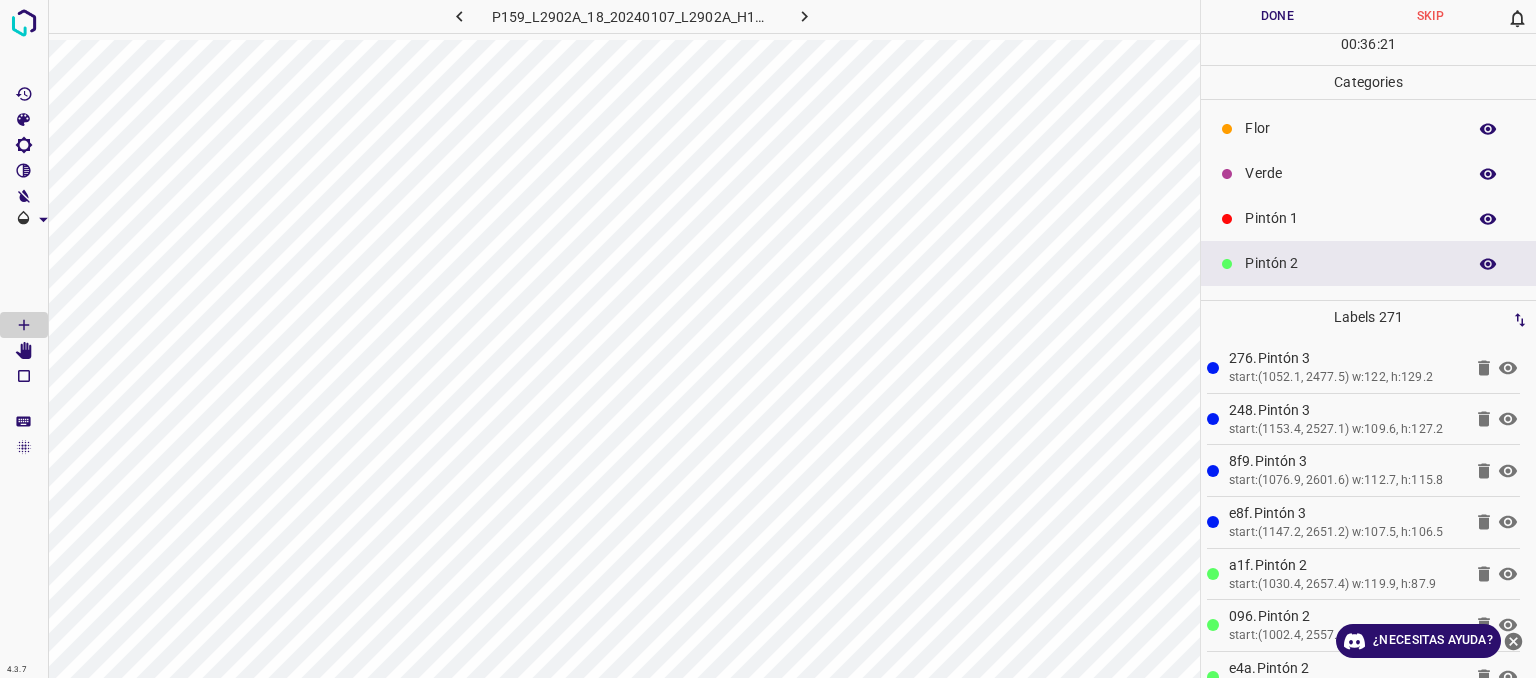 scroll, scrollTop: 0, scrollLeft: 0, axis: both 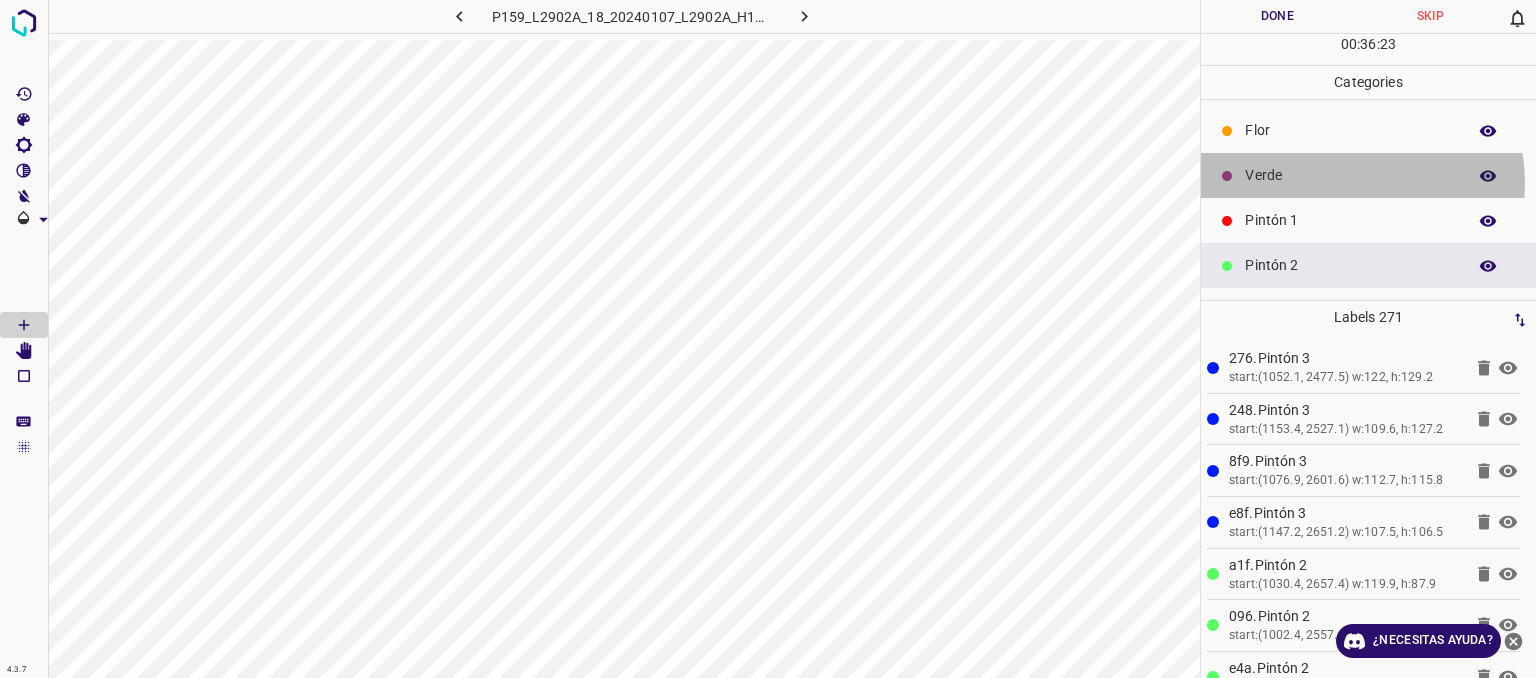 click on "Verde" at bounding box center [1350, 175] 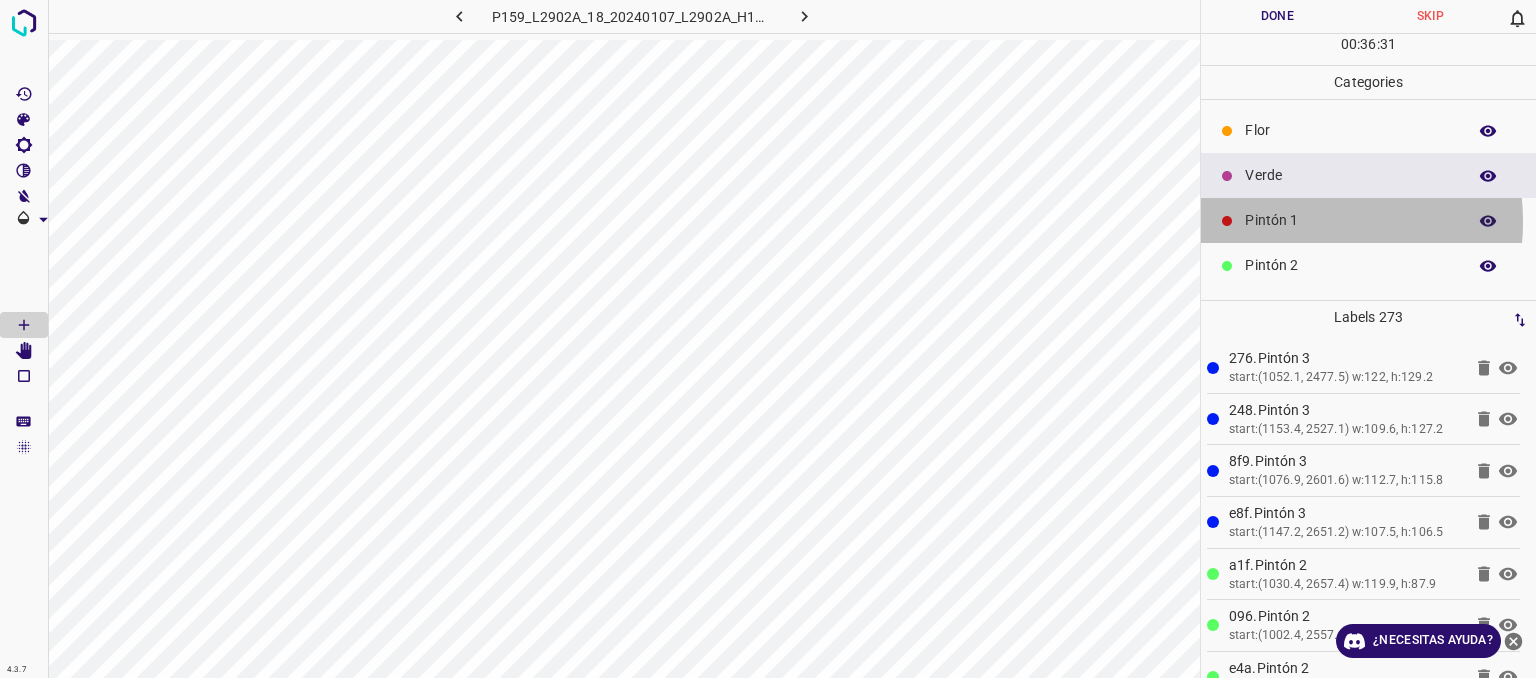 drag, startPoint x: 1301, startPoint y: 221, endPoint x: 1231, endPoint y: 253, distance: 76.96753 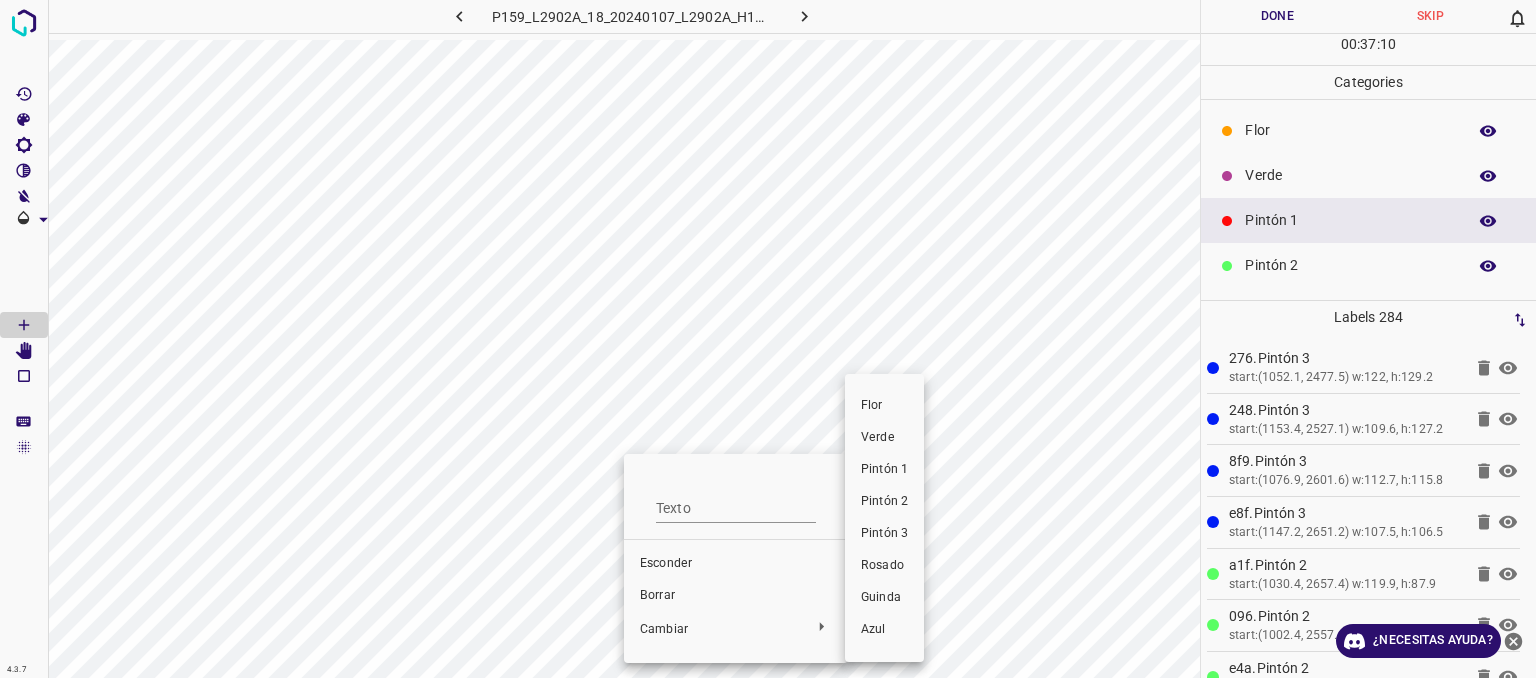 click on "Verde" at bounding box center [878, 437] 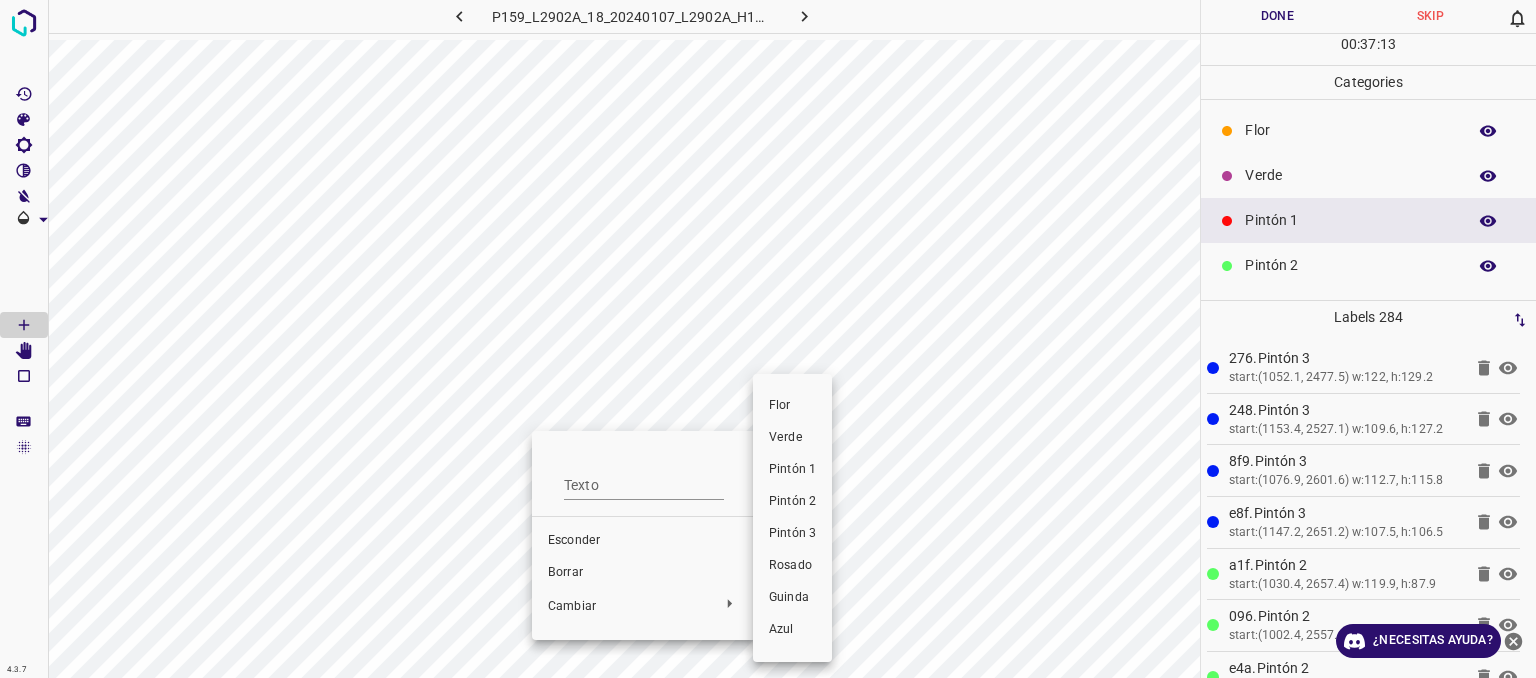 click on "Verde" at bounding box center (792, 438) 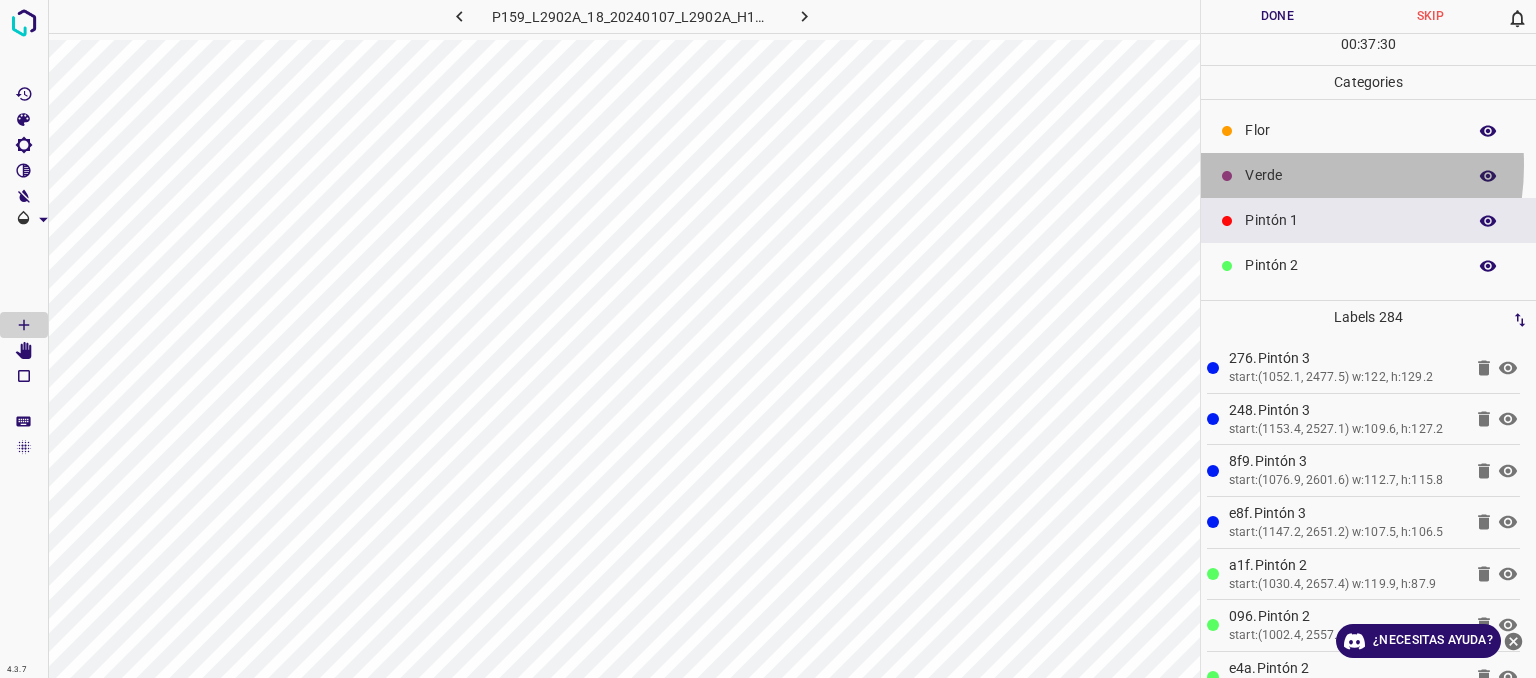 click on "Verde" at bounding box center (1350, 175) 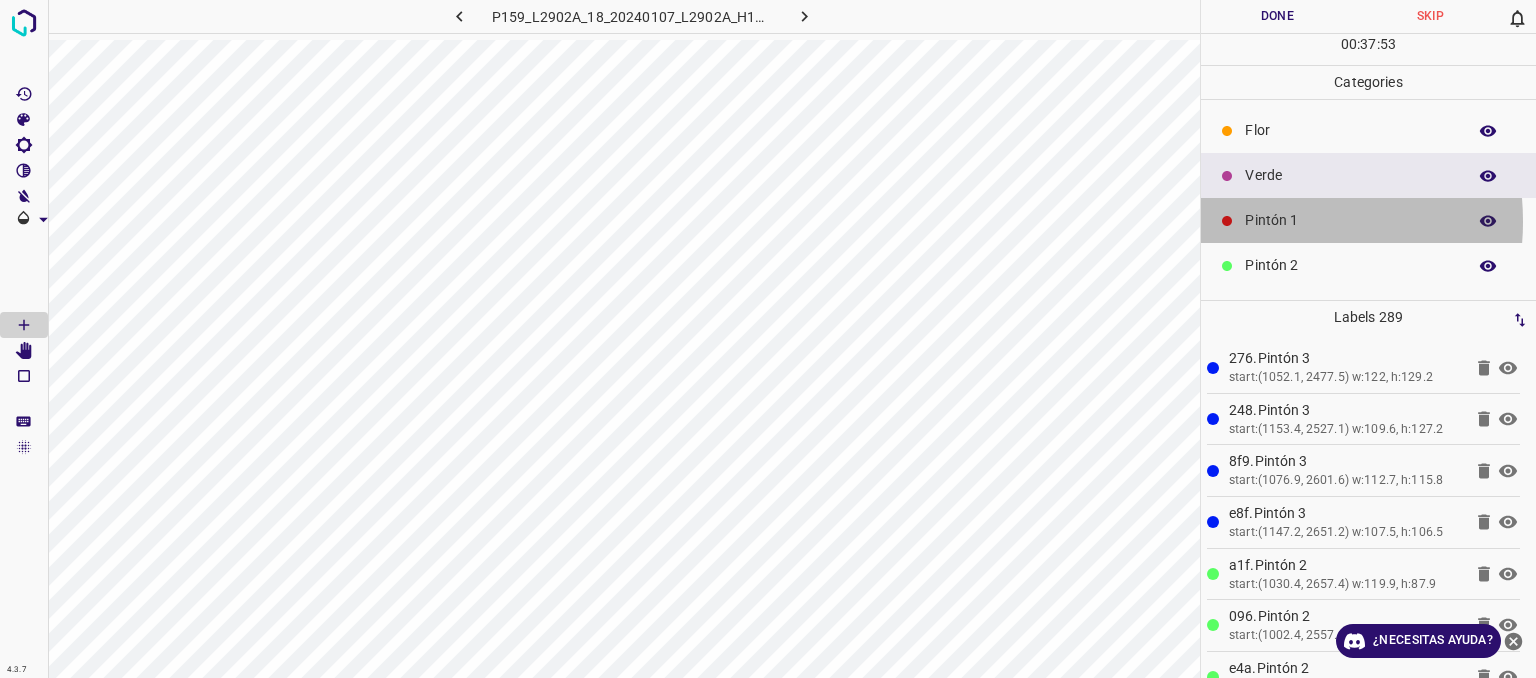 drag, startPoint x: 1265, startPoint y: 220, endPoint x: 1201, endPoint y: 228, distance: 64.49806 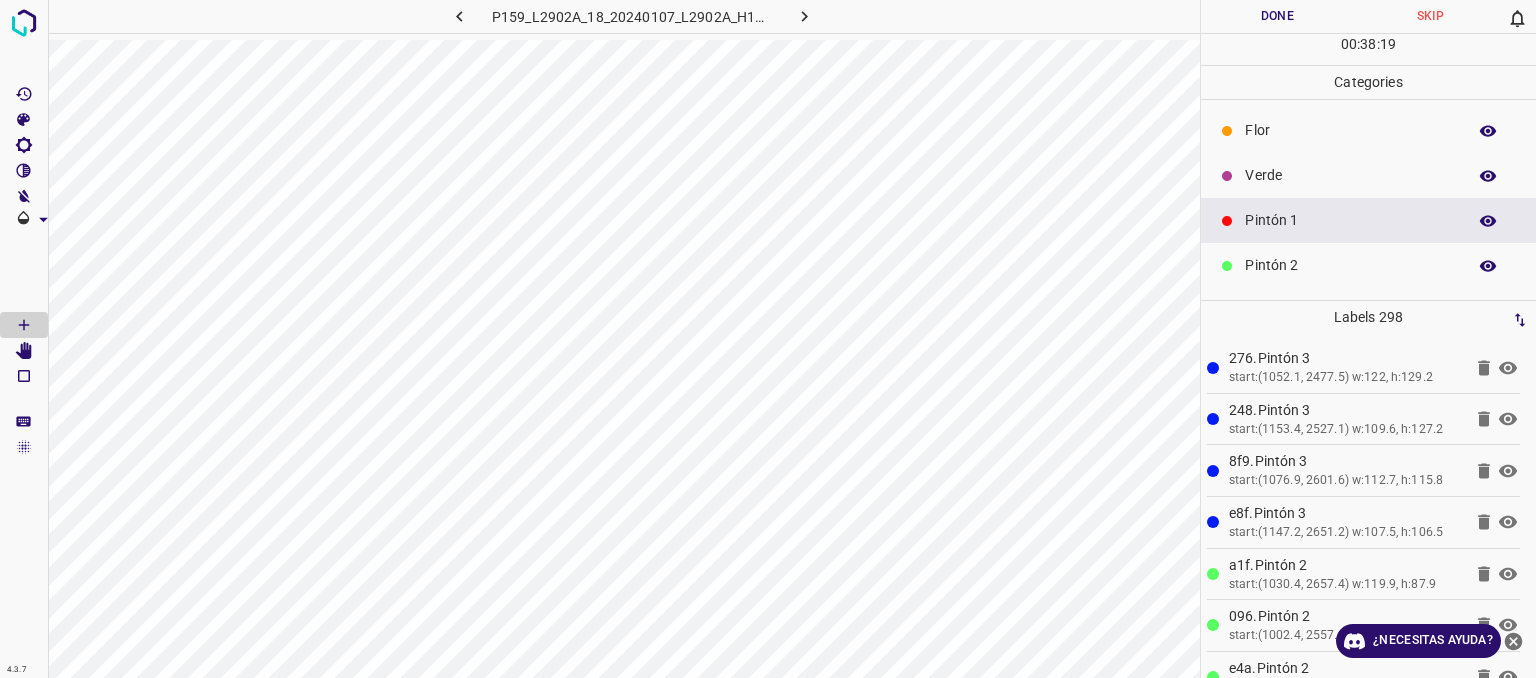 click on "Verde" at bounding box center (1368, 175) 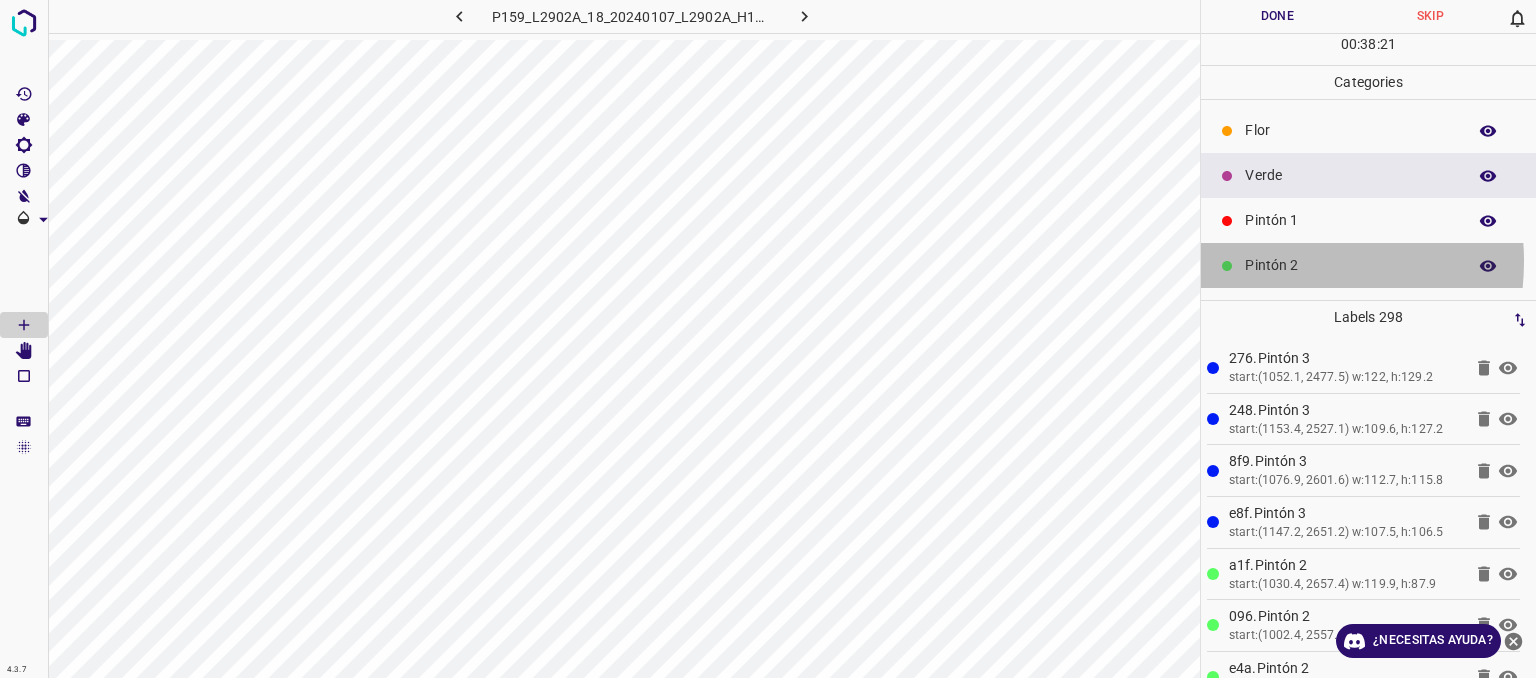 click on "Pintón 2" at bounding box center (1350, 265) 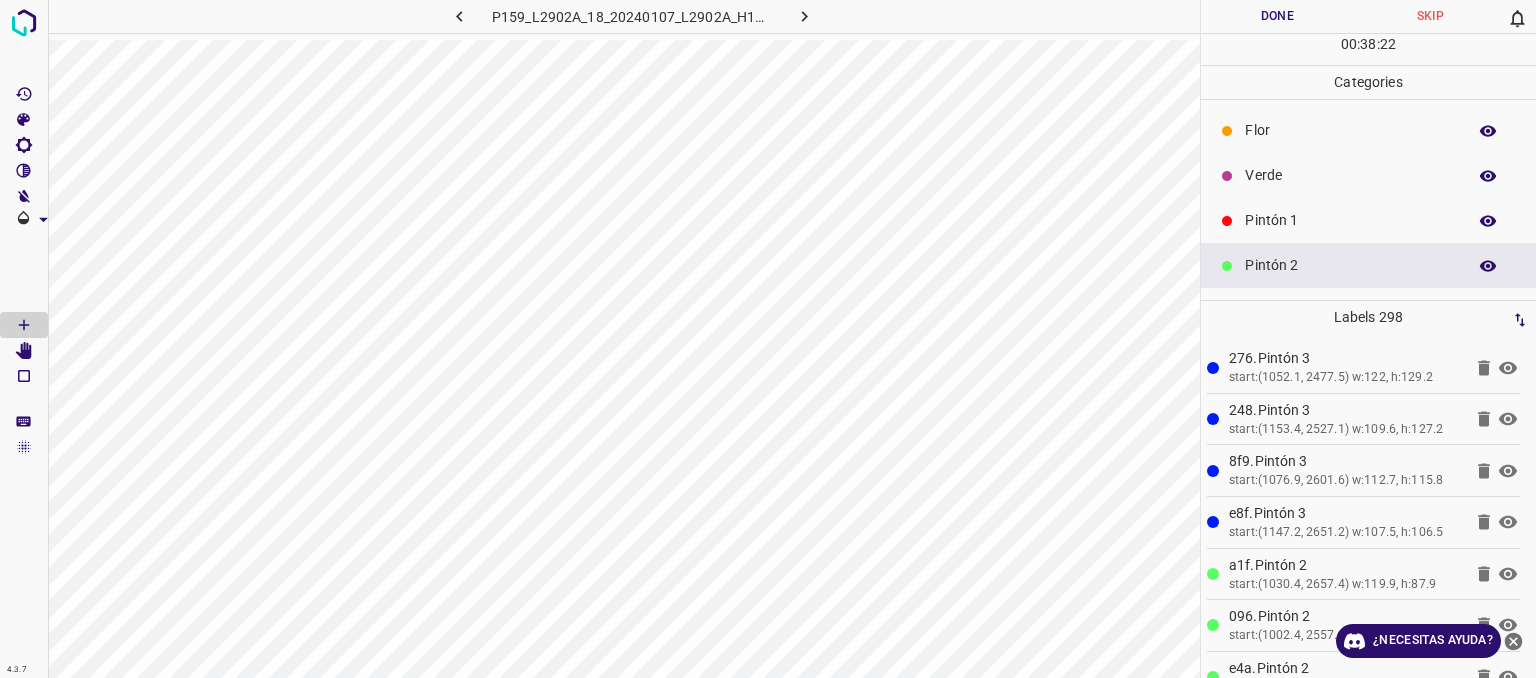 click on "Pintón 1" at bounding box center (1368, 220) 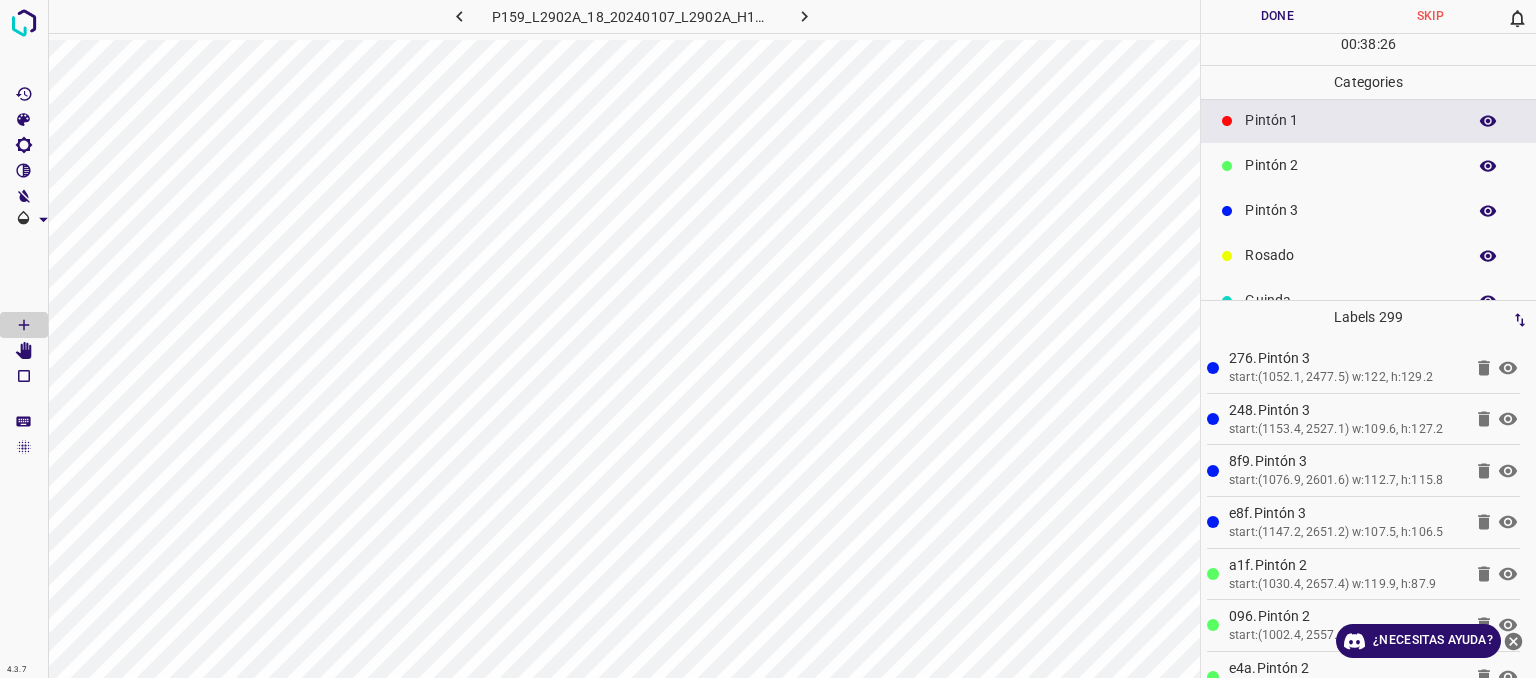 scroll, scrollTop: 176, scrollLeft: 0, axis: vertical 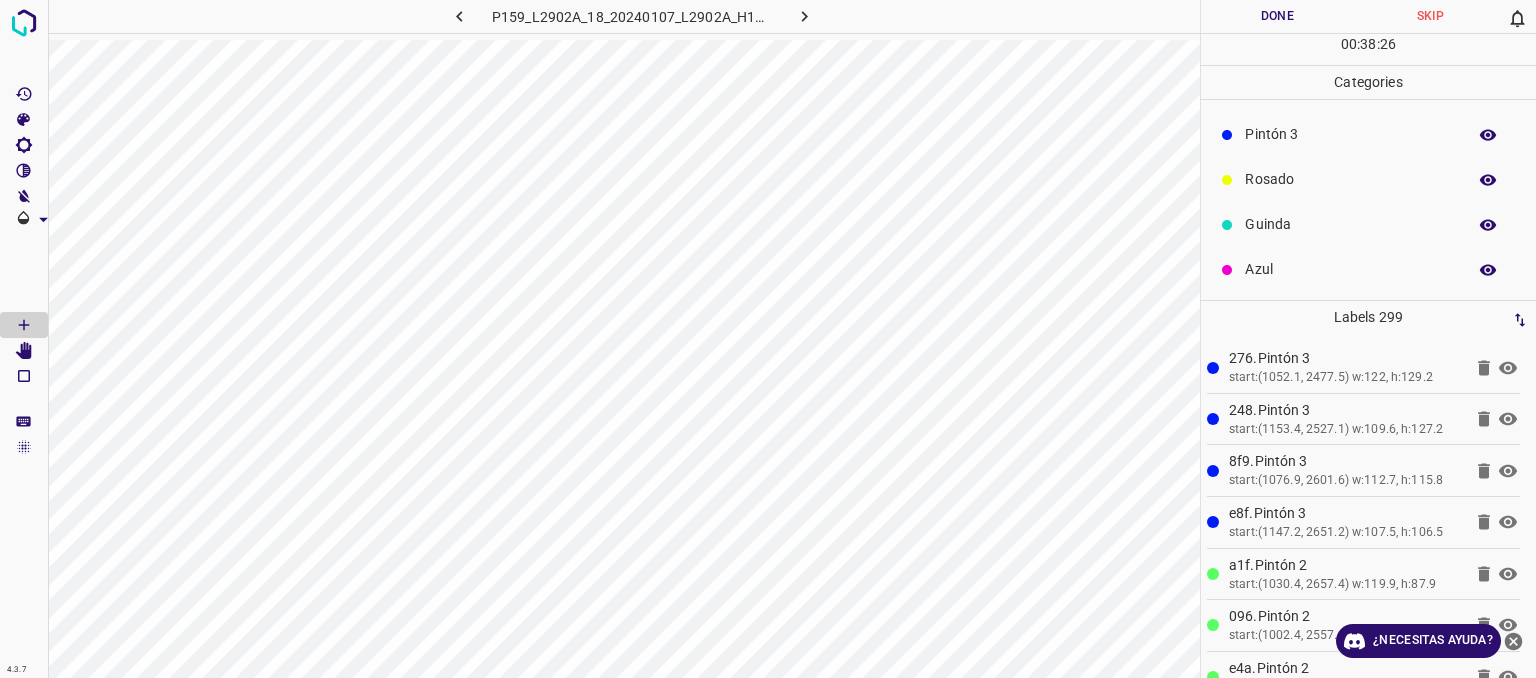 click on "Azul" at bounding box center (1350, 269) 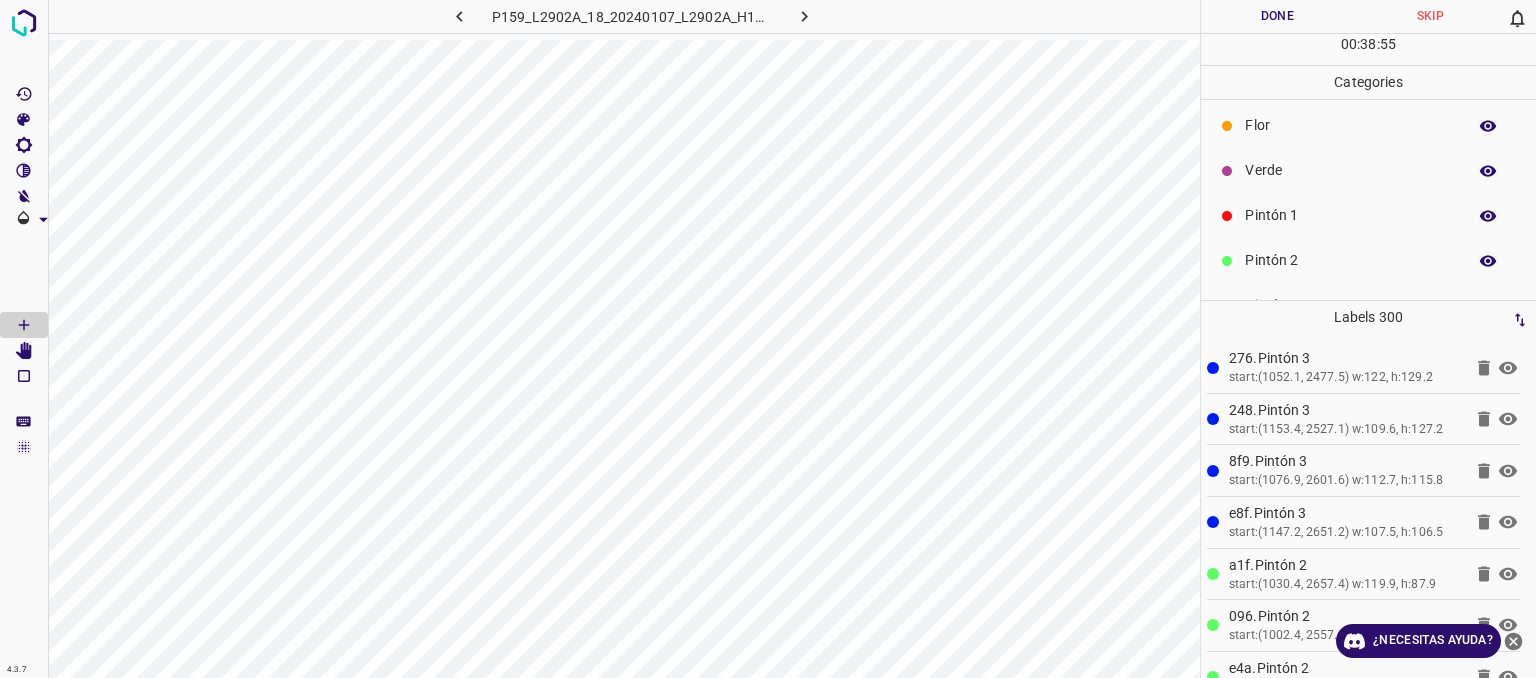 scroll, scrollTop: 0, scrollLeft: 0, axis: both 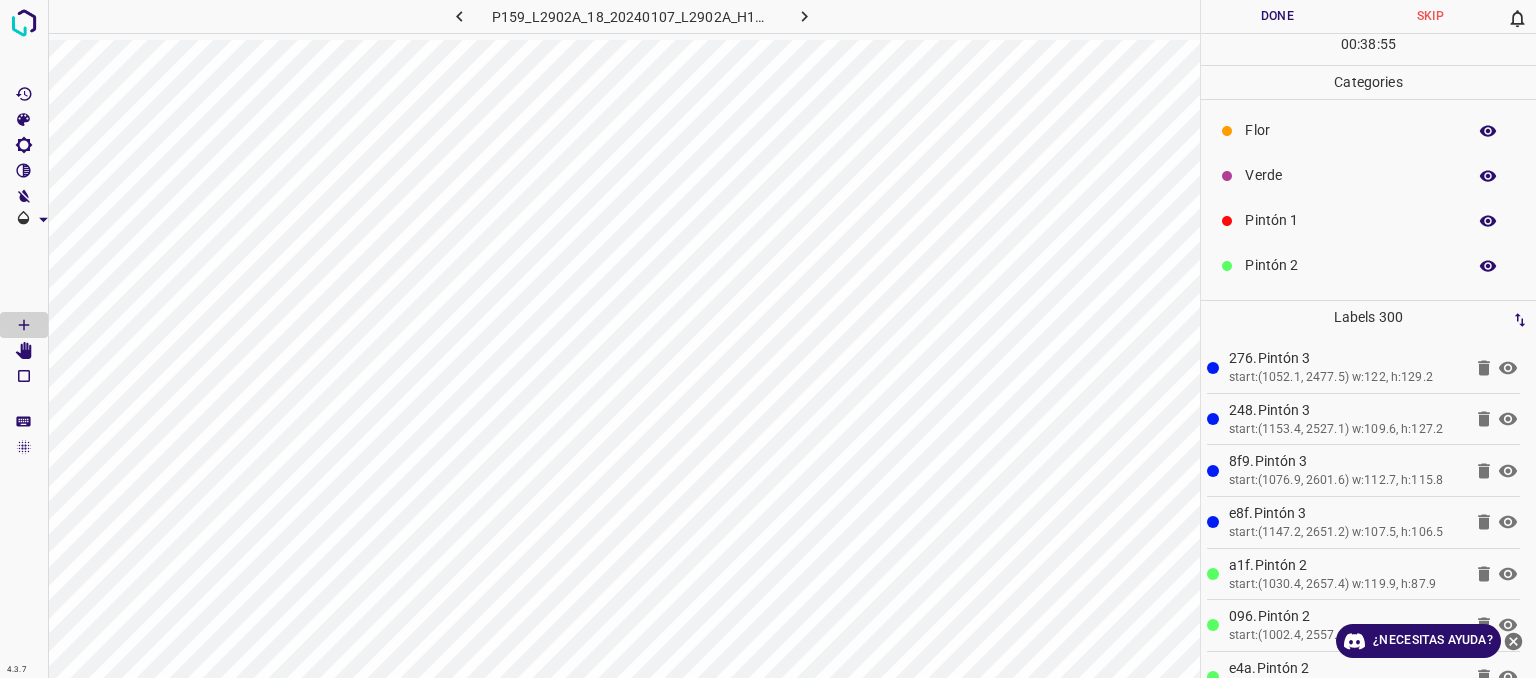 click on "Flor" at bounding box center (1368, 130) 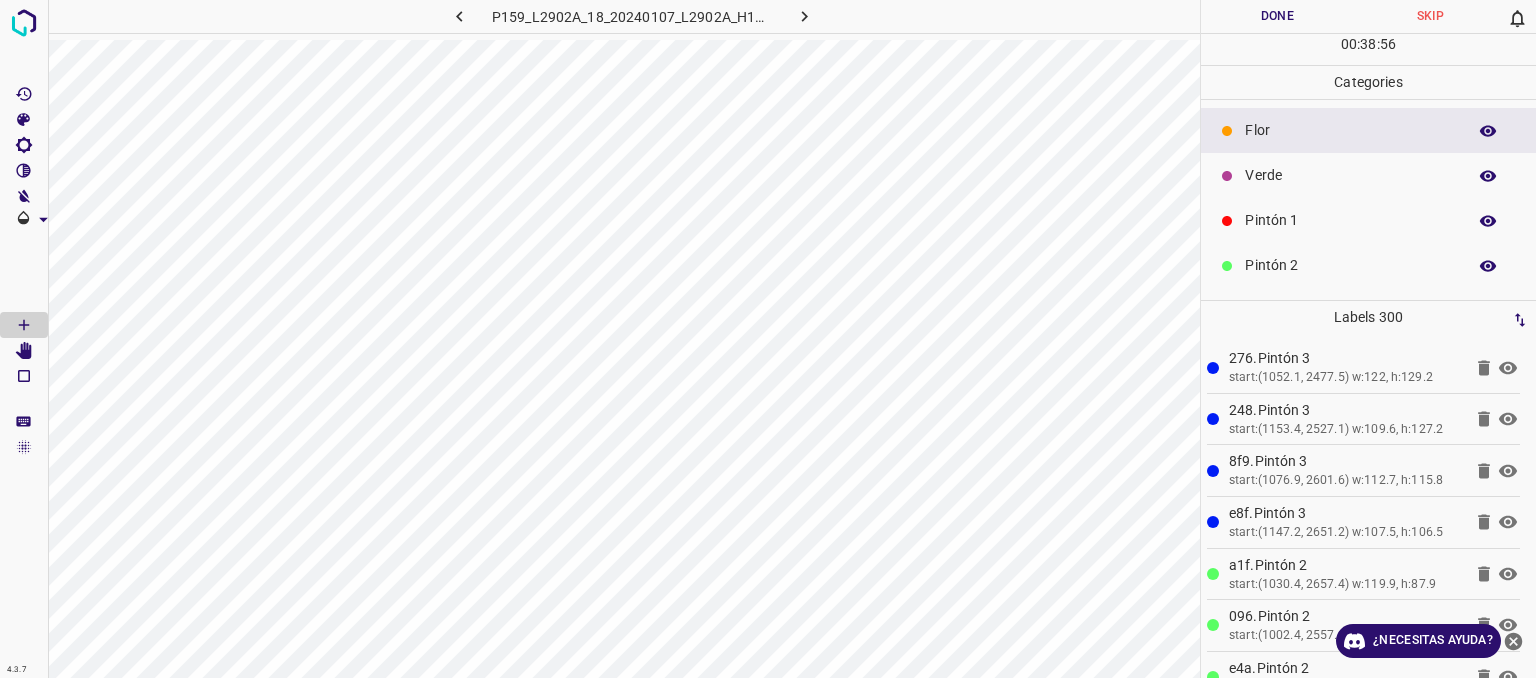 drag, startPoint x: 1305, startPoint y: 177, endPoint x: 1253, endPoint y: 196, distance: 55.362442 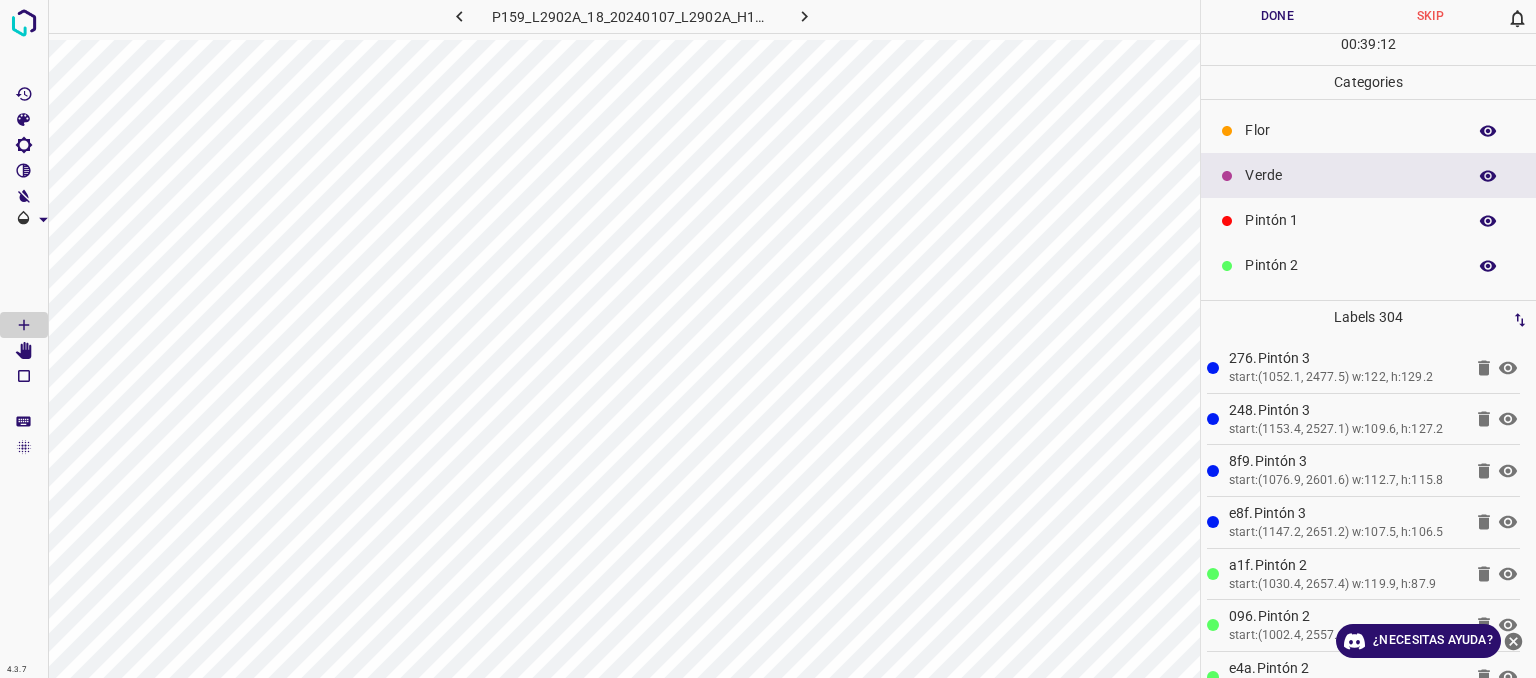 click on "Done" at bounding box center [1277, 16] 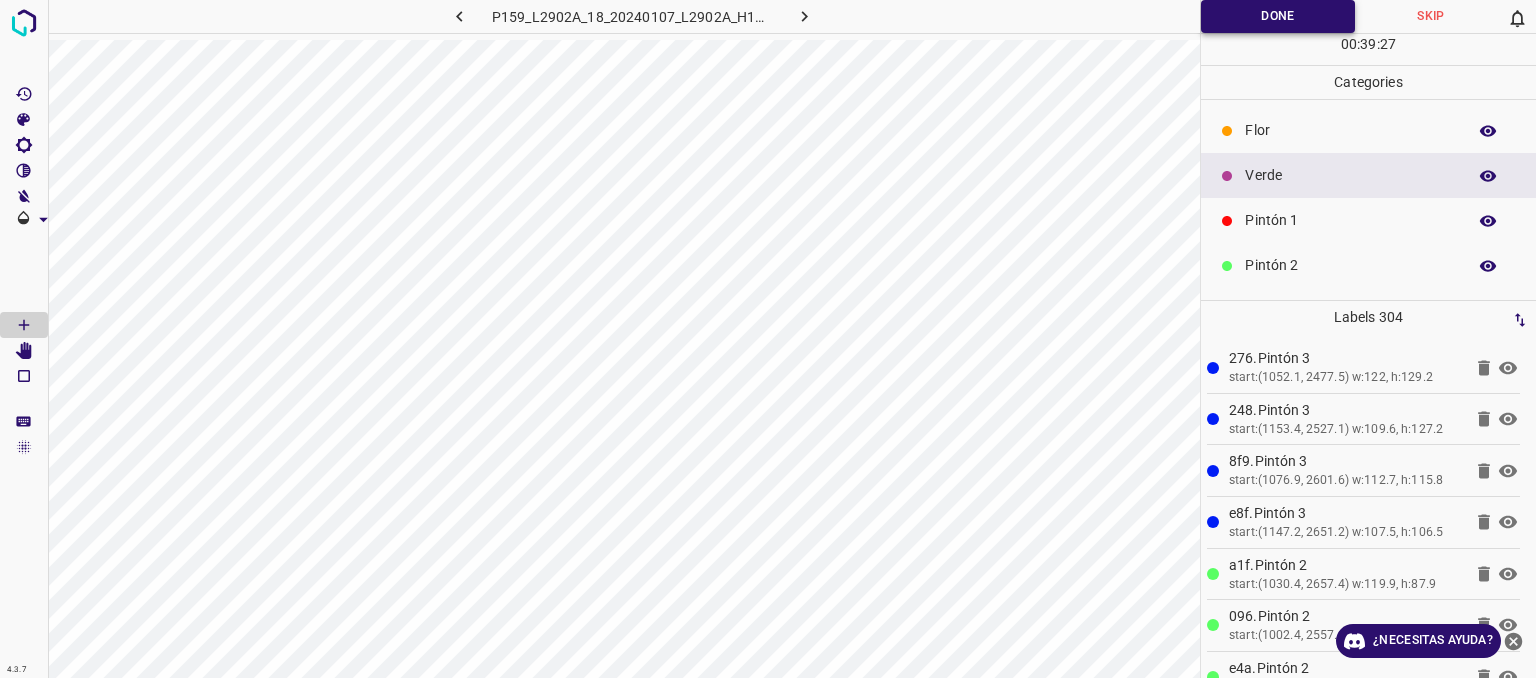 click on "Done" at bounding box center (1278, 16) 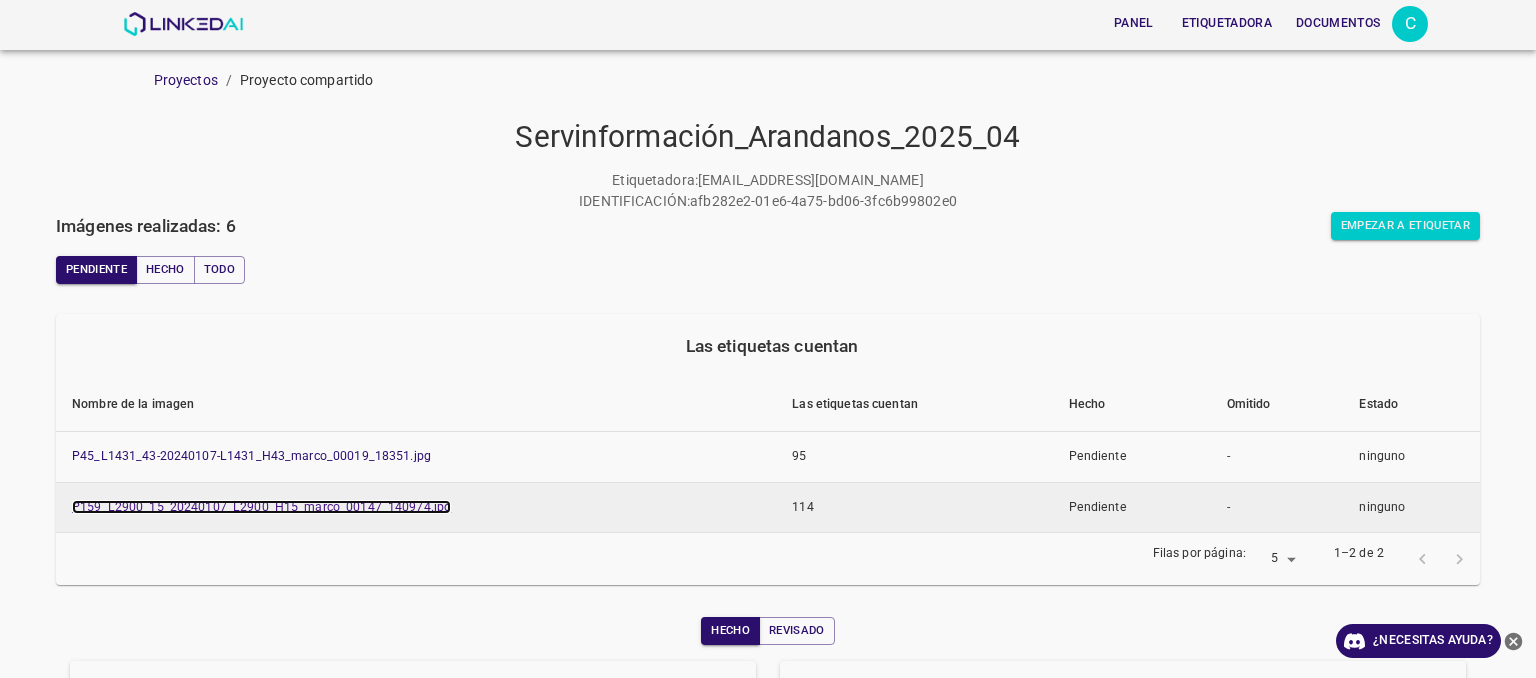 click on "P159_L2900_15_20240107_L2900_H15_marco_00147_140974.jpg" at bounding box center [261, 507] 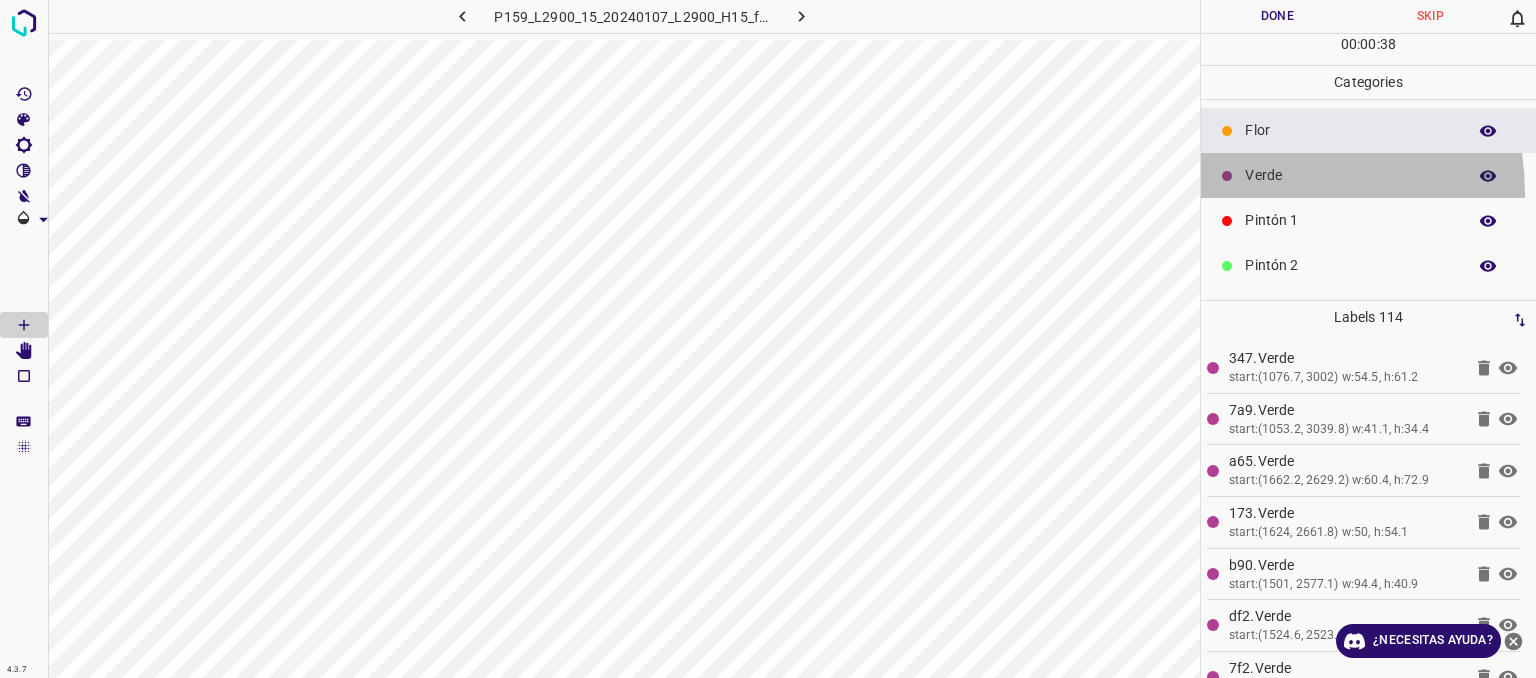 click on "Verde" at bounding box center (1368, 175) 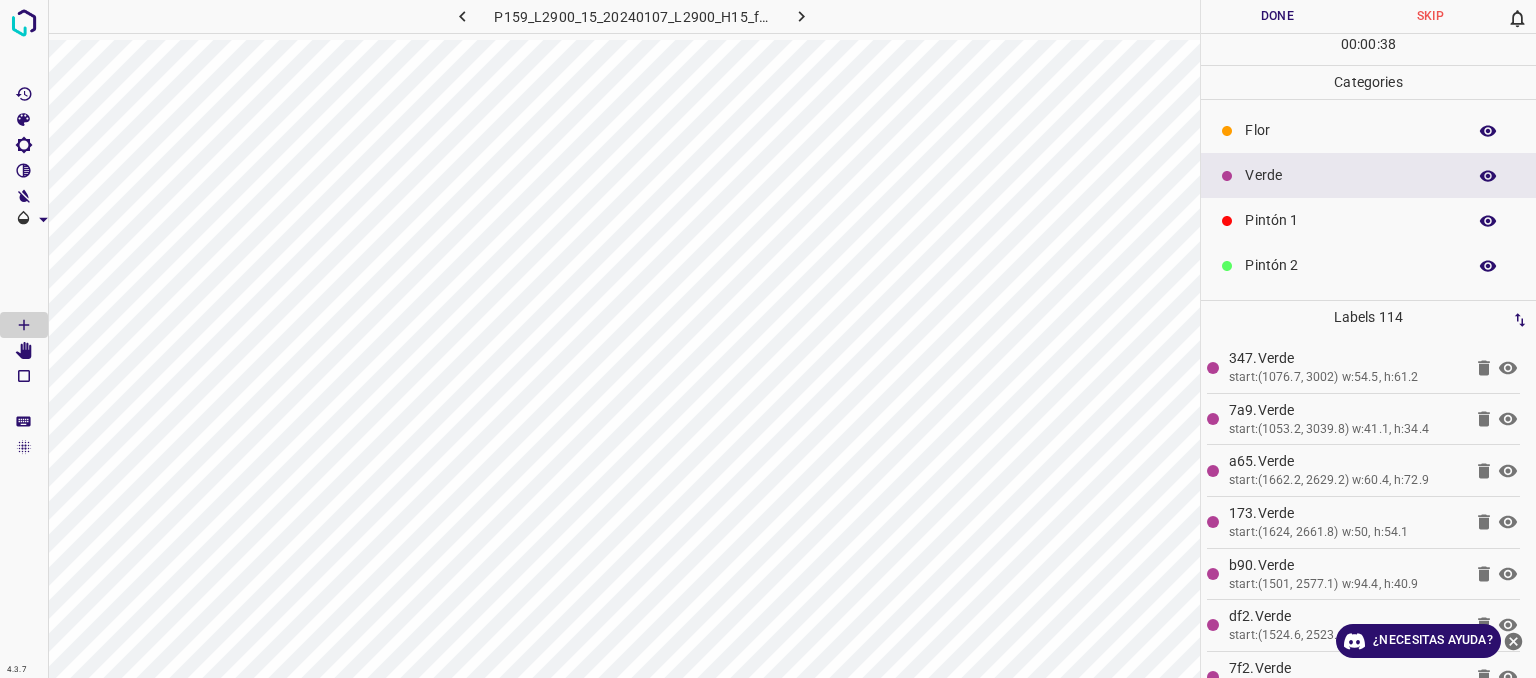 click on "Verde" at bounding box center [1350, 175] 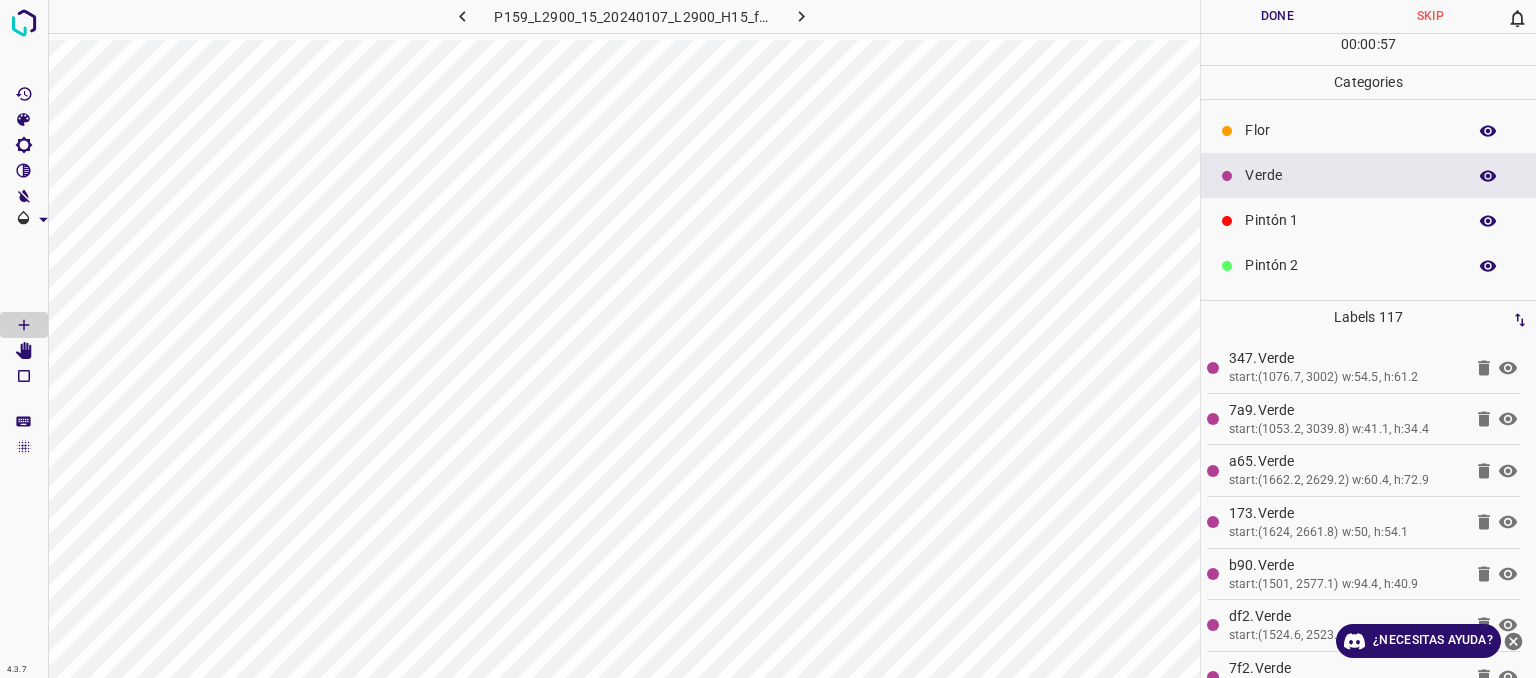 click on "Pintón 1" at bounding box center (1350, 220) 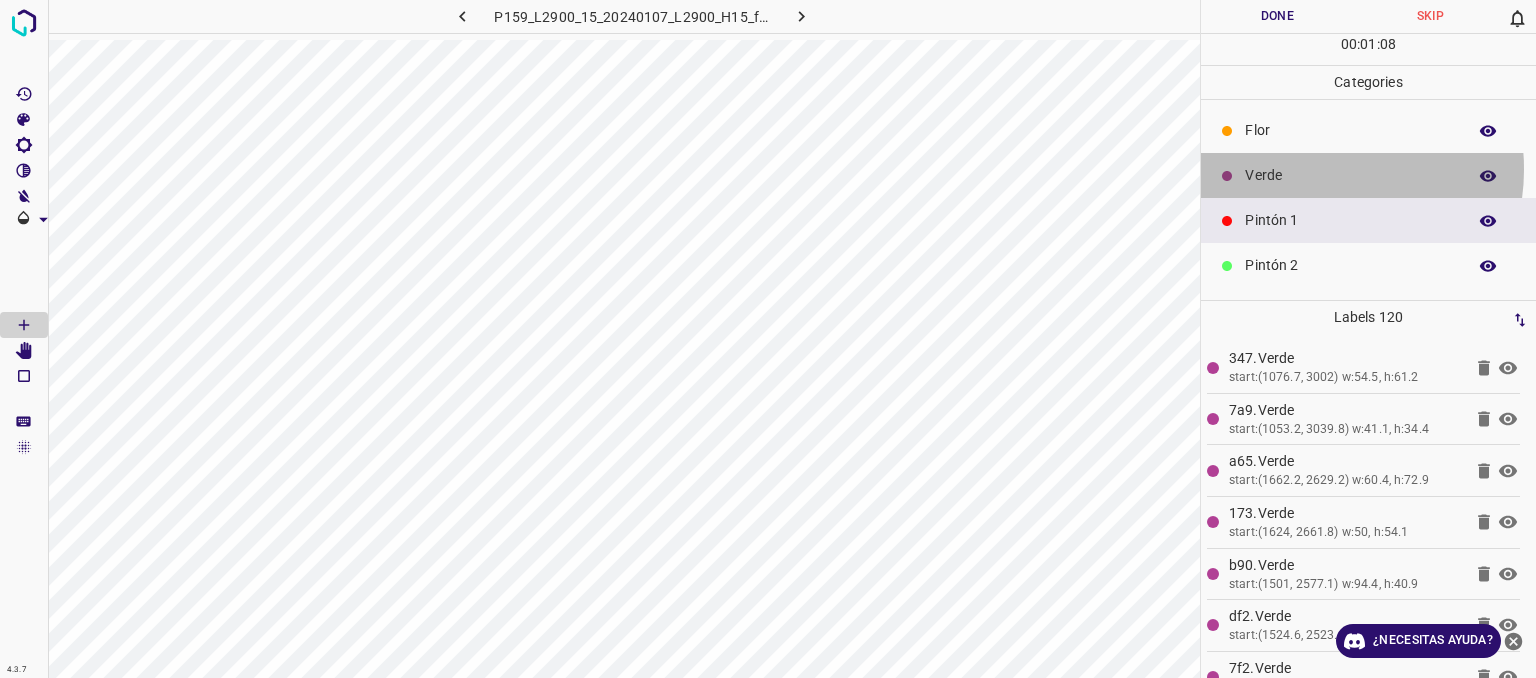 drag, startPoint x: 1319, startPoint y: 169, endPoint x: 1304, endPoint y: 175, distance: 16.155495 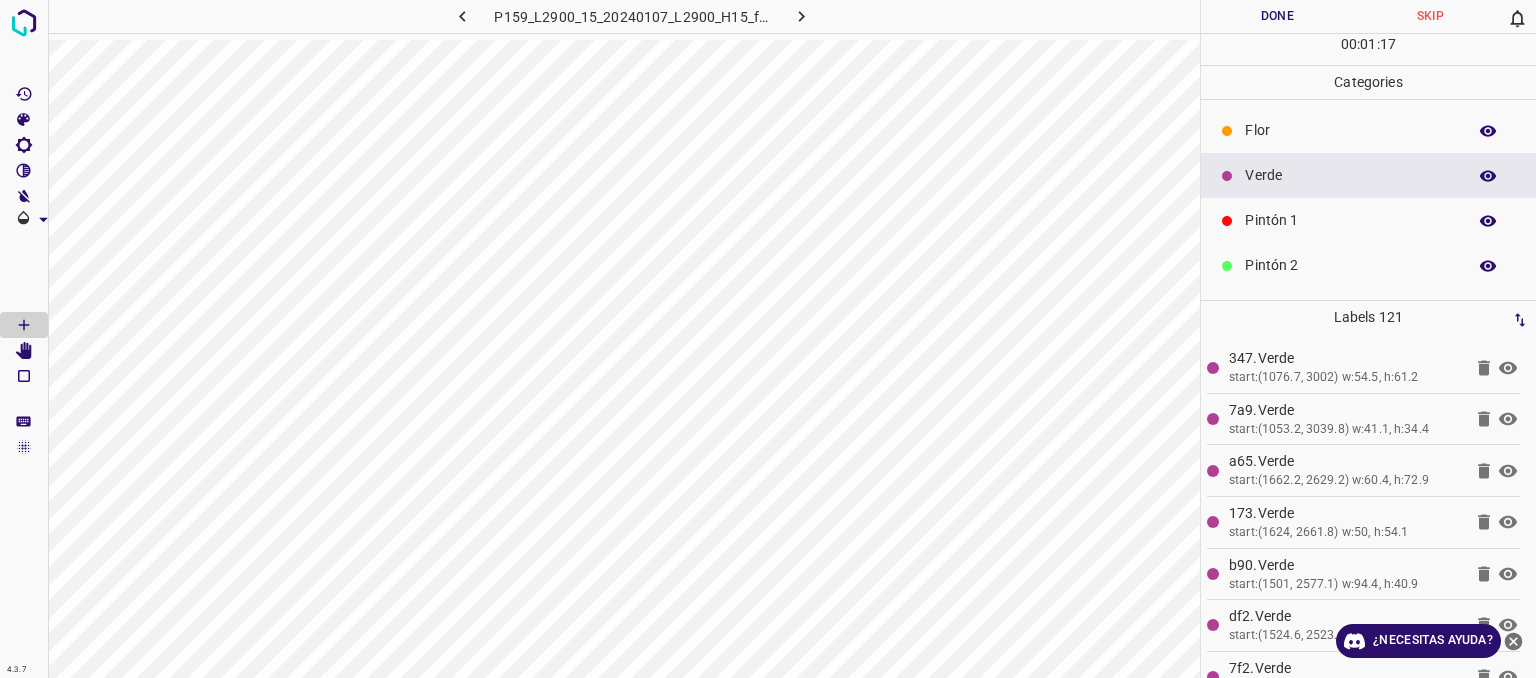 click on "Pintón 1" at bounding box center [1350, 220] 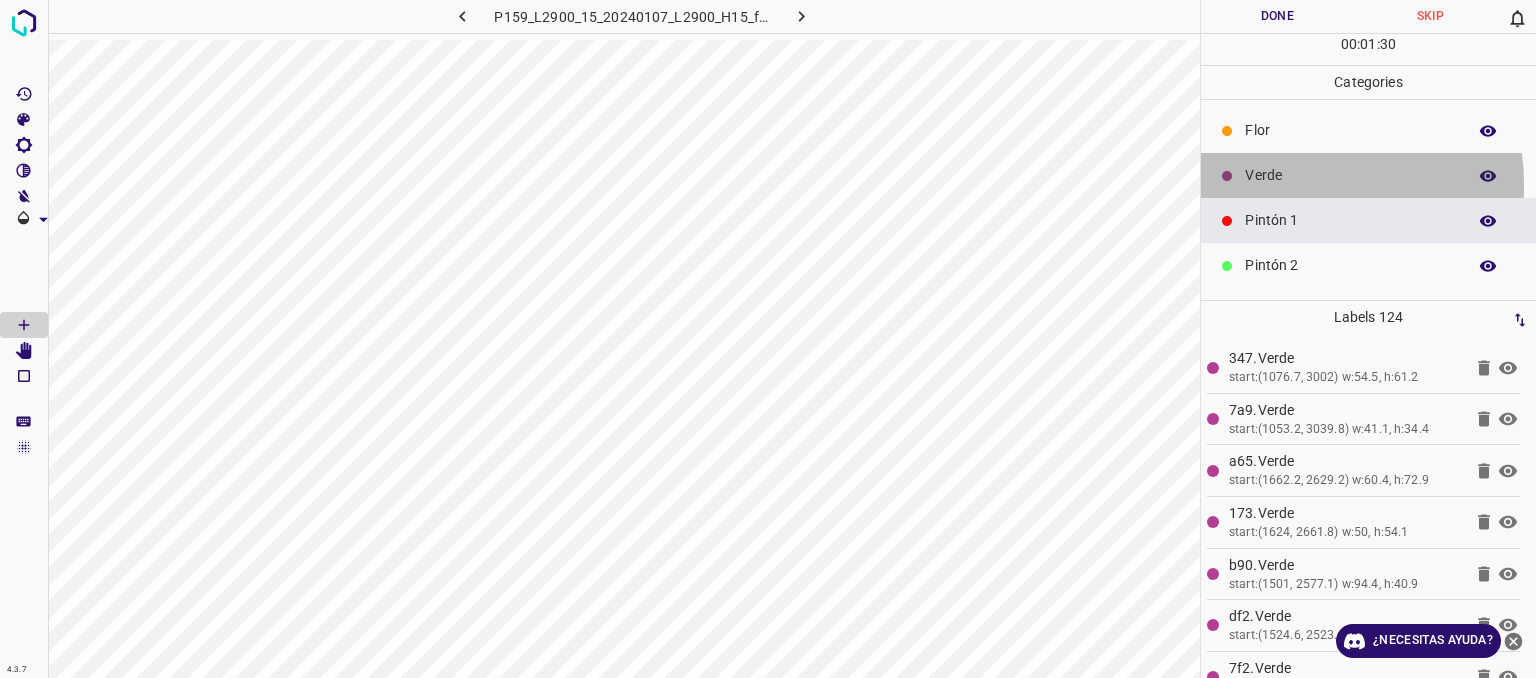 click on "Verde" at bounding box center [1350, 175] 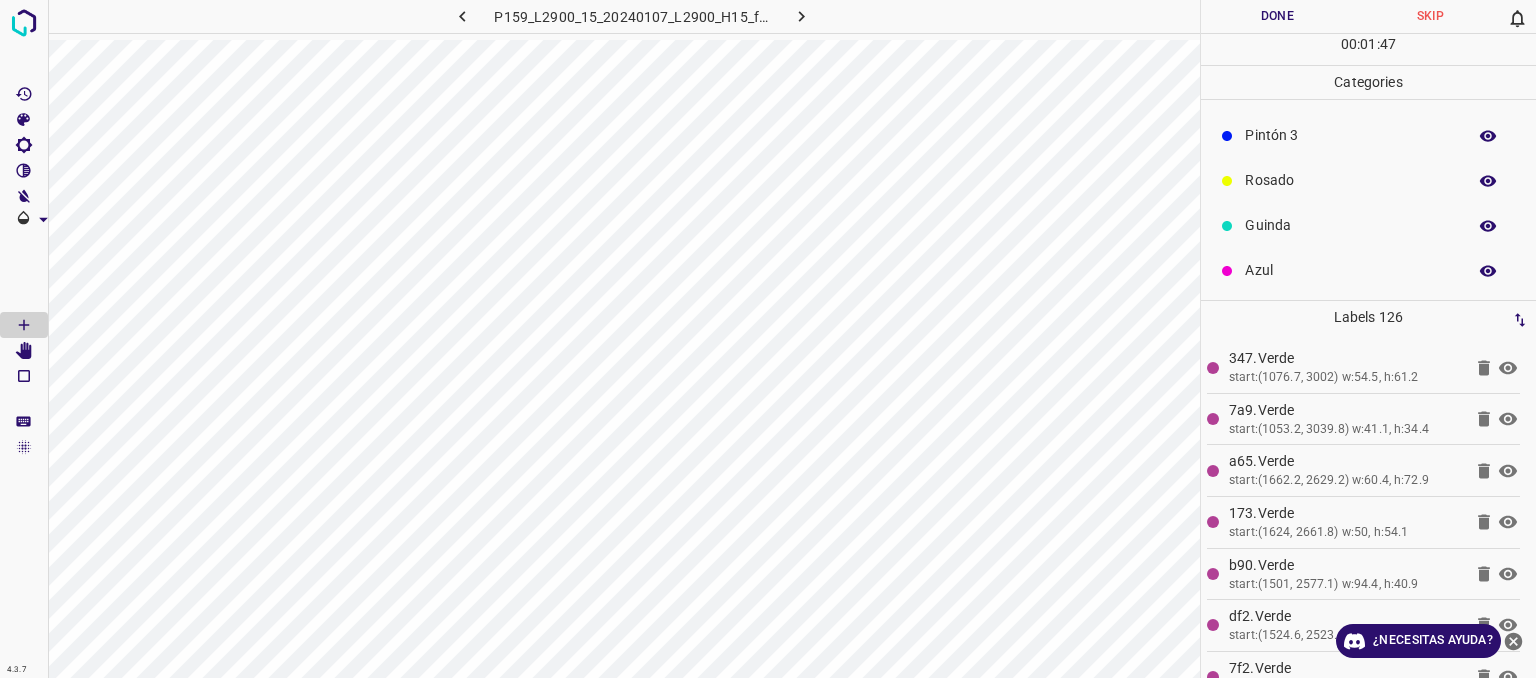 scroll, scrollTop: 176, scrollLeft: 0, axis: vertical 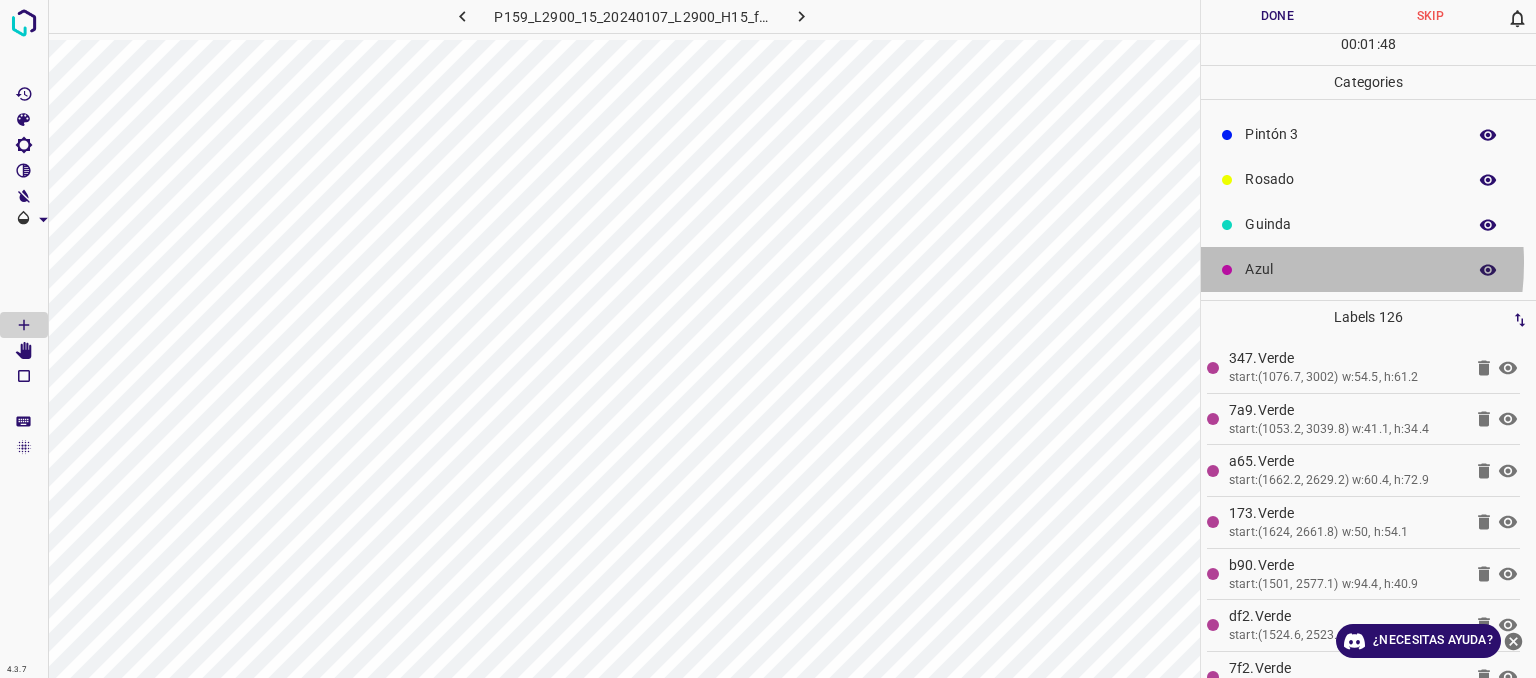 click on "Azul" at bounding box center (1350, 269) 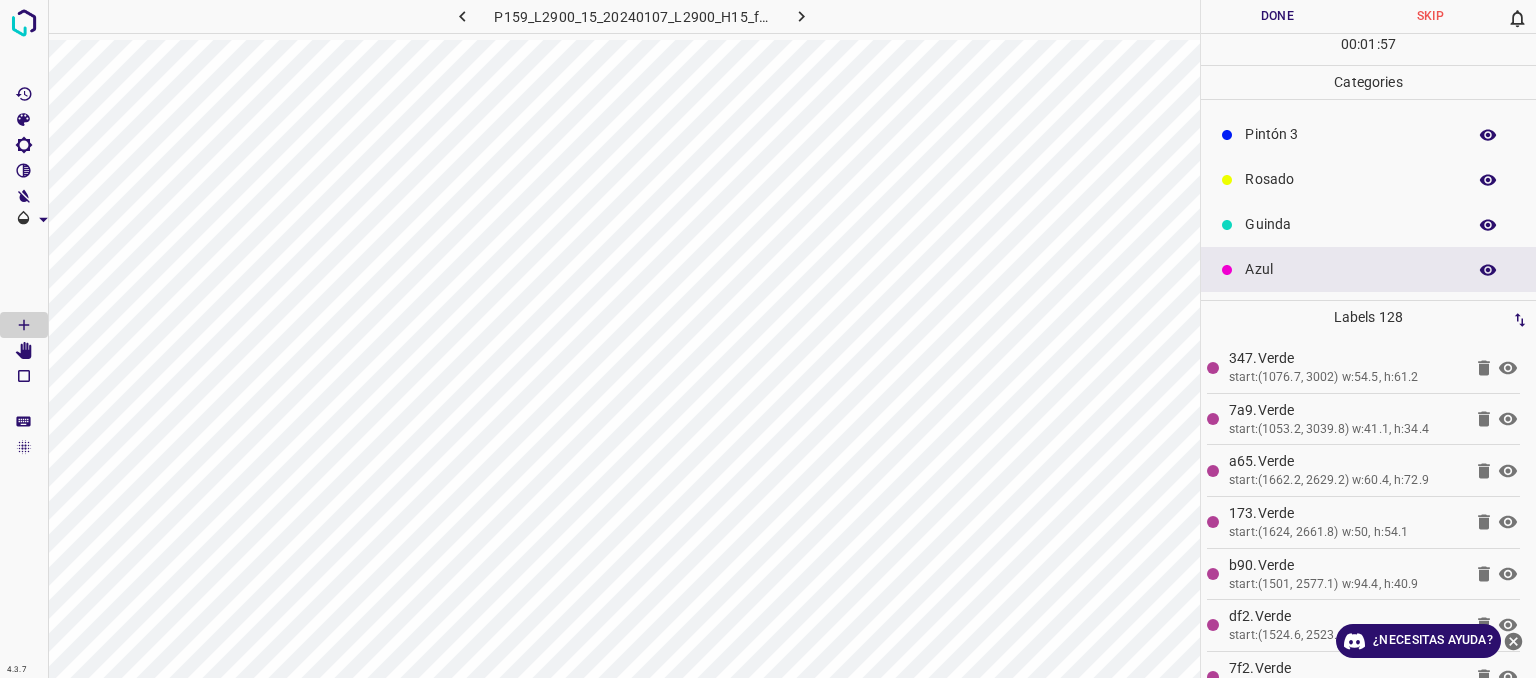 scroll, scrollTop: 0, scrollLeft: 0, axis: both 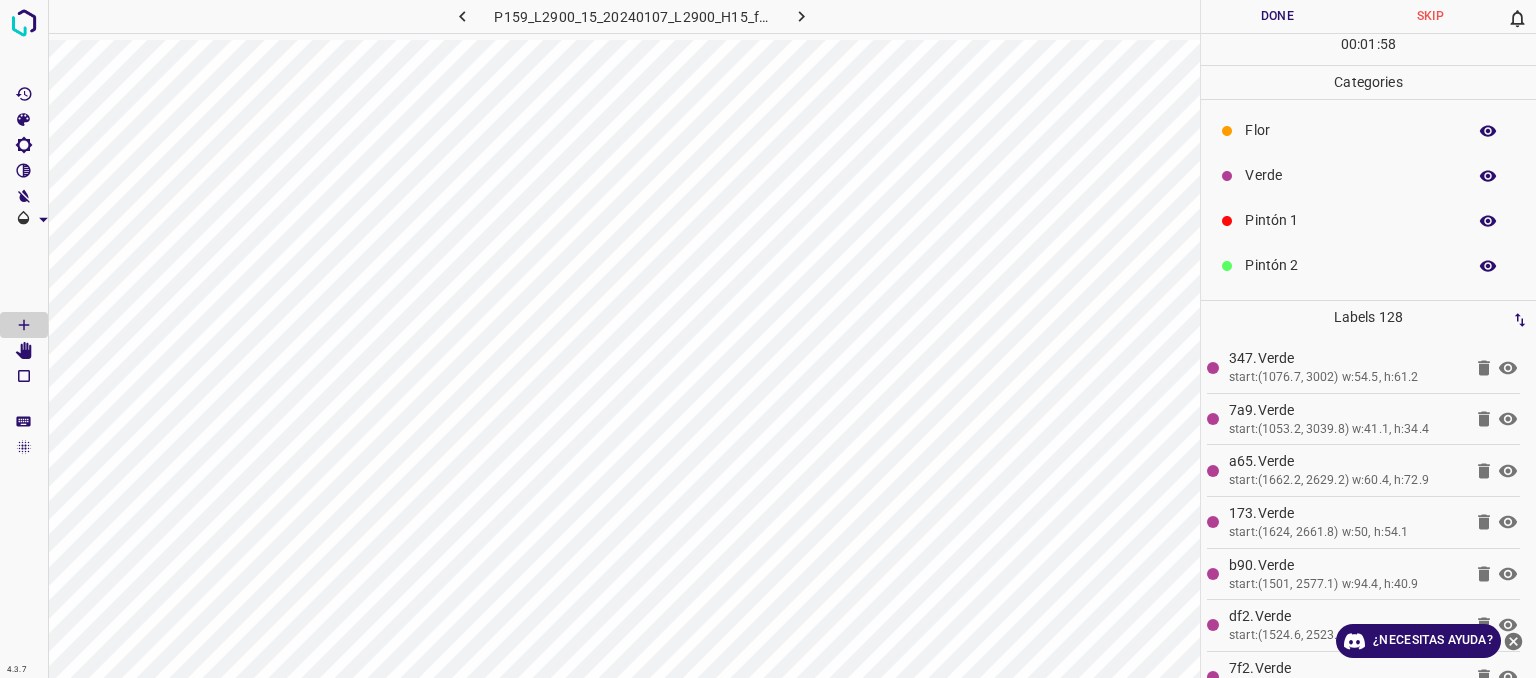 click on "Verde" at bounding box center (1350, 175) 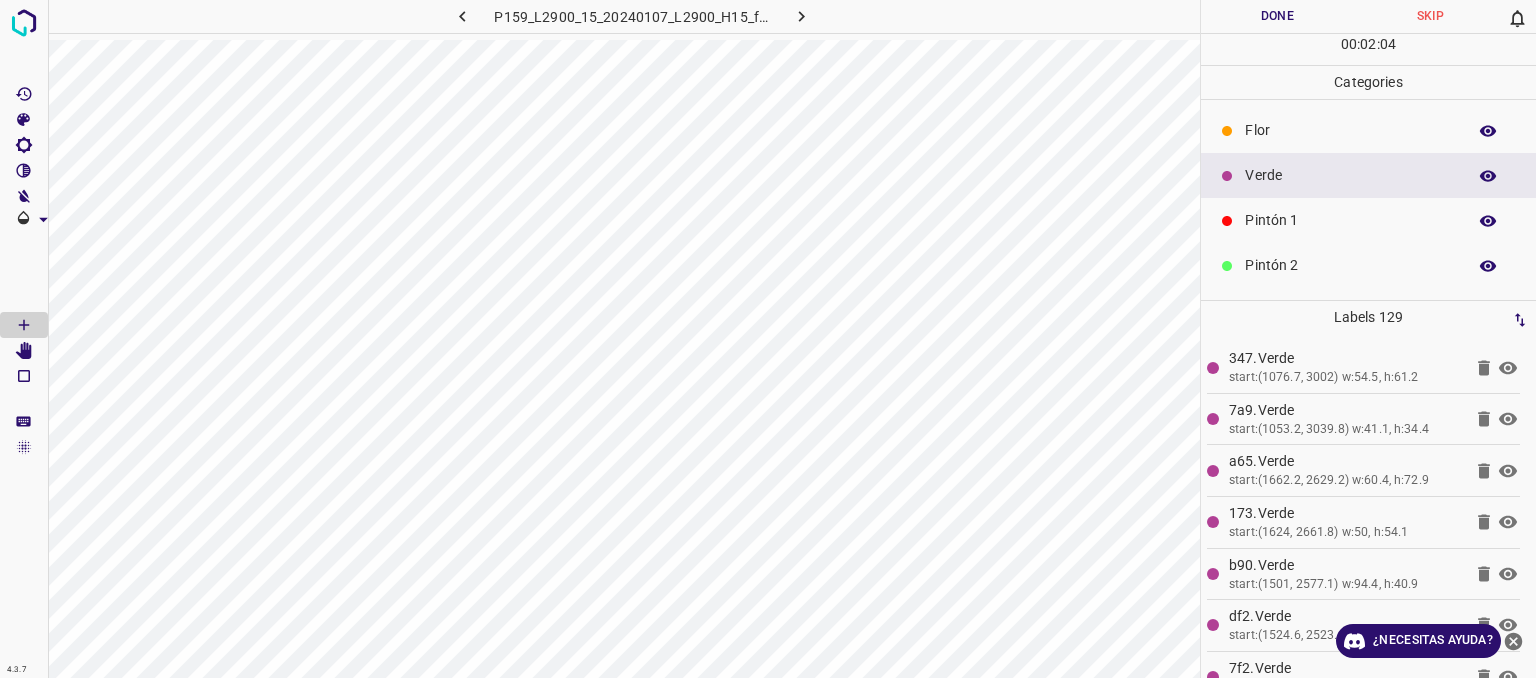 click on "Pintón 2" at bounding box center (1350, 265) 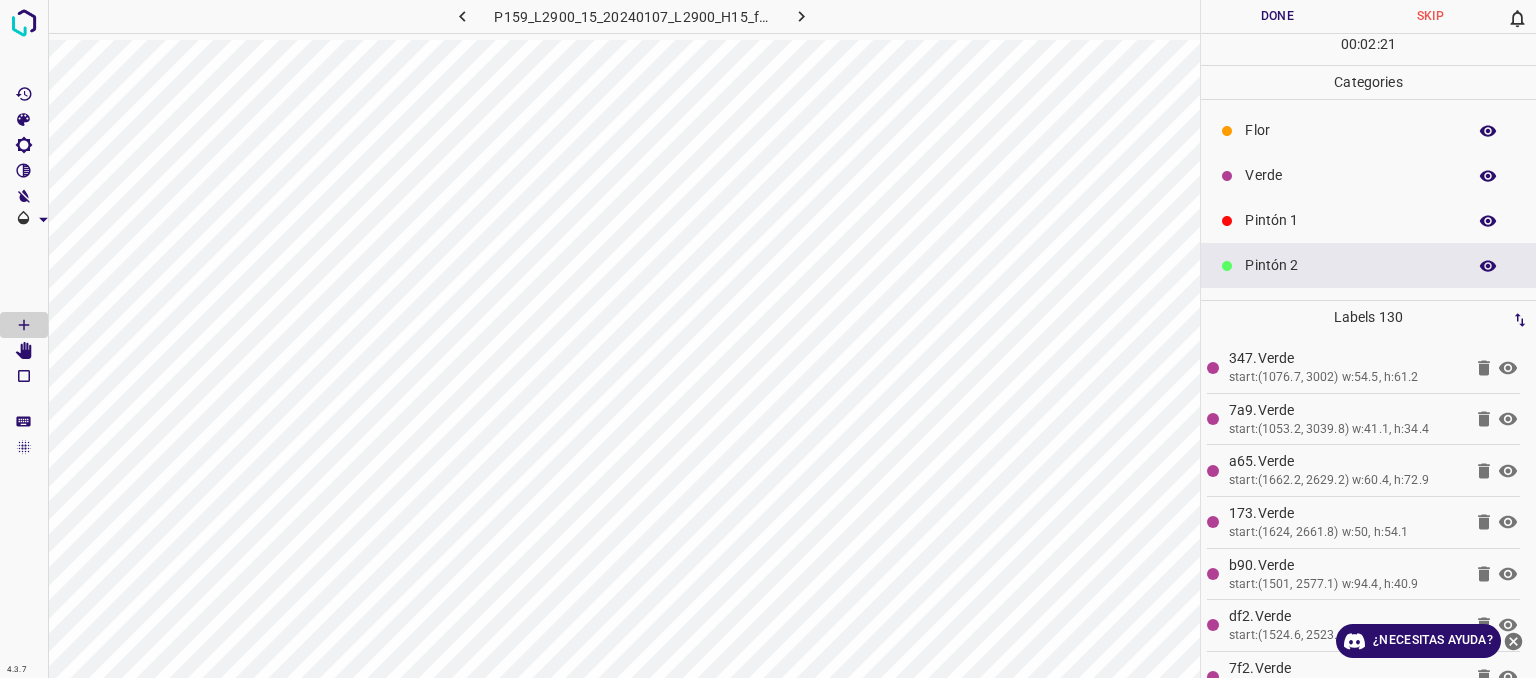 click on "Flor" at bounding box center [1350, 130] 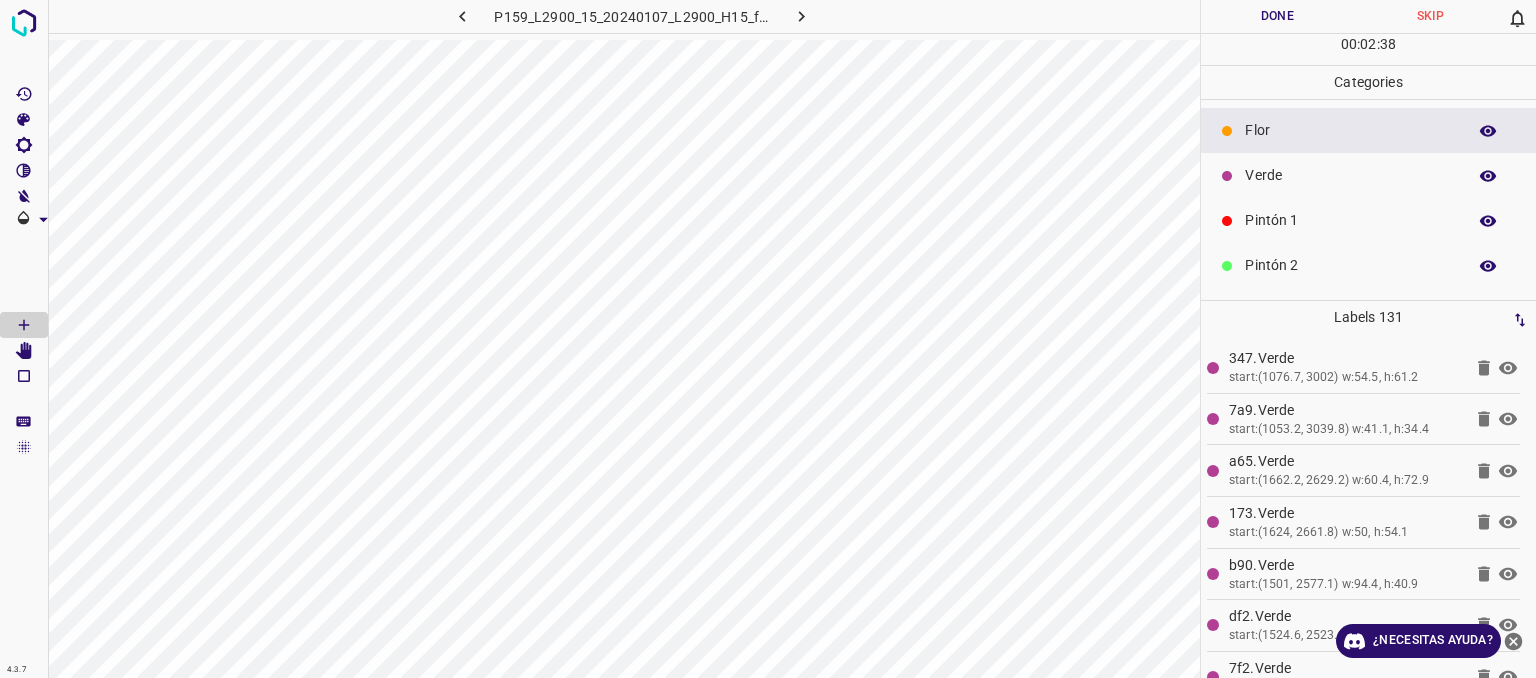 click on "Verde" at bounding box center [1350, 175] 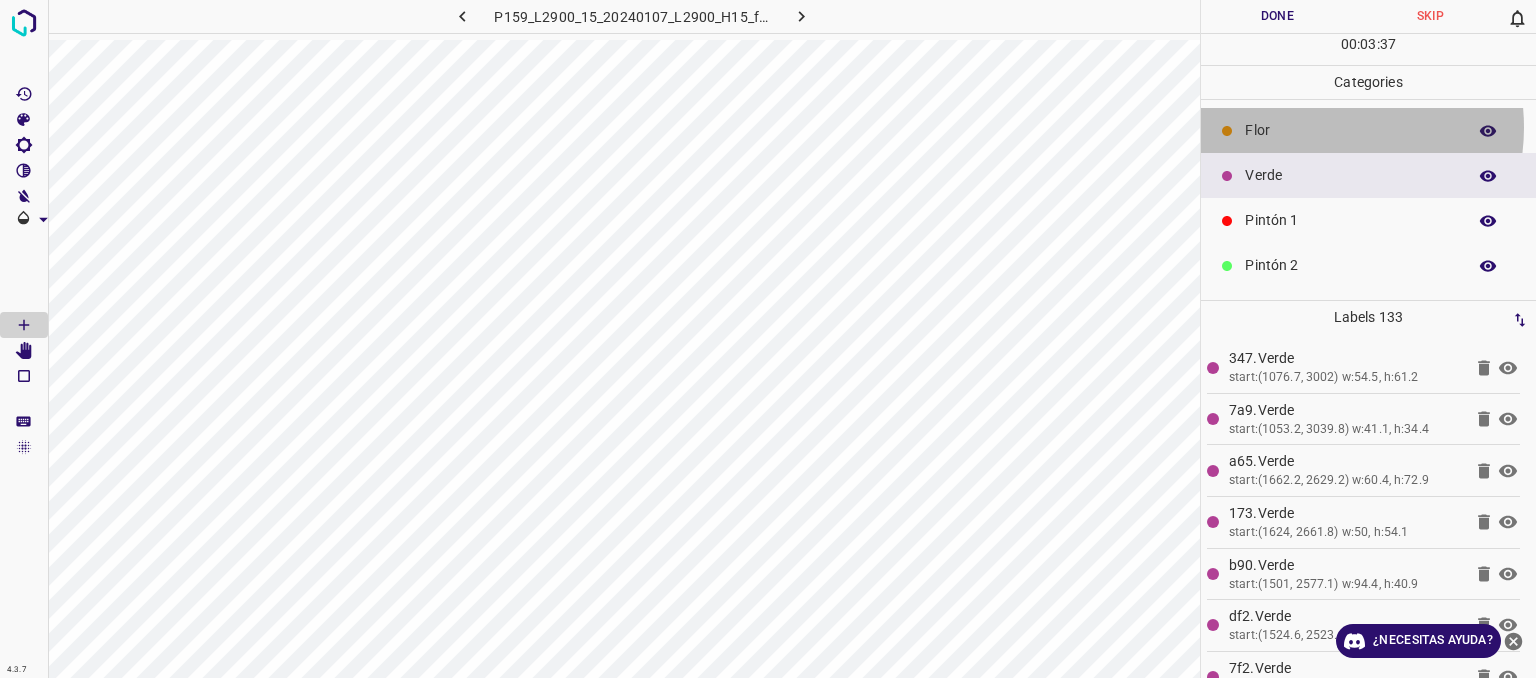 click on "Flor" at bounding box center [1350, 130] 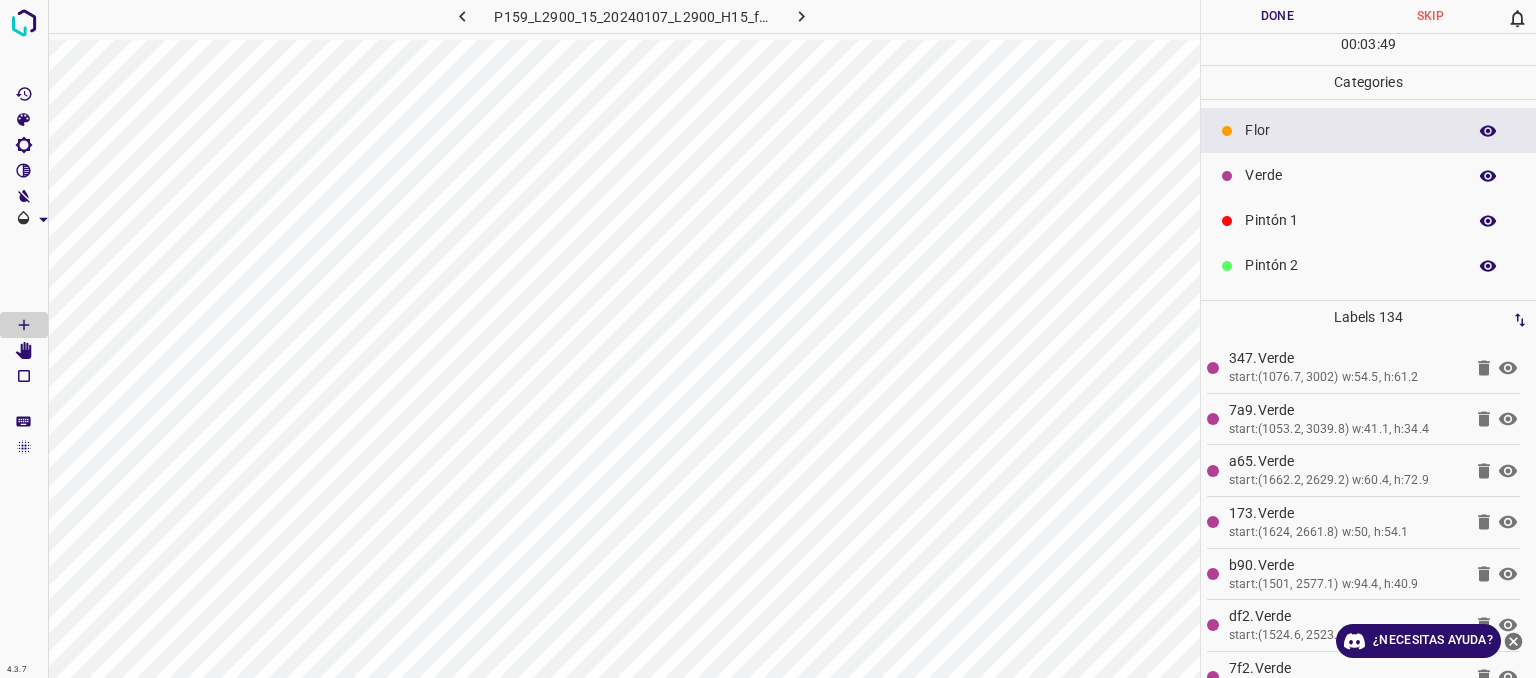 click on "Verde" at bounding box center [1368, 175] 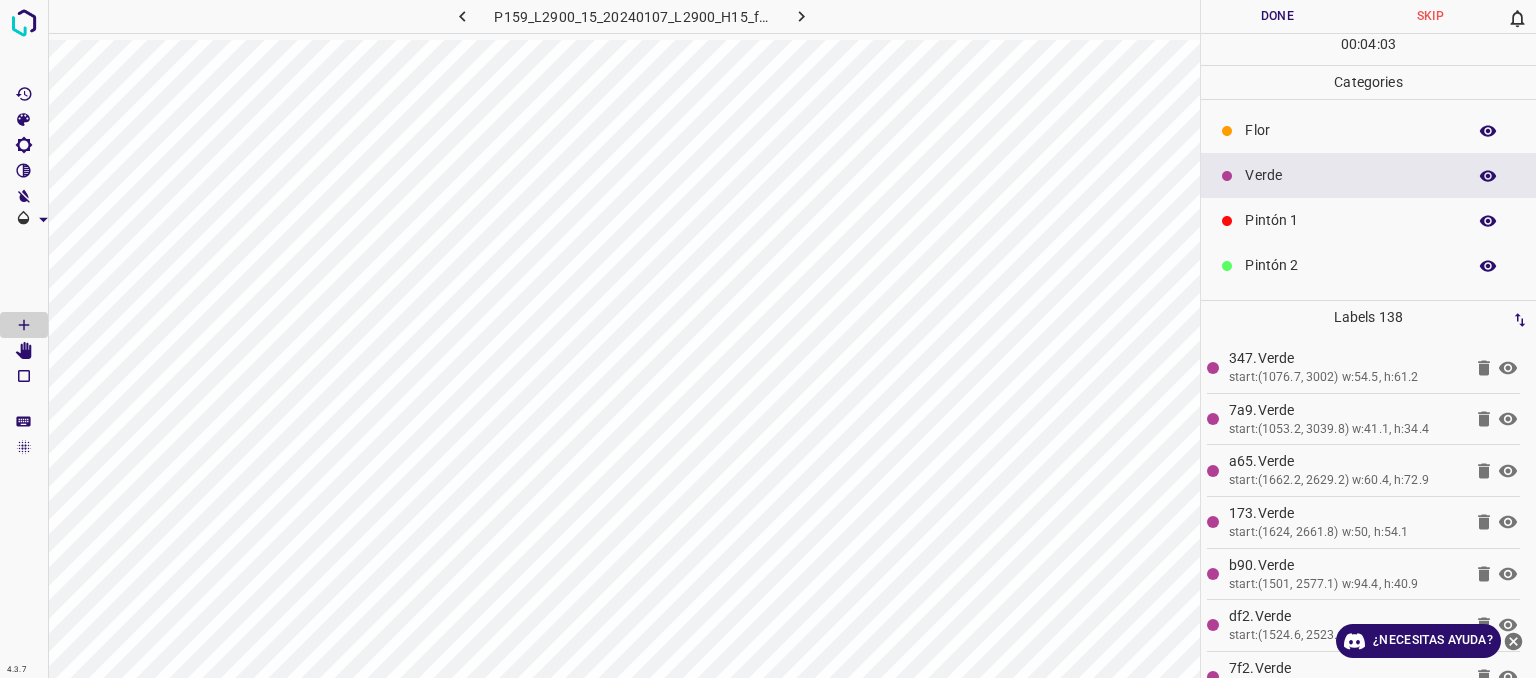 click on "Pintón 2" at bounding box center (1350, 265) 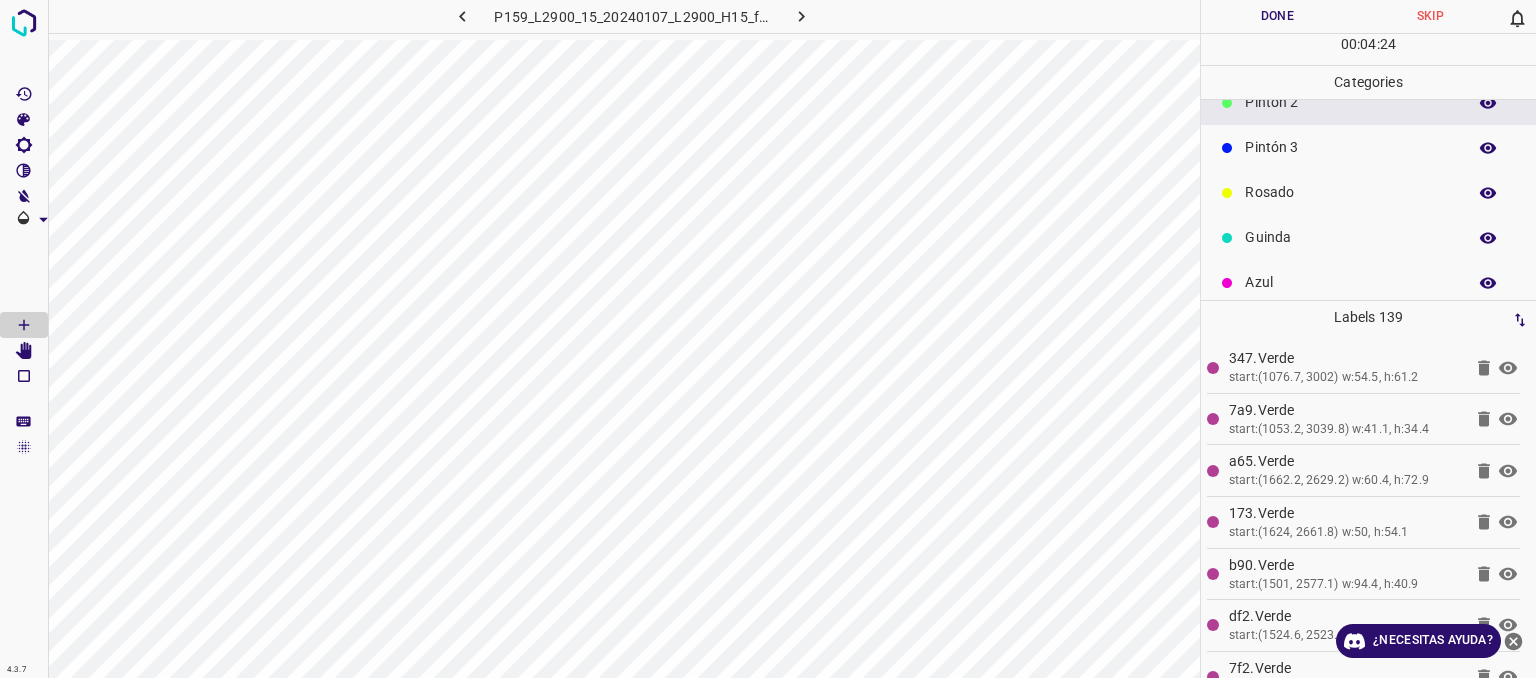 scroll, scrollTop: 176, scrollLeft: 0, axis: vertical 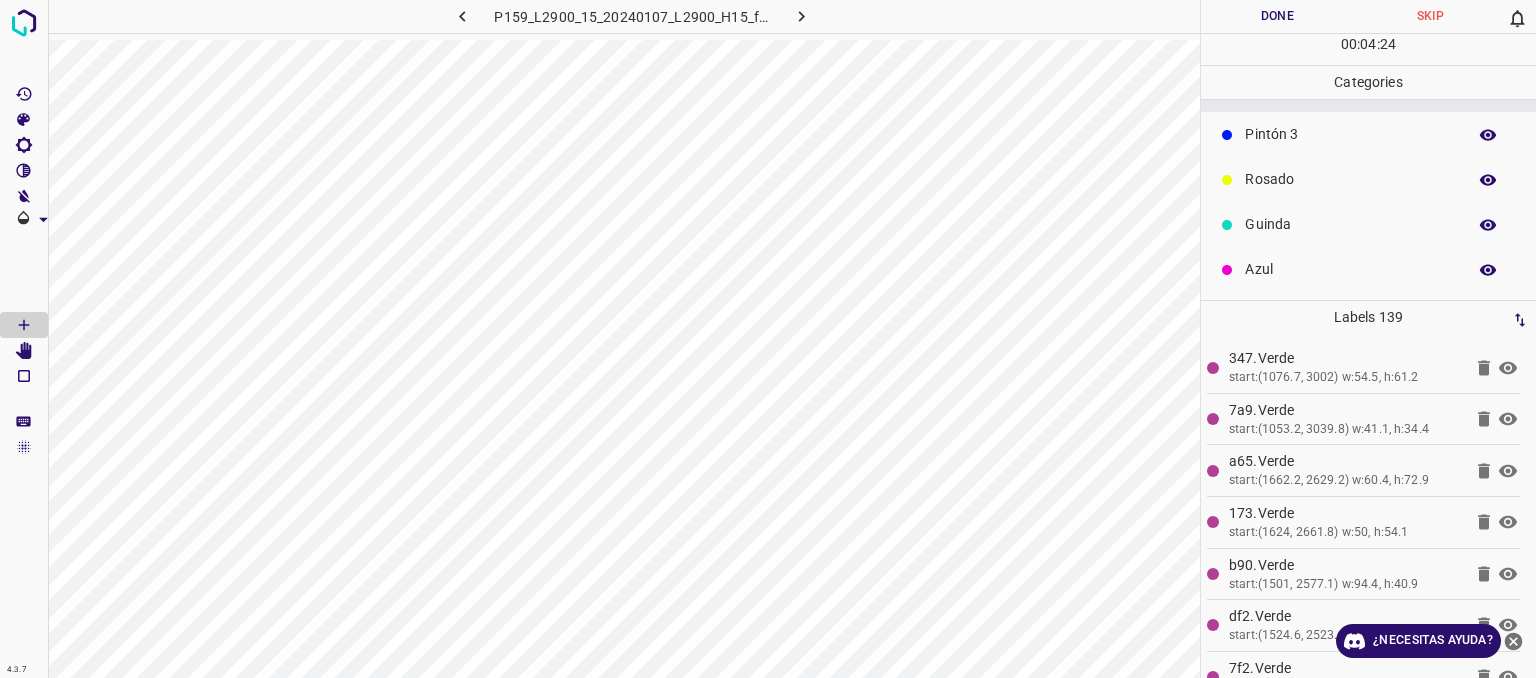 drag, startPoint x: 1258, startPoint y: 257, endPoint x: 1209, endPoint y: 260, distance: 49.09175 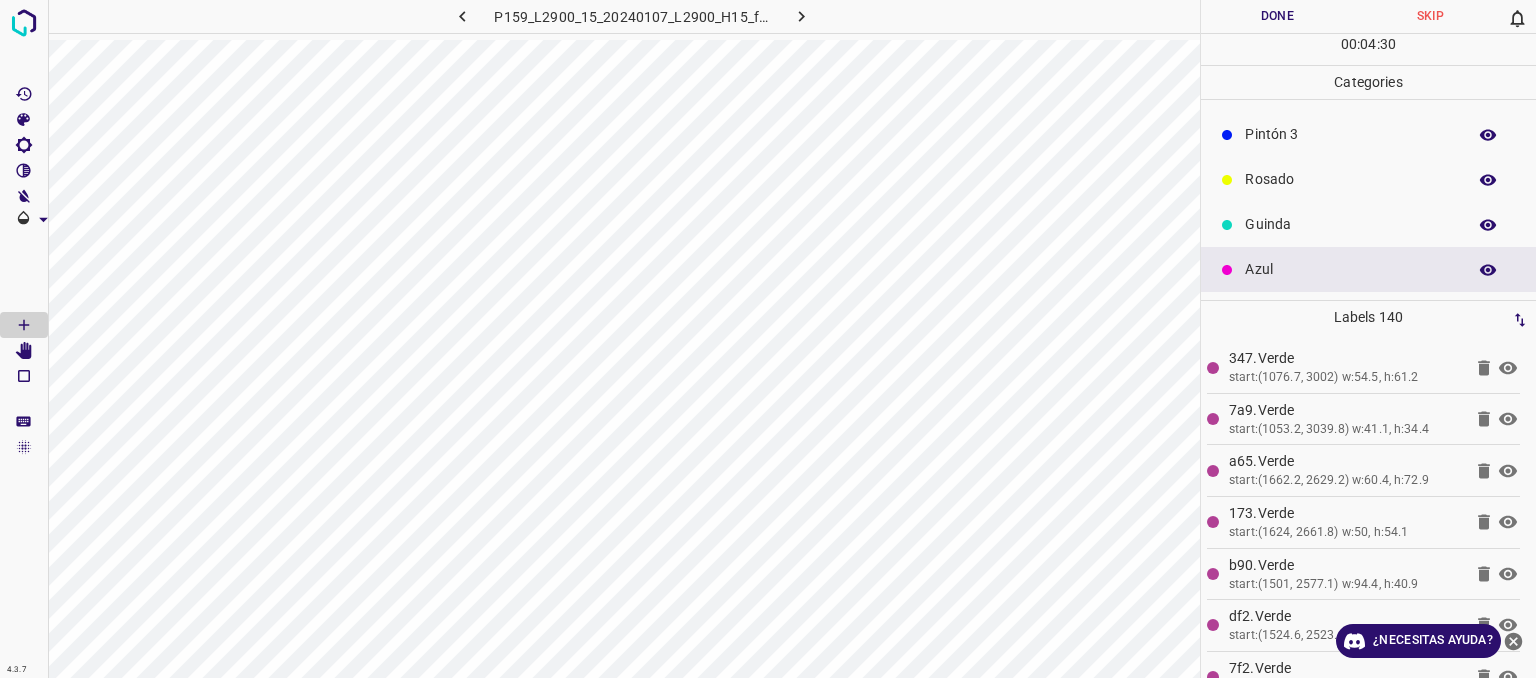 scroll, scrollTop: 0, scrollLeft: 0, axis: both 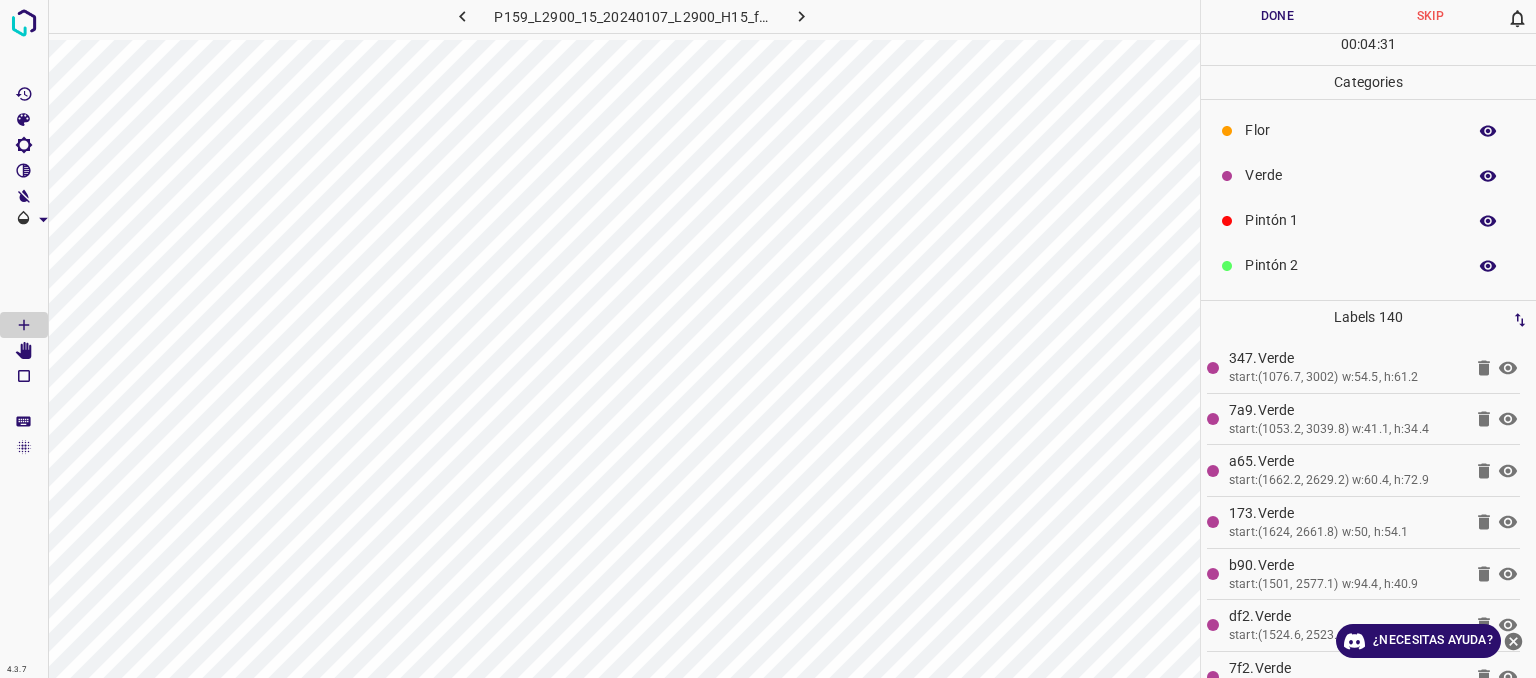 click on "Verde" at bounding box center (1368, 175) 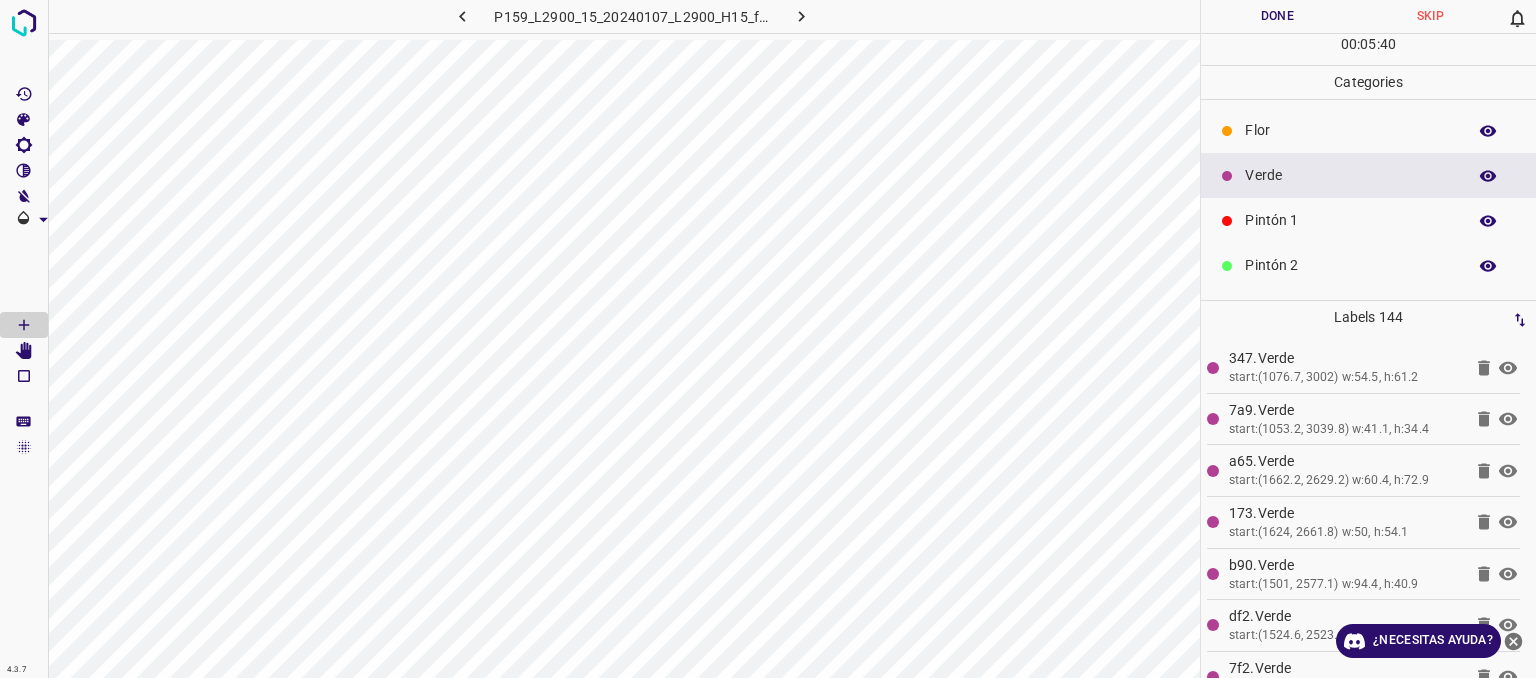 click on "Verde" at bounding box center (1350, 175) 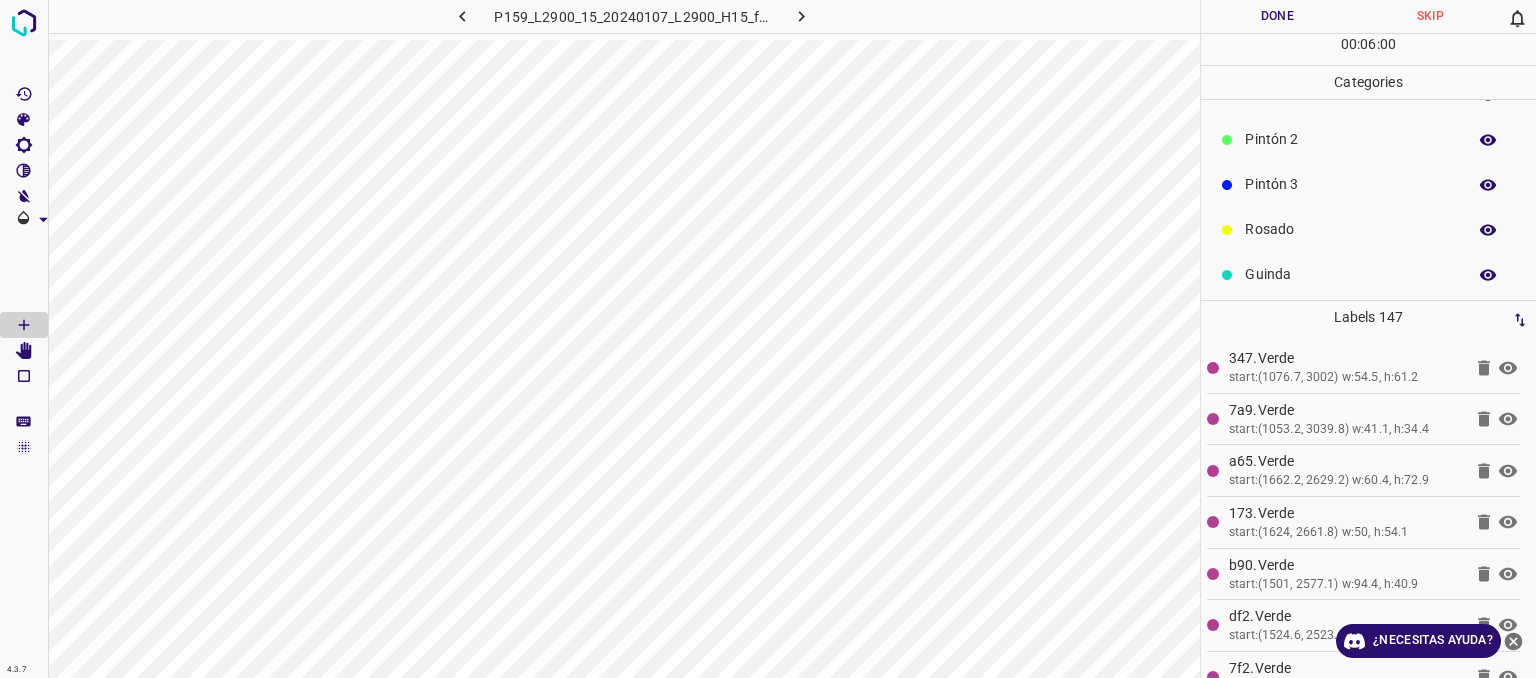 scroll, scrollTop: 176, scrollLeft: 0, axis: vertical 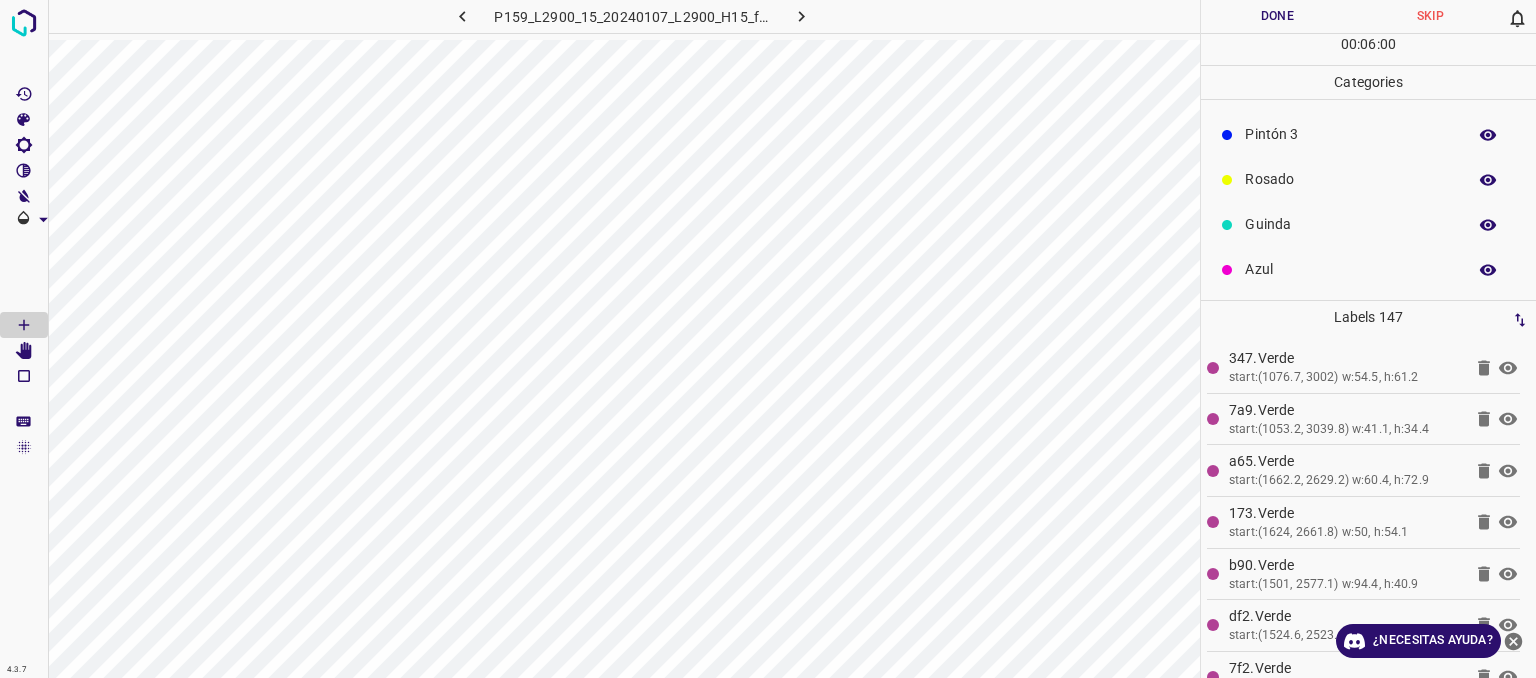 click on "Guinda" at bounding box center [1350, 224] 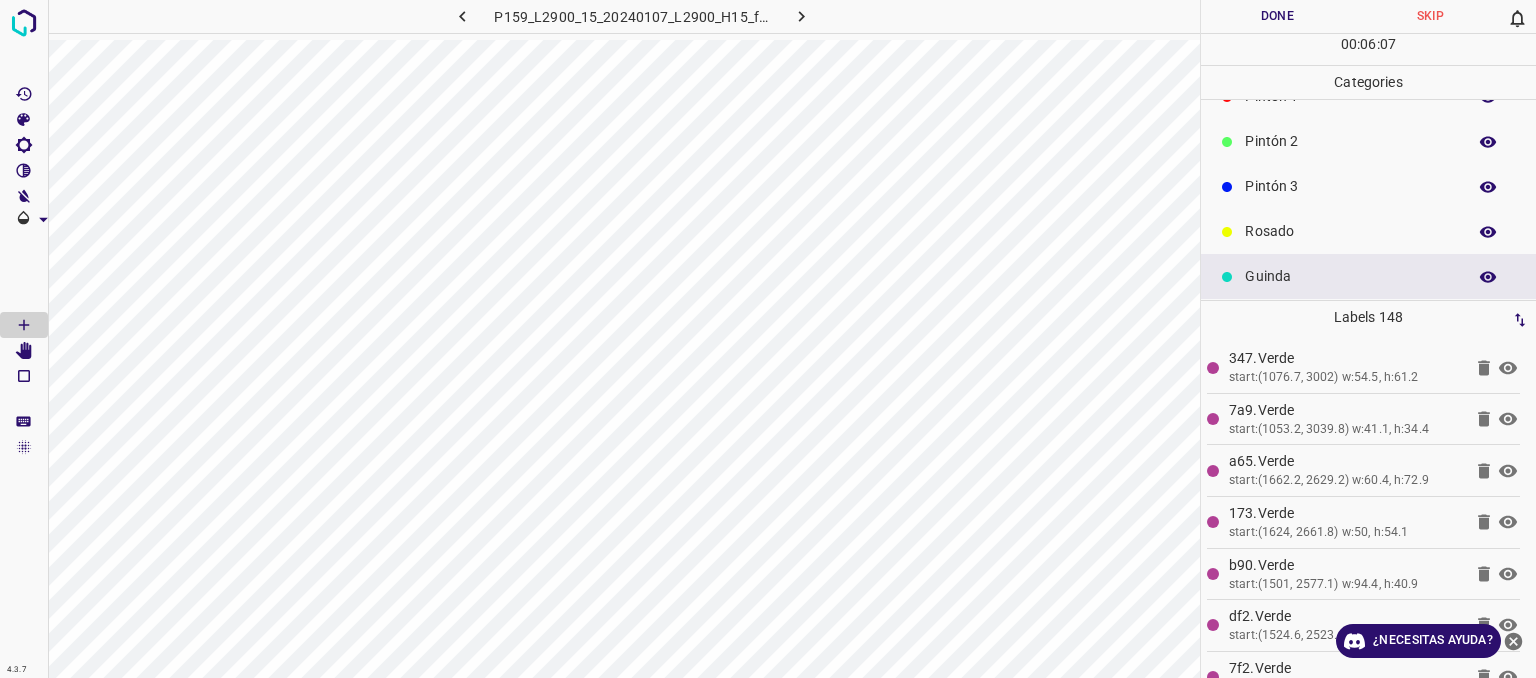 scroll, scrollTop: 0, scrollLeft: 0, axis: both 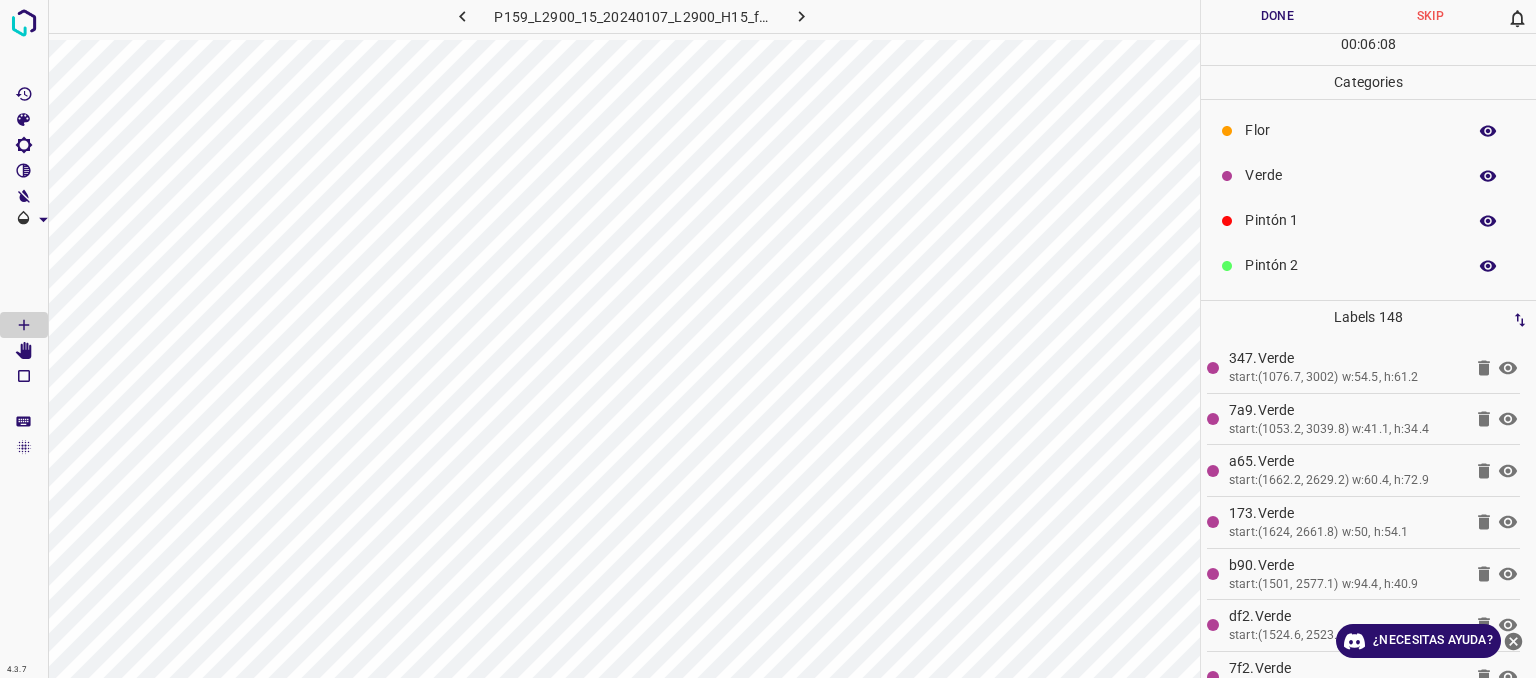 drag, startPoint x: 1252, startPoint y: 176, endPoint x: 1239, endPoint y: 195, distance: 23.021729 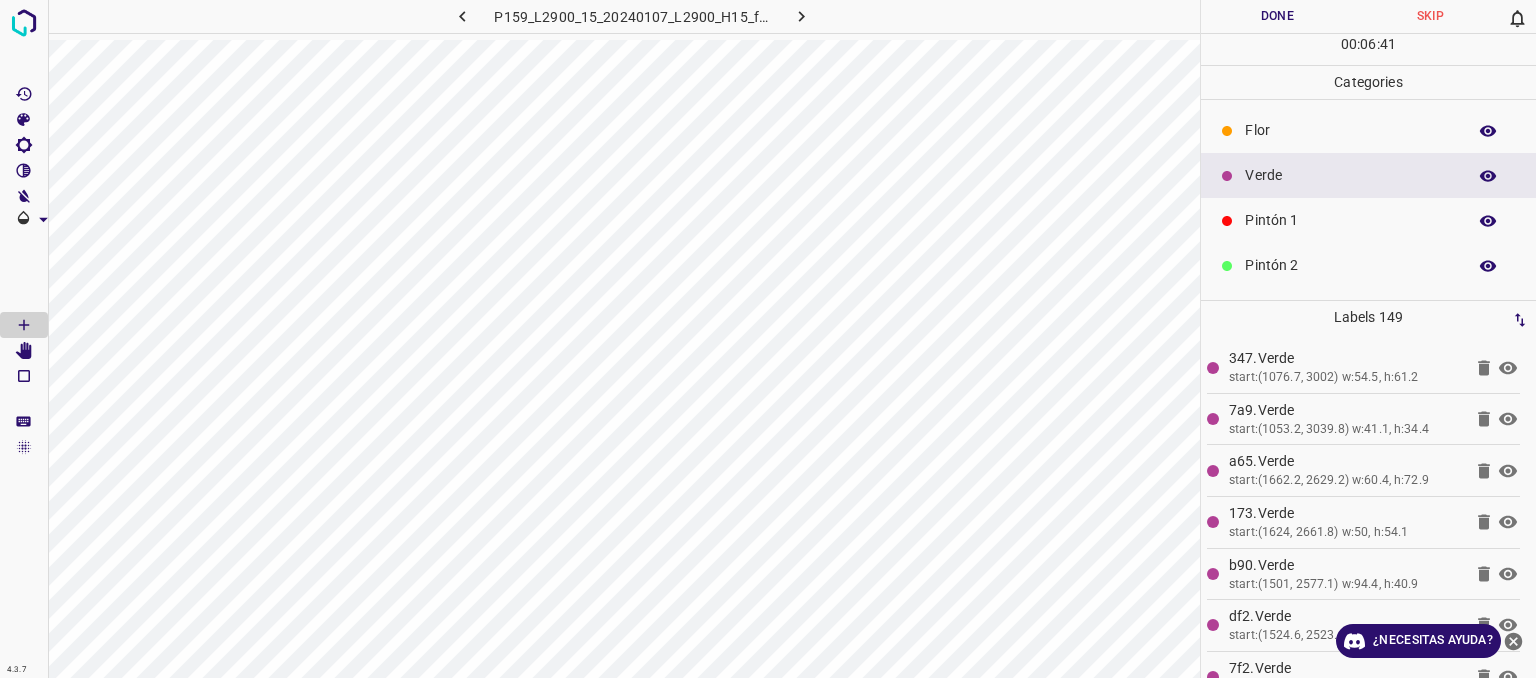 click on "Done" at bounding box center [1277, 16] 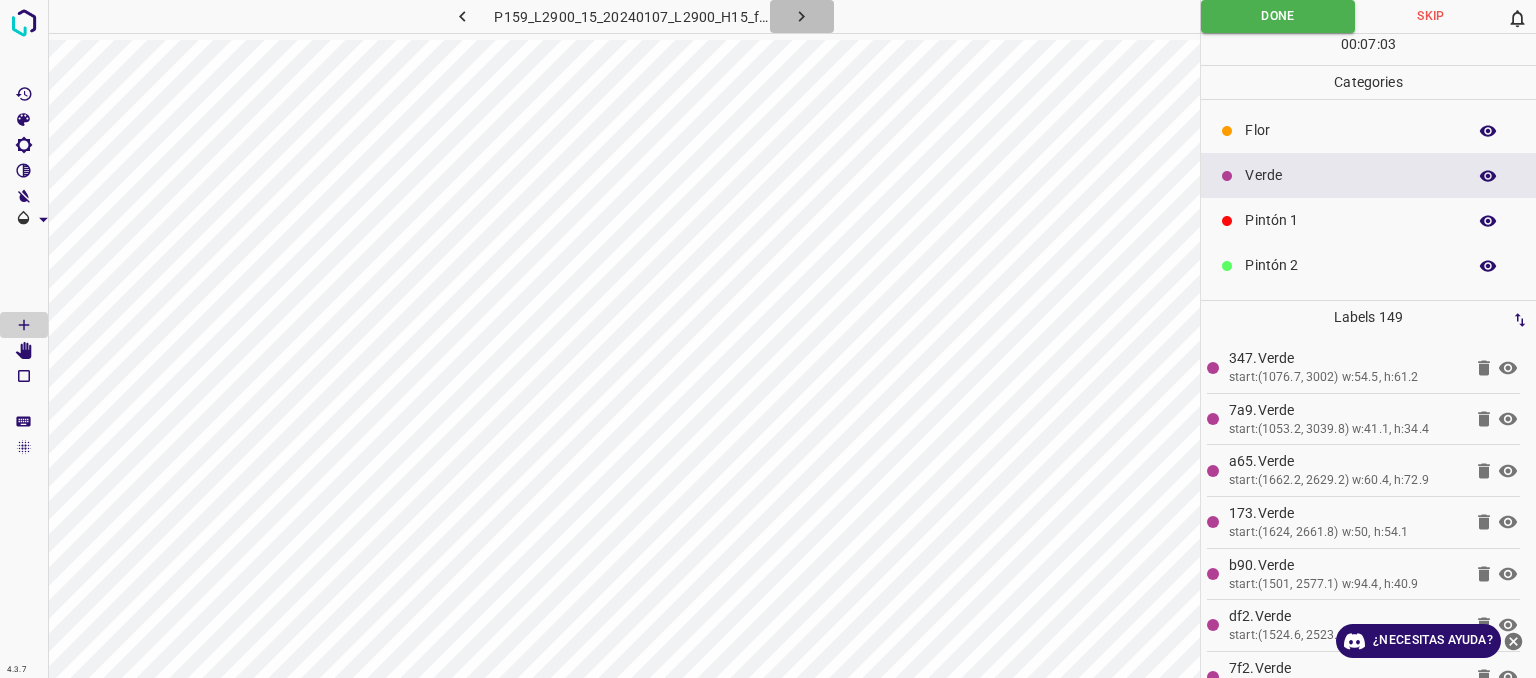click 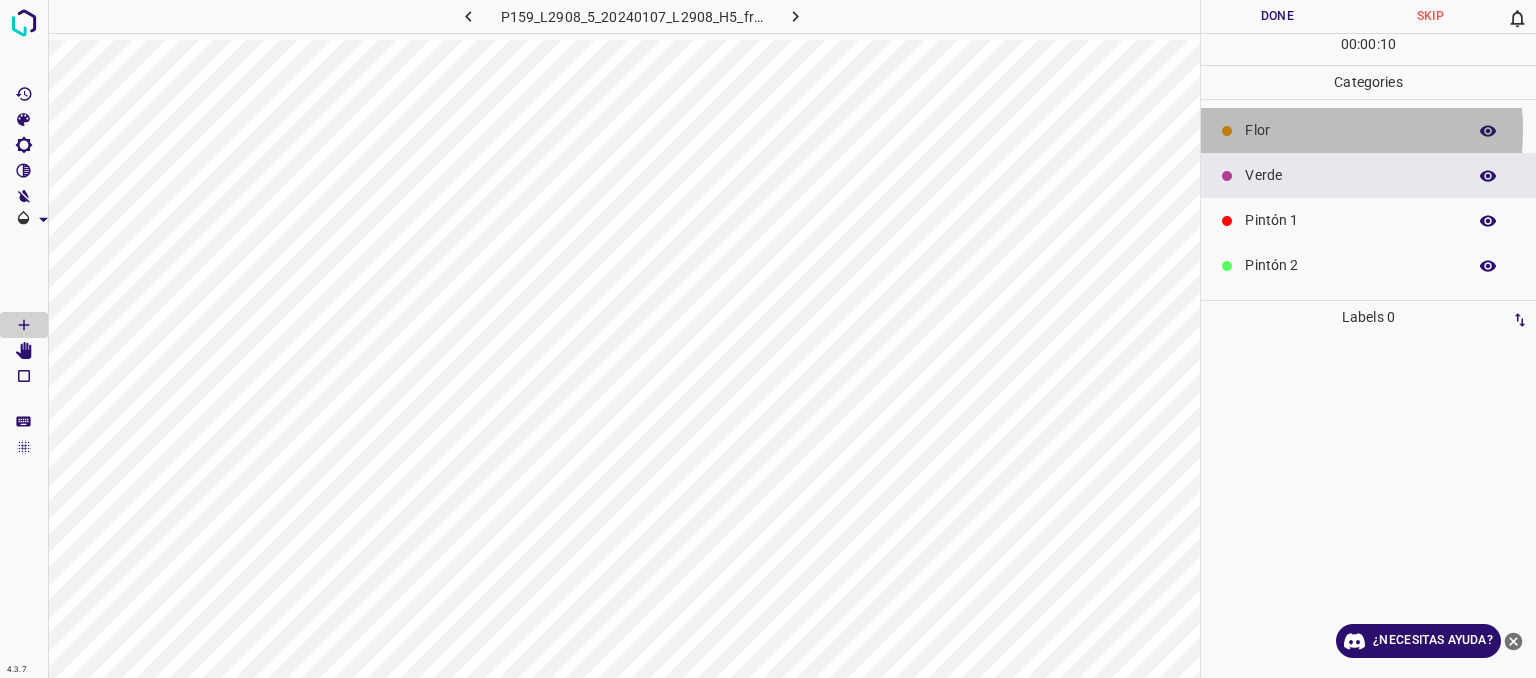 drag, startPoint x: 1284, startPoint y: 126, endPoint x: 1223, endPoint y: 201, distance: 96.67471 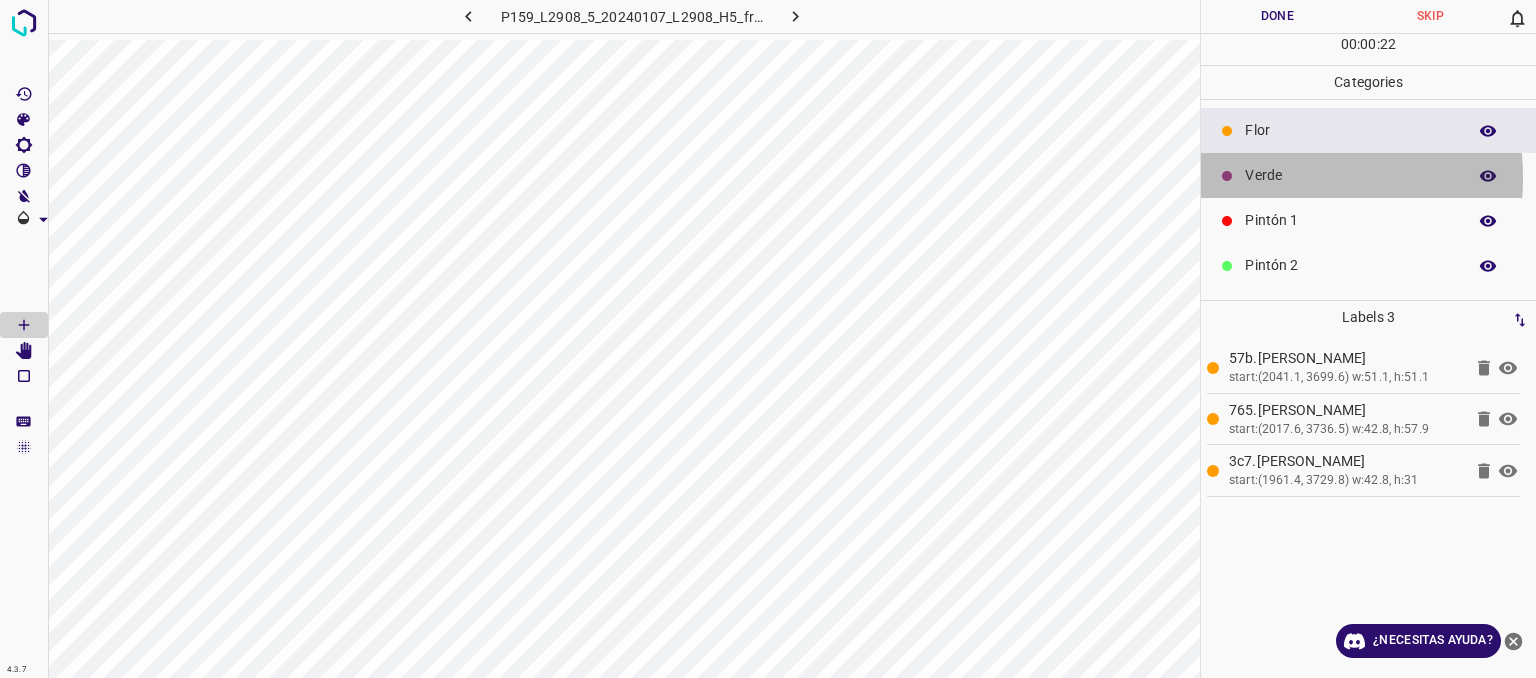 drag, startPoint x: 1262, startPoint y: 173, endPoint x: 1208, endPoint y: 188, distance: 56.044624 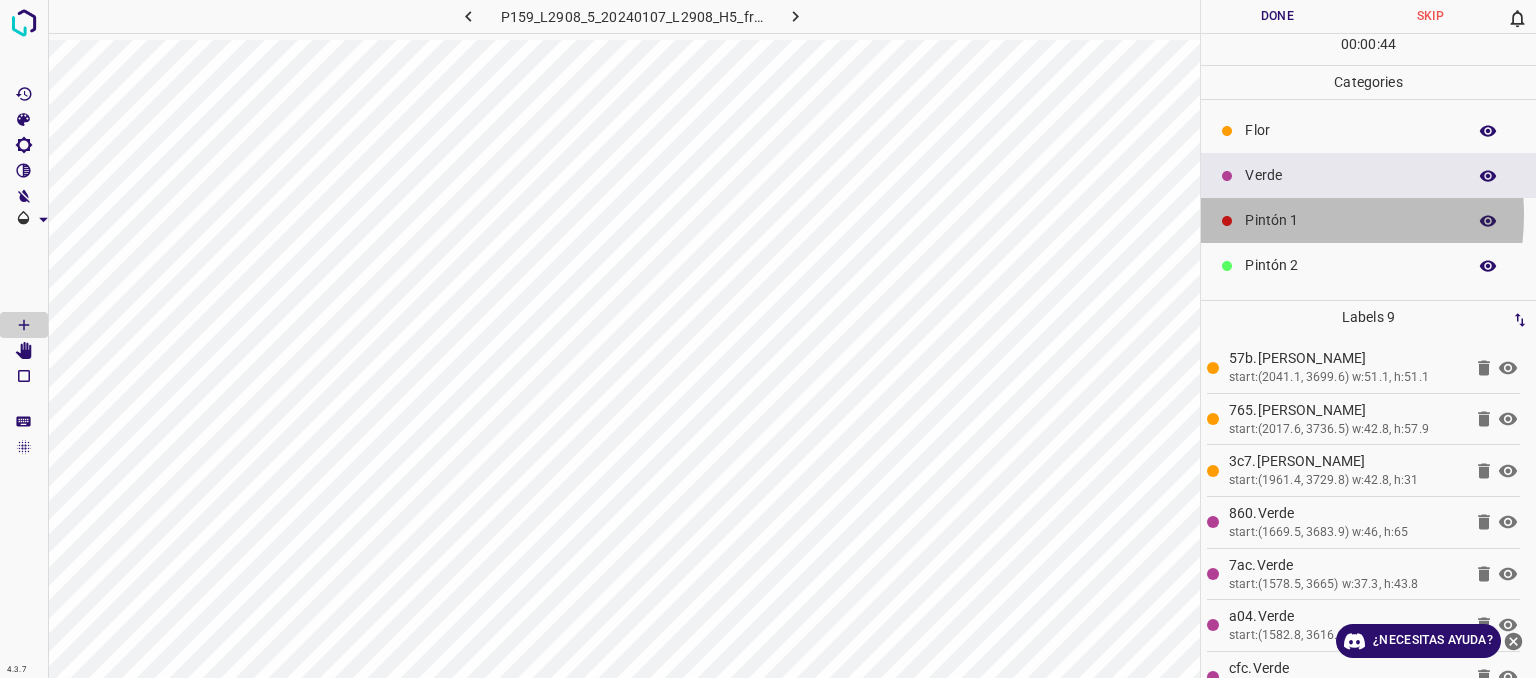 click on "Pintón 1" at bounding box center [1350, 220] 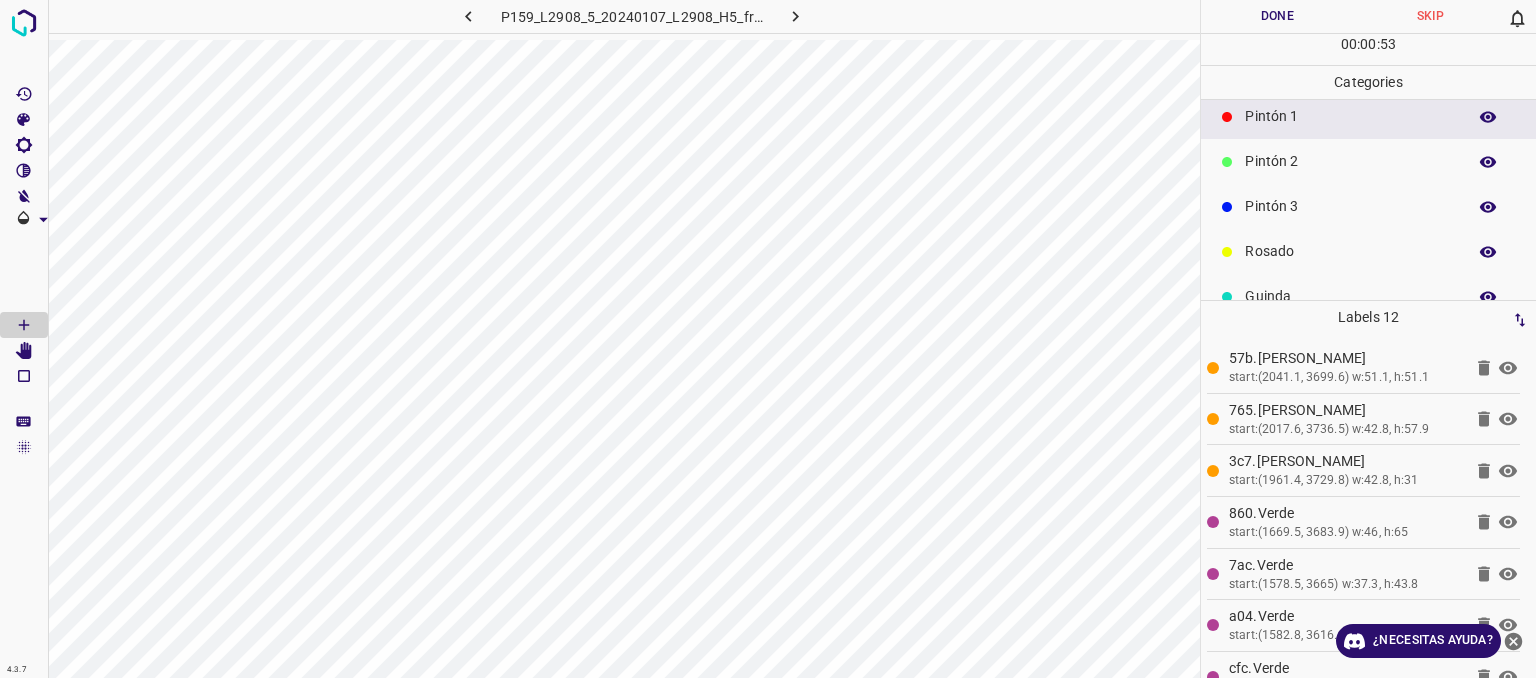 scroll, scrollTop: 176, scrollLeft: 0, axis: vertical 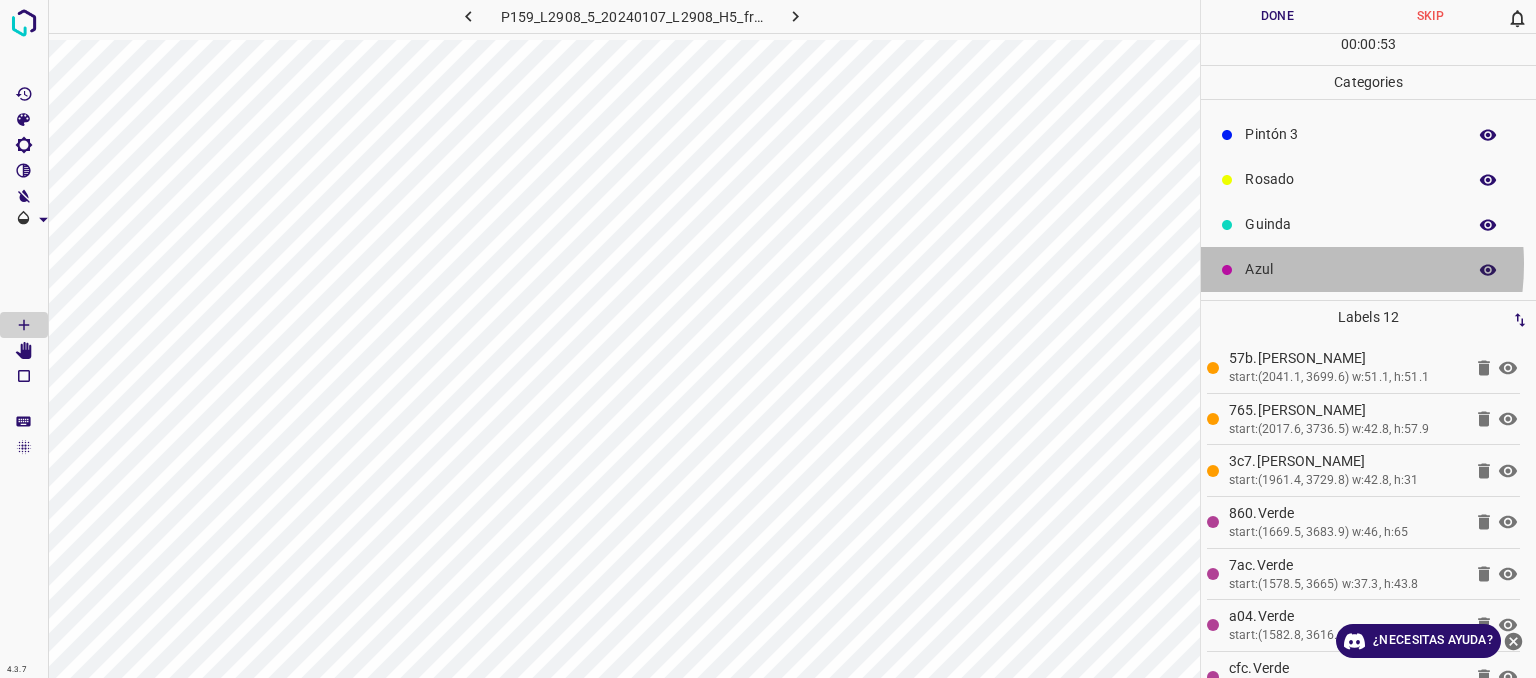 drag, startPoint x: 1266, startPoint y: 282, endPoint x: 1208, endPoint y: 276, distance: 58.30952 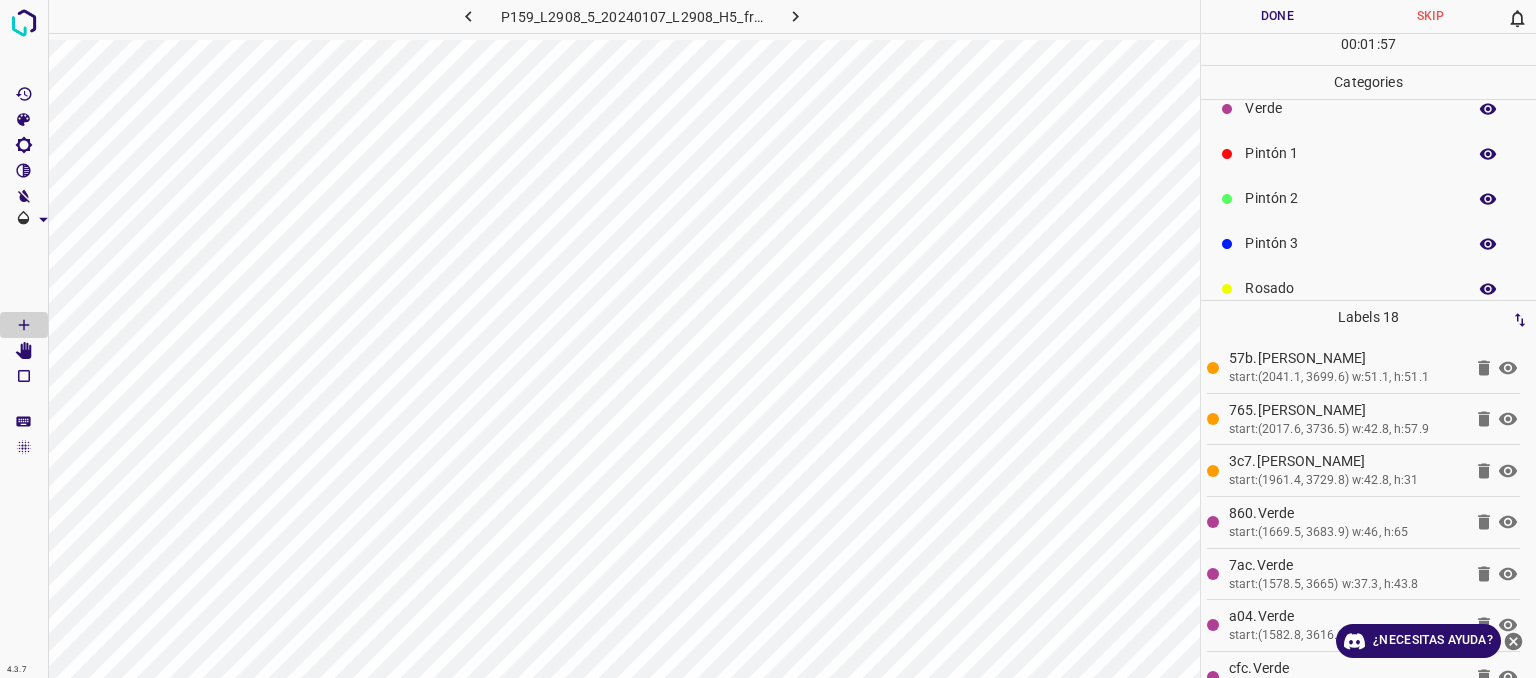scroll, scrollTop: 0, scrollLeft: 0, axis: both 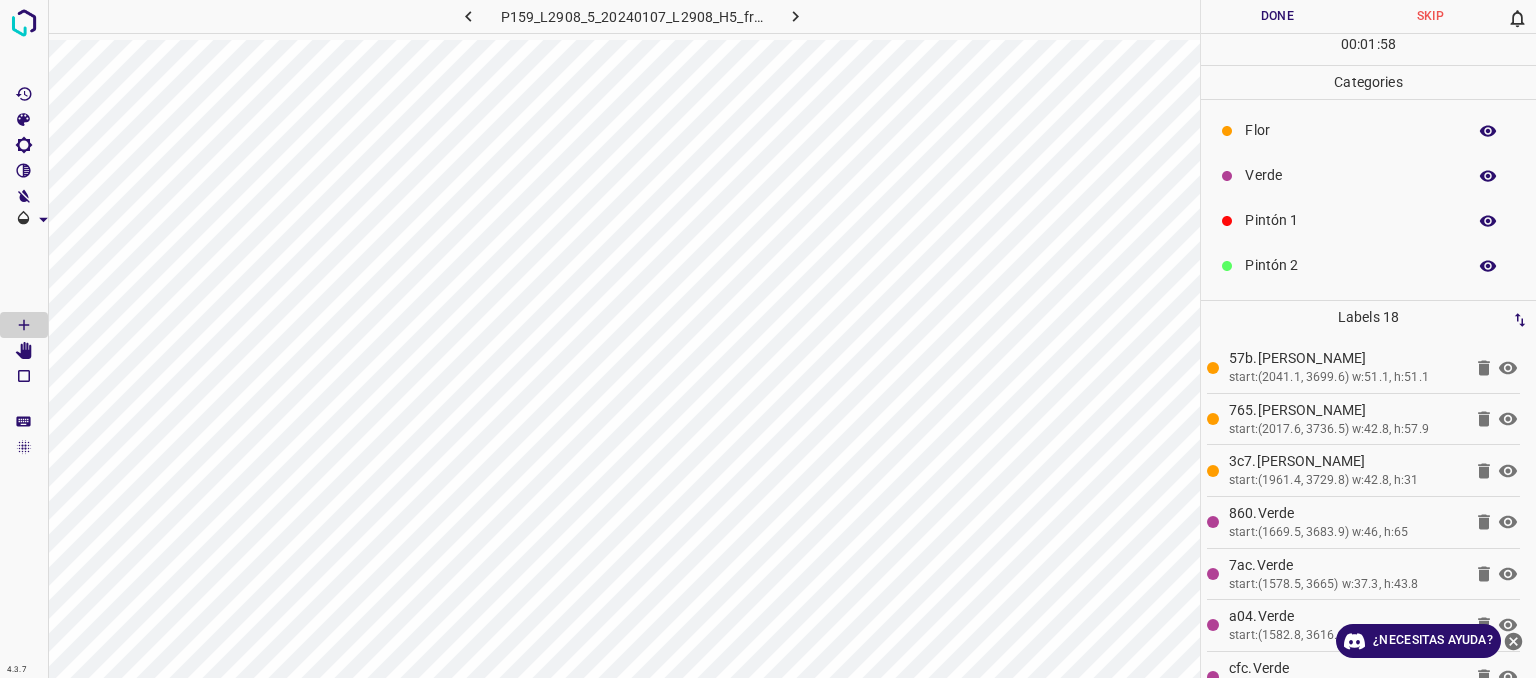 click on "Pintón 1" at bounding box center (1368, 220) 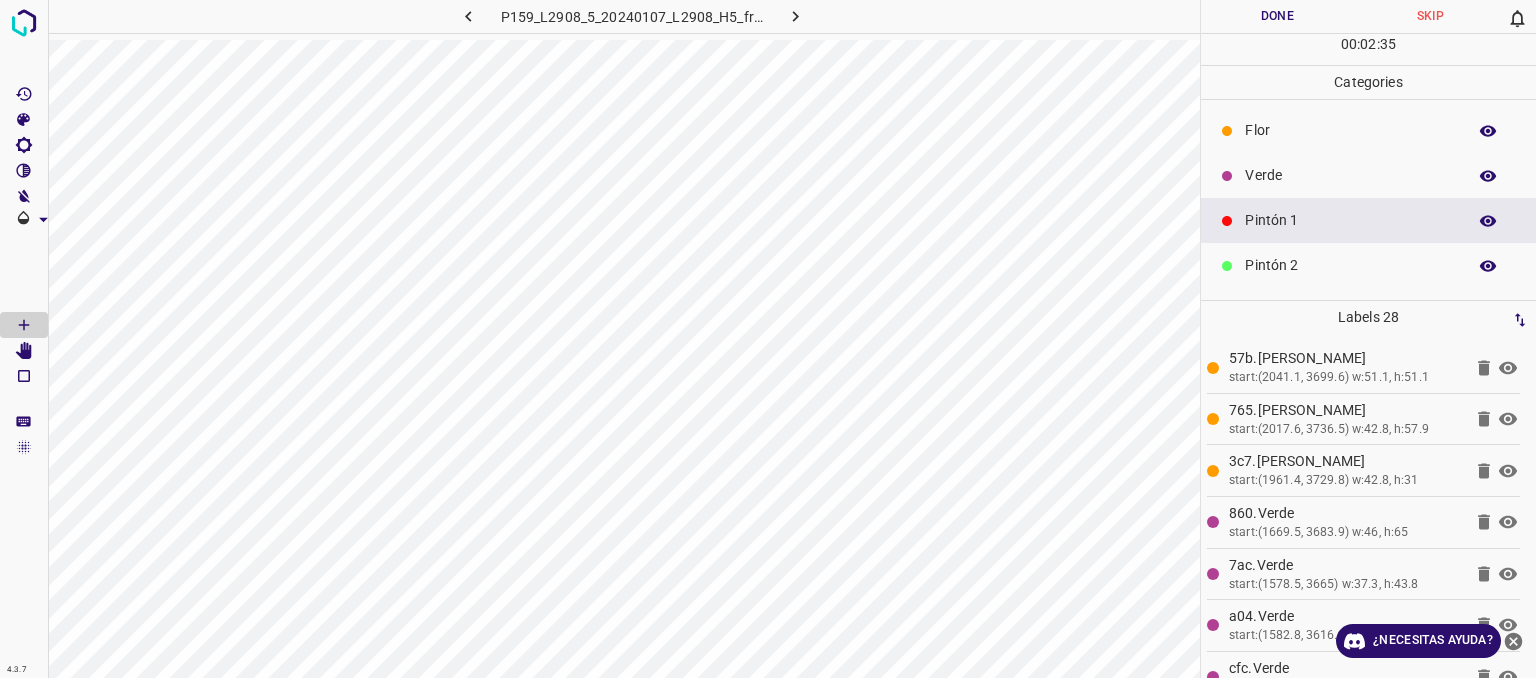 click on "Flor" at bounding box center [1350, 130] 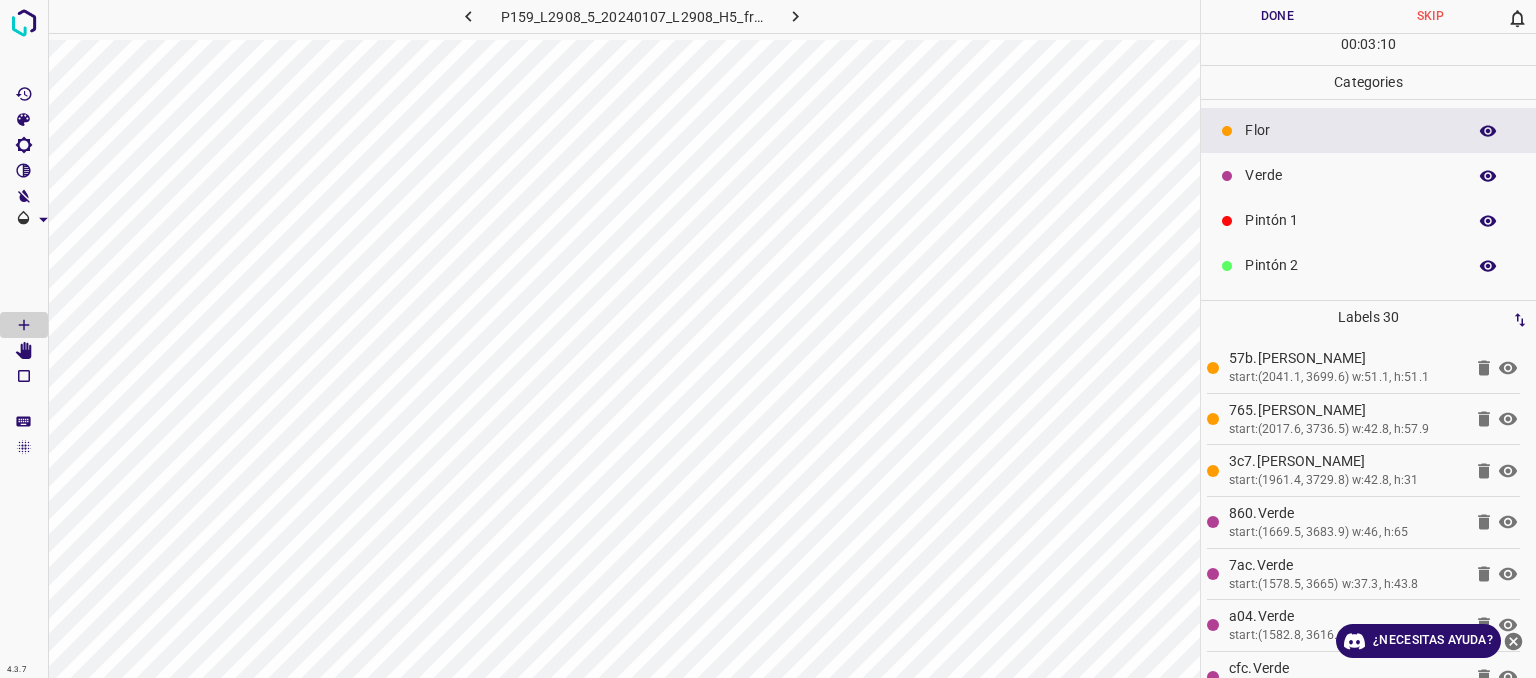 click on "Pintón 1" at bounding box center (1350, 220) 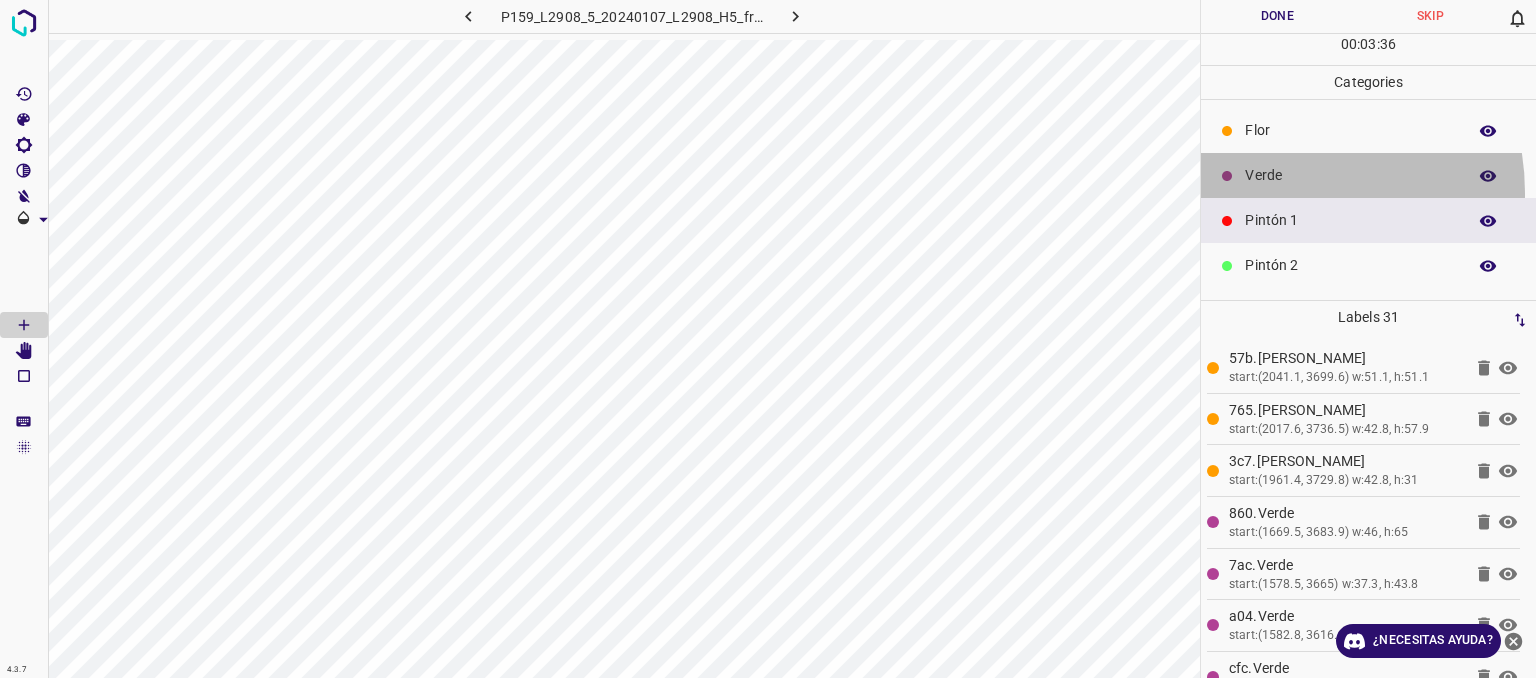click on "Verde" at bounding box center [1368, 175] 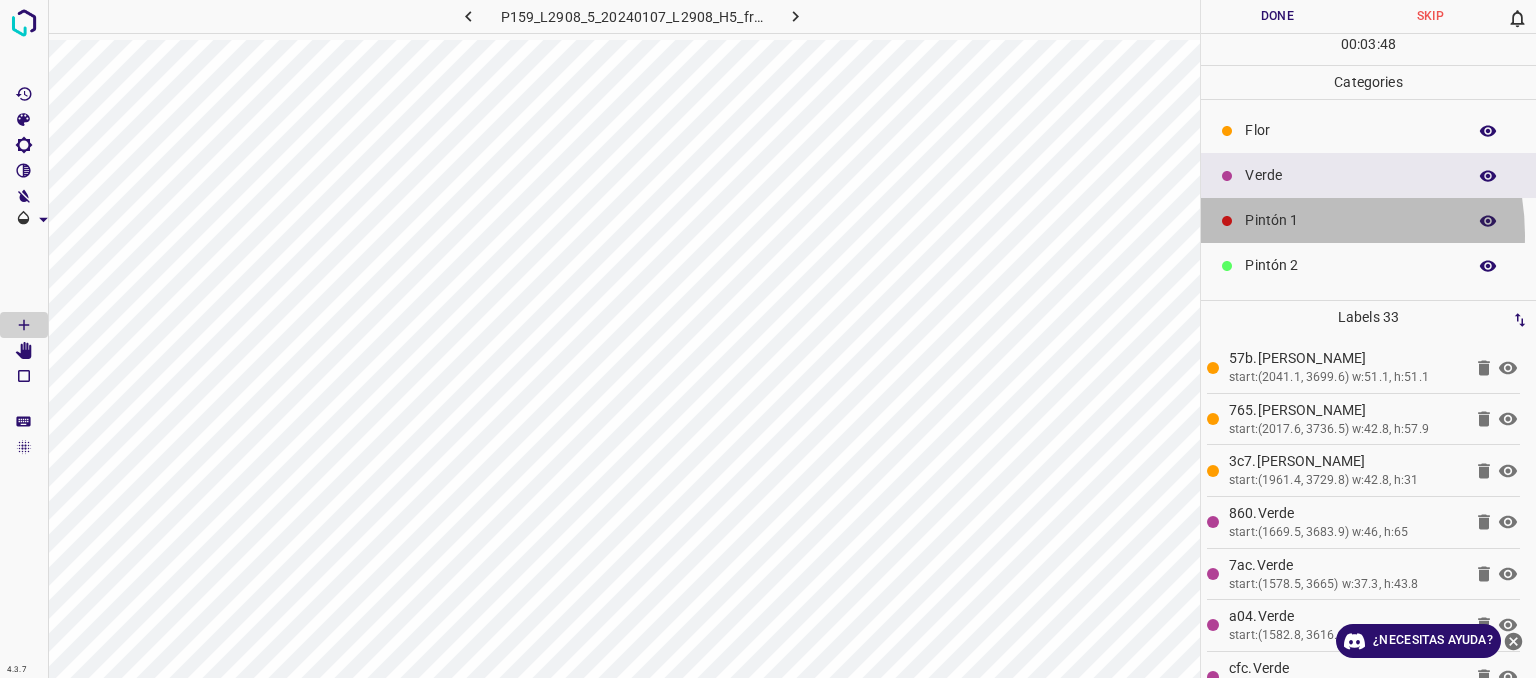drag, startPoint x: 1284, startPoint y: 235, endPoint x: 1216, endPoint y: 293, distance: 89.37561 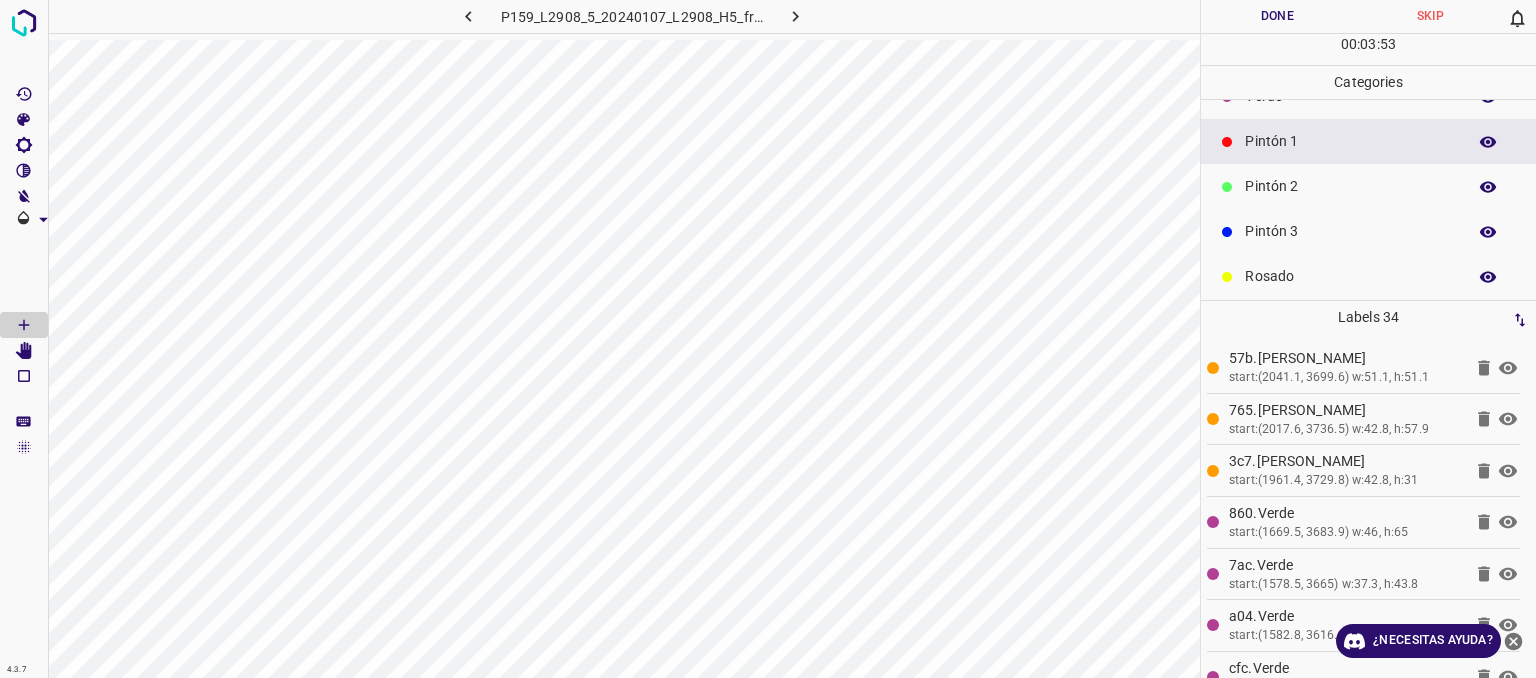 scroll, scrollTop: 176, scrollLeft: 0, axis: vertical 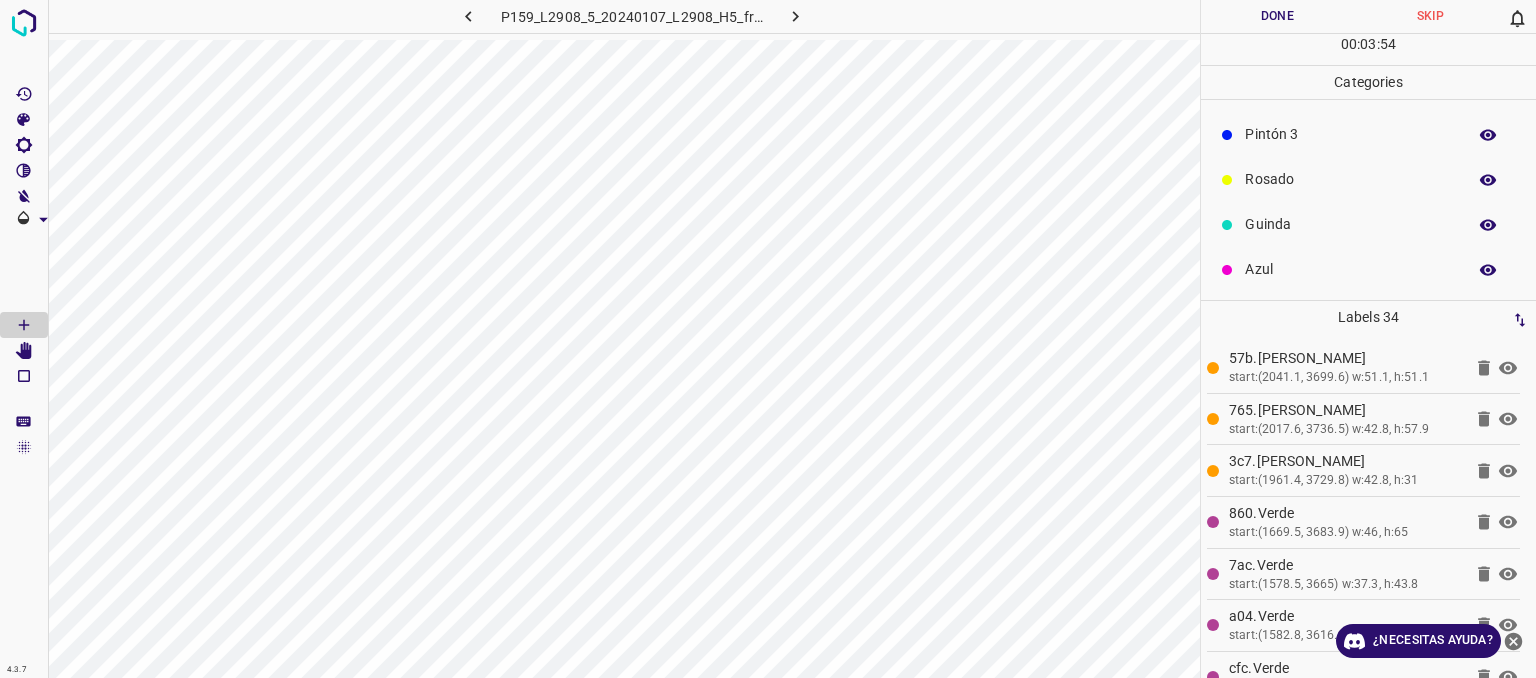click on "Guinda" at bounding box center [1350, 224] 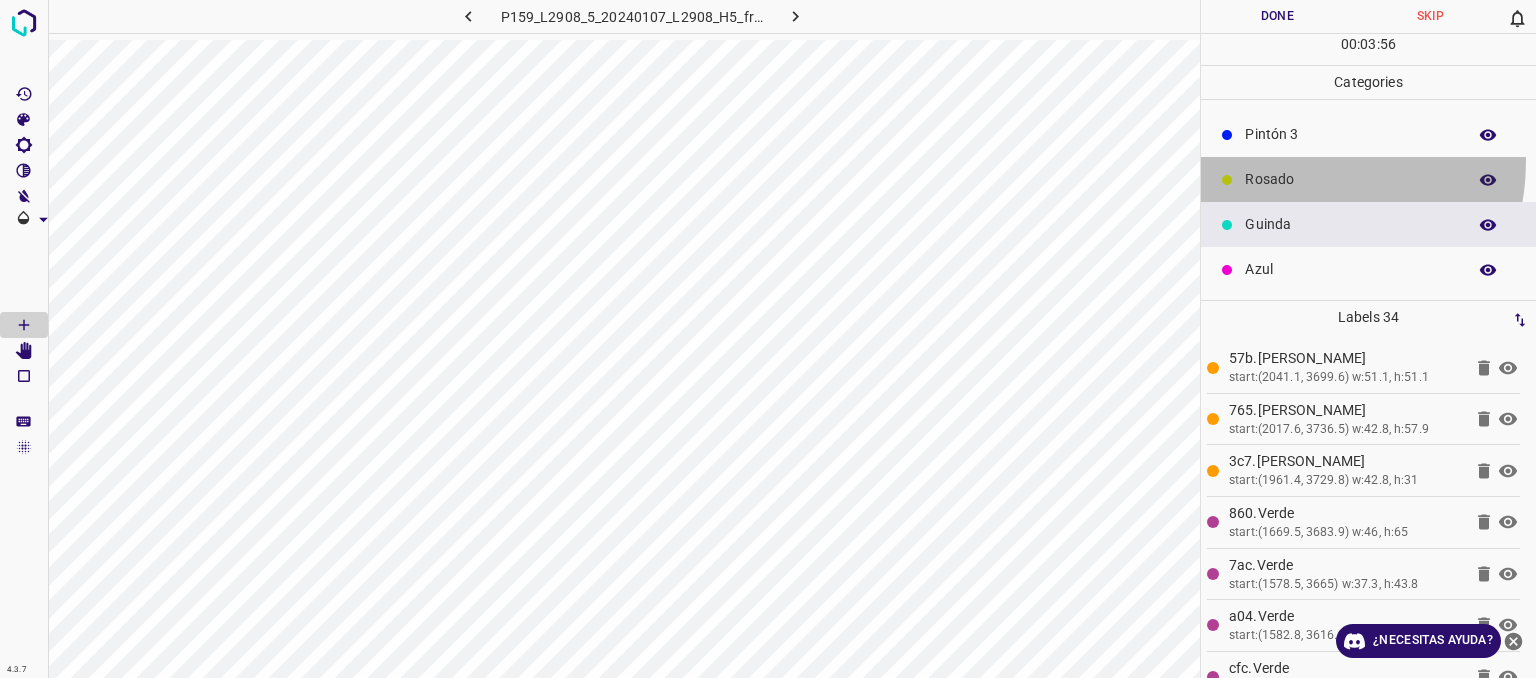 click on "Rosado" at bounding box center (1368, 179) 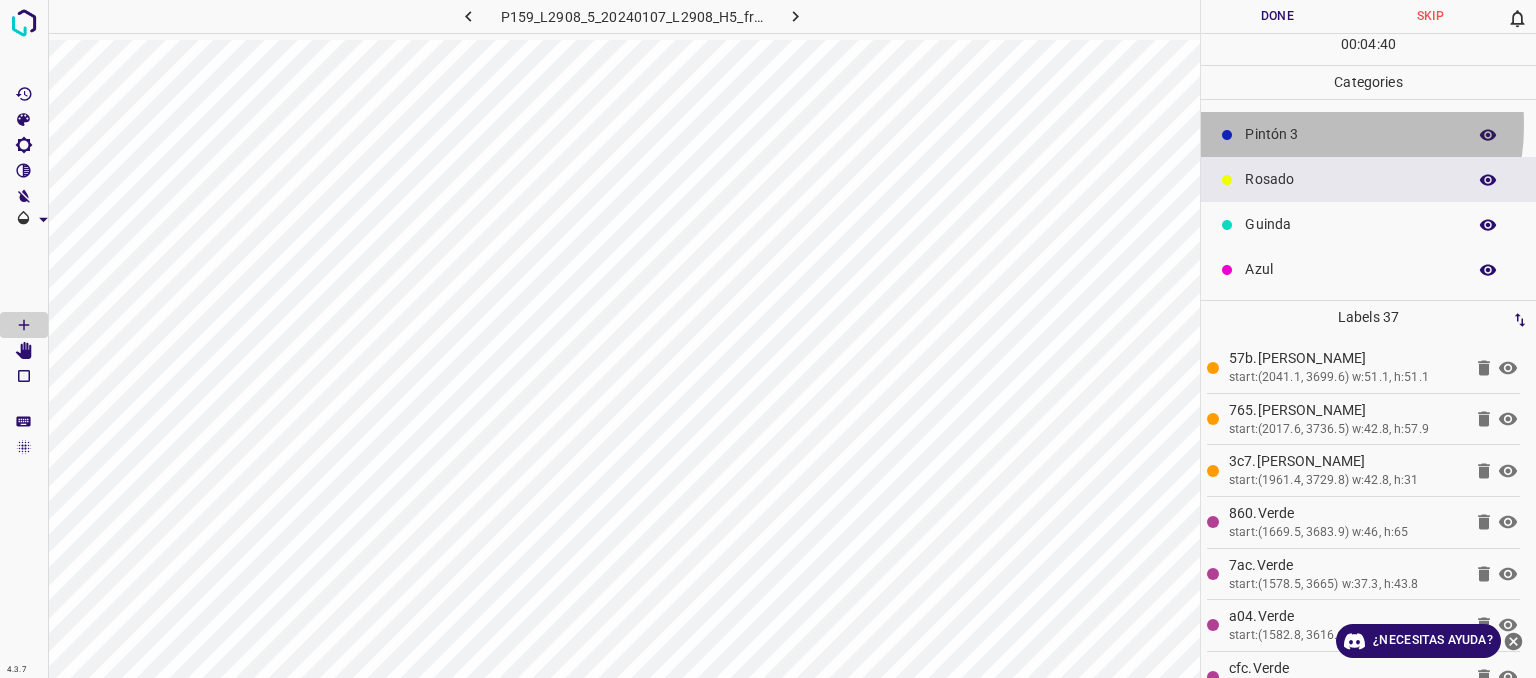 click on "Pintón 3" at bounding box center (1350, 134) 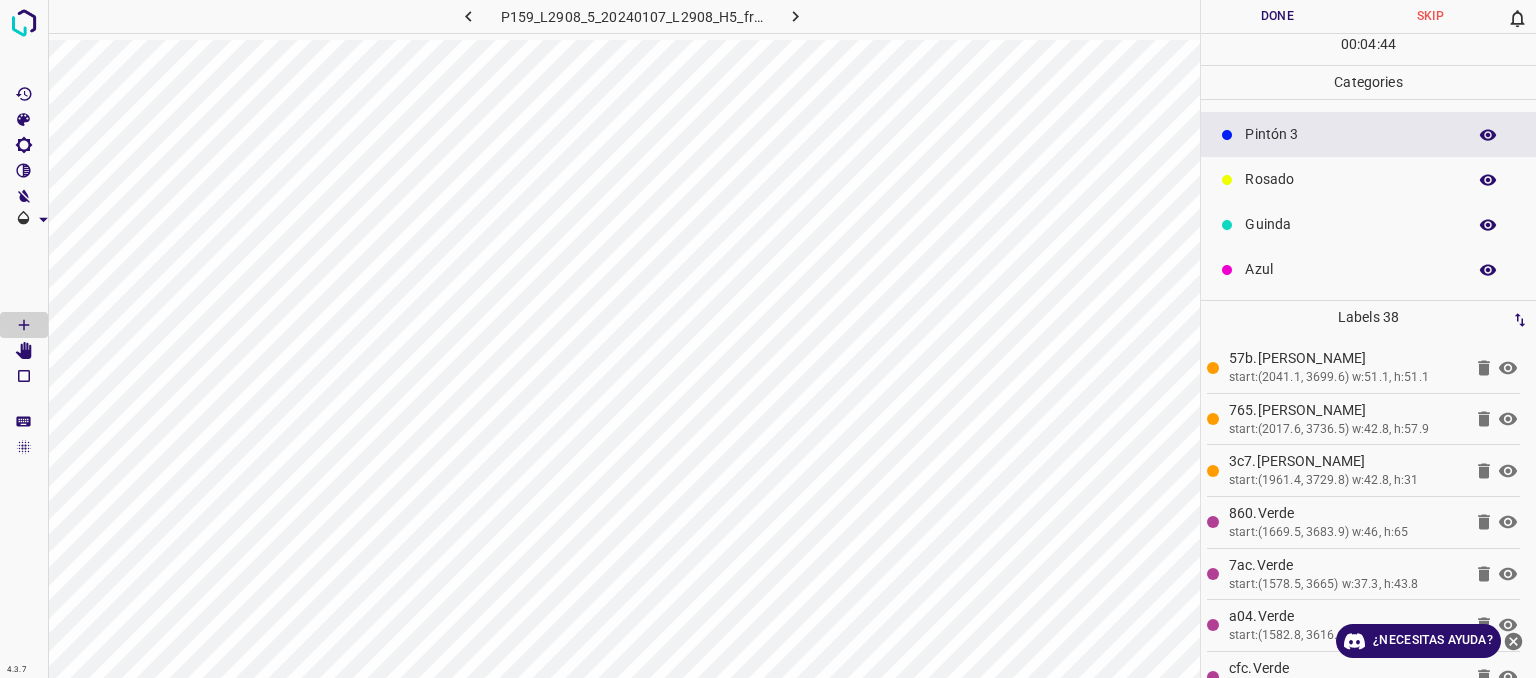 scroll, scrollTop: 0, scrollLeft: 0, axis: both 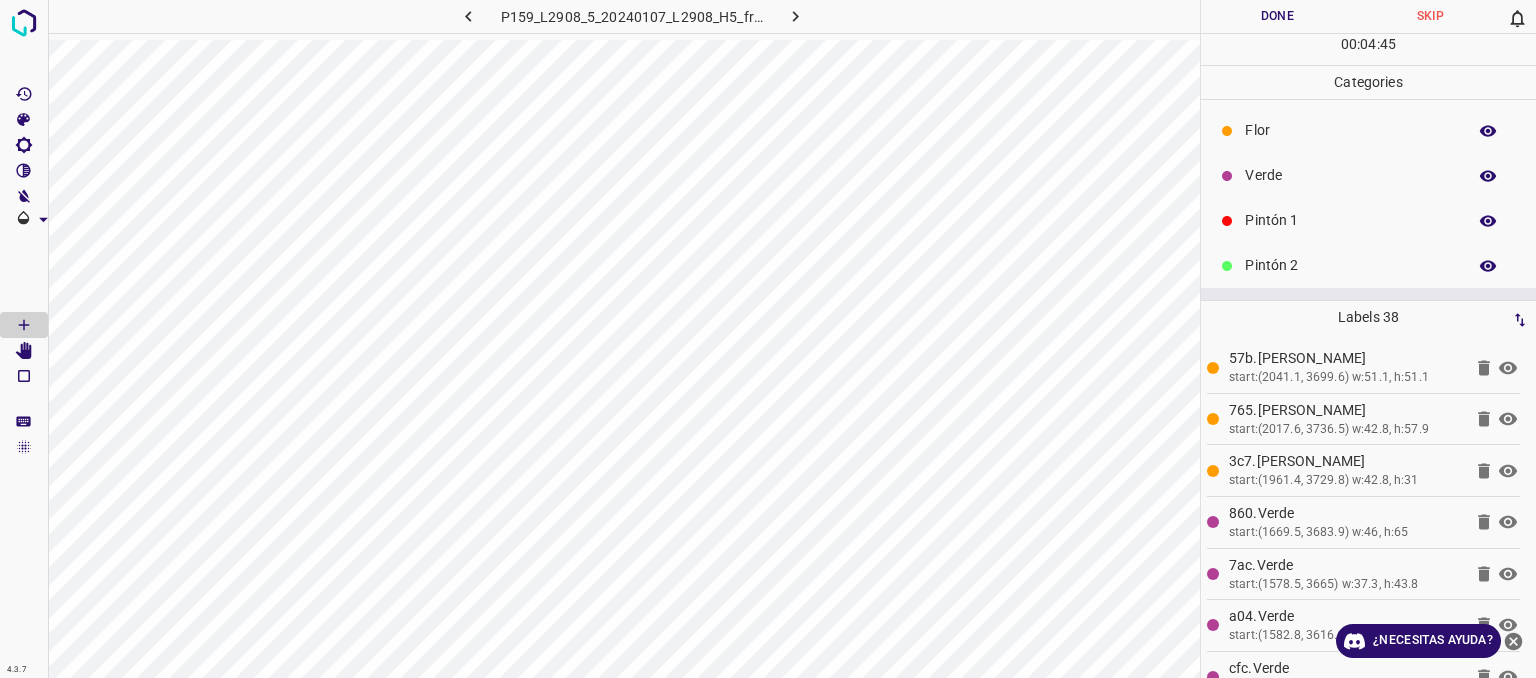 click on "Pintón 1" at bounding box center (1350, 220) 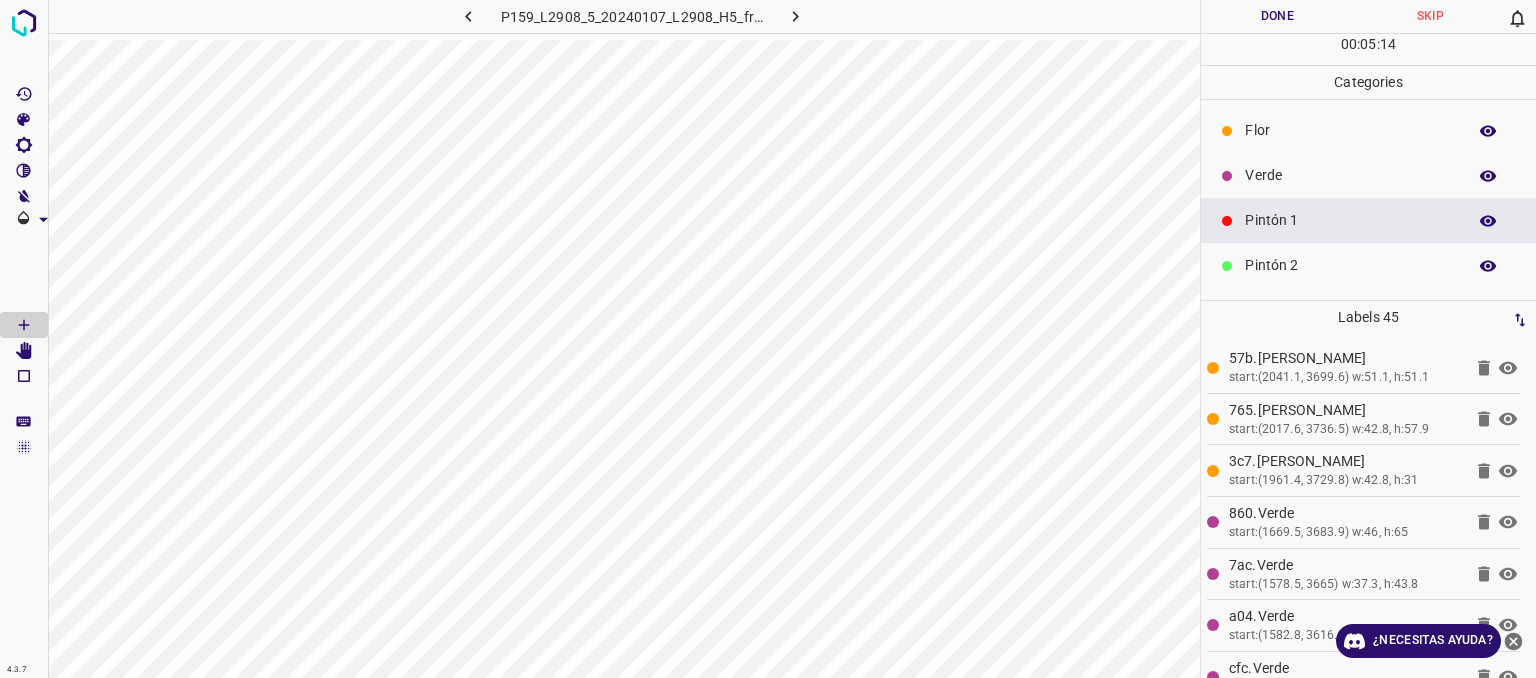 click on "Verde" at bounding box center (1350, 175) 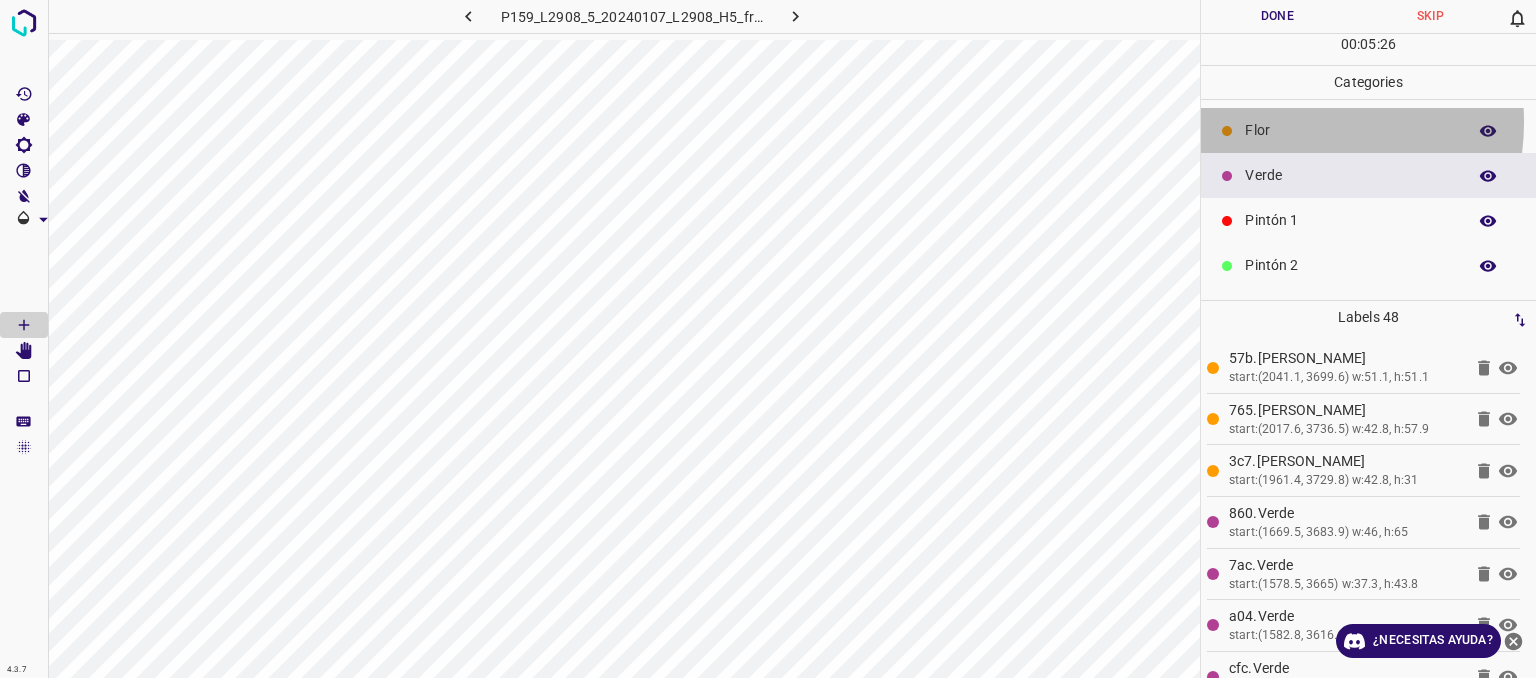 drag, startPoint x: 1268, startPoint y: 122, endPoint x: 1211, endPoint y: 141, distance: 60.083275 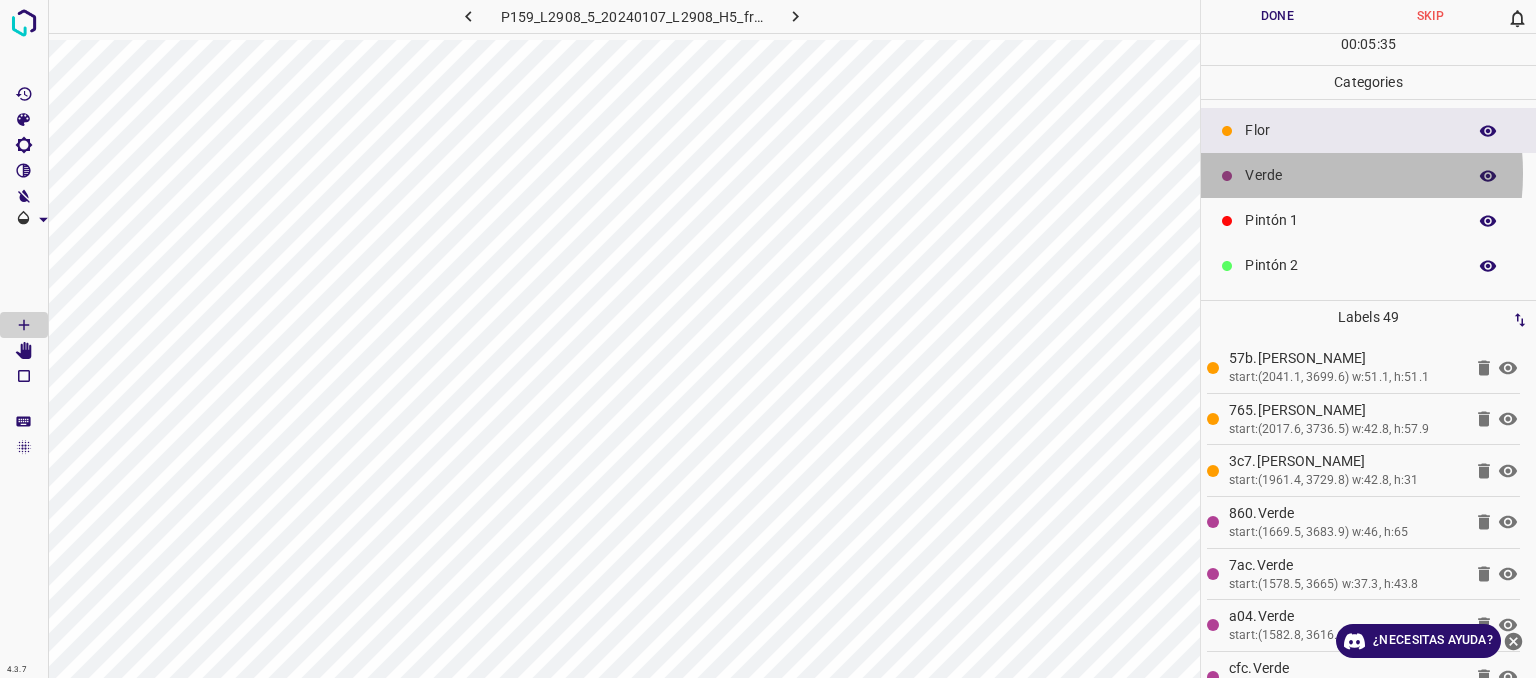 click on "Verde" at bounding box center (1350, 175) 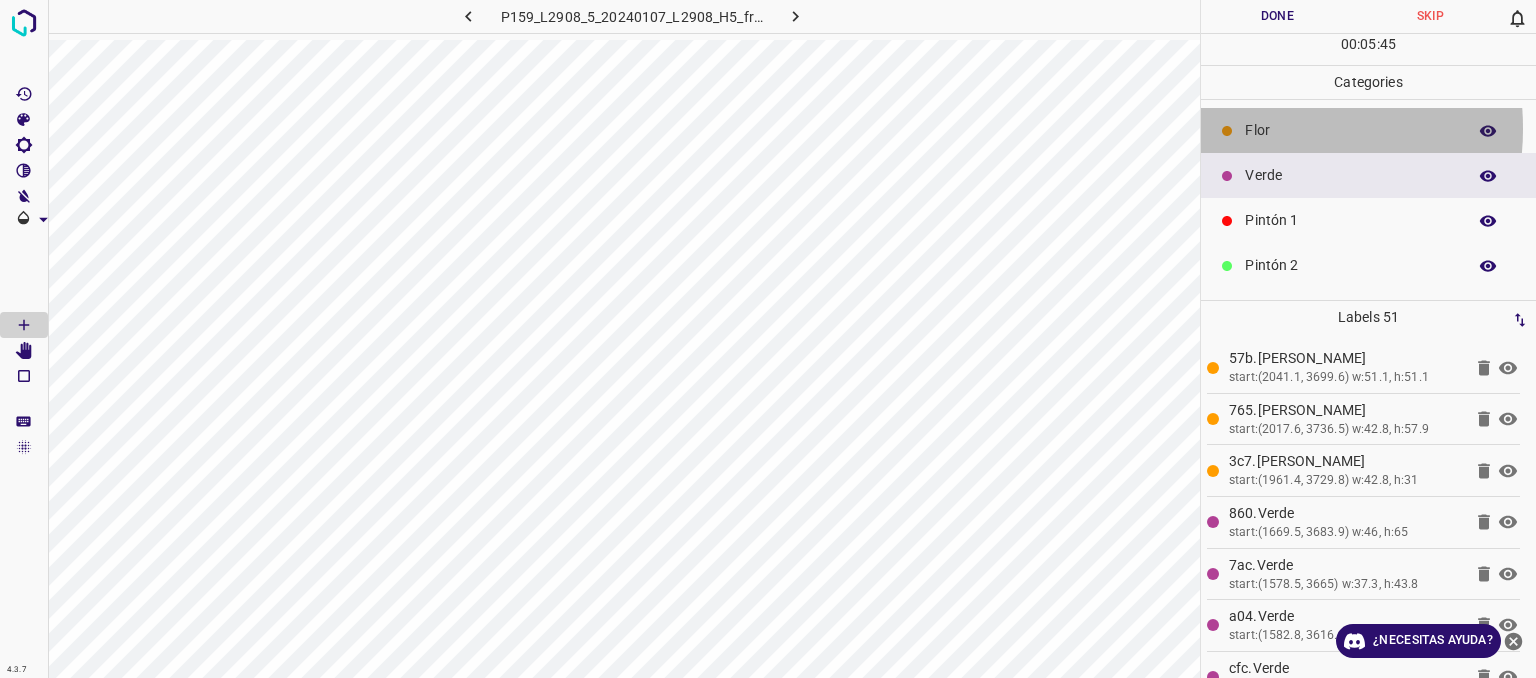 click on "Flor" at bounding box center [1350, 130] 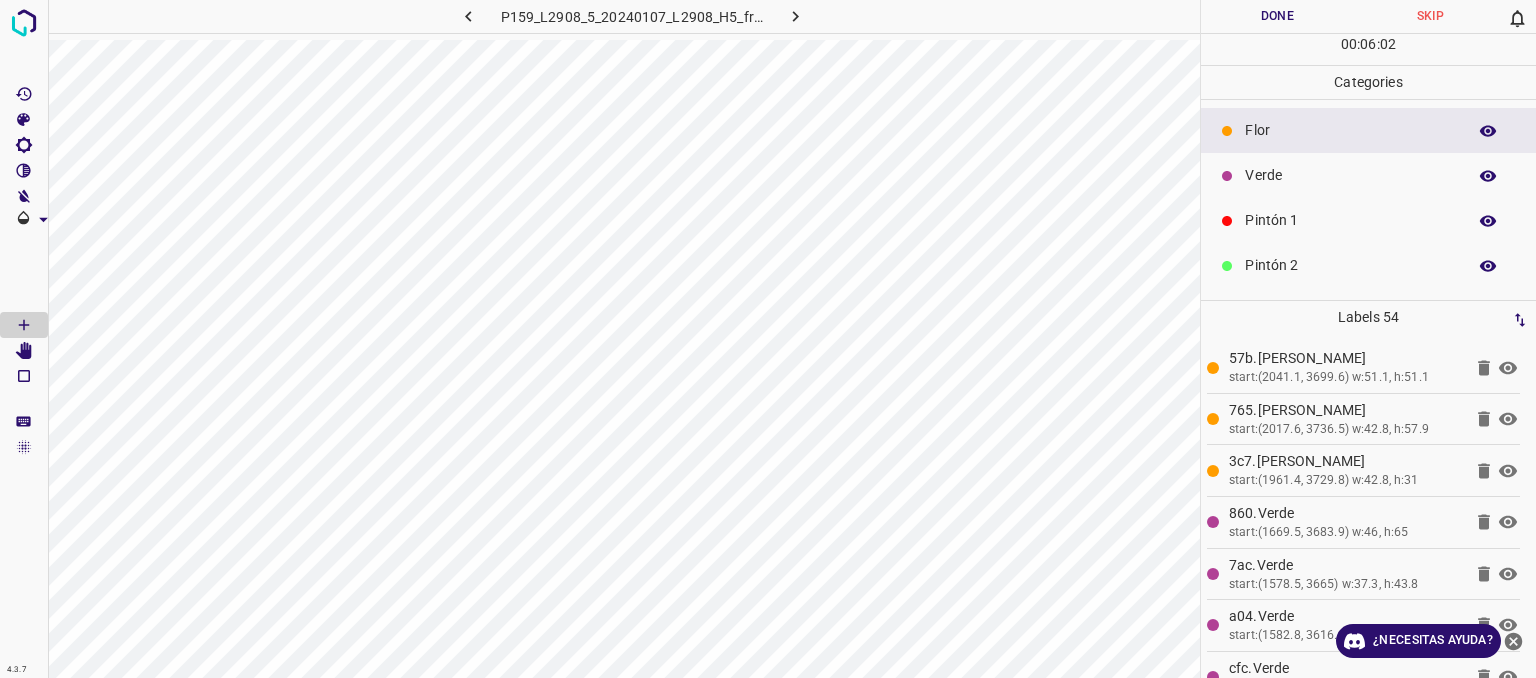 click on "Verde" at bounding box center (1350, 175) 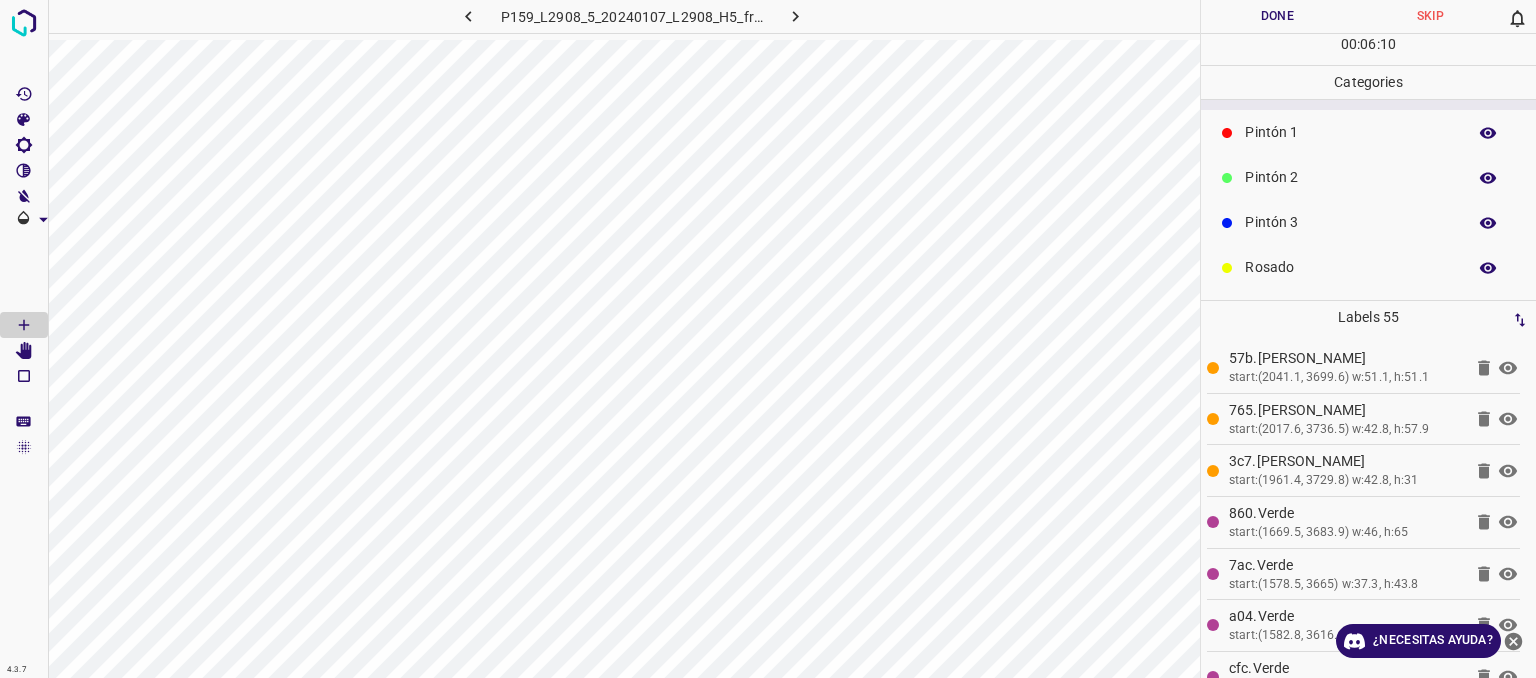 scroll, scrollTop: 176, scrollLeft: 0, axis: vertical 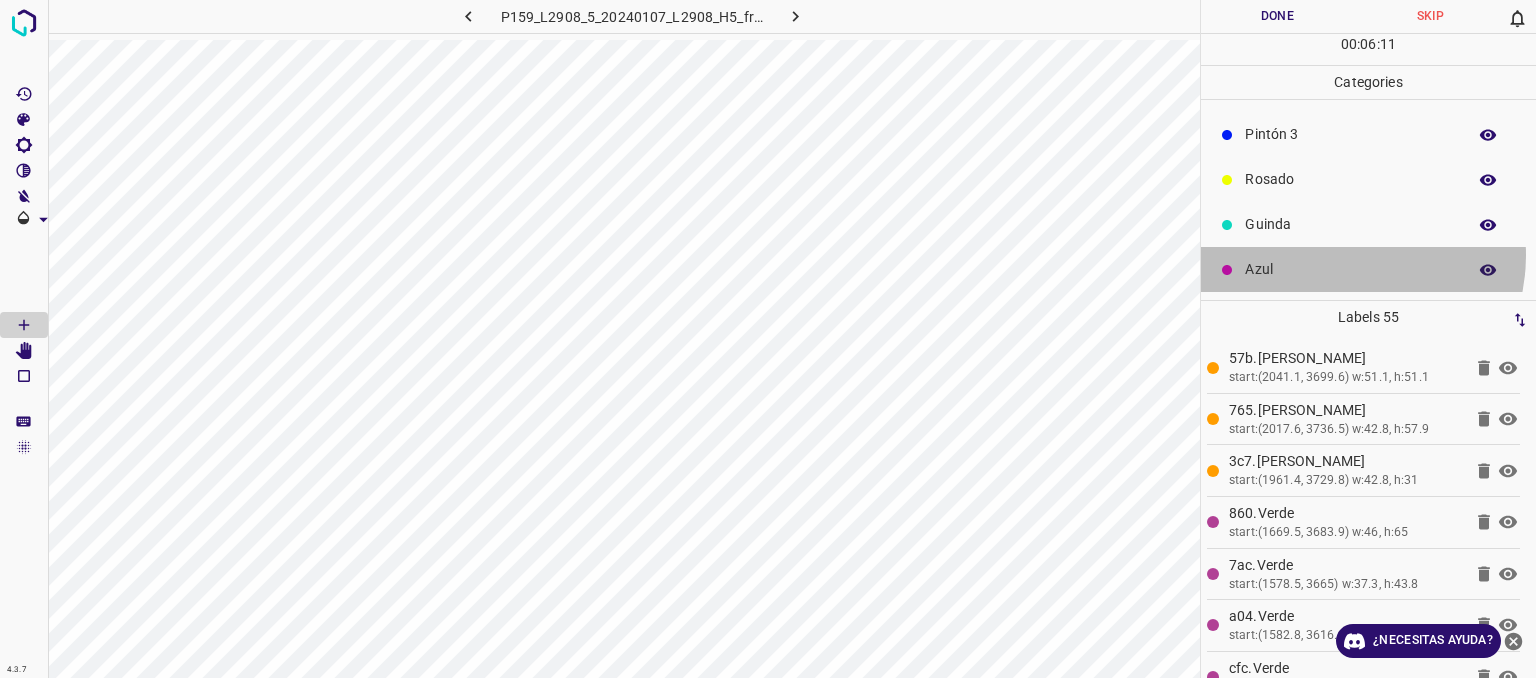 click on "Azul" at bounding box center (1368, 269) 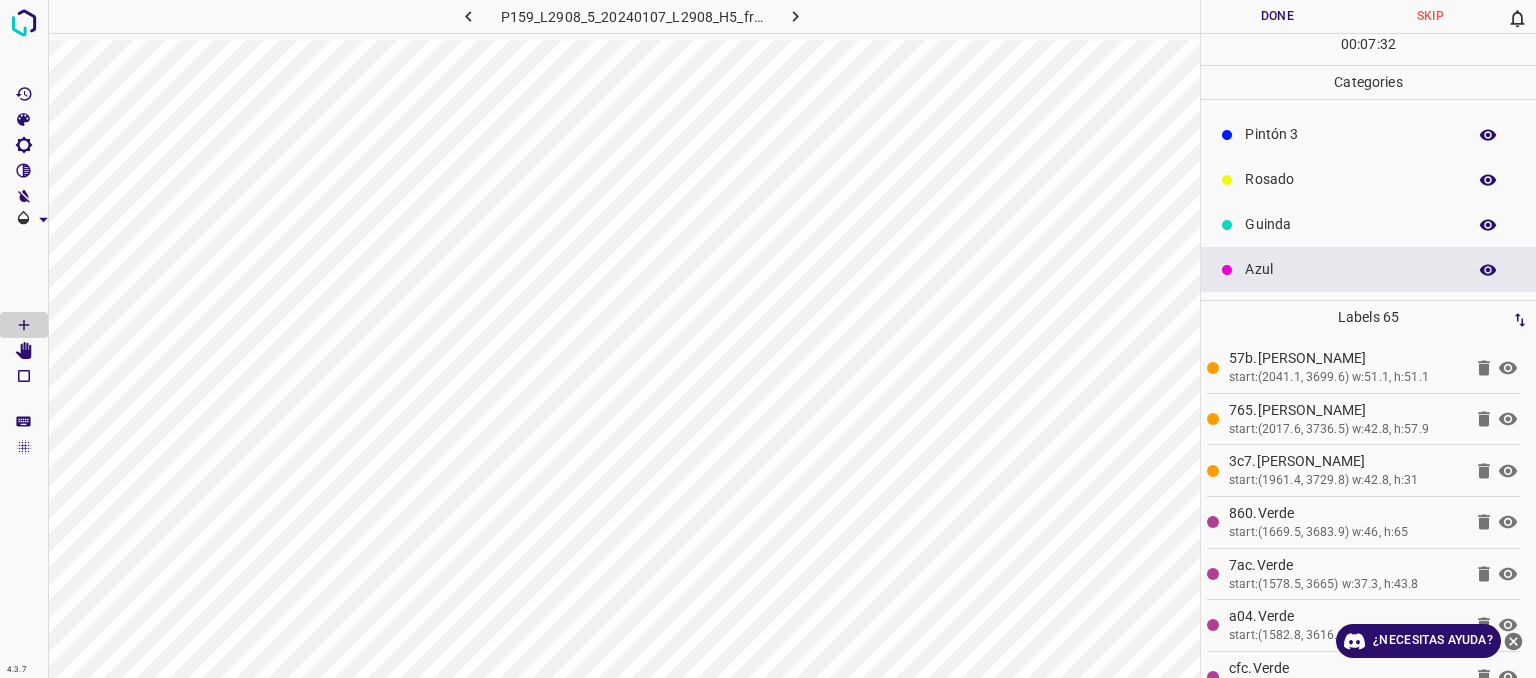 scroll, scrollTop: 76, scrollLeft: 0, axis: vertical 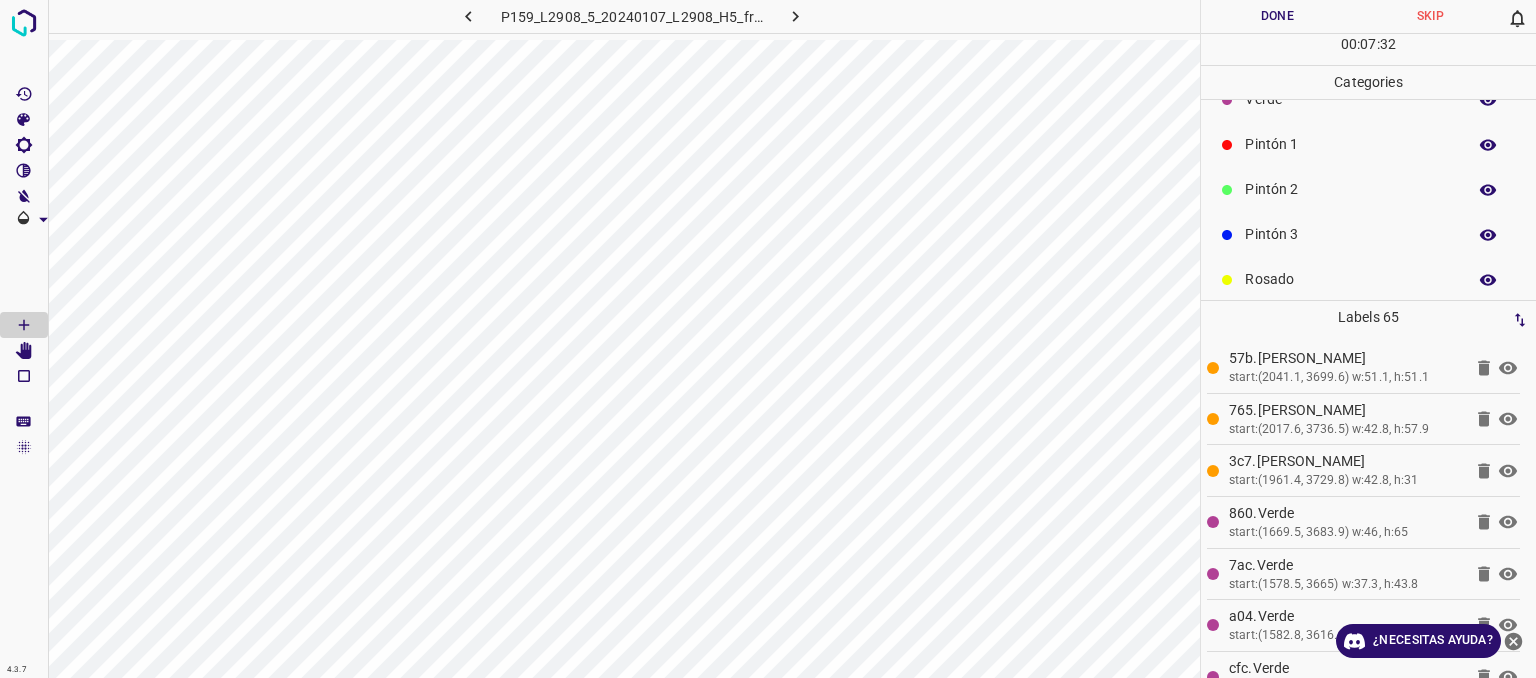 click on "Pintón 1" at bounding box center (1350, 144) 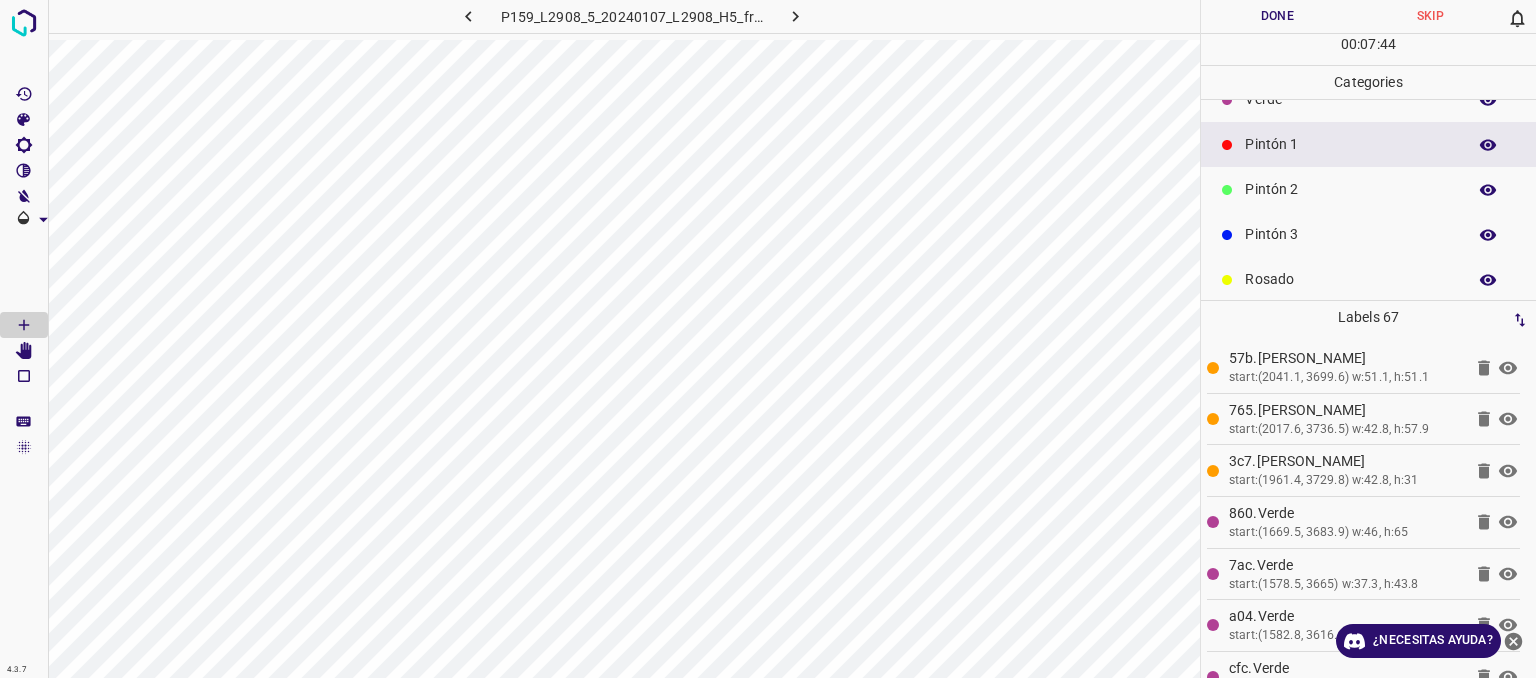 scroll, scrollTop: 0, scrollLeft: 0, axis: both 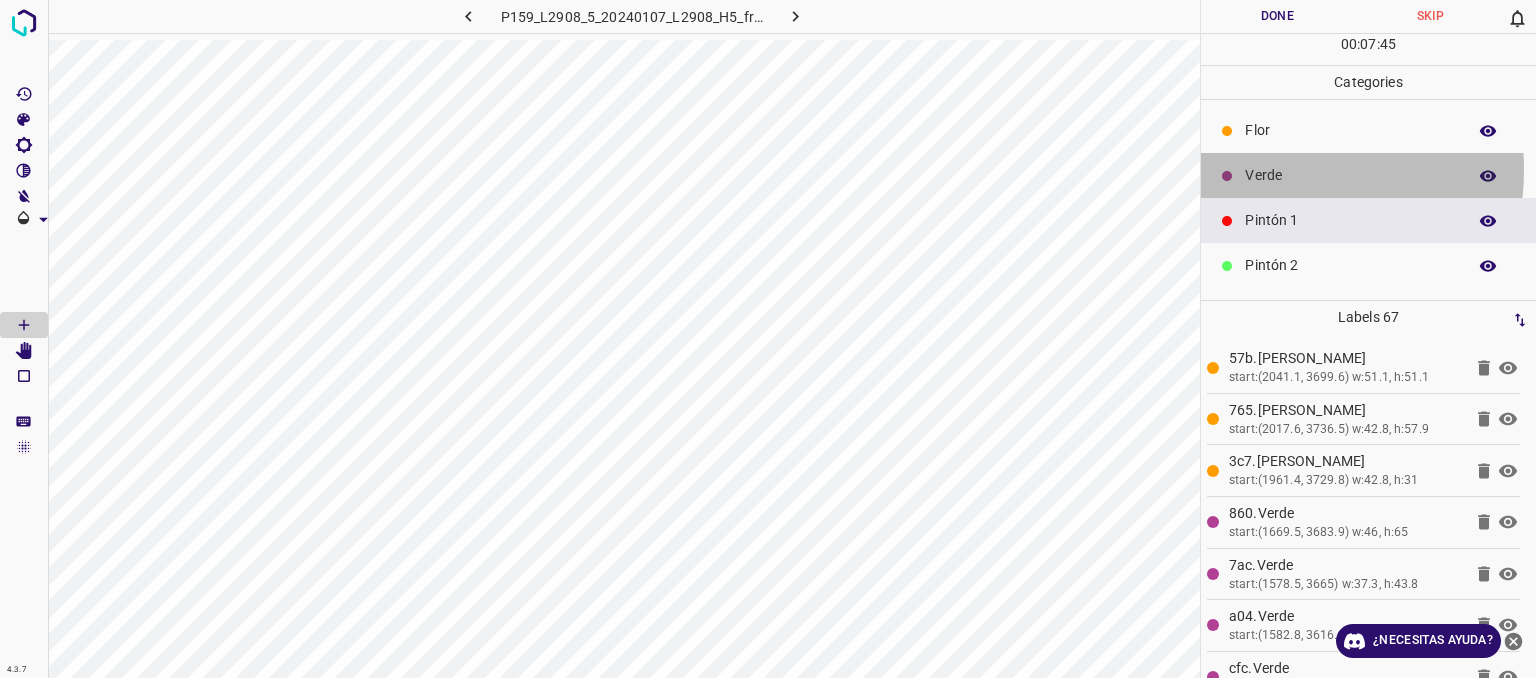 click on "Verde" at bounding box center (1350, 175) 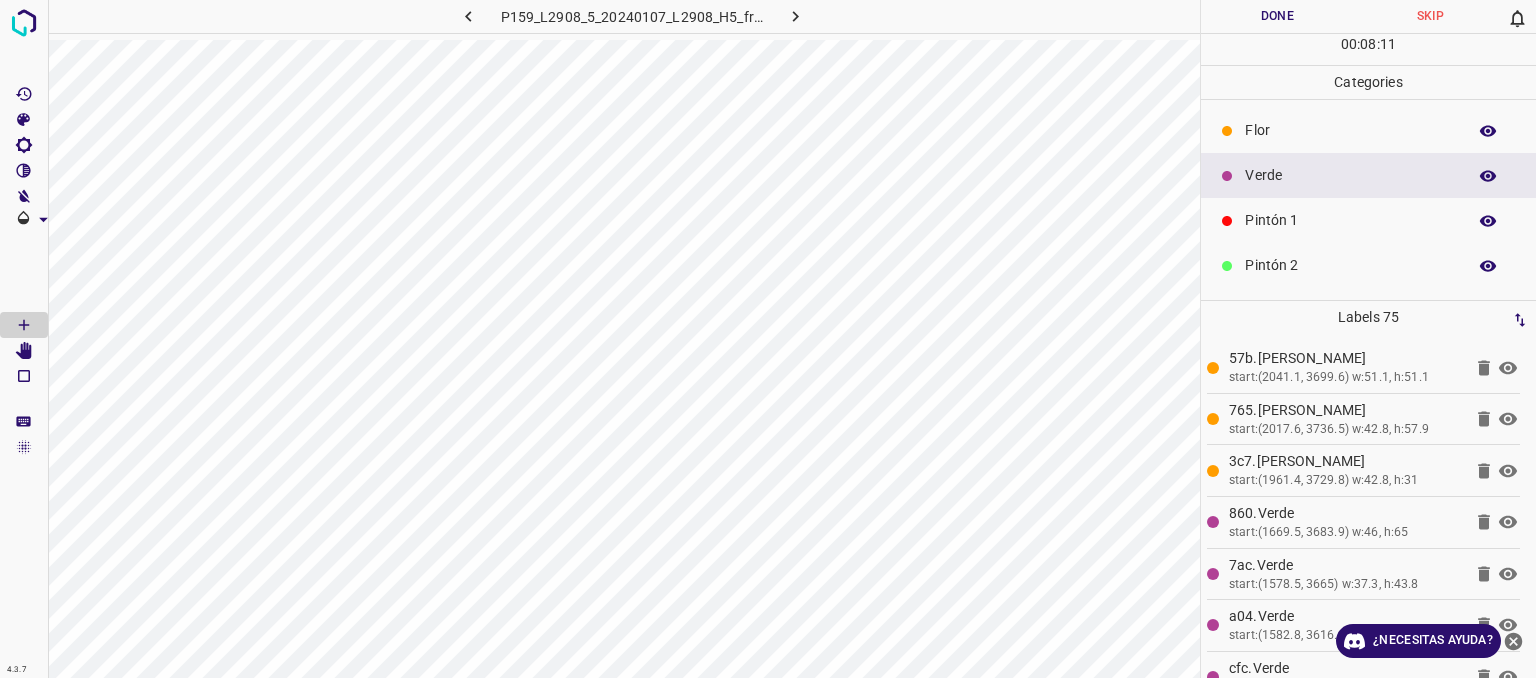 drag, startPoint x: 1264, startPoint y: 223, endPoint x: 1232, endPoint y: 229, distance: 32.55764 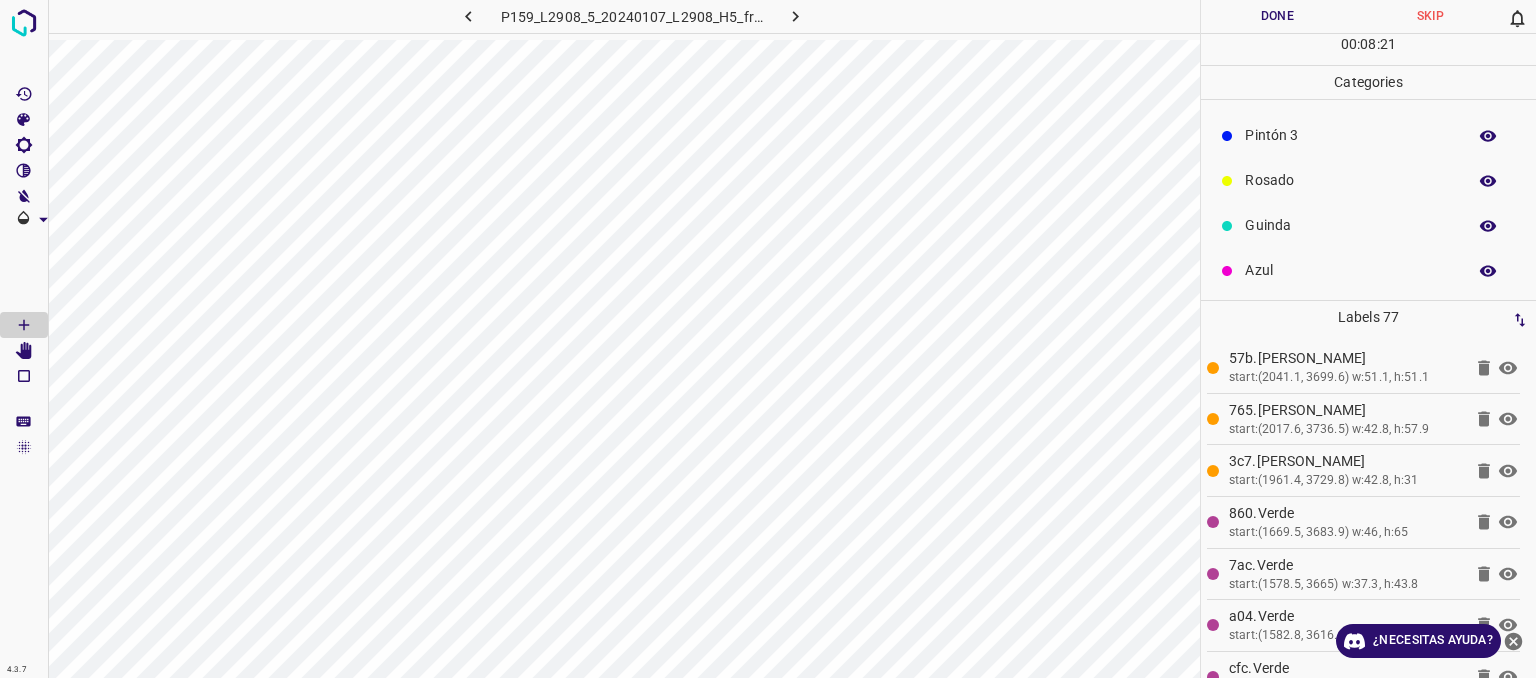 scroll, scrollTop: 176, scrollLeft: 0, axis: vertical 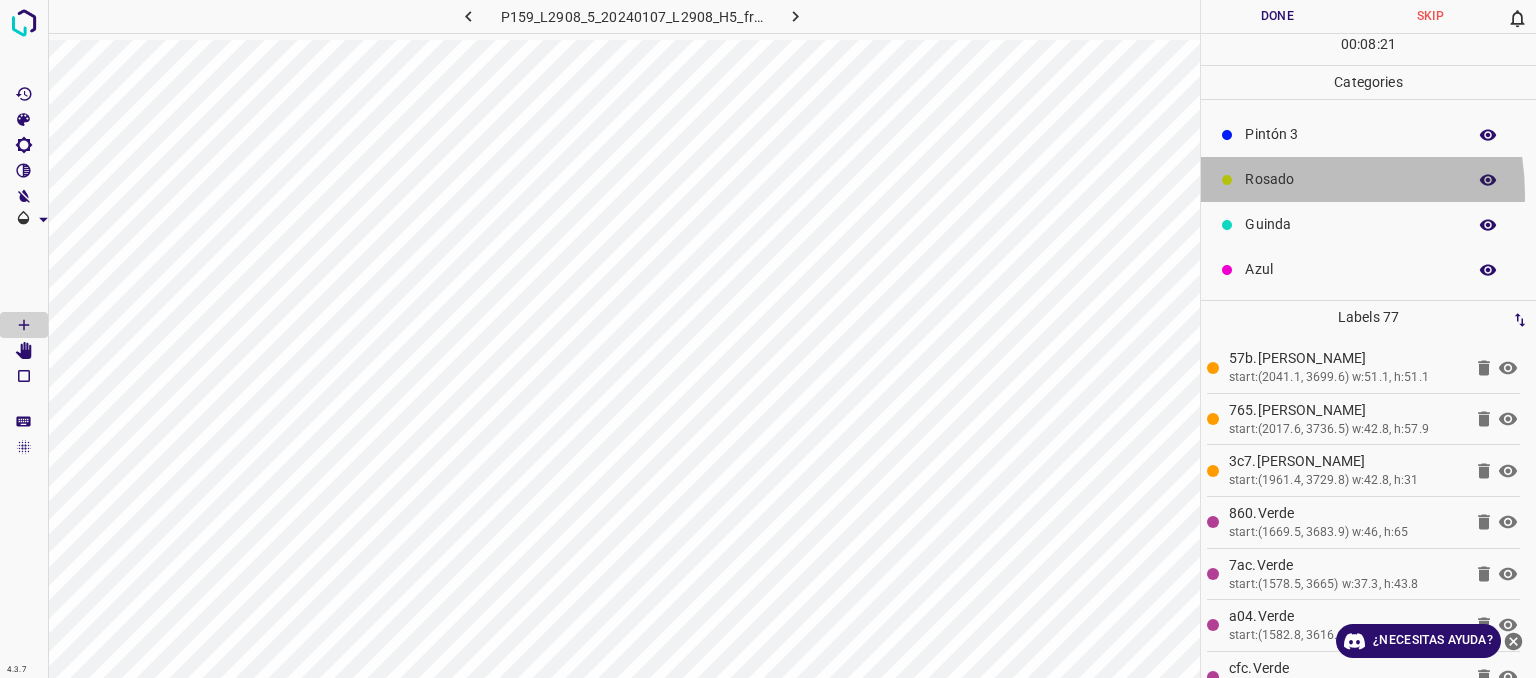click on "Rosado" at bounding box center (1368, 179) 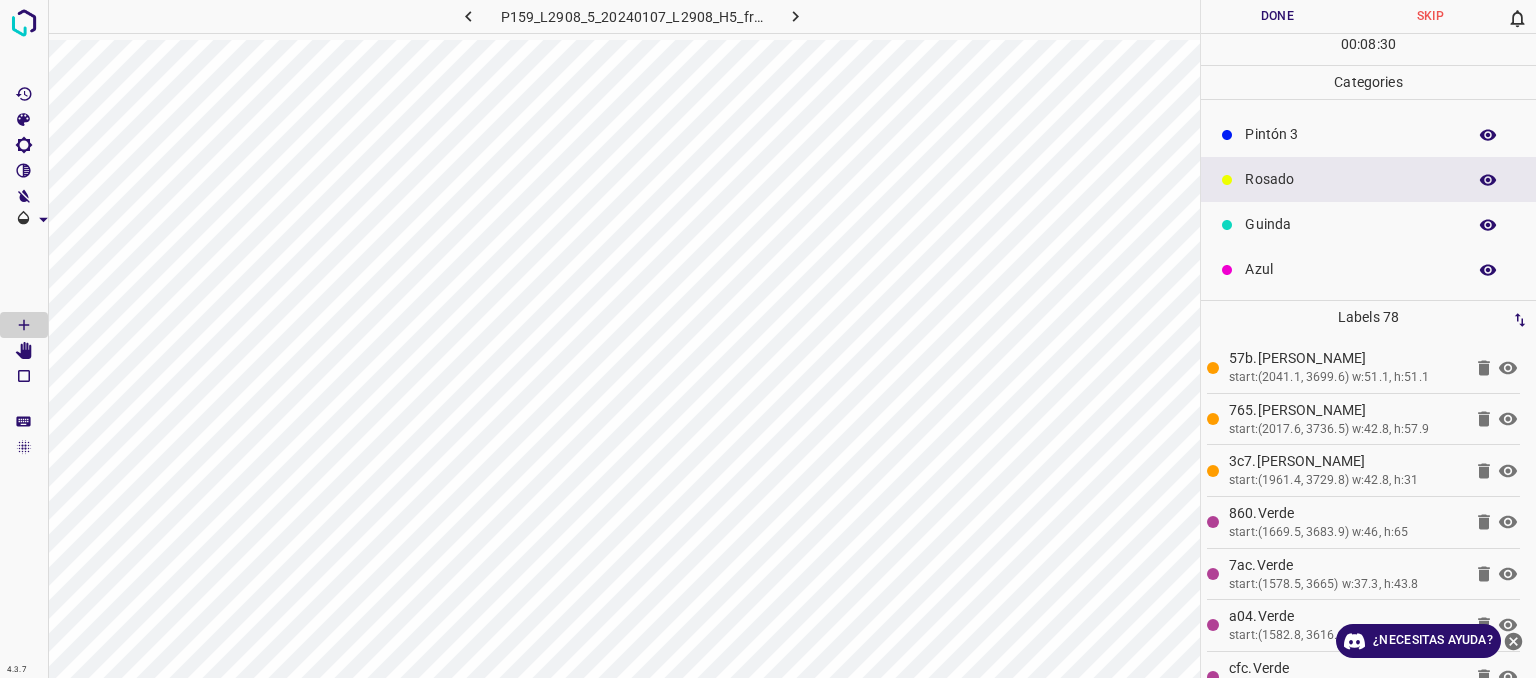 click on "Azul" at bounding box center [1350, 269] 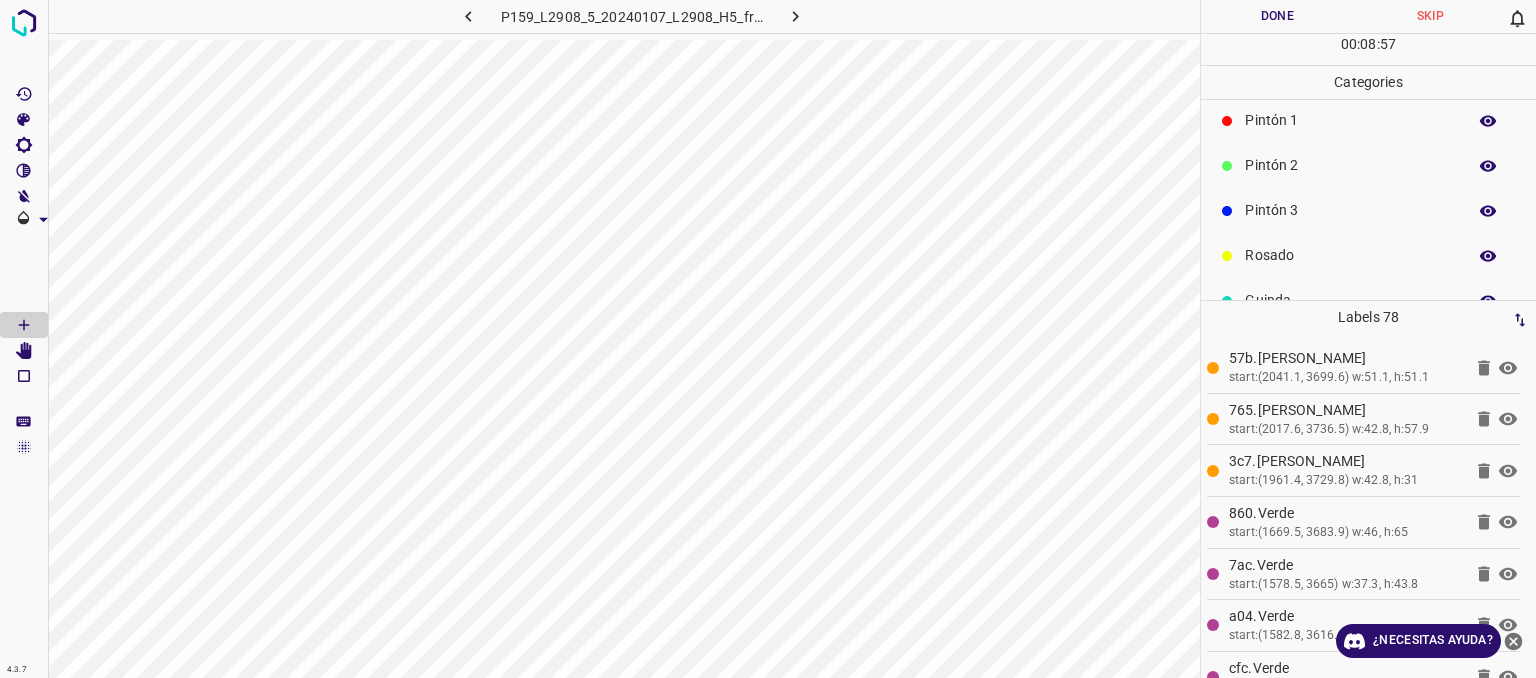 scroll, scrollTop: 176, scrollLeft: 0, axis: vertical 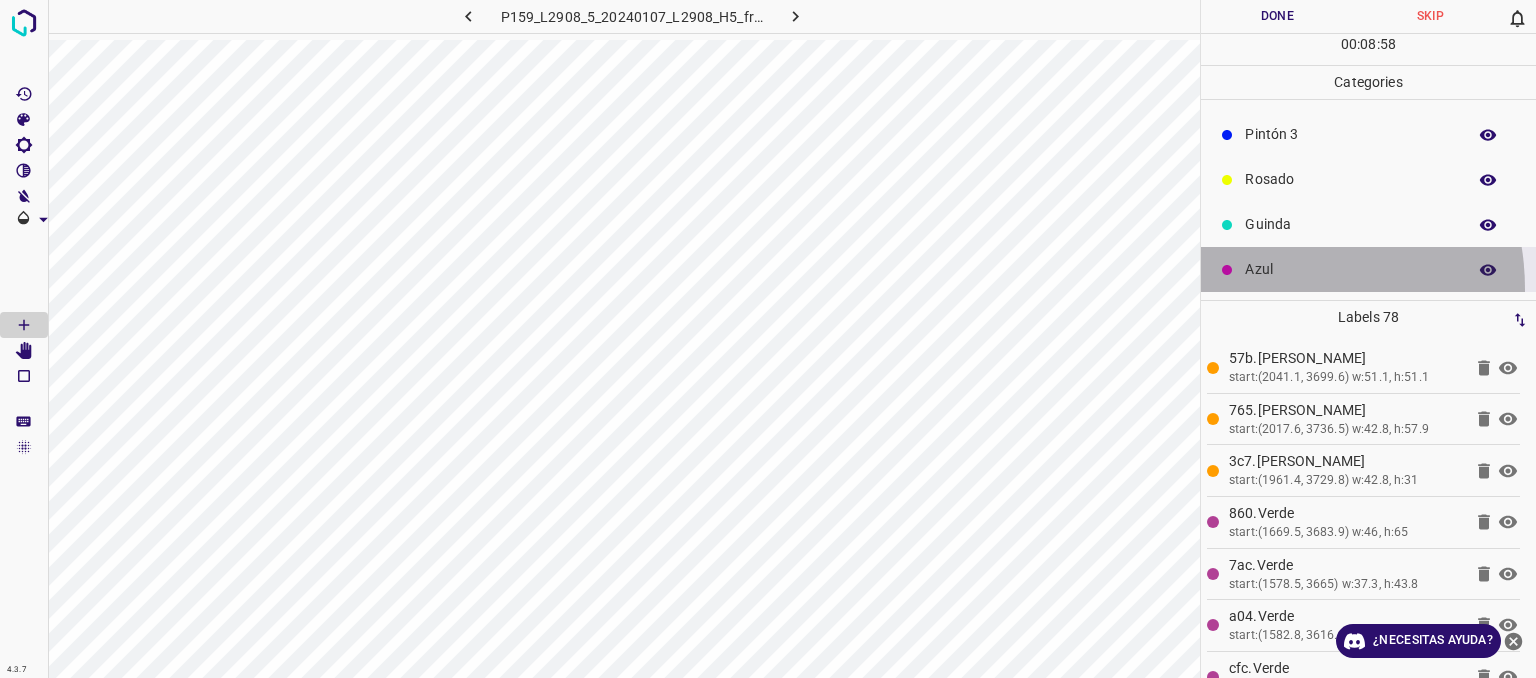 drag, startPoint x: 1259, startPoint y: 289, endPoint x: 1254, endPoint y: 279, distance: 11.18034 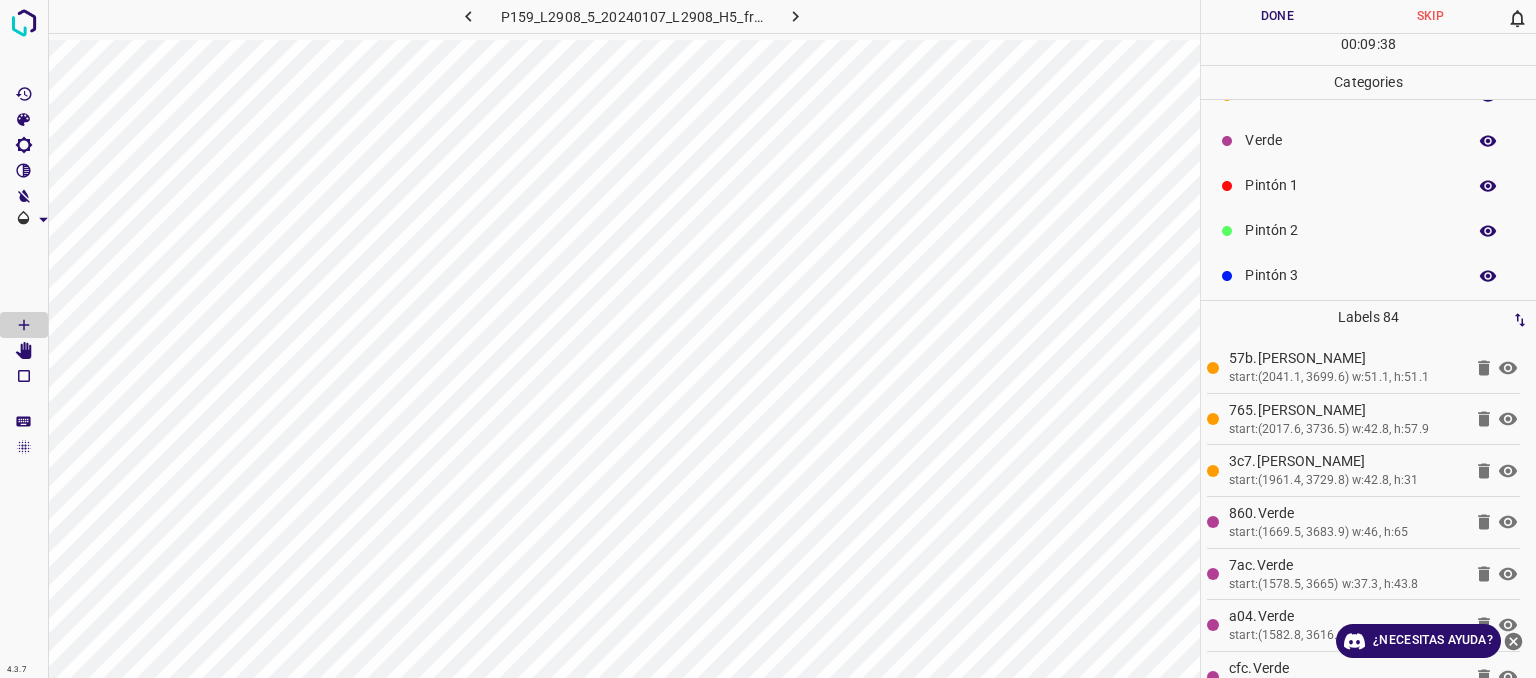 scroll, scrollTop: 0, scrollLeft: 0, axis: both 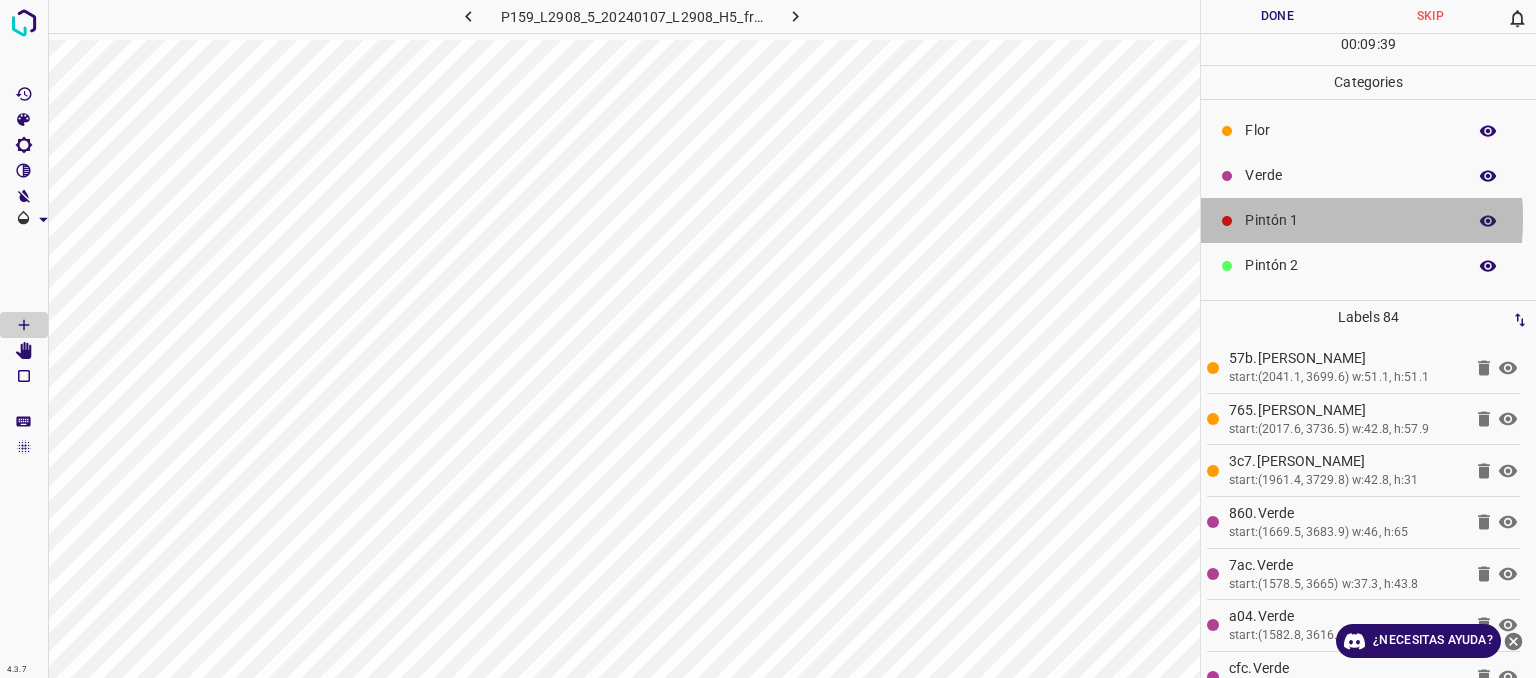 click on "Pintón 1" at bounding box center (1350, 220) 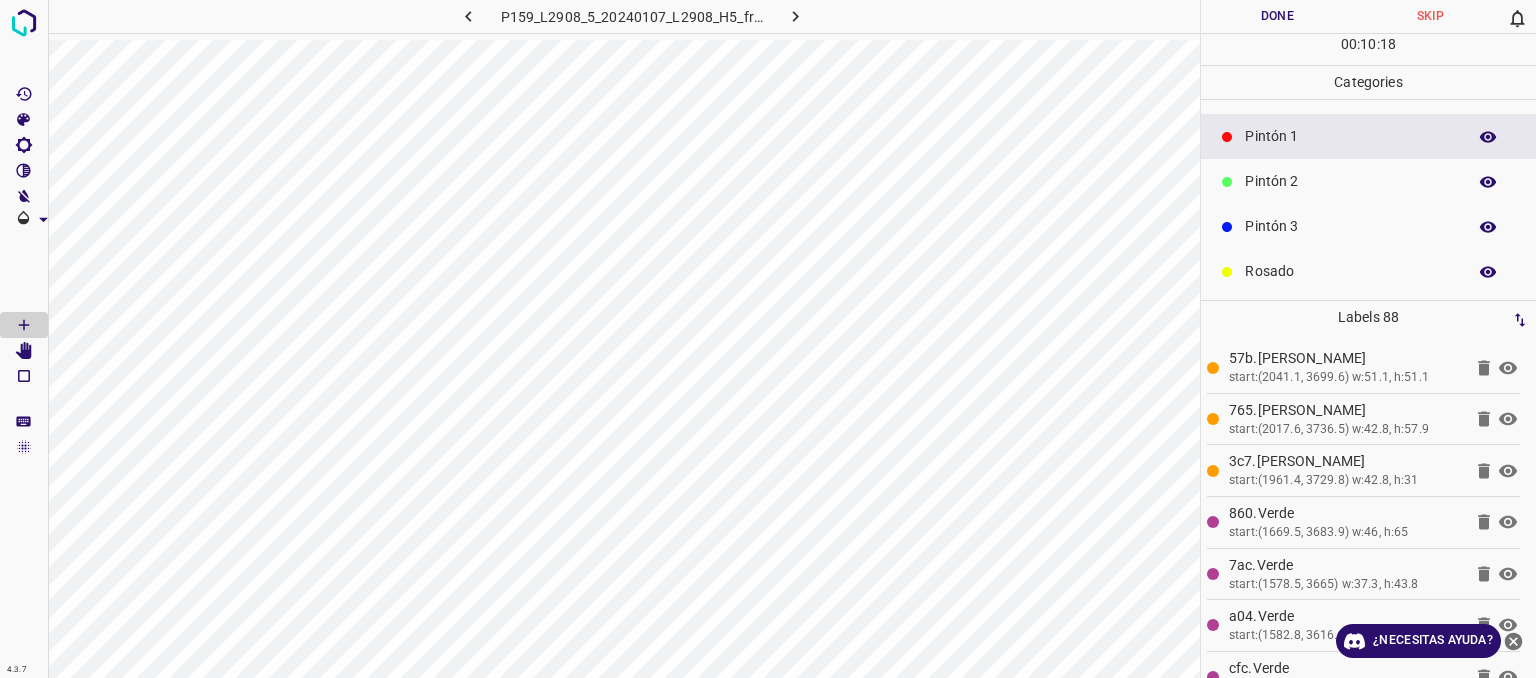 scroll, scrollTop: 176, scrollLeft: 0, axis: vertical 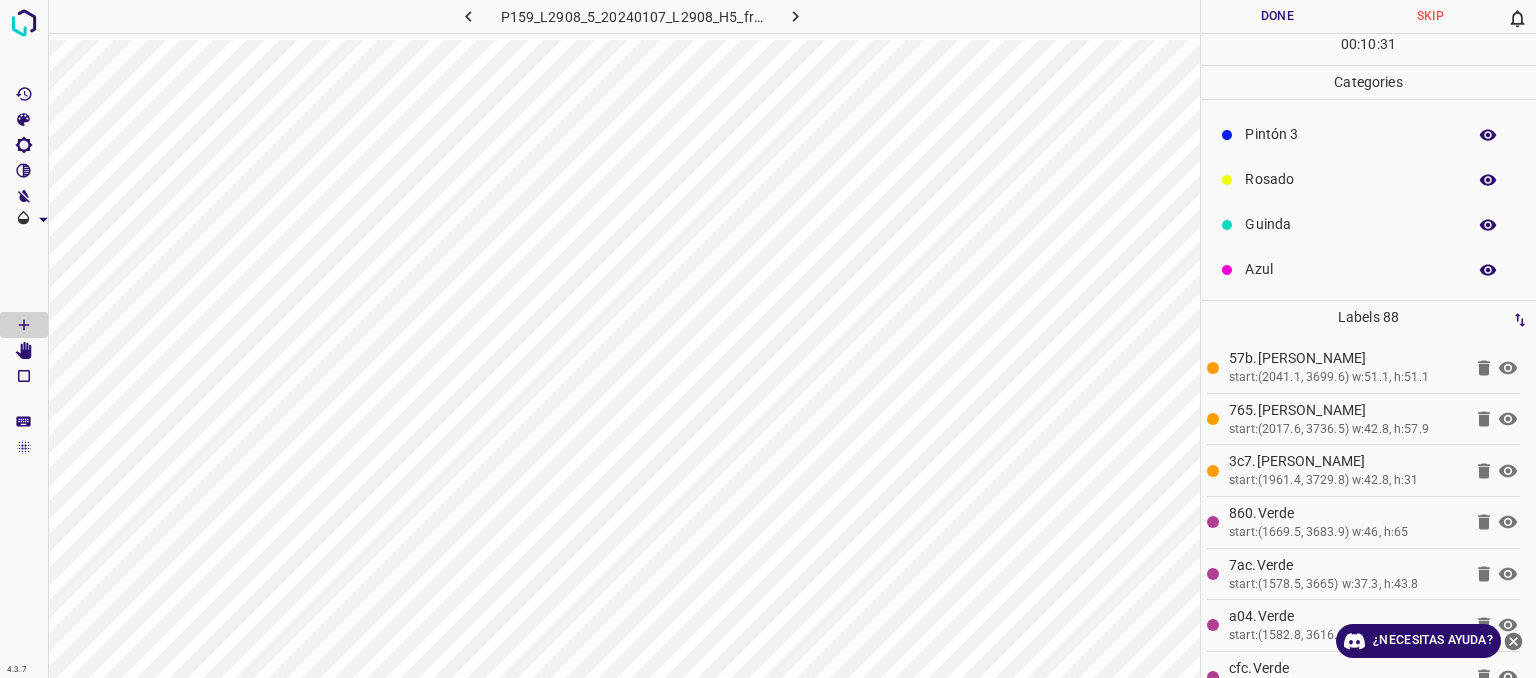 click on "Azul" at bounding box center (1350, 269) 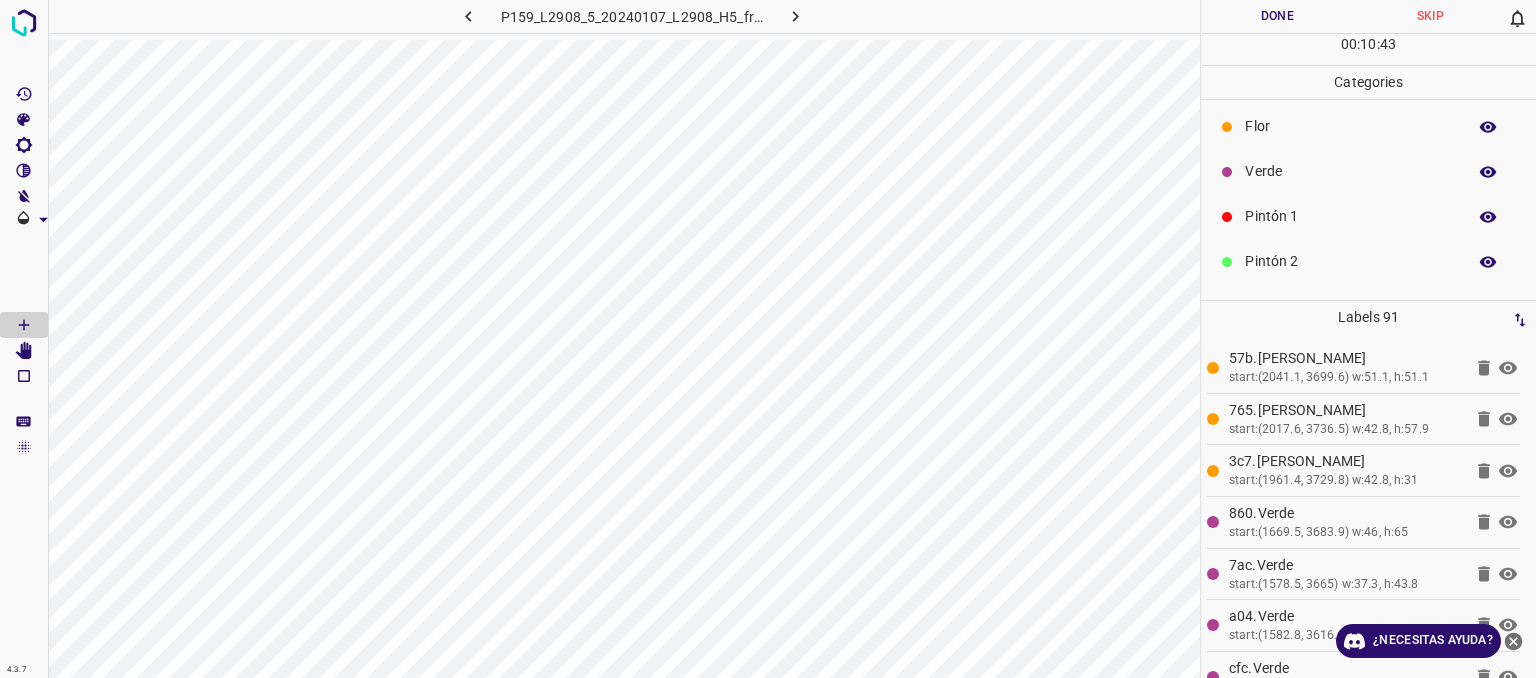 scroll, scrollTop: 0, scrollLeft: 0, axis: both 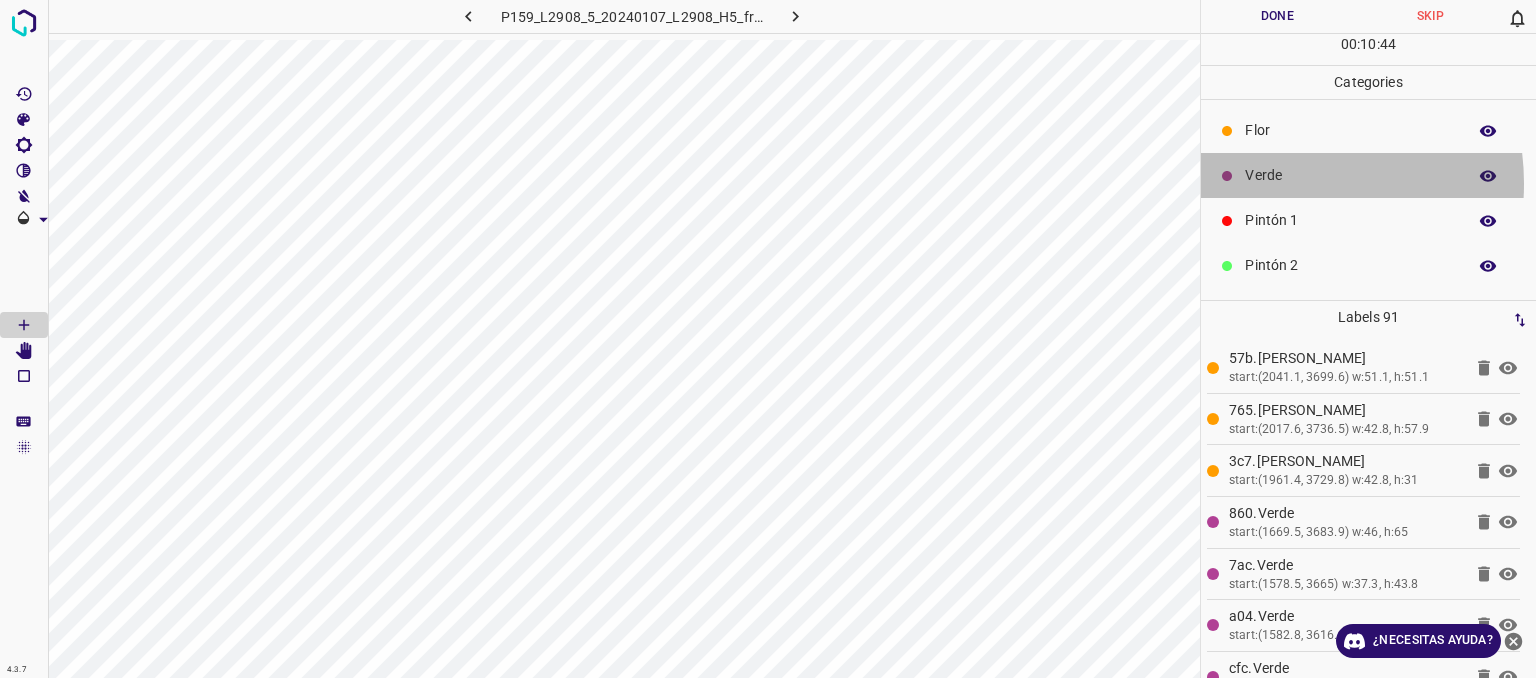 click on "Verde" at bounding box center (1350, 175) 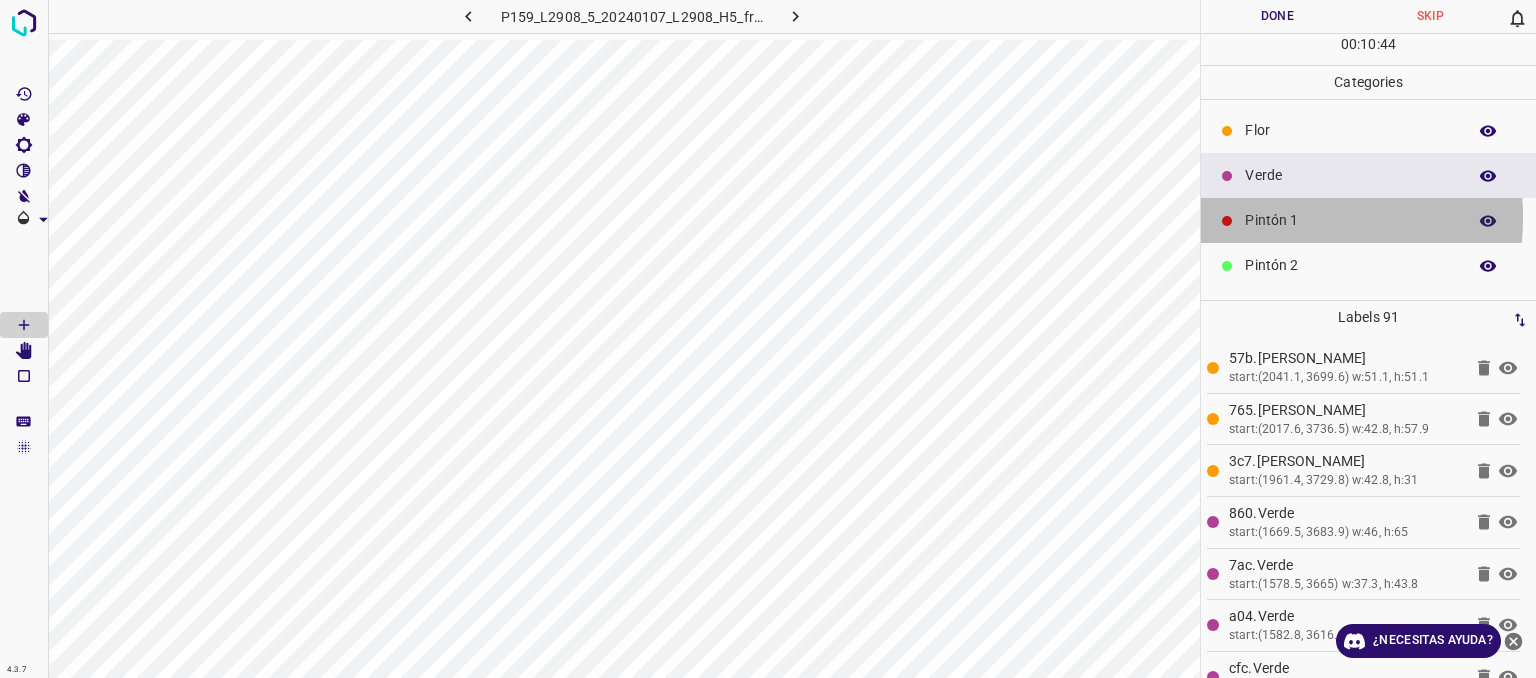 click on "Pintón 1" at bounding box center [1350, 220] 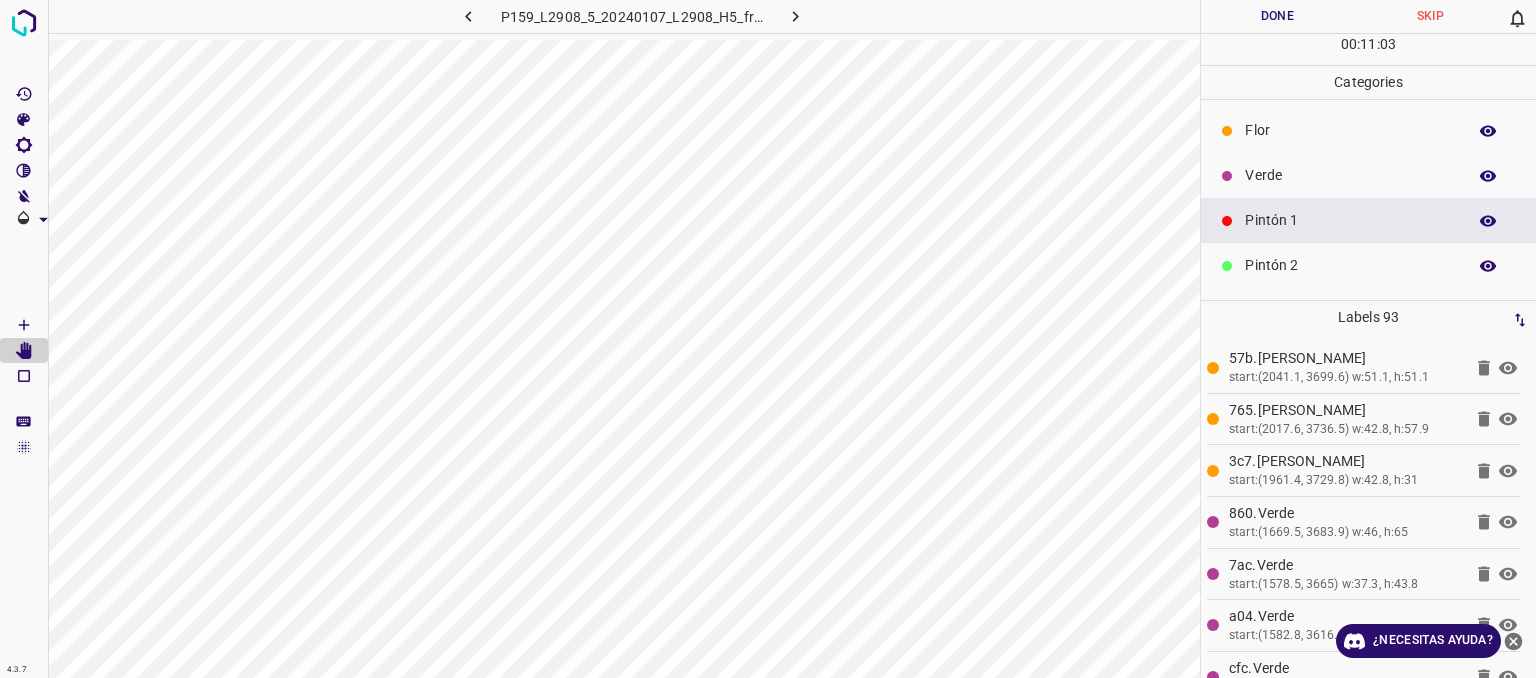 click on "Verde" at bounding box center (1368, 175) 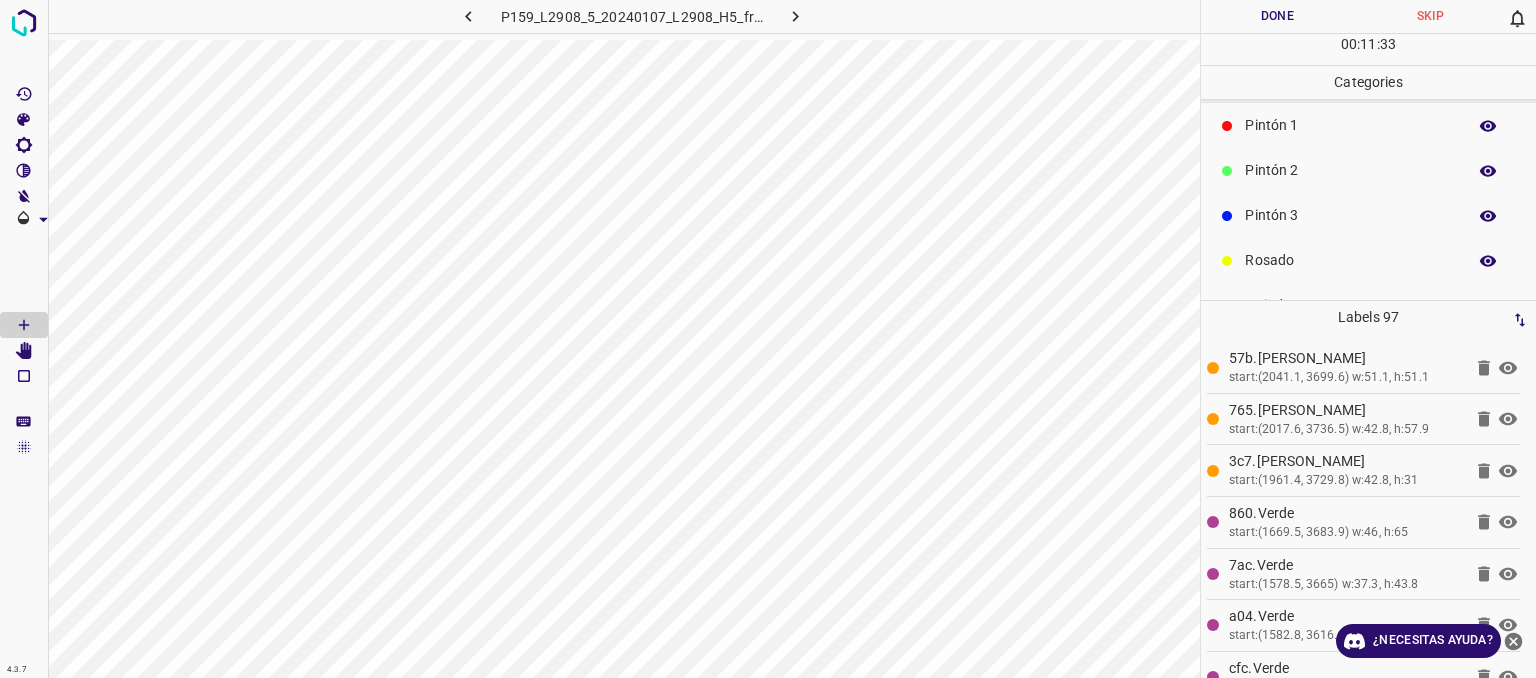 scroll, scrollTop: 176, scrollLeft: 0, axis: vertical 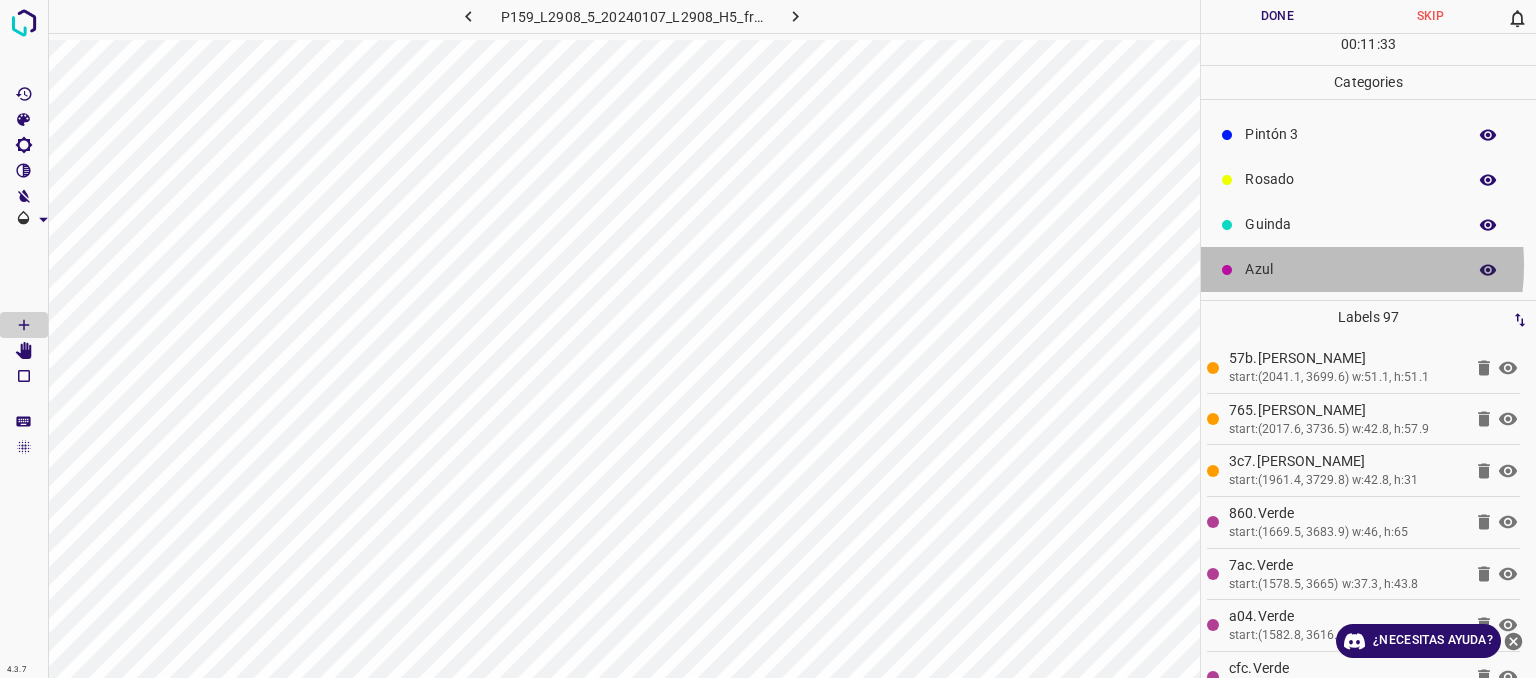 drag, startPoint x: 1285, startPoint y: 265, endPoint x: 1200, endPoint y: 282, distance: 86.683334 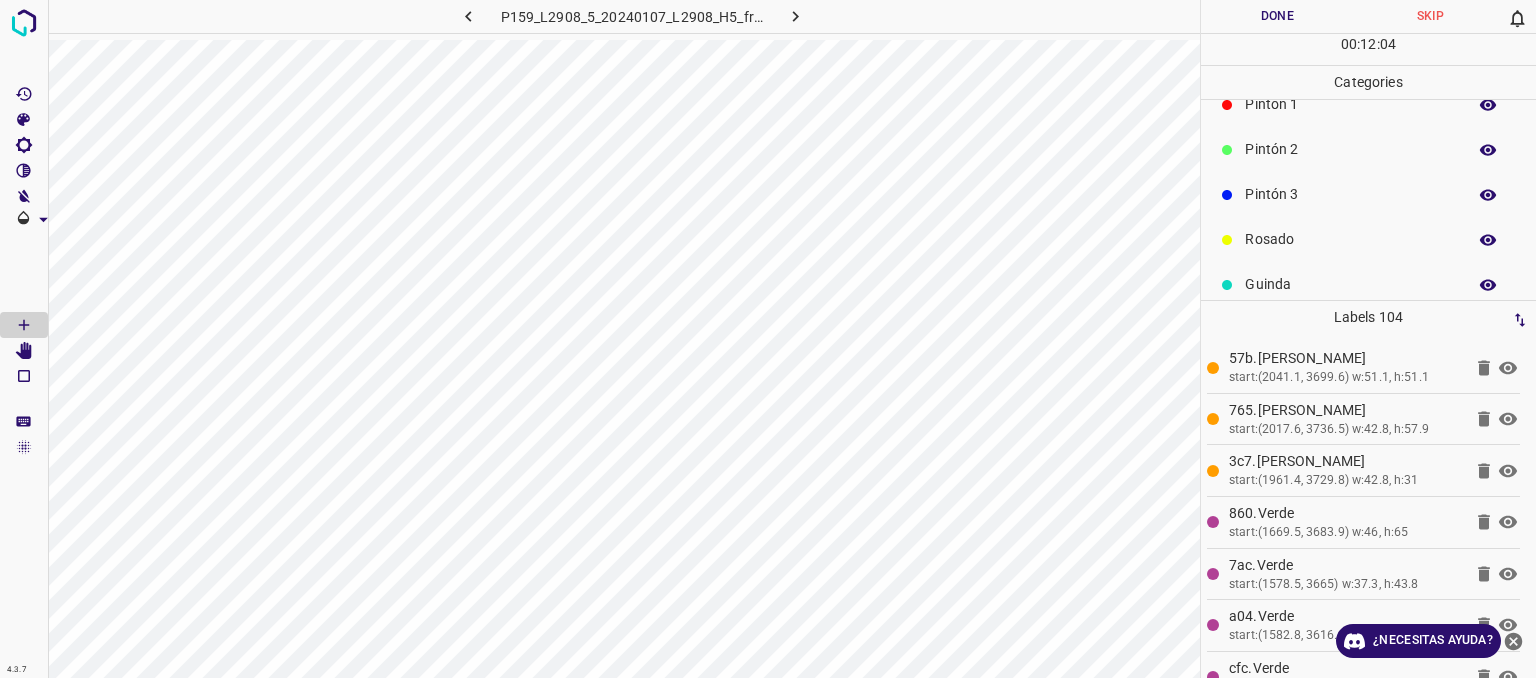 scroll, scrollTop: 0, scrollLeft: 0, axis: both 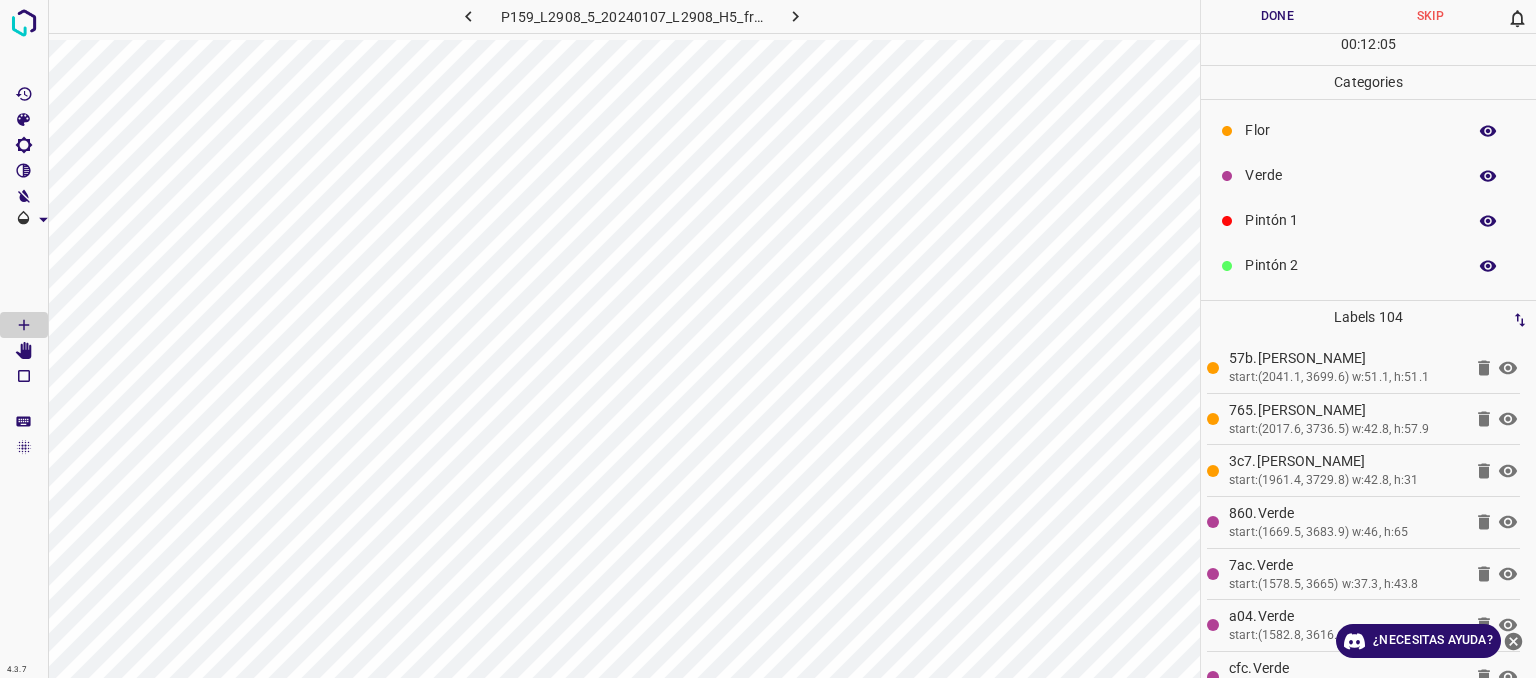 click on "Pintón 1" at bounding box center (1350, 220) 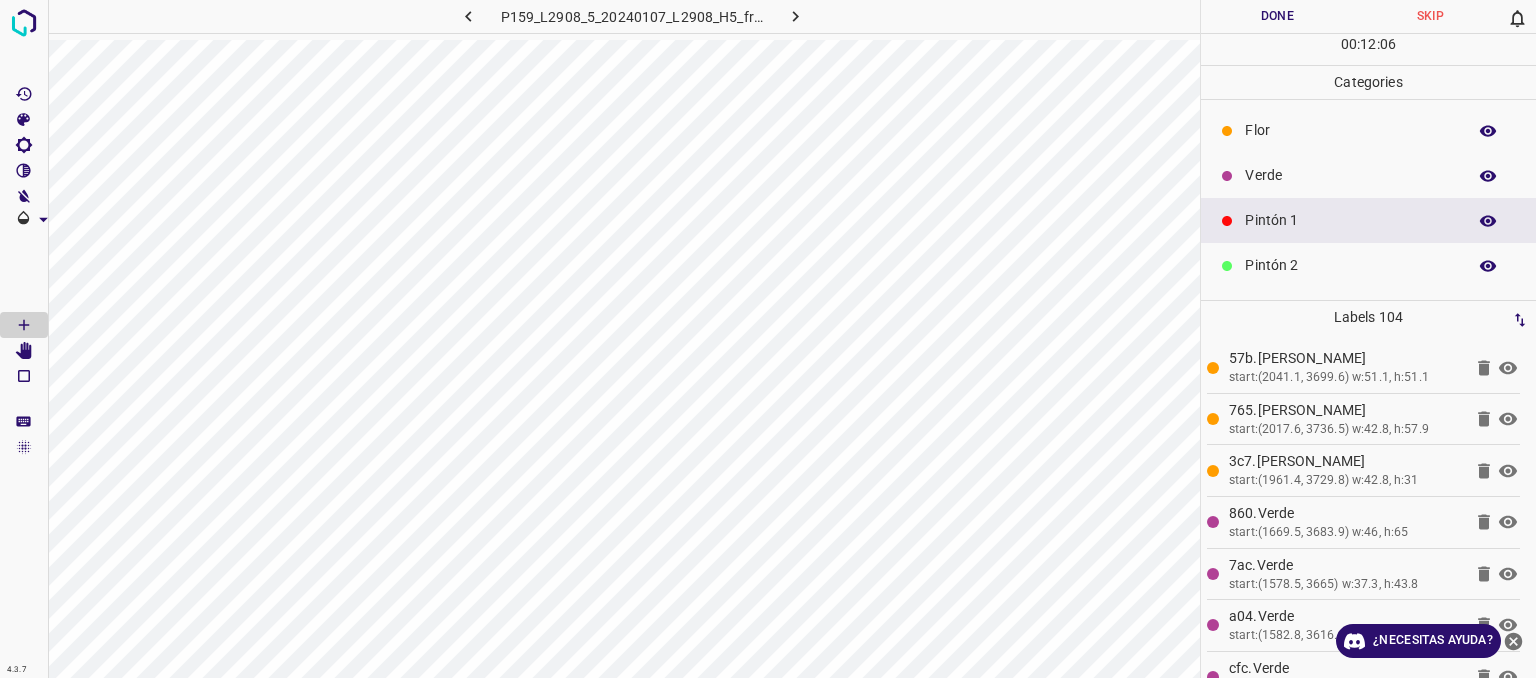 click on "Verde" at bounding box center (1368, 175) 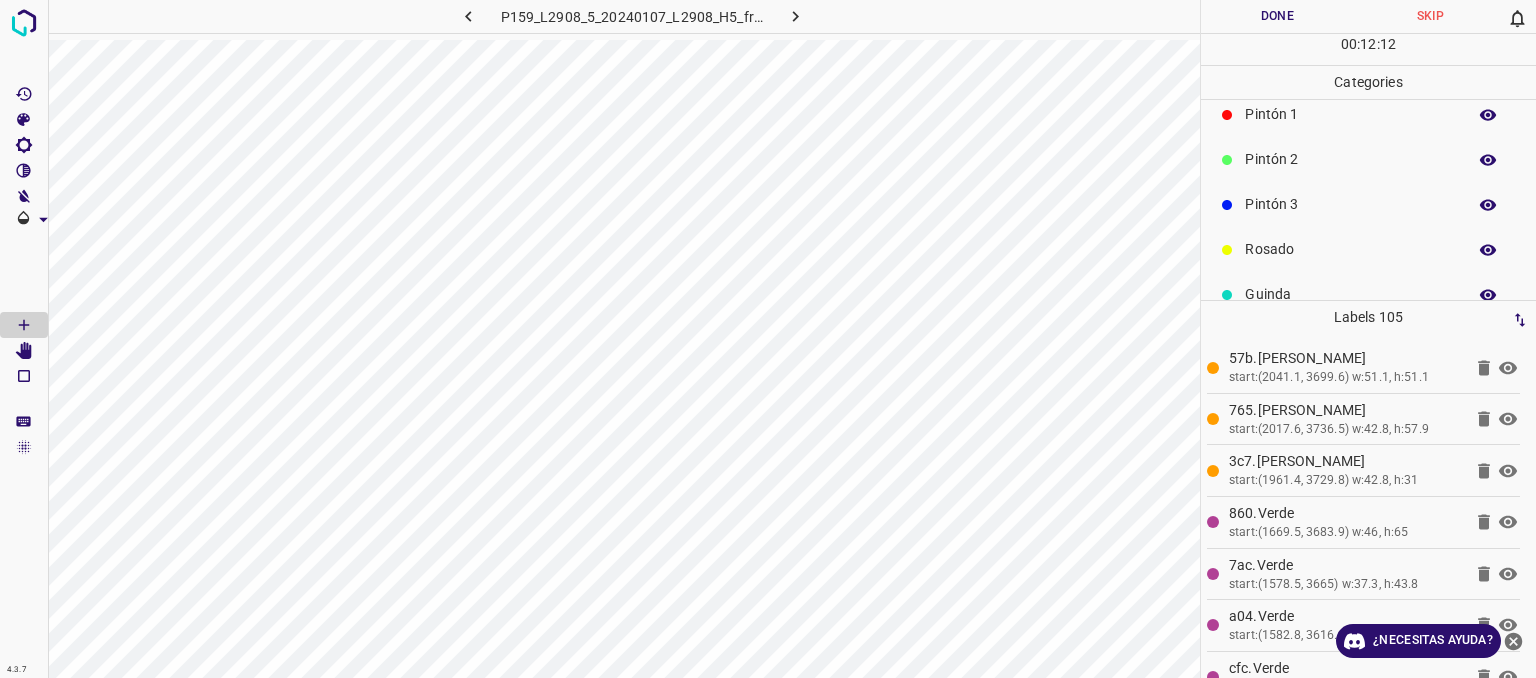 scroll, scrollTop: 176, scrollLeft: 0, axis: vertical 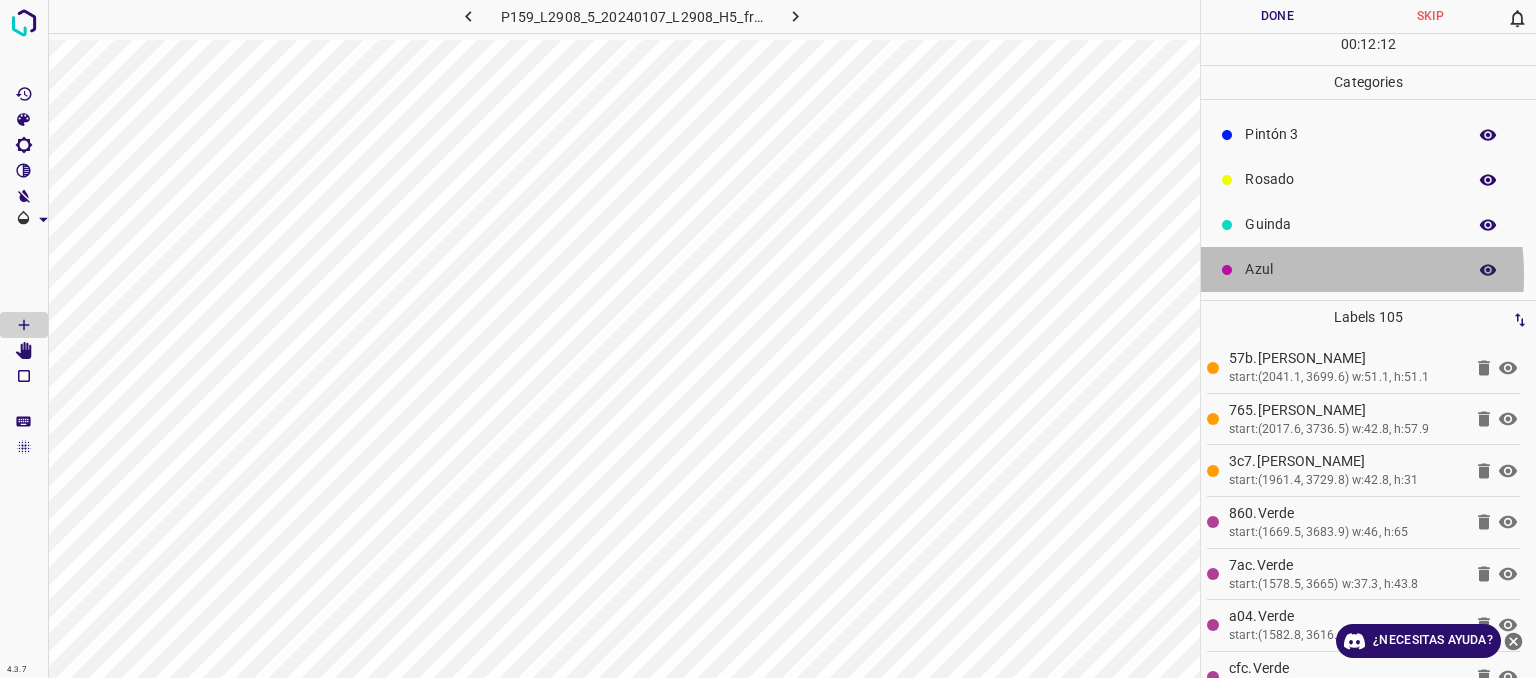 click on "Azul" at bounding box center (1368, 269) 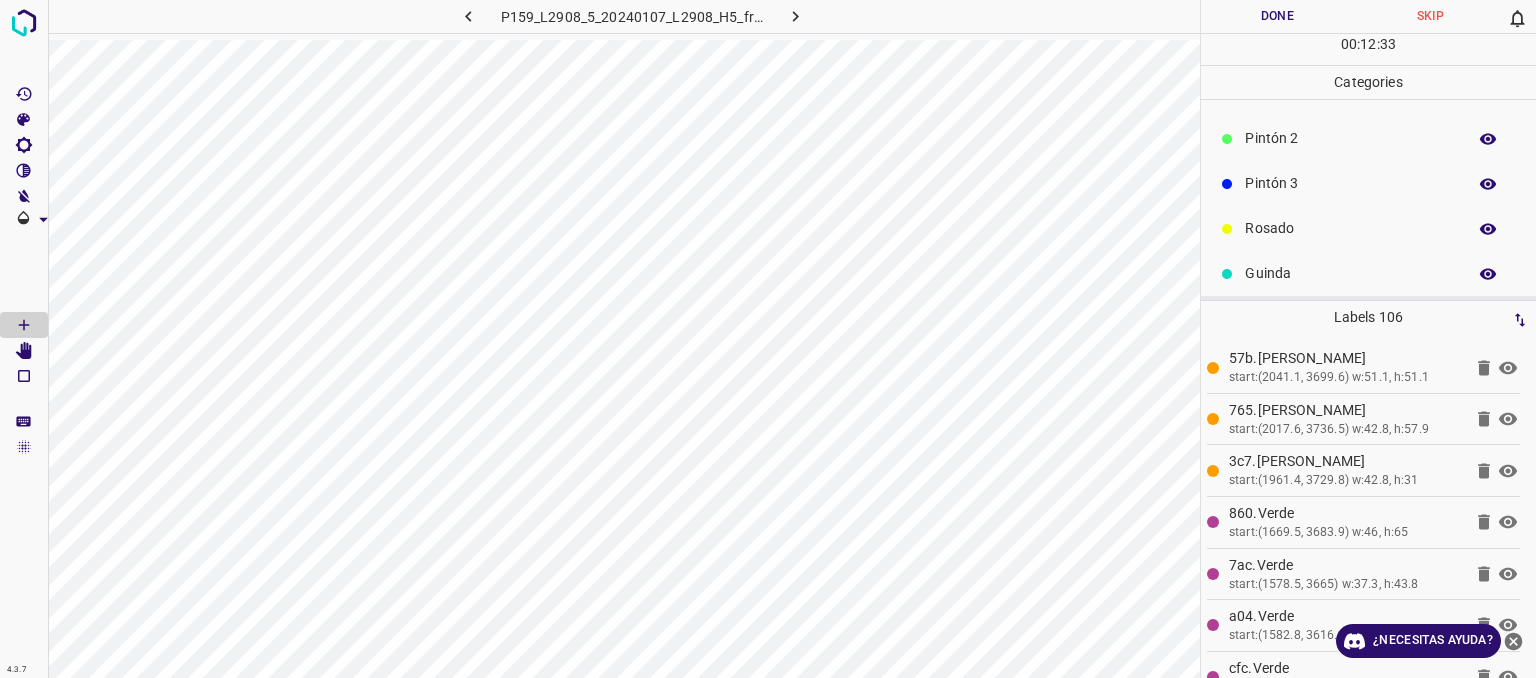 scroll, scrollTop: 0, scrollLeft: 0, axis: both 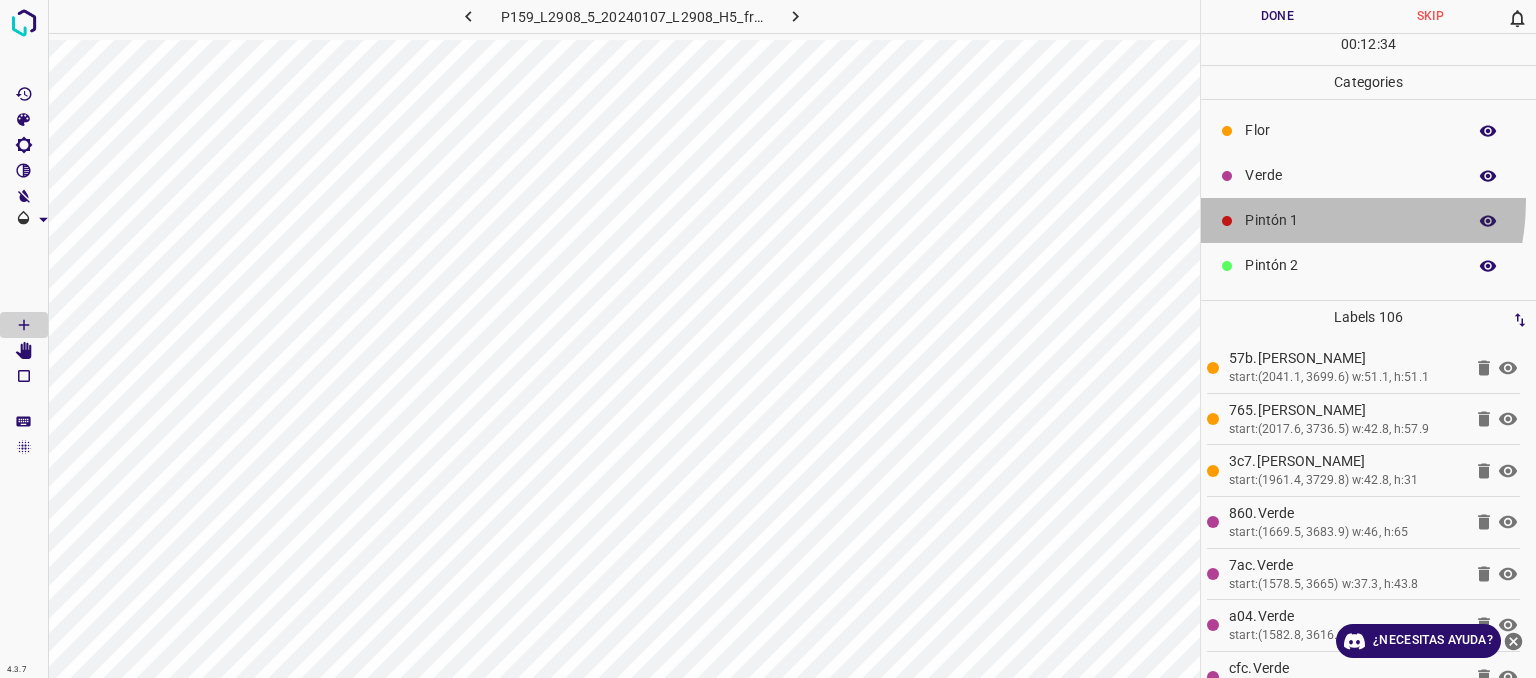 drag, startPoint x: 1276, startPoint y: 199, endPoint x: 1285, endPoint y: 221, distance: 23.769728 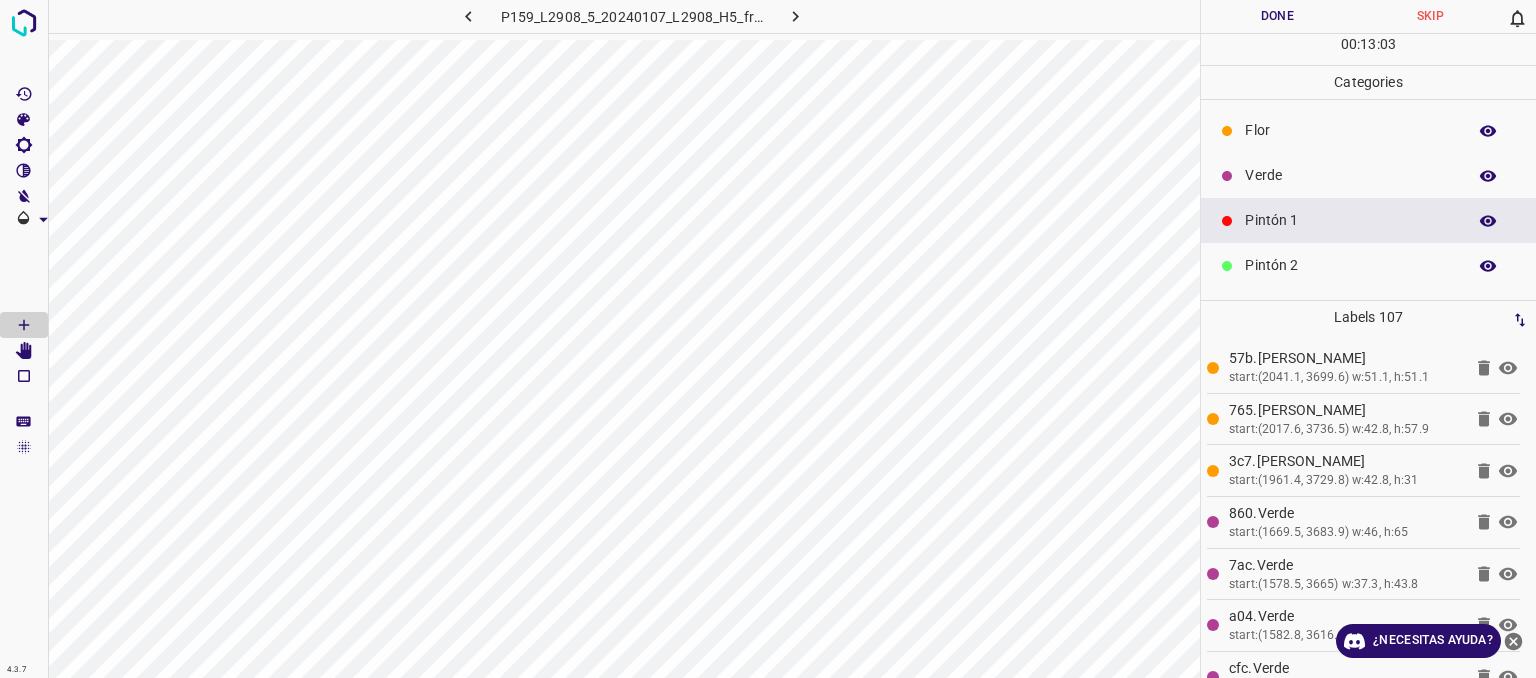 click on "Verde" at bounding box center [1350, 175] 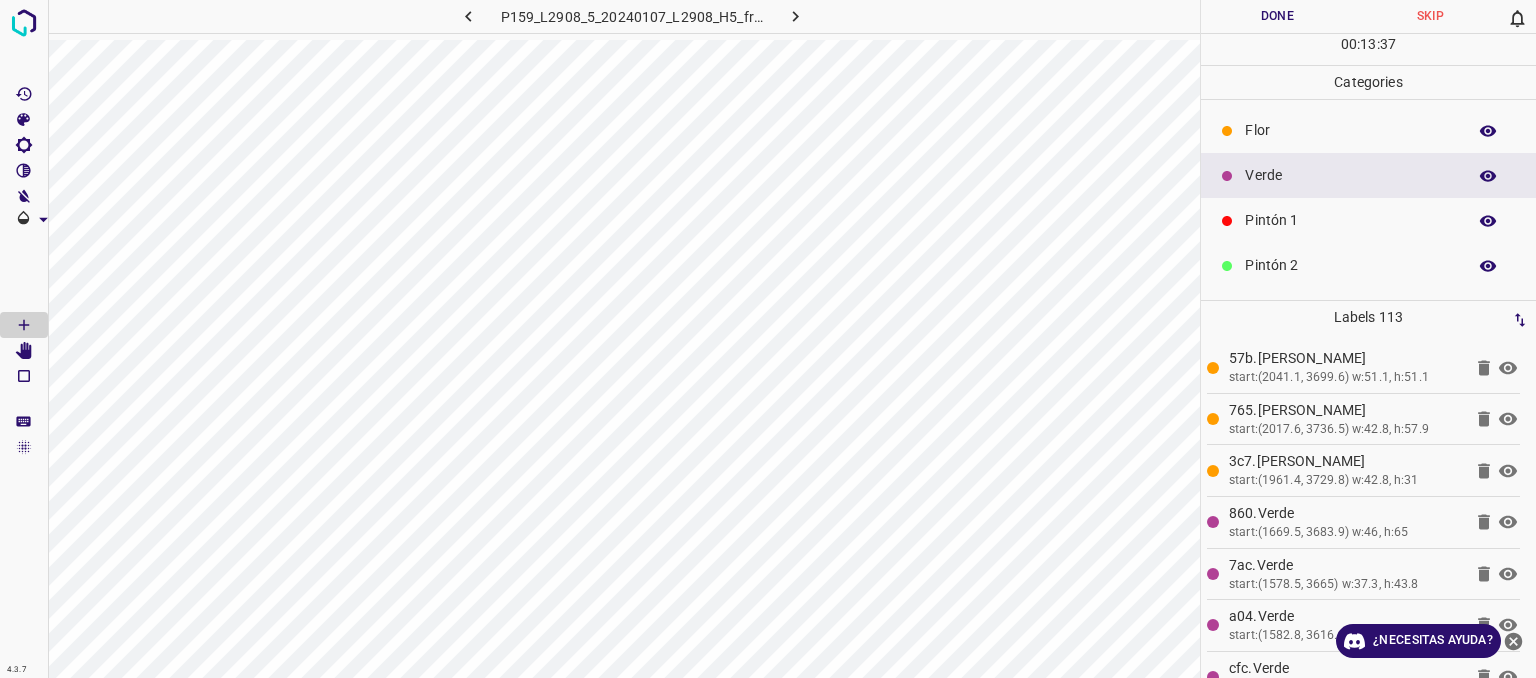 click on "Pintón 1" at bounding box center [1368, 220] 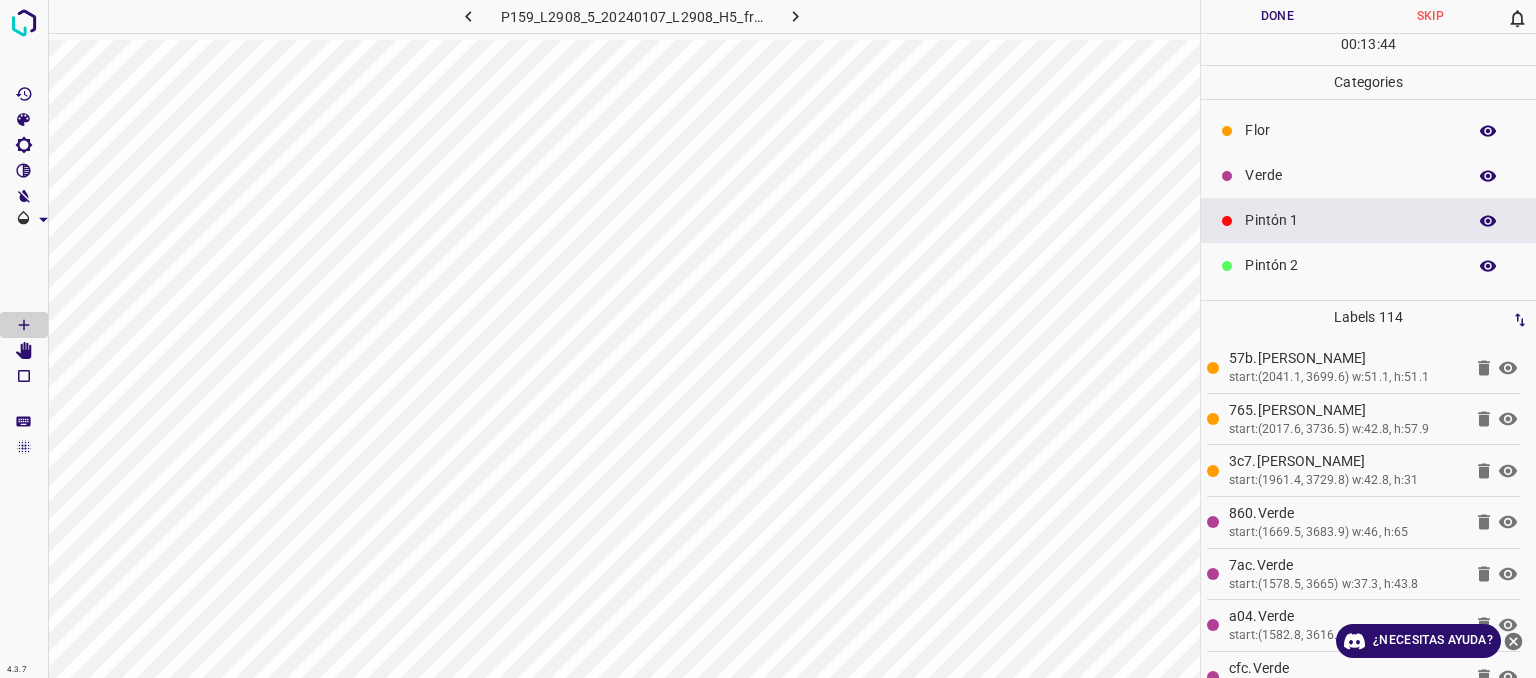 scroll, scrollTop: 176, scrollLeft: 0, axis: vertical 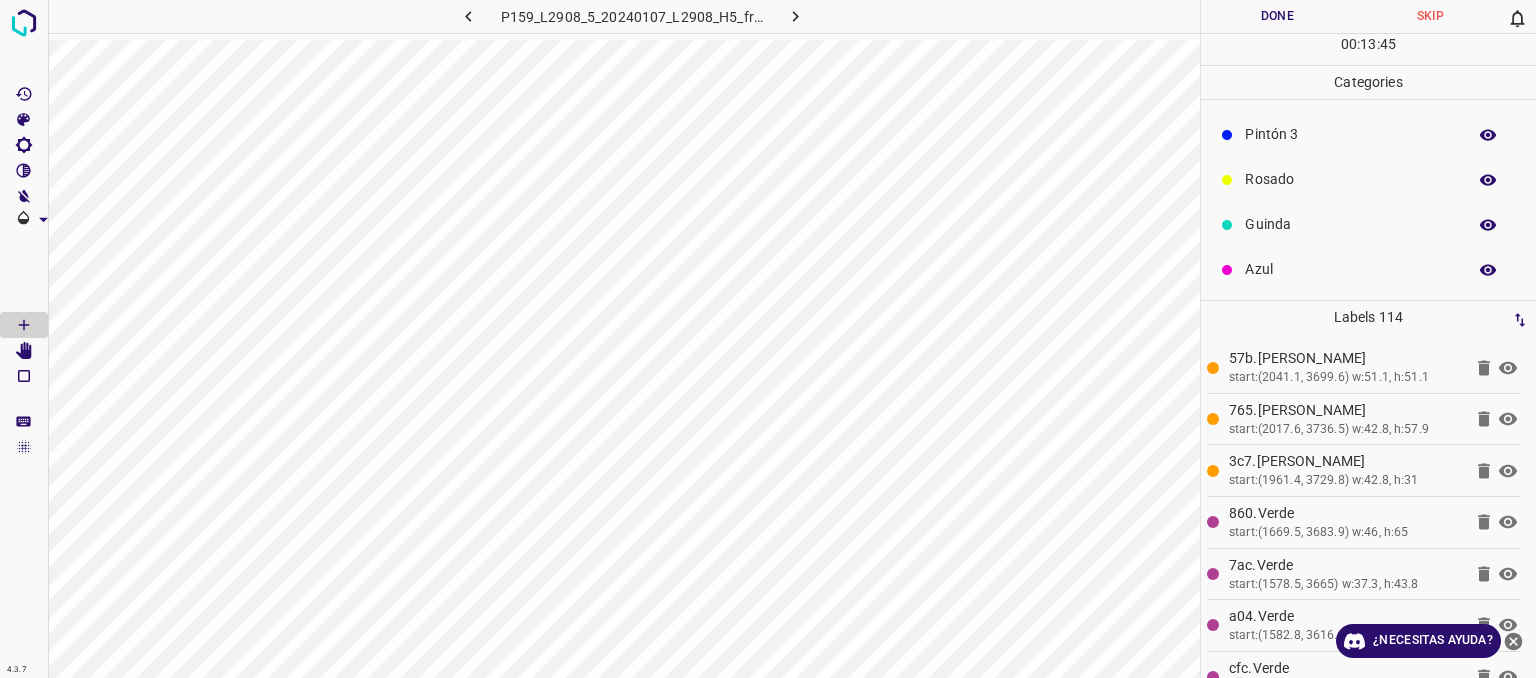 drag, startPoint x: 1259, startPoint y: 217, endPoint x: 1208, endPoint y: 259, distance: 66.068146 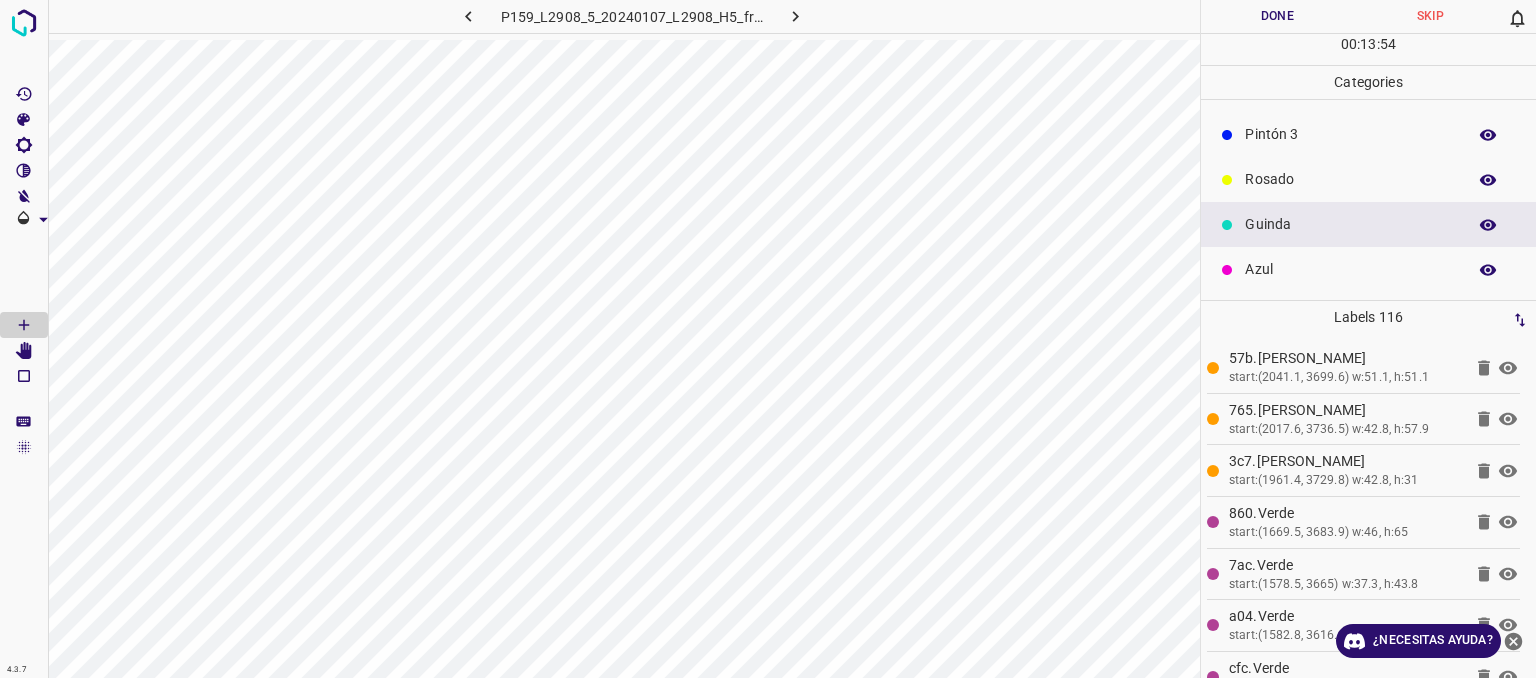 drag, startPoint x: 1281, startPoint y: 264, endPoint x: 1219, endPoint y: 265, distance: 62.008064 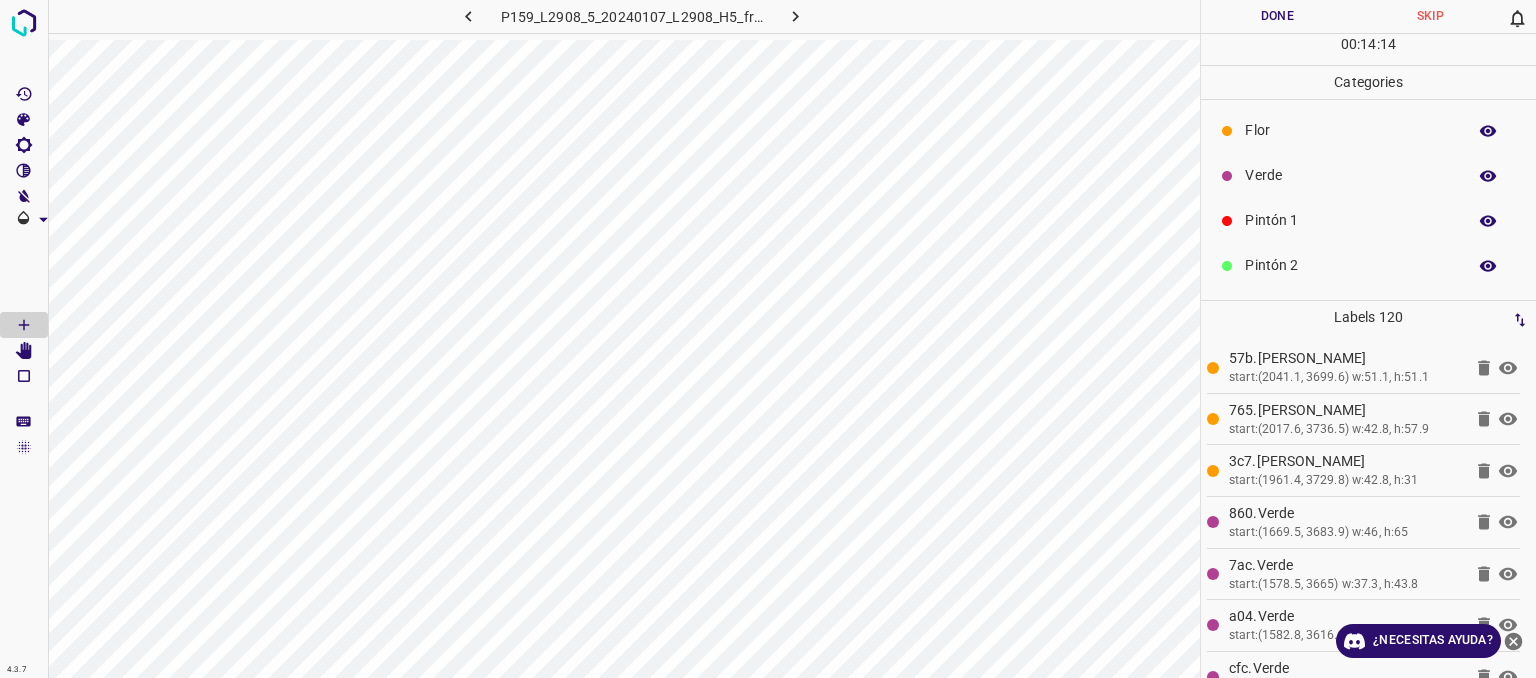 scroll, scrollTop: 0, scrollLeft: 0, axis: both 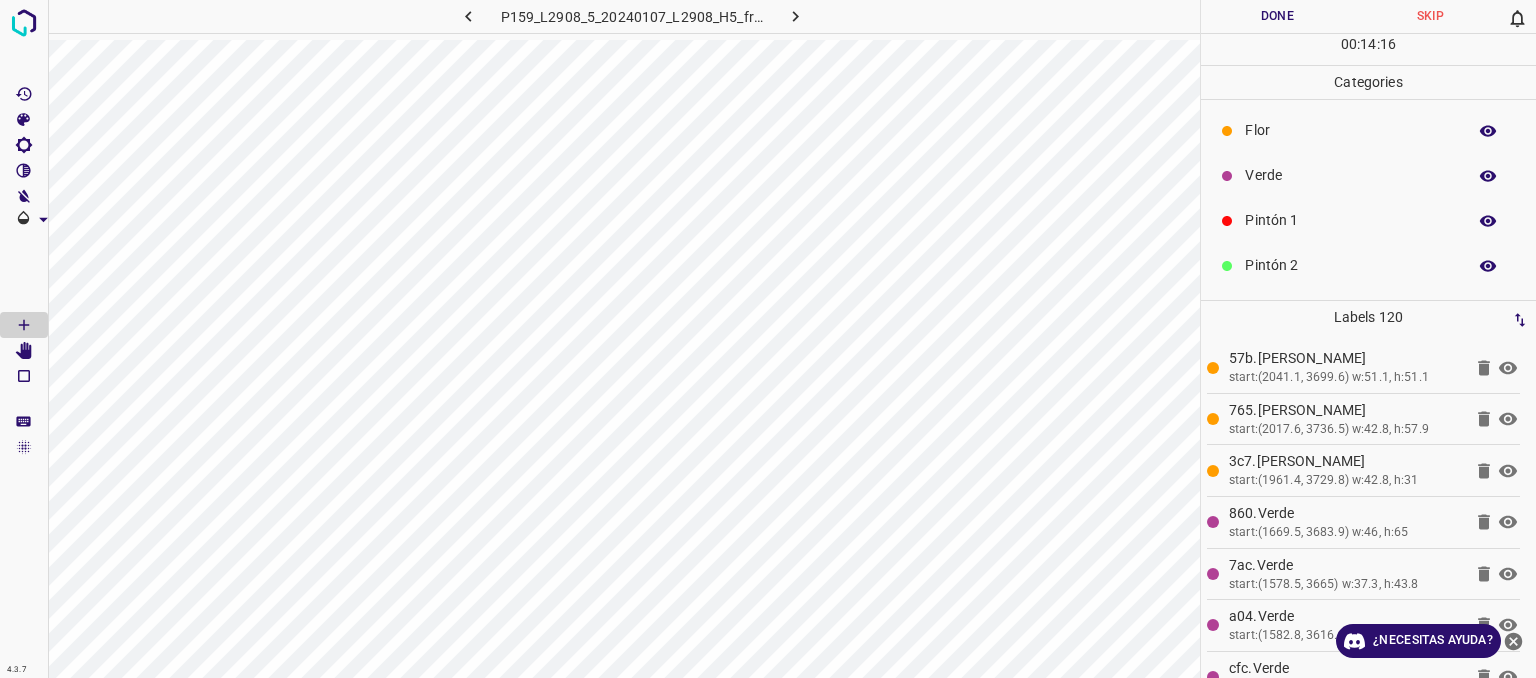 drag, startPoint x: 1267, startPoint y: 221, endPoint x: 1215, endPoint y: 219, distance: 52.03845 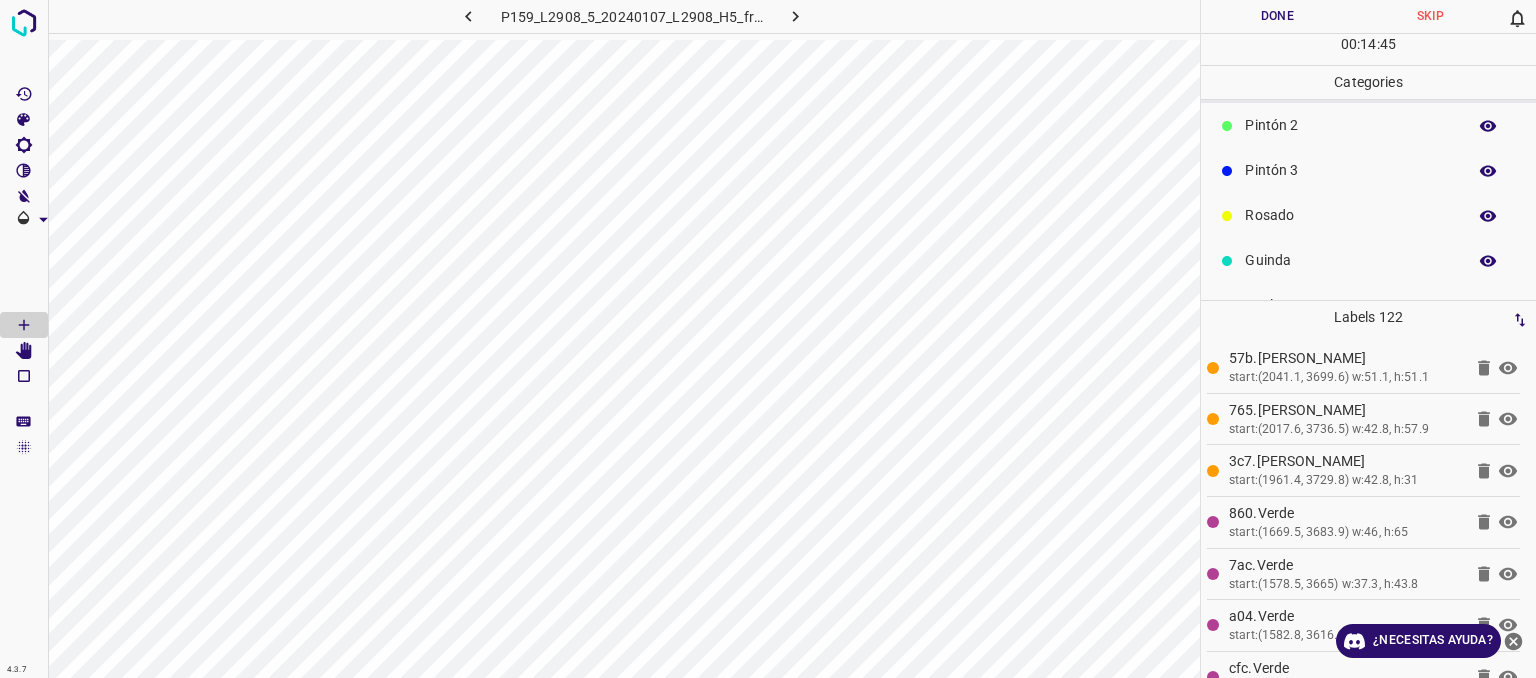 scroll, scrollTop: 176, scrollLeft: 0, axis: vertical 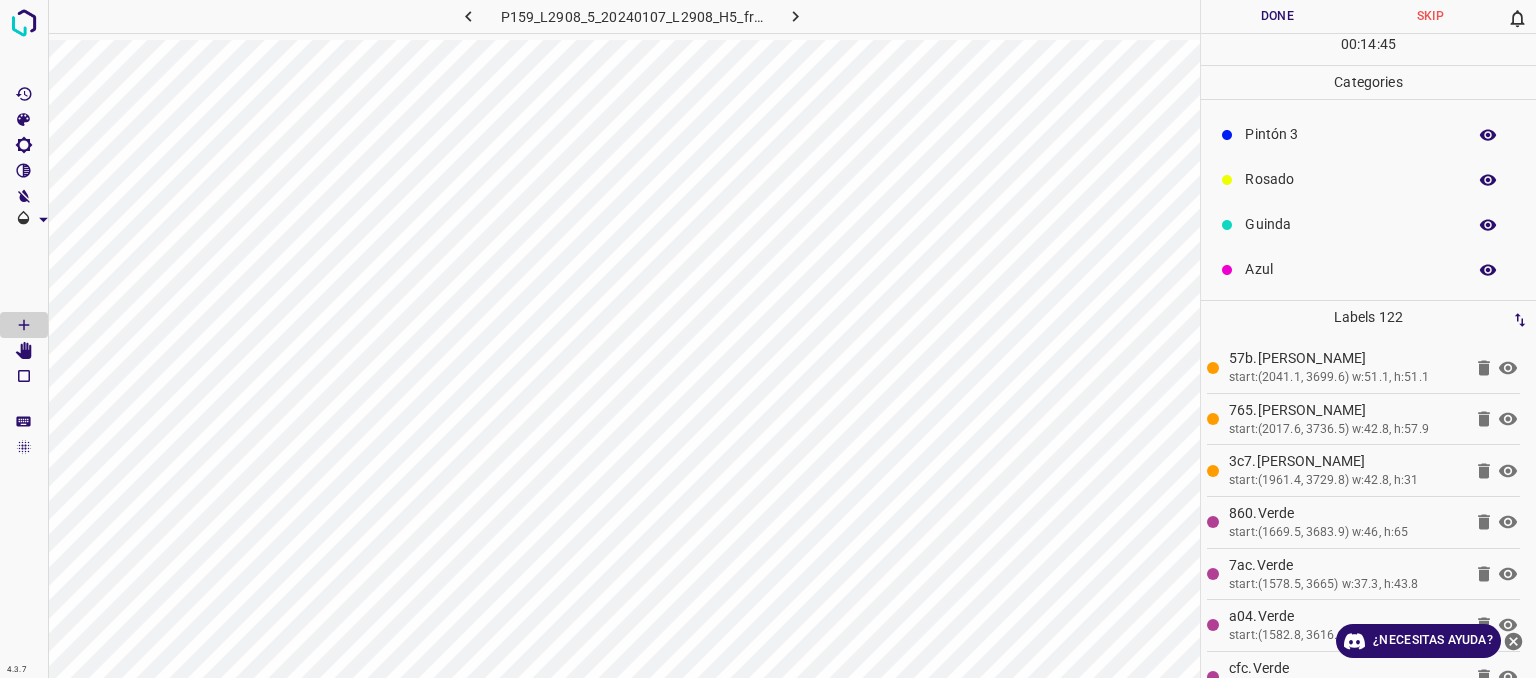 click on "Azul" at bounding box center [1368, 269] 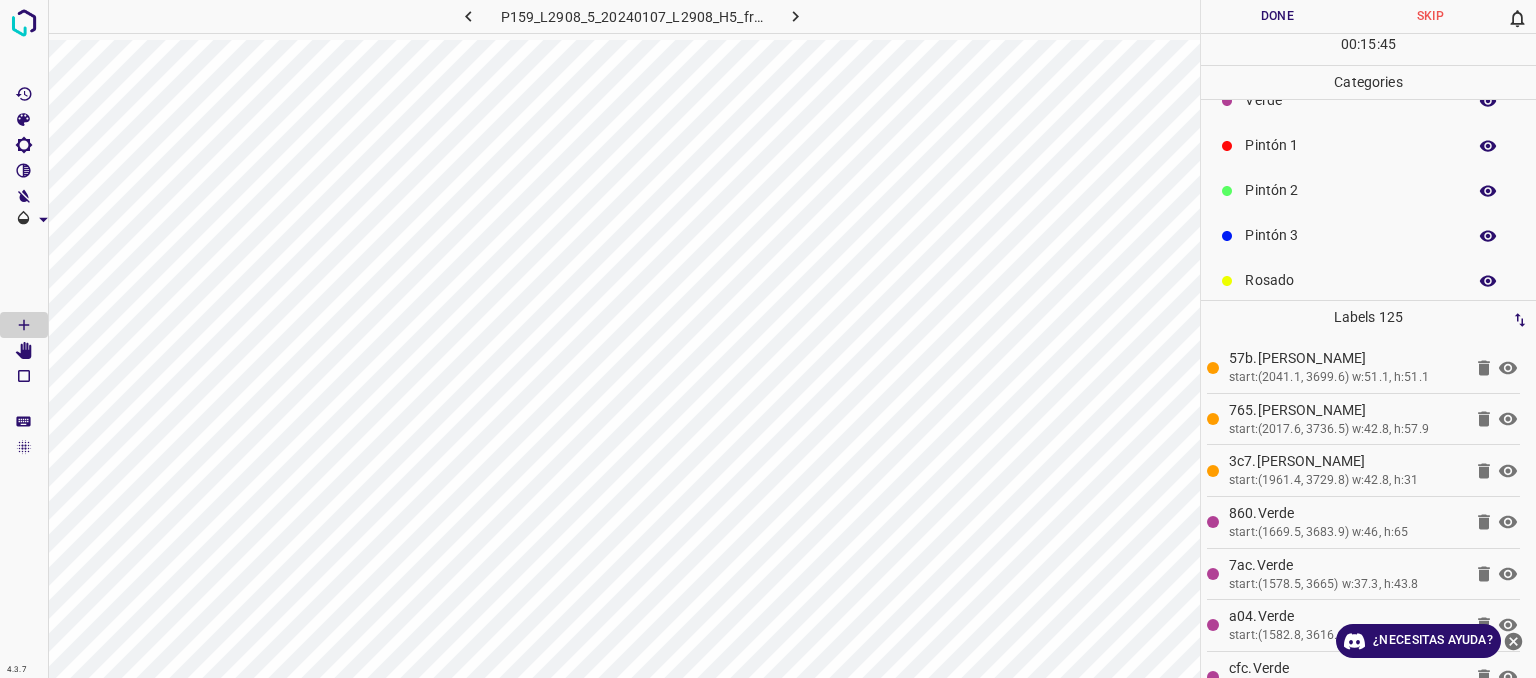 scroll, scrollTop: 0, scrollLeft: 0, axis: both 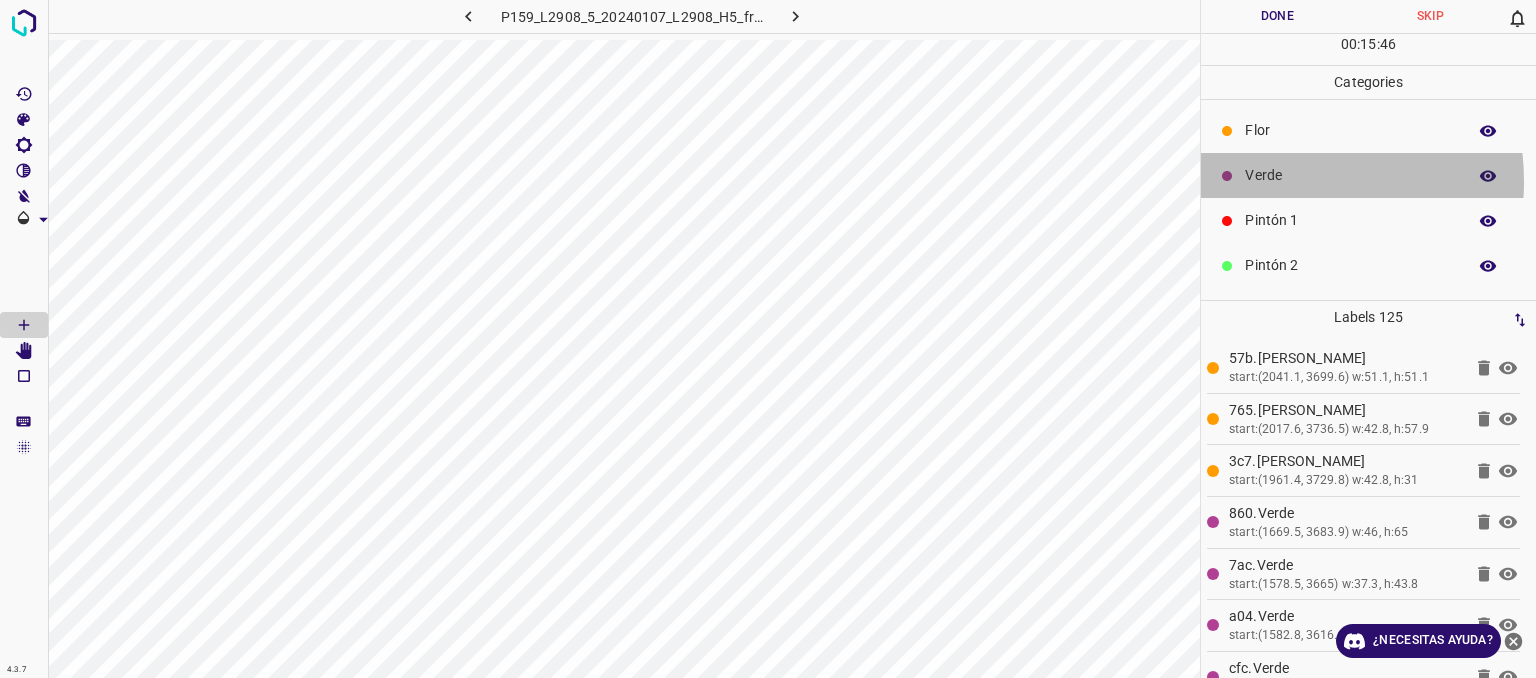 click on "Verde" at bounding box center [1350, 175] 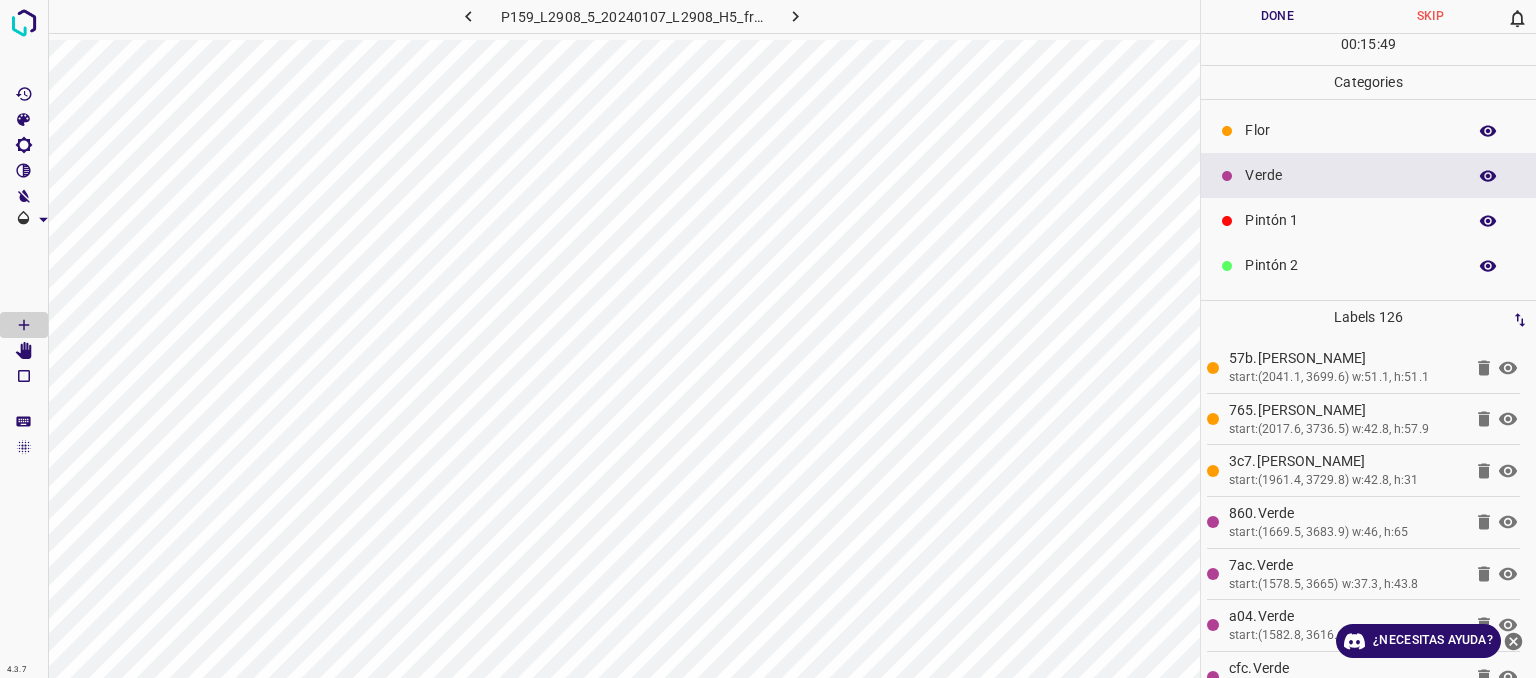 drag, startPoint x: 1311, startPoint y: 208, endPoint x: 1294, endPoint y: 209, distance: 17.029387 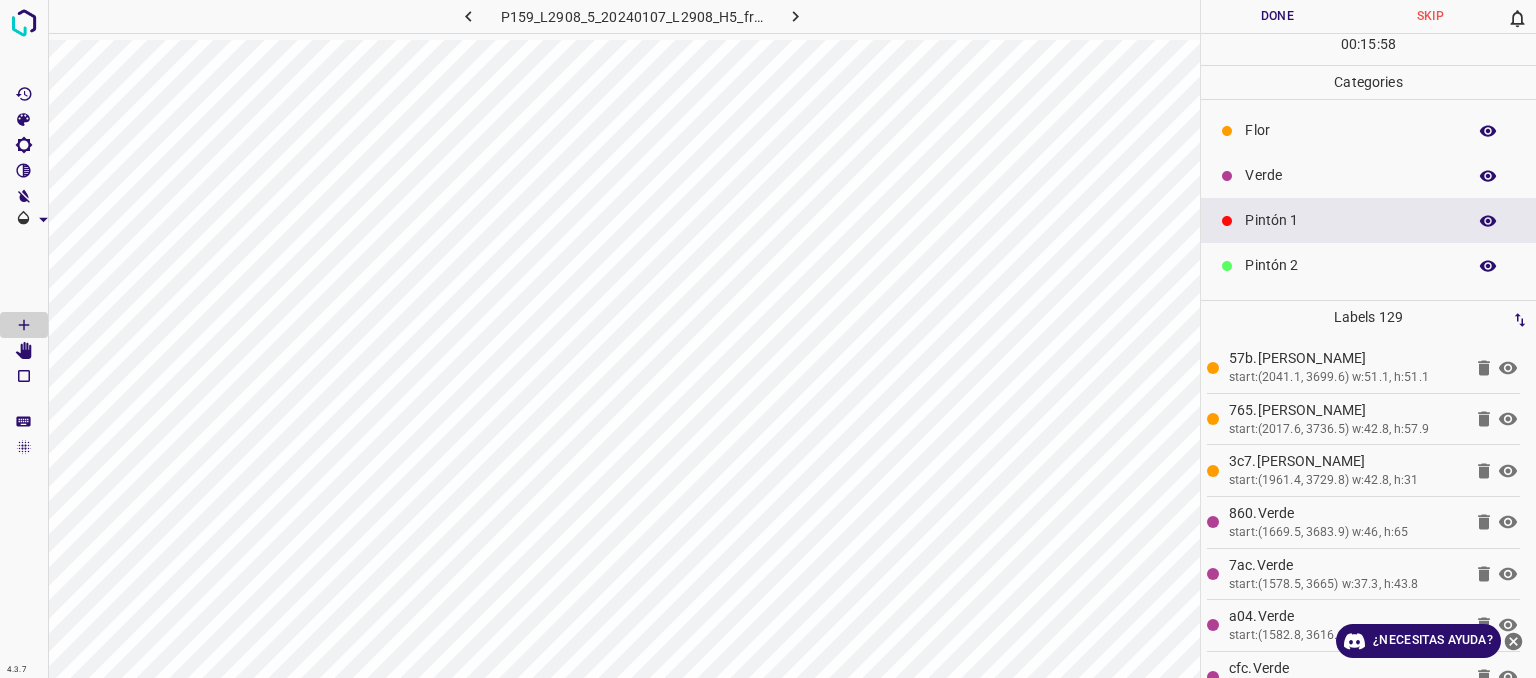 click on "Verde" at bounding box center (1368, 175) 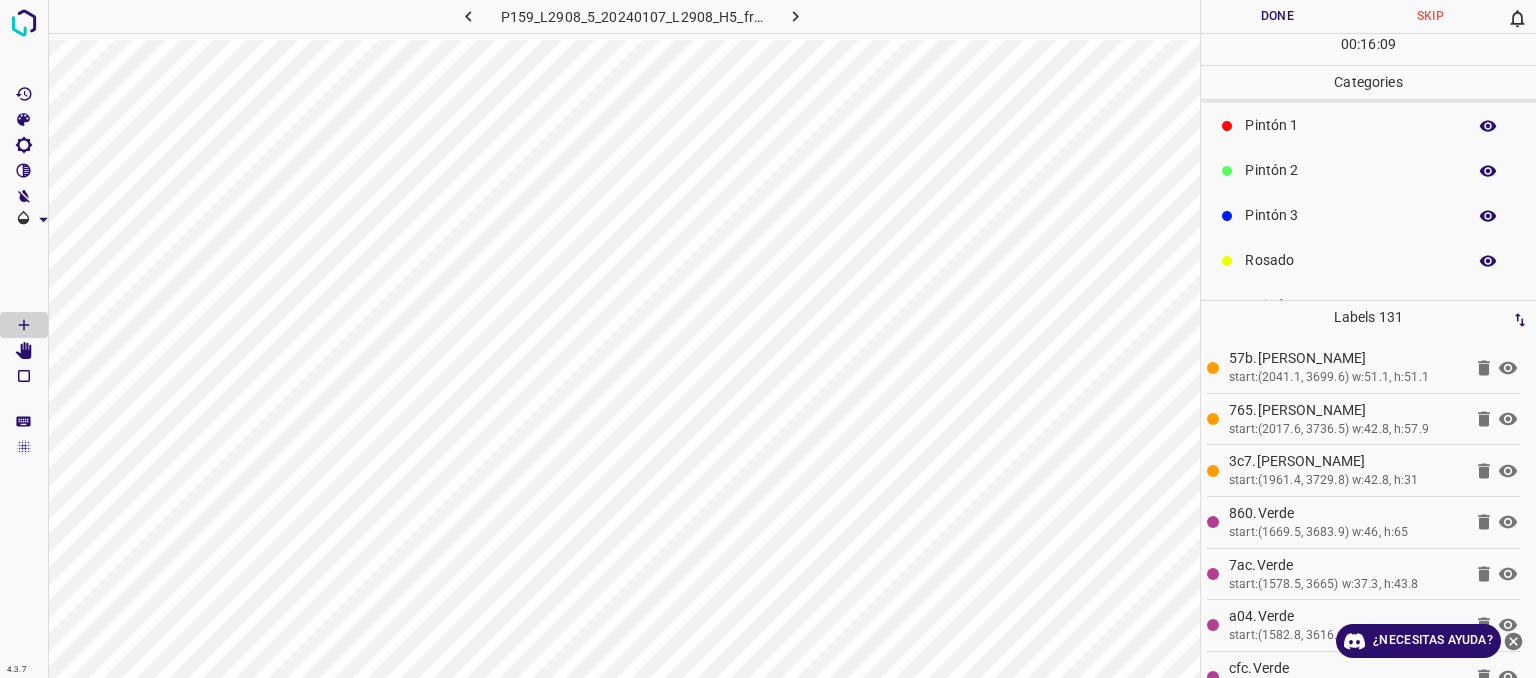 scroll, scrollTop: 176, scrollLeft: 0, axis: vertical 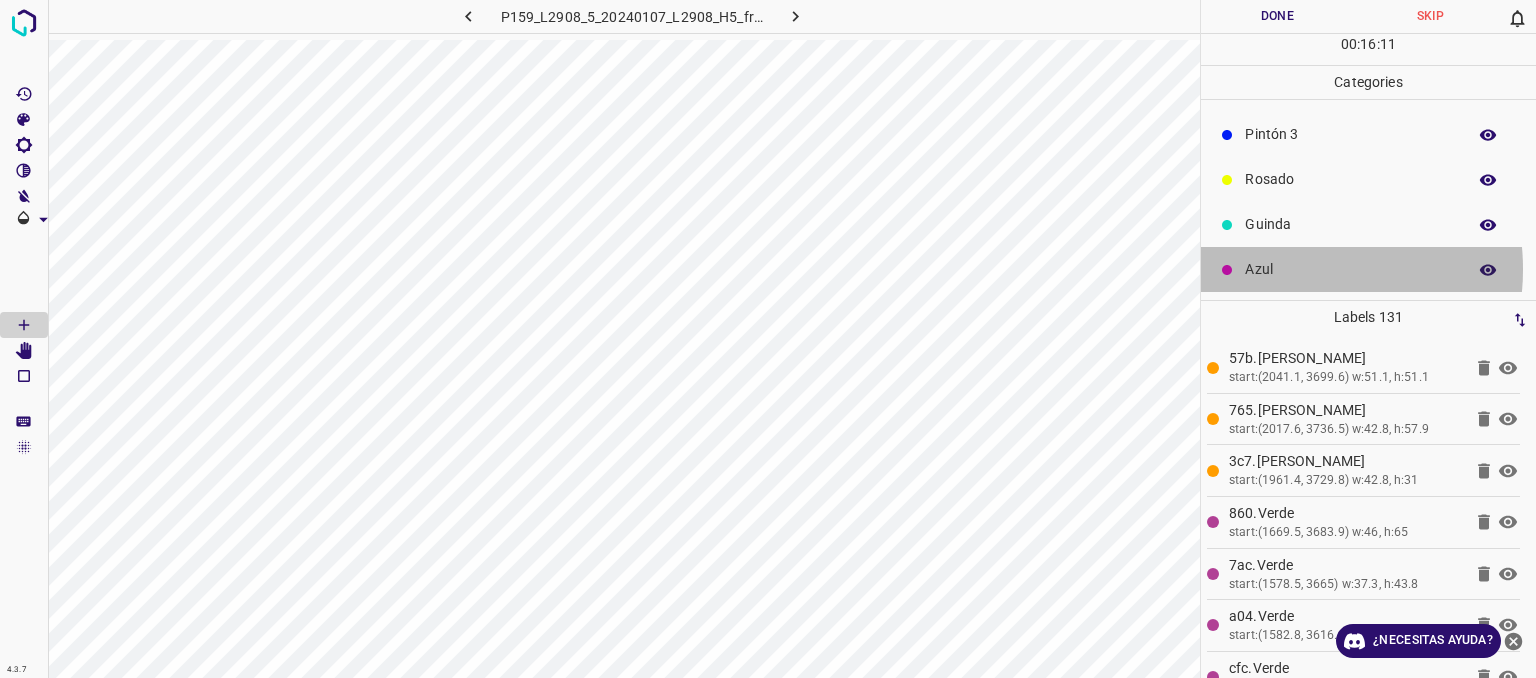 click on "Azul" at bounding box center (1350, 269) 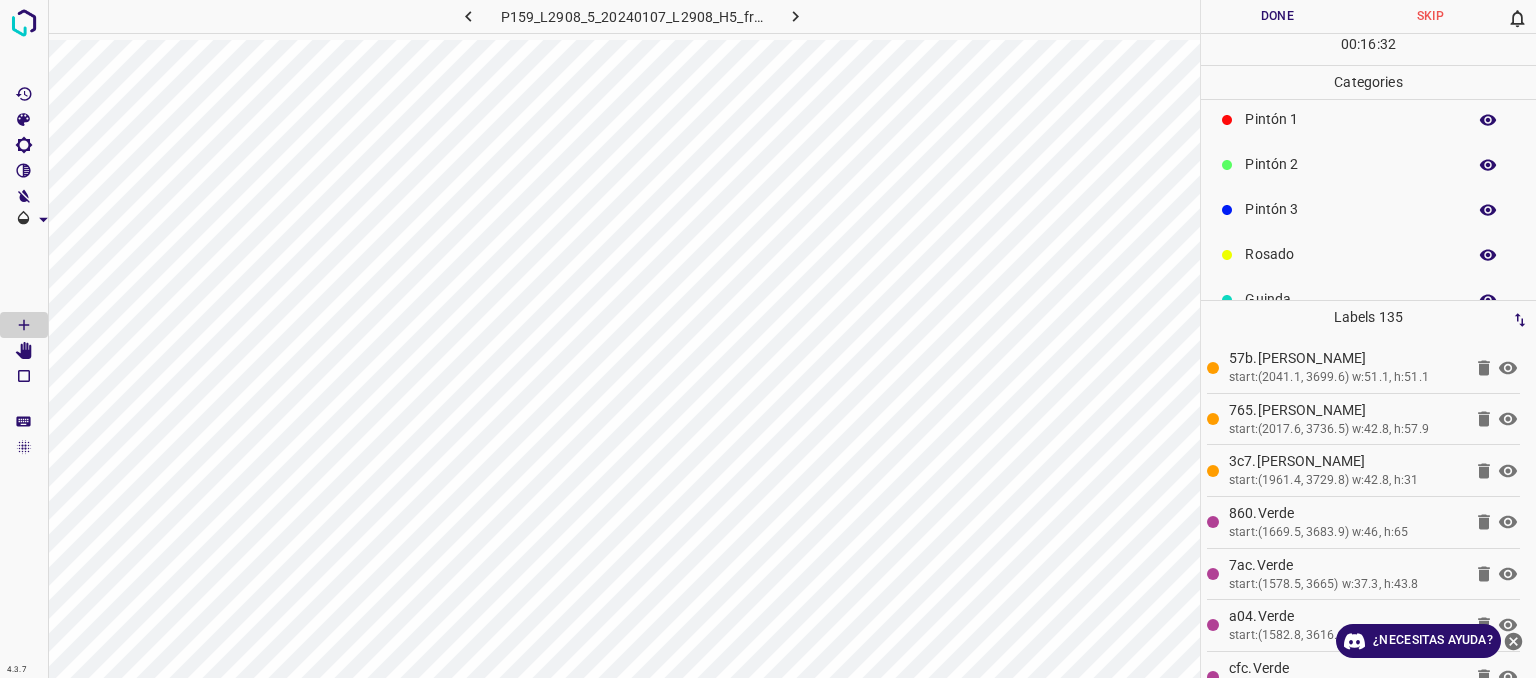 scroll, scrollTop: 0, scrollLeft: 0, axis: both 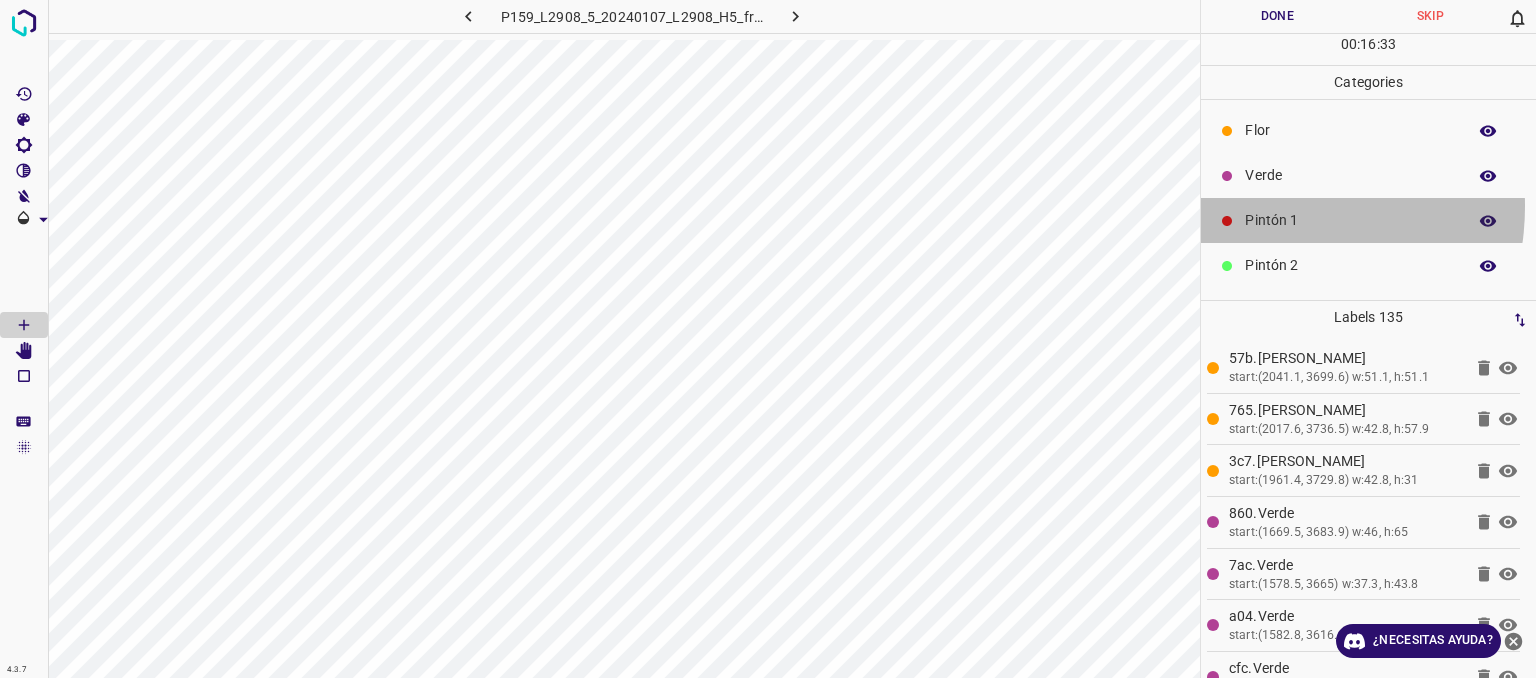 drag, startPoint x: 1260, startPoint y: 206, endPoint x: 1260, endPoint y: 225, distance: 19 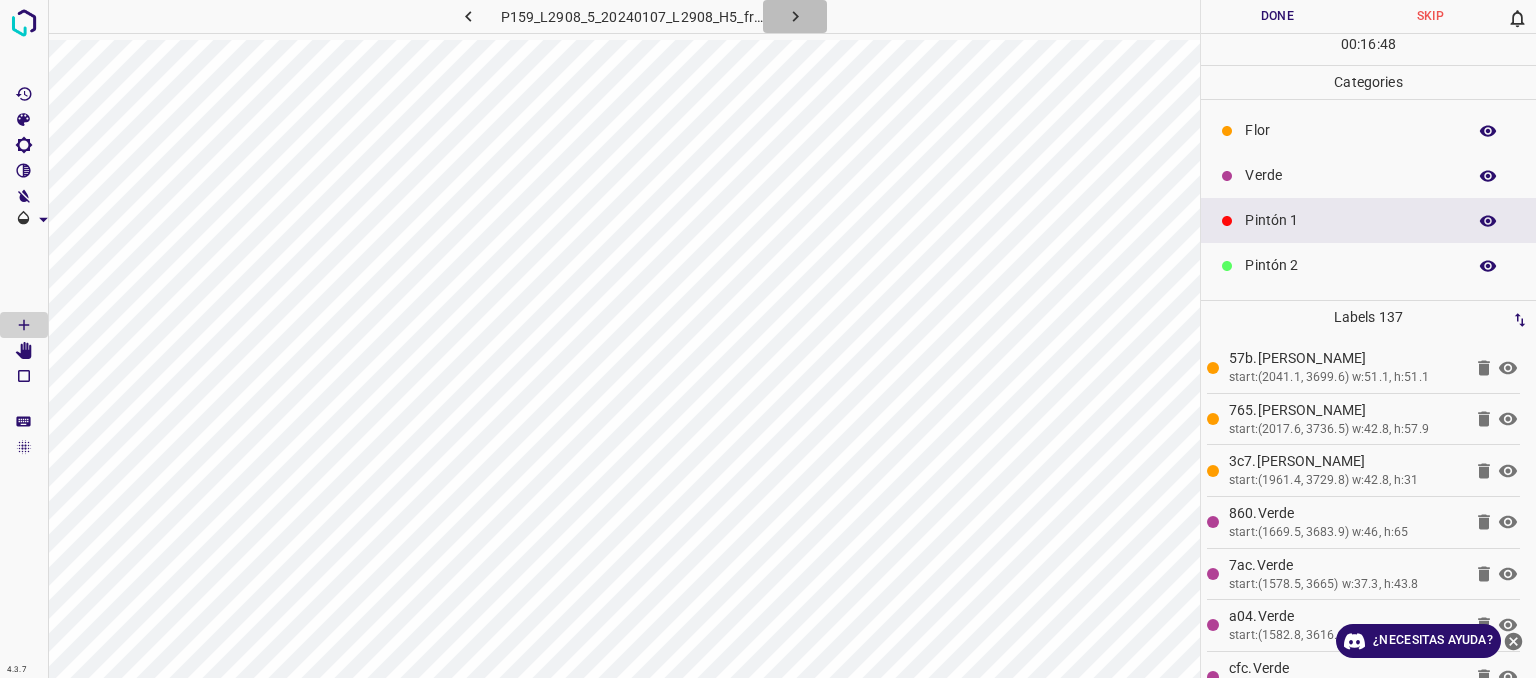 click 